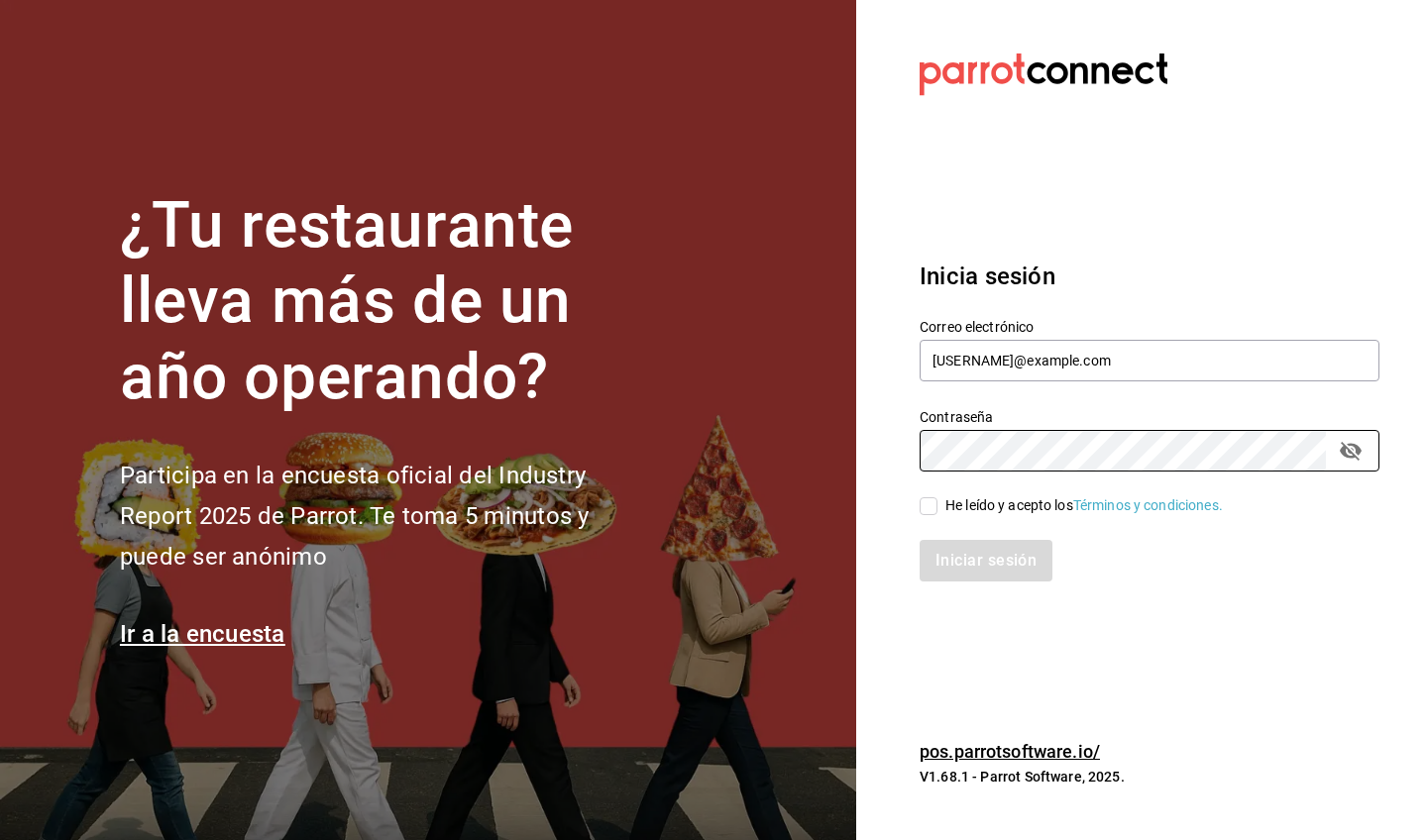 scroll, scrollTop: 0, scrollLeft: 0, axis: both 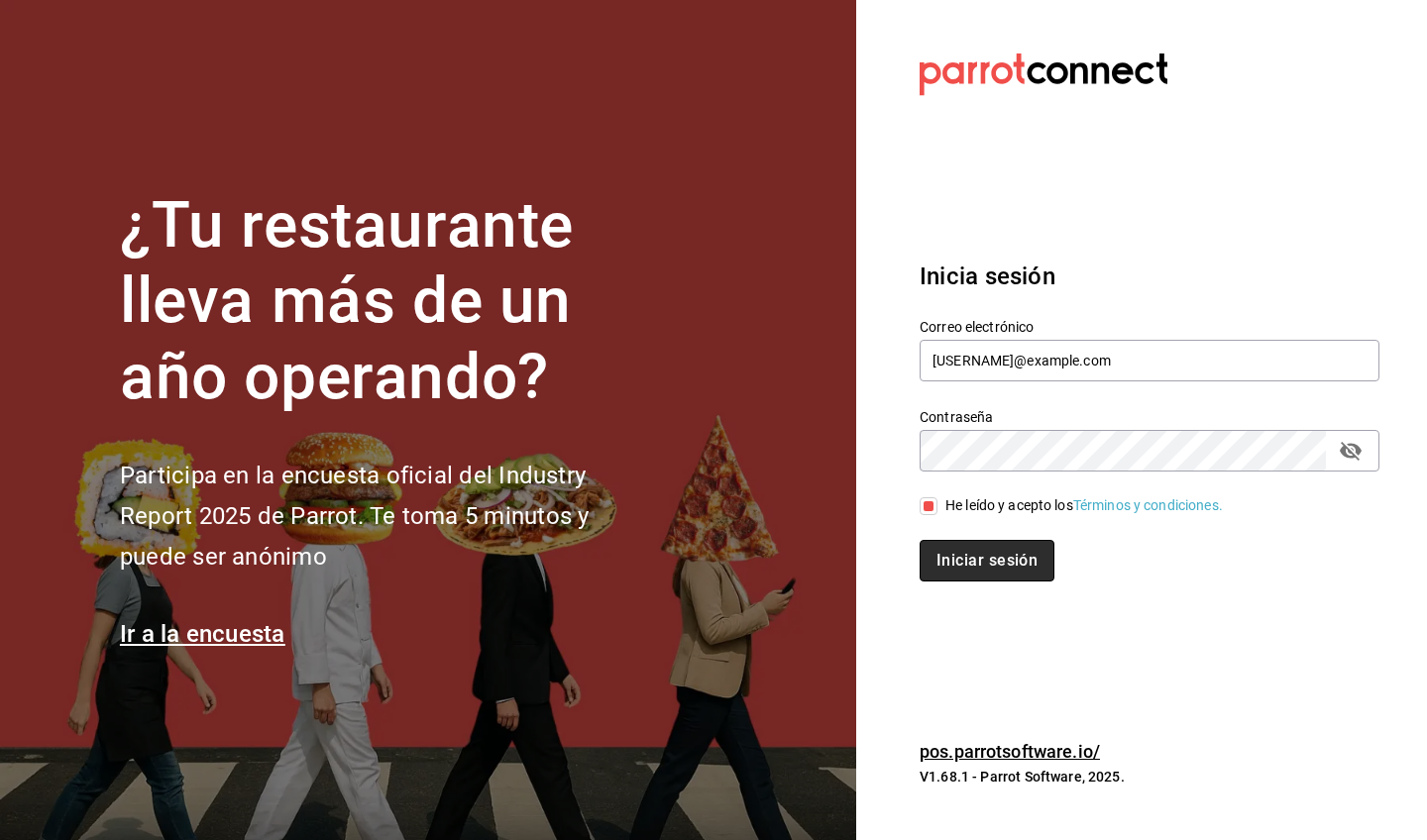 click on "Iniciar sesión" at bounding box center (987, 561) 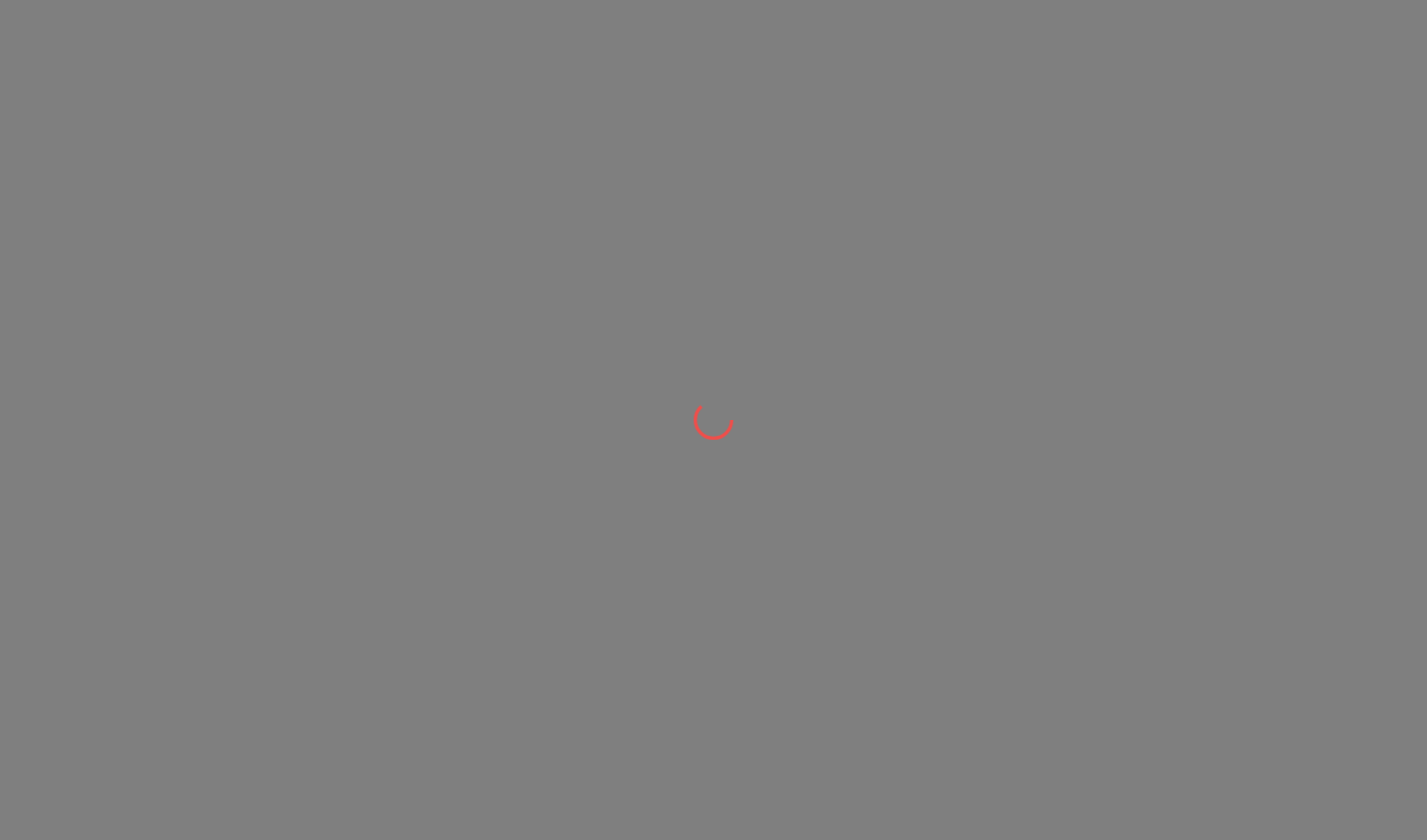 scroll, scrollTop: 0, scrollLeft: 0, axis: both 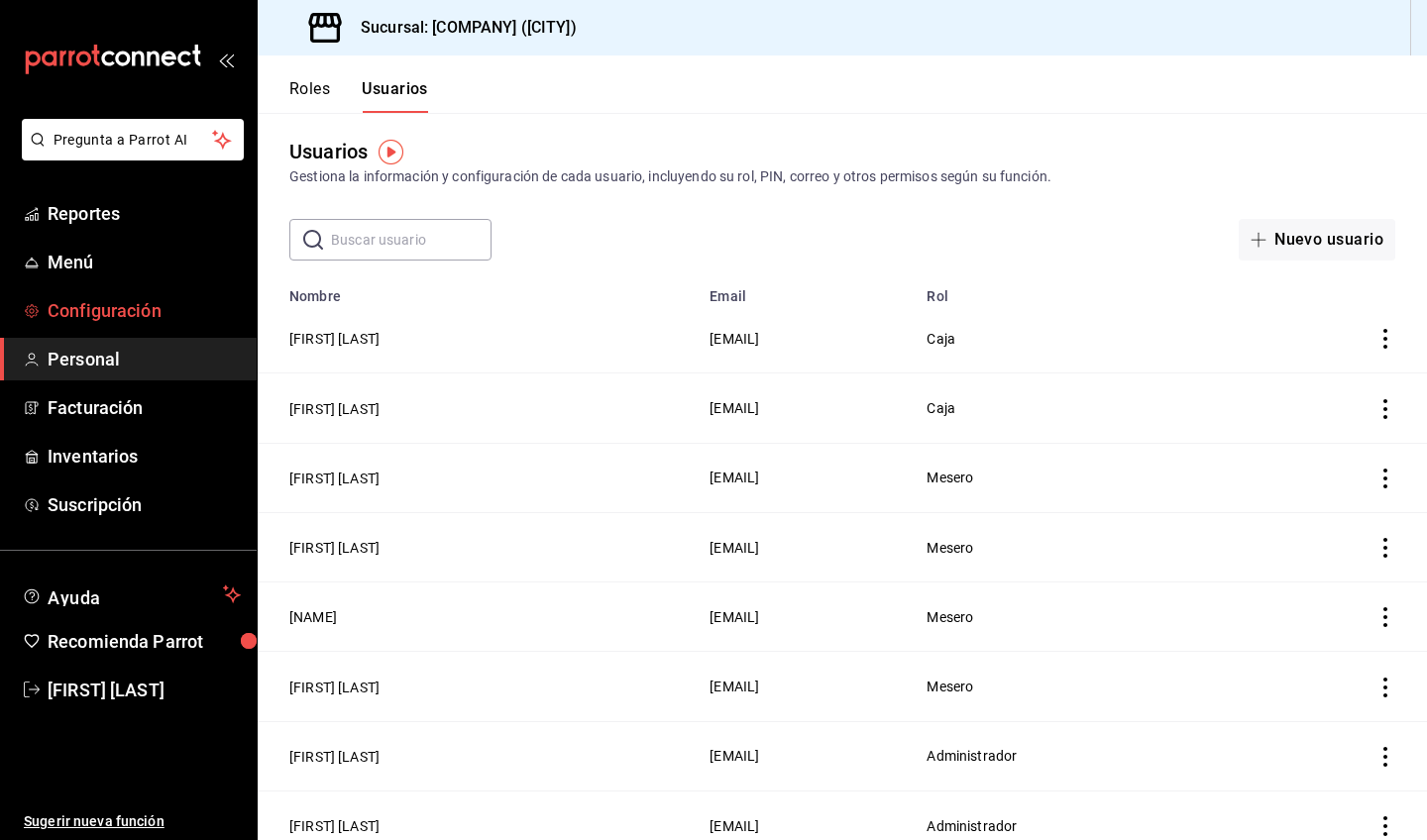 click on "Configuración" at bounding box center [144, 310] 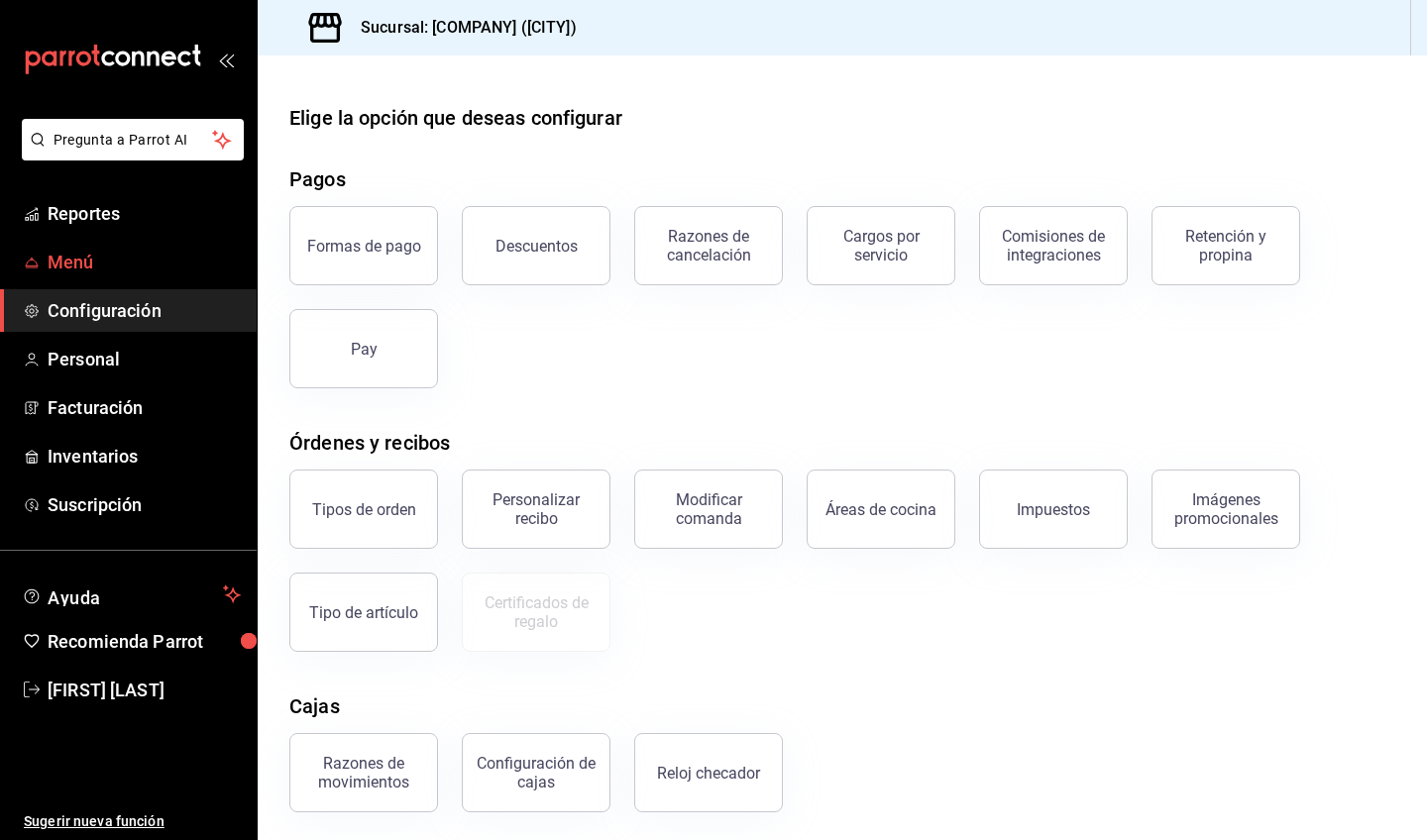 click on "Menú" at bounding box center (144, 262) 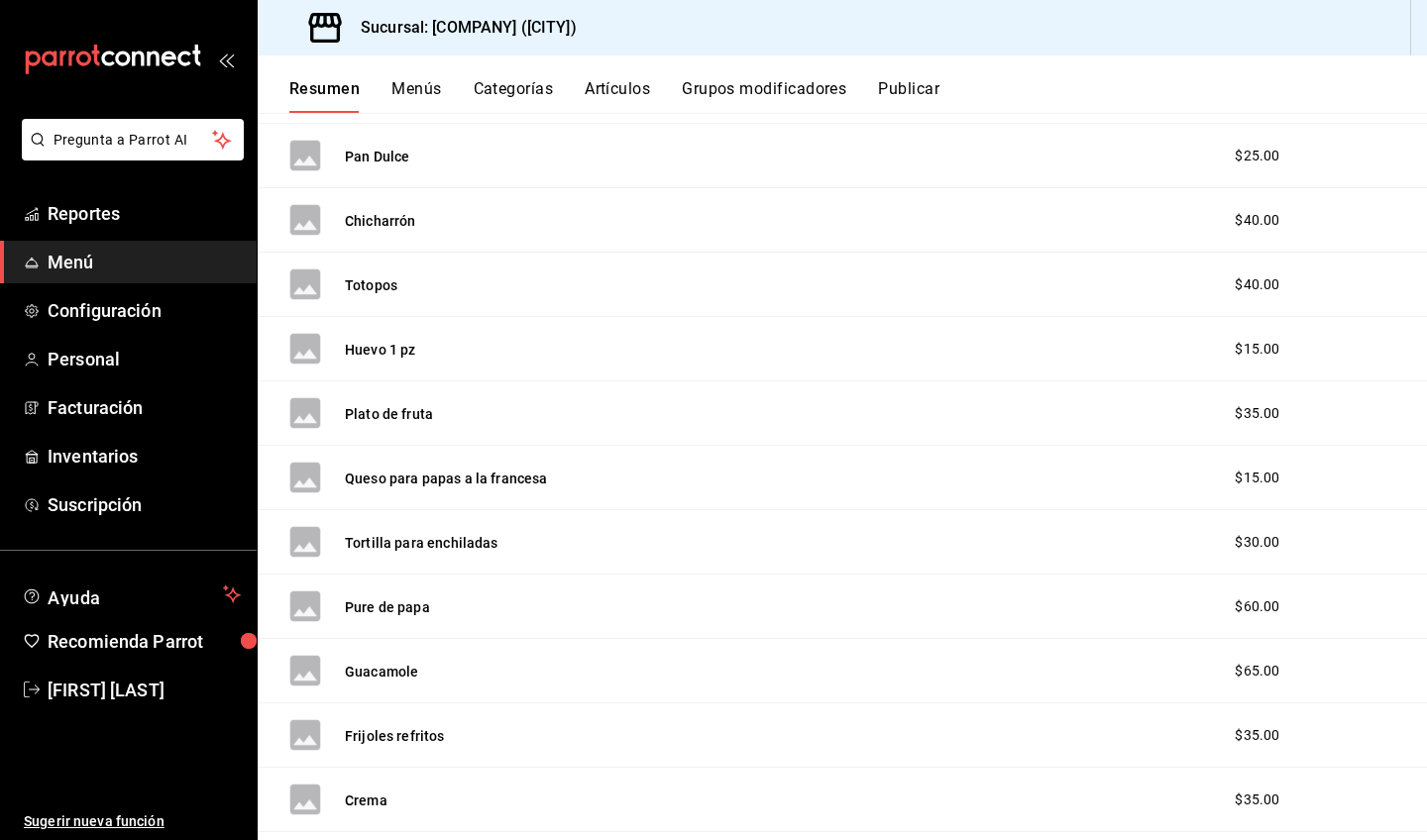scroll, scrollTop: 0, scrollLeft: 0, axis: both 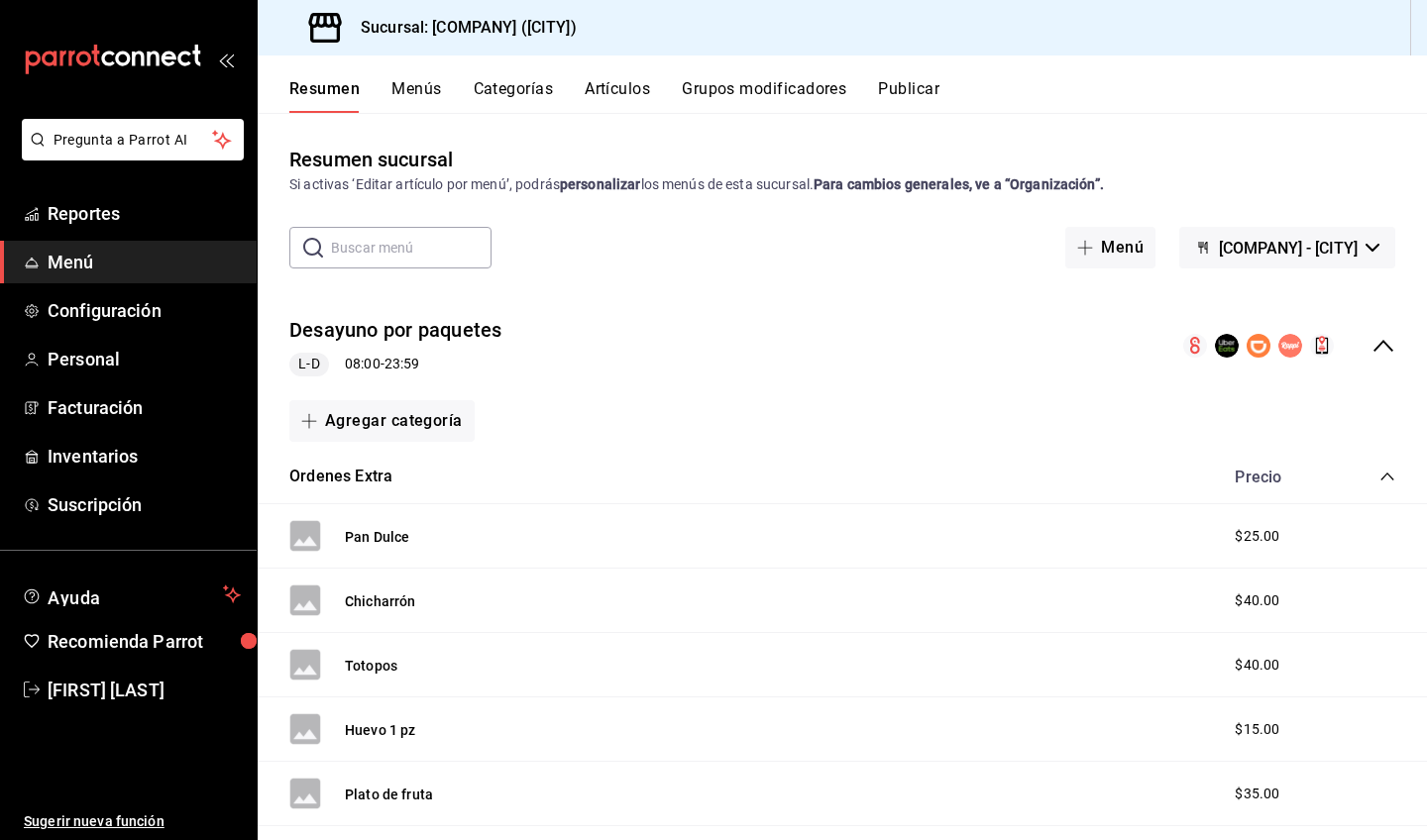 click on "Menús" at bounding box center (416, 96) 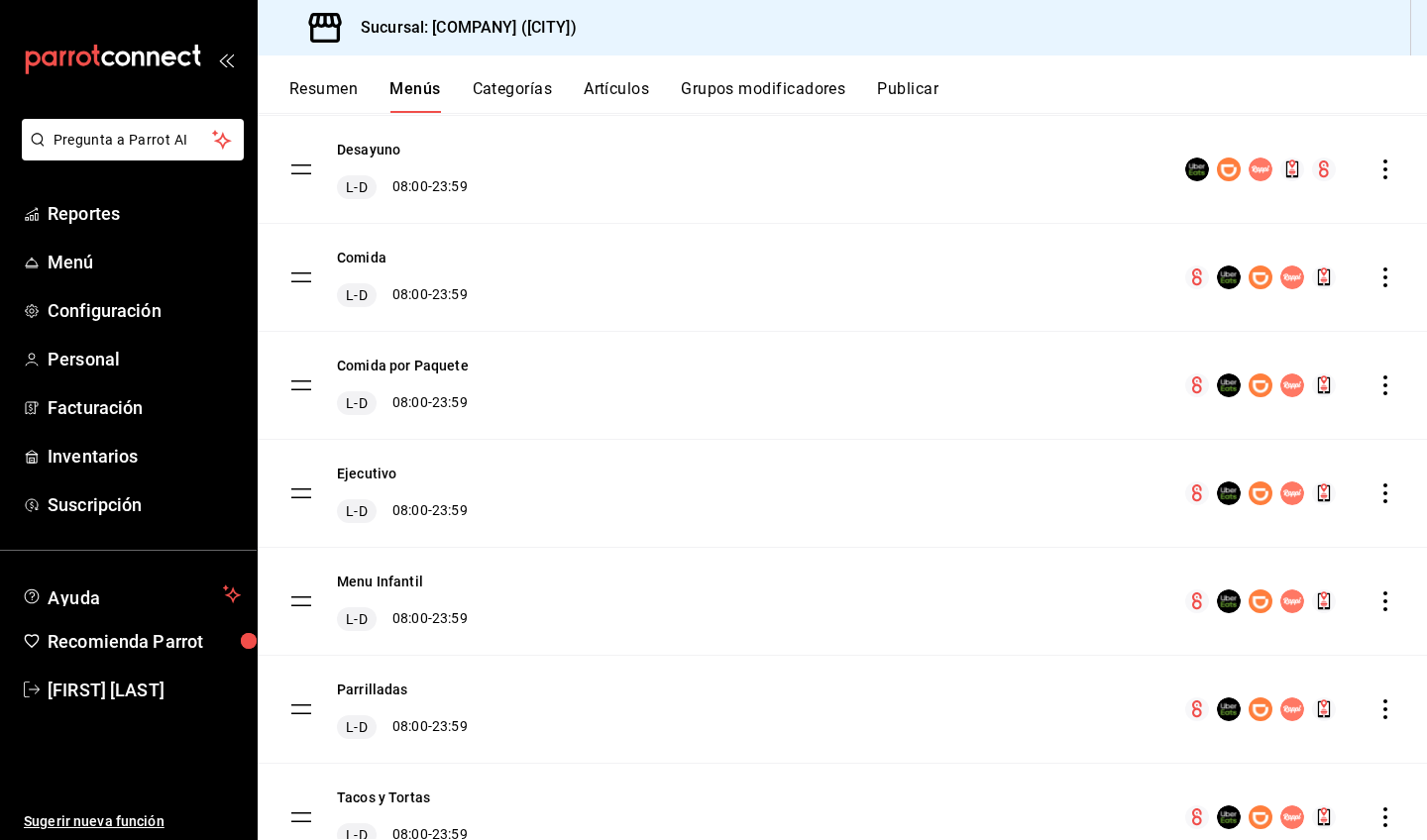 scroll, scrollTop: 0, scrollLeft: 0, axis: both 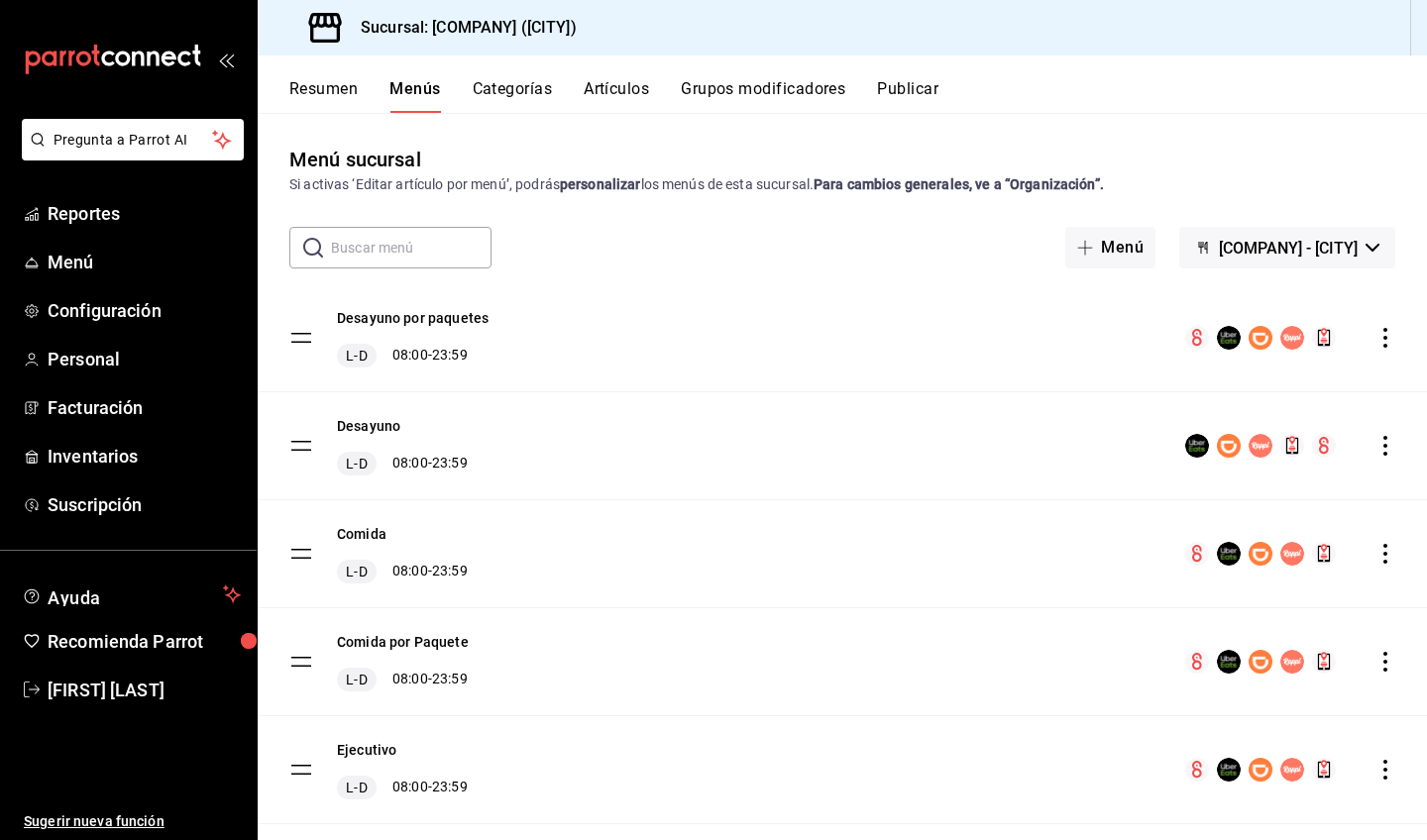 click on "Categorías" at bounding box center [512, 96] 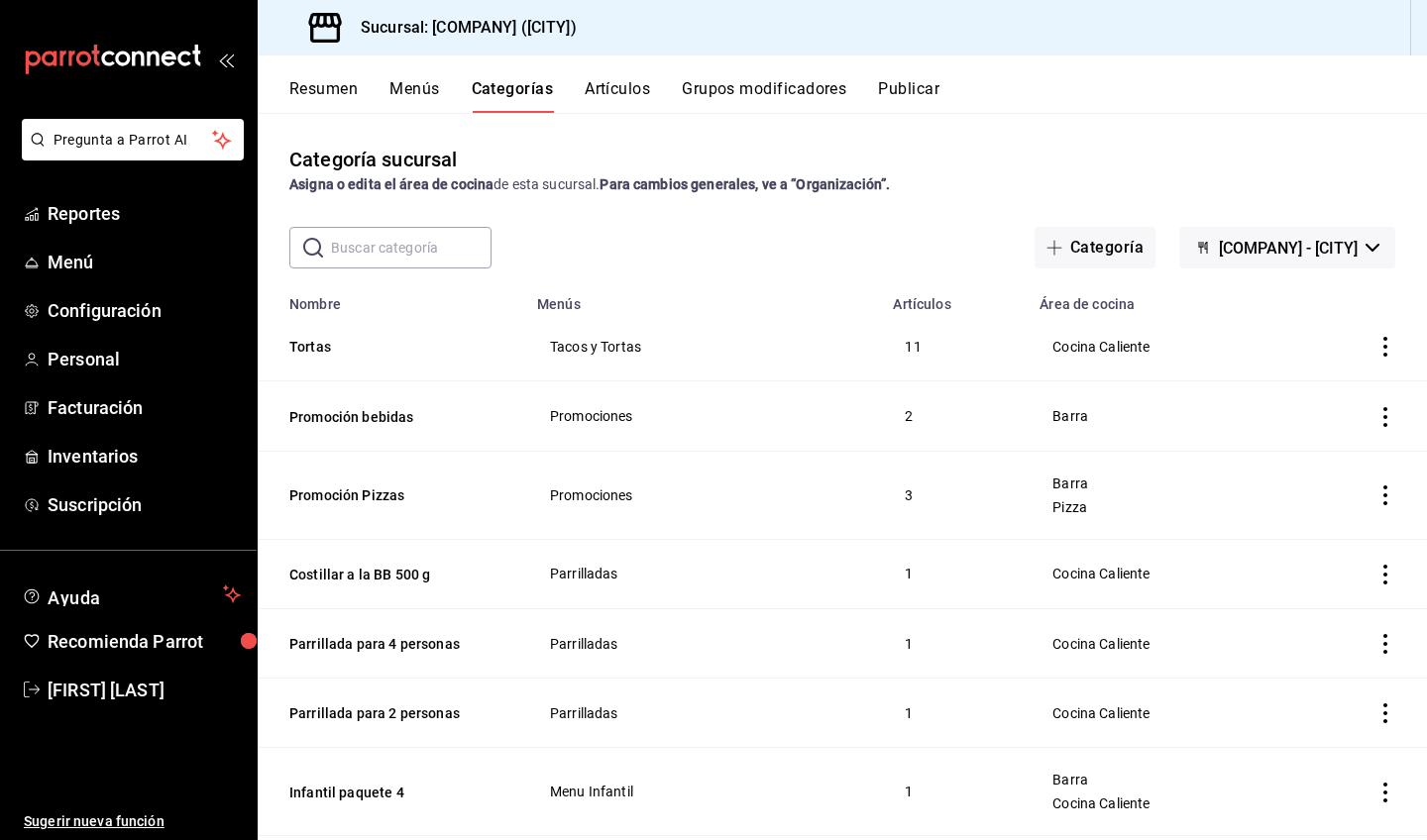 click on "[COMPANY] - [CITY]" at bounding box center (1288, 248) 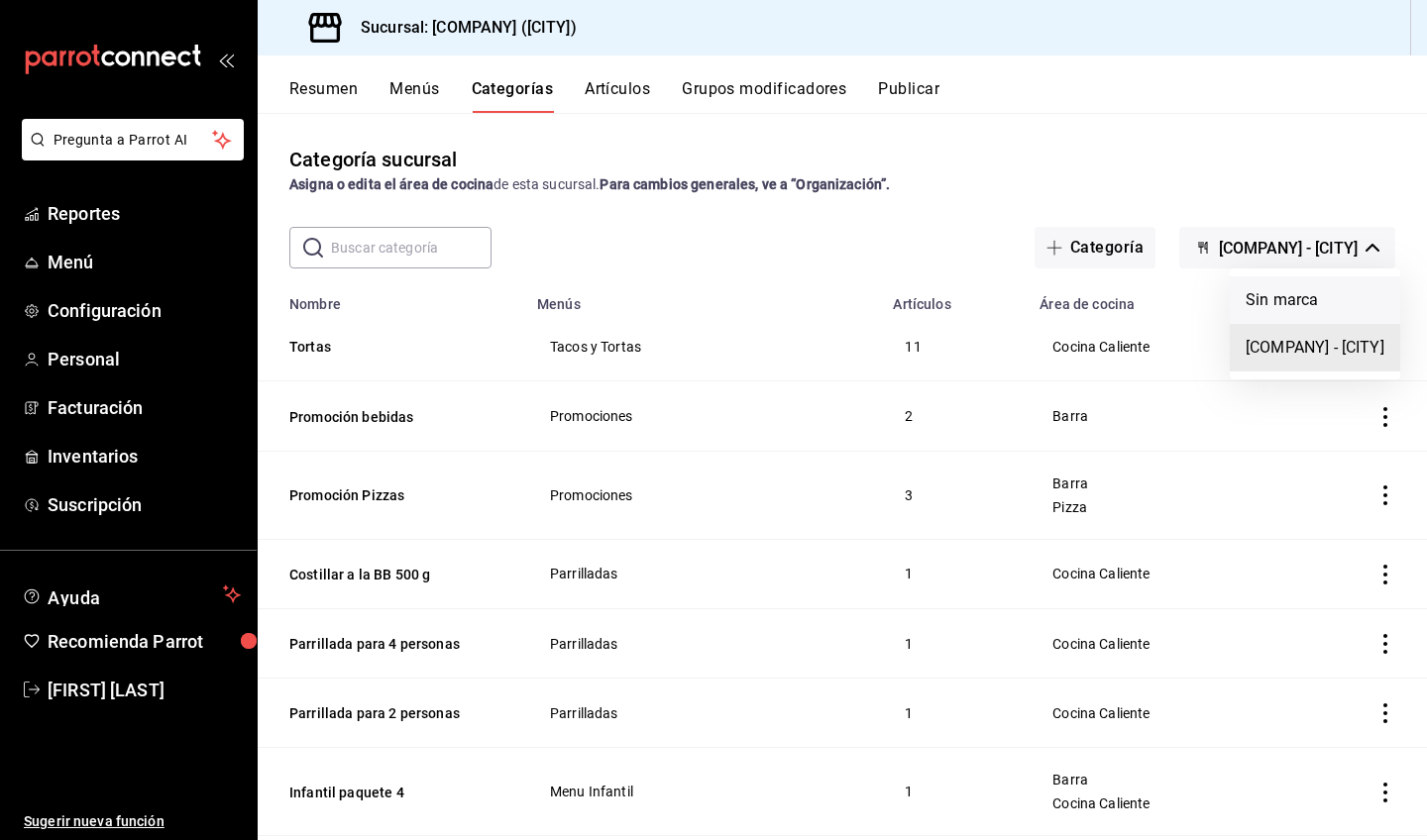 click on "Sin marca" at bounding box center (1315, 300) 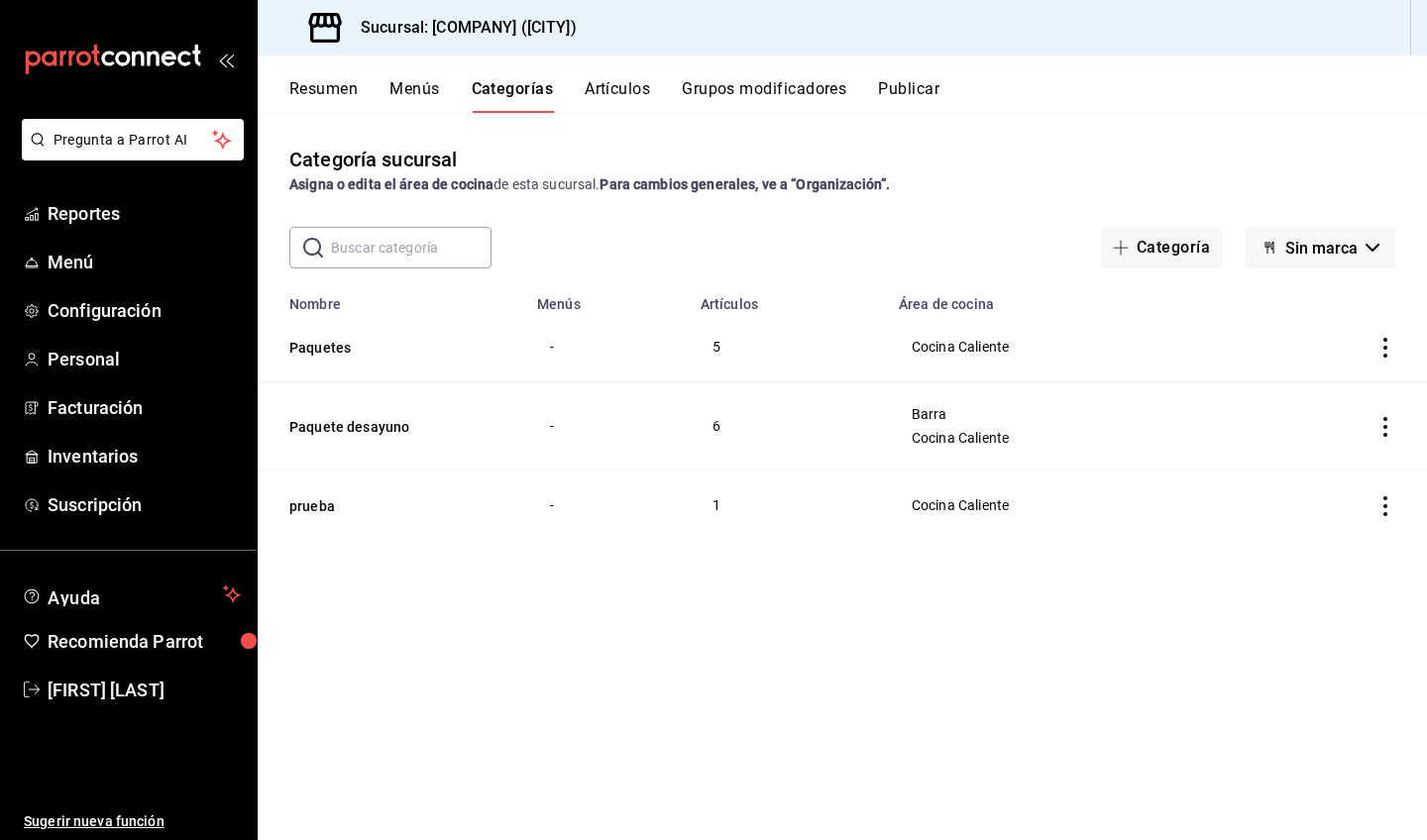 click 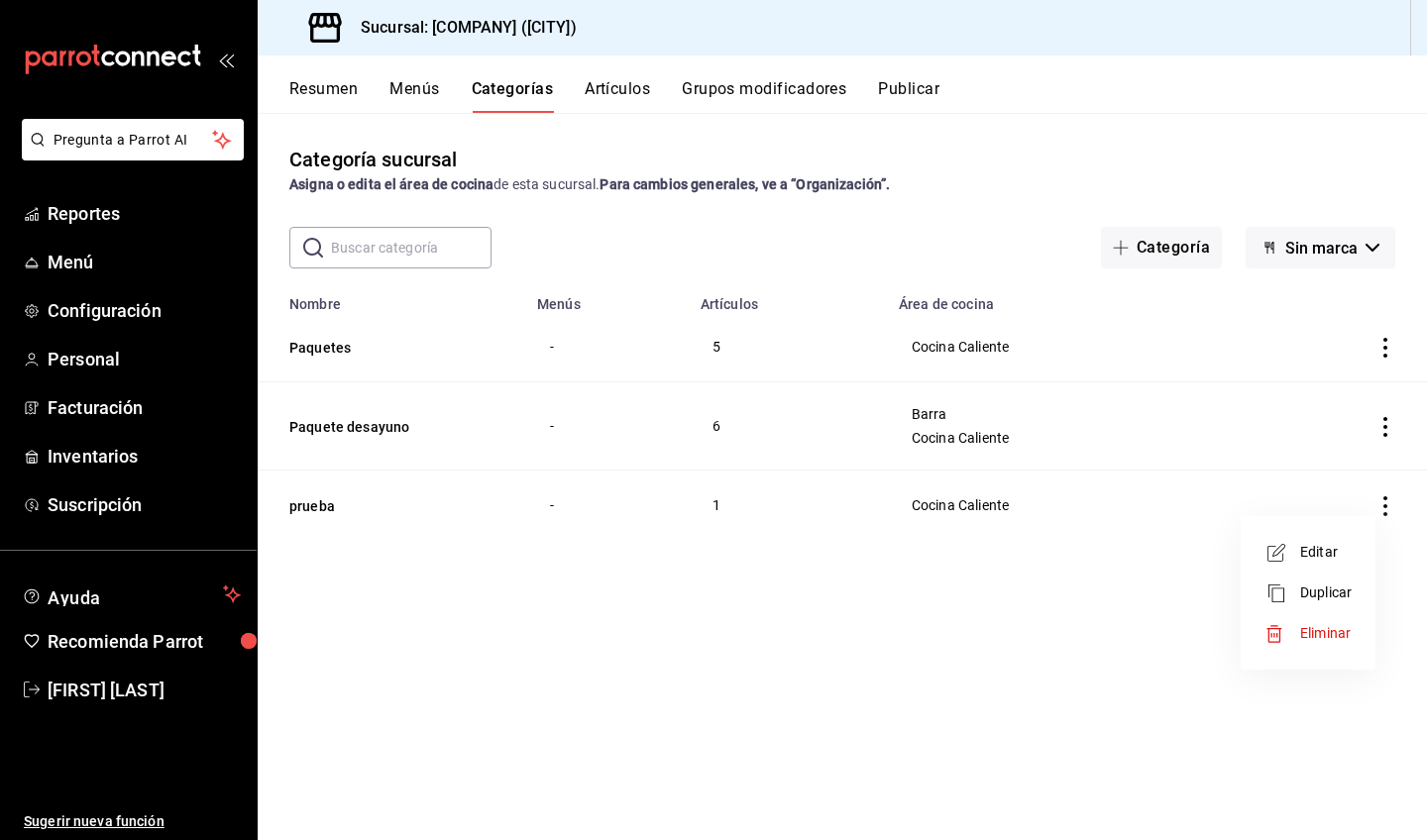 click on "Eliminar" at bounding box center (1325, 633) 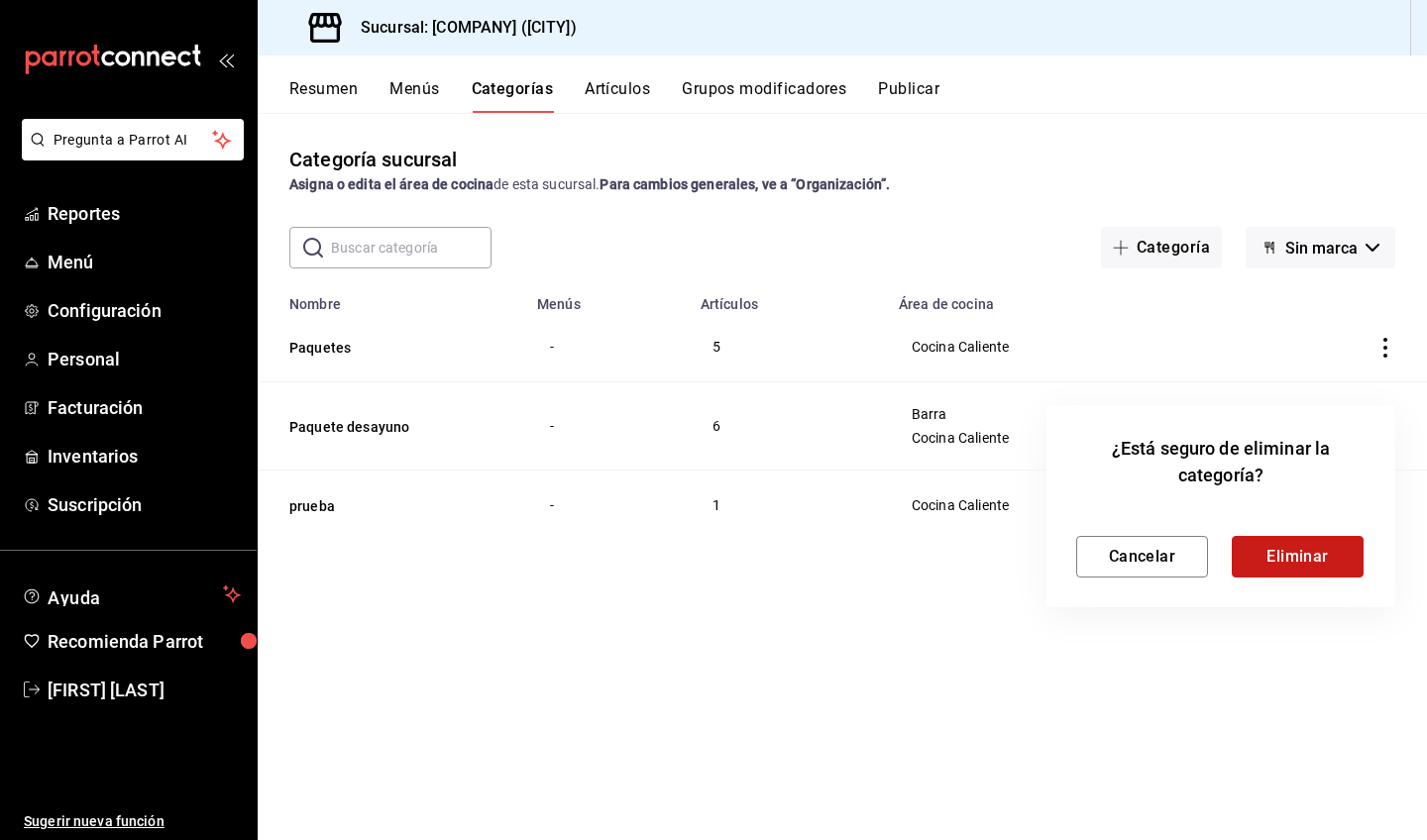 click on "Eliminar" at bounding box center [1297, 557] 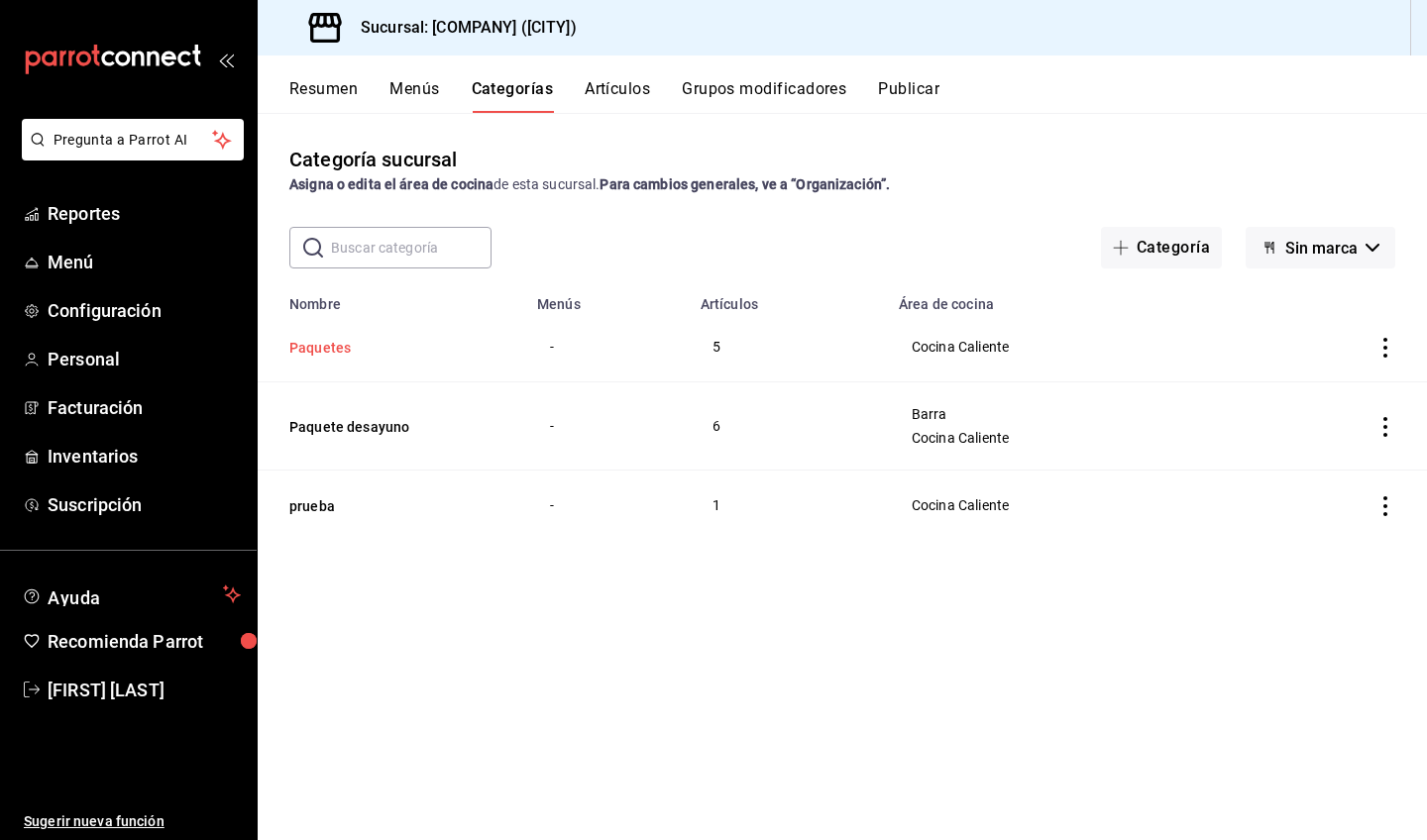 click on "Paquetes" at bounding box center [388, 348] 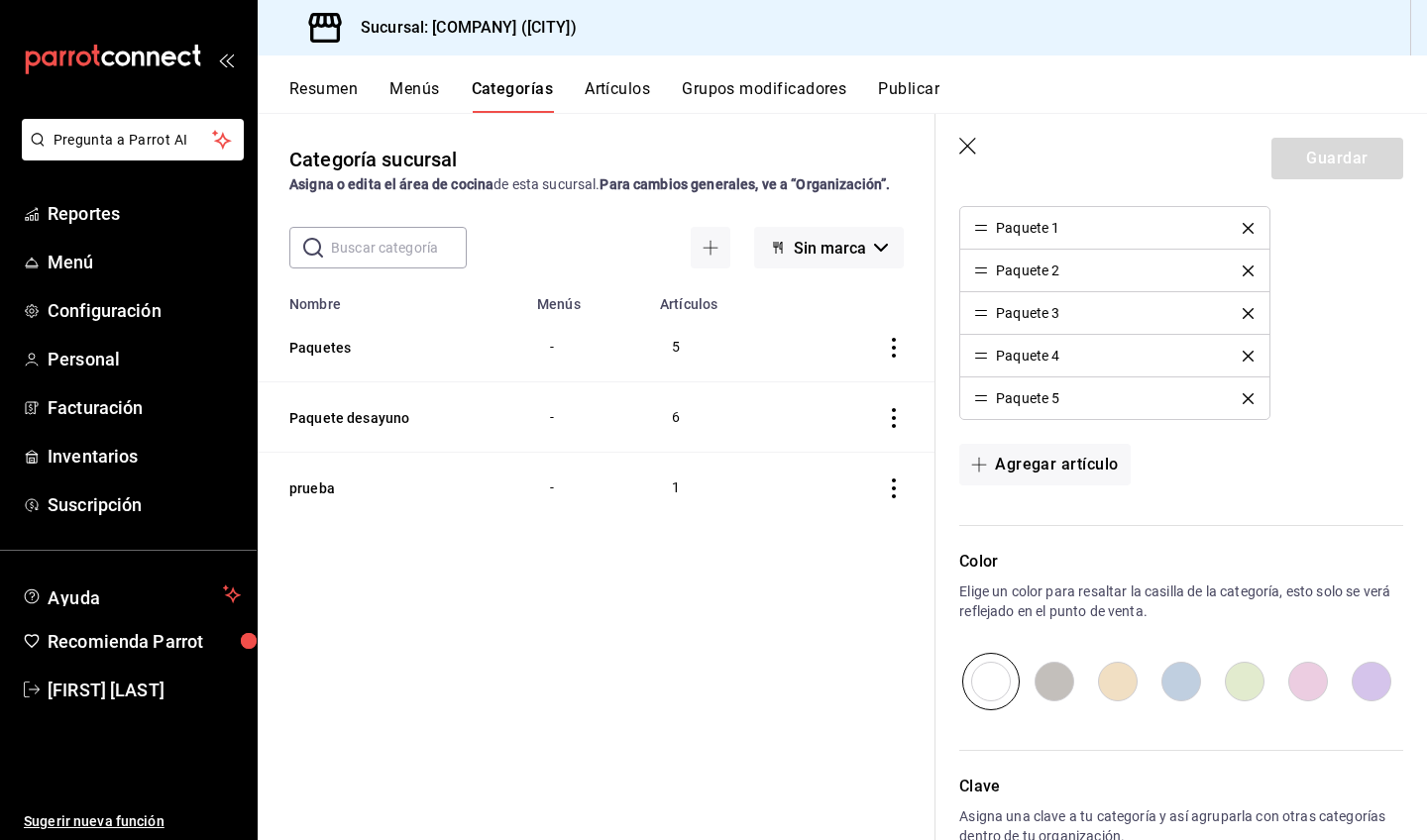 scroll, scrollTop: 800, scrollLeft: 0, axis: vertical 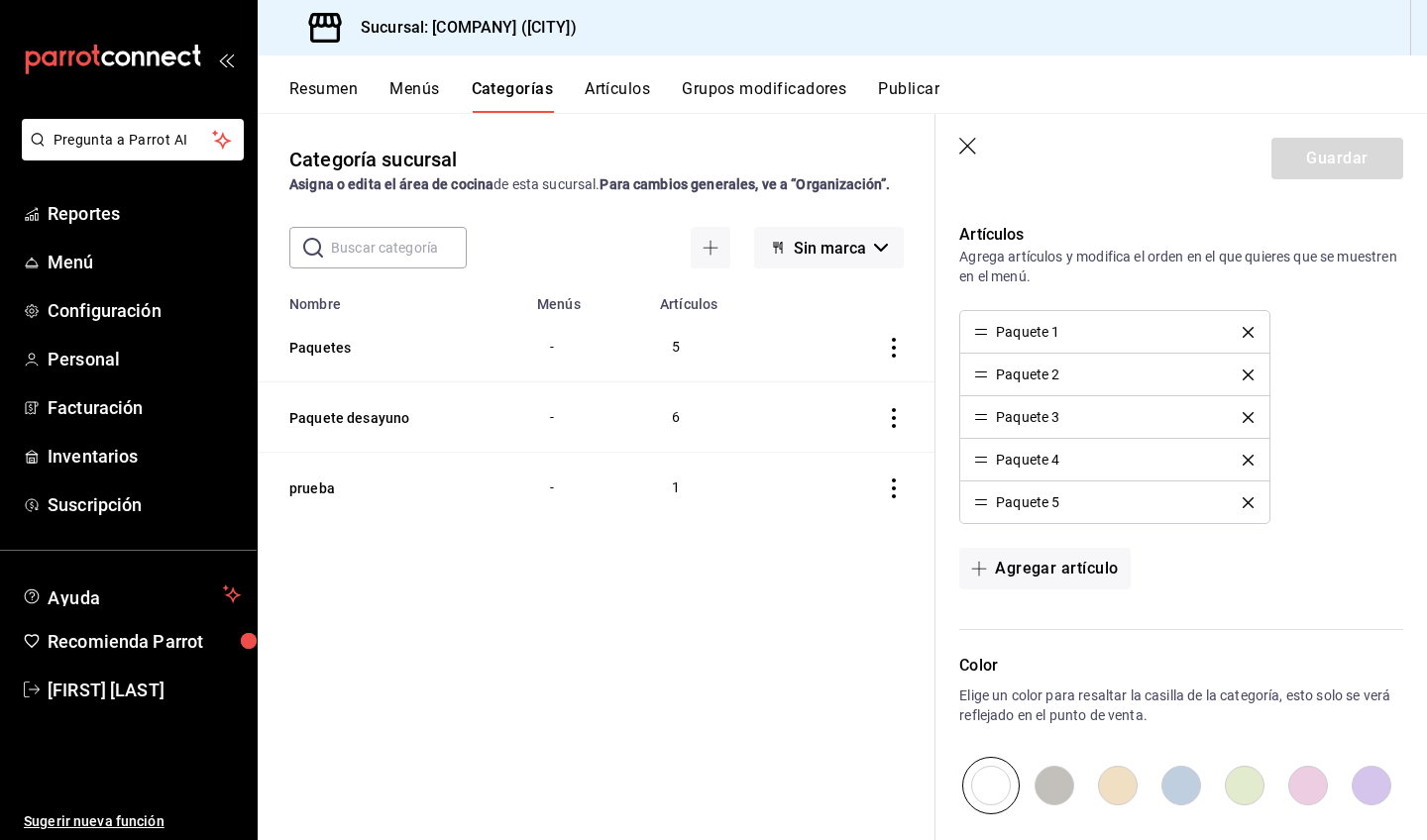 click 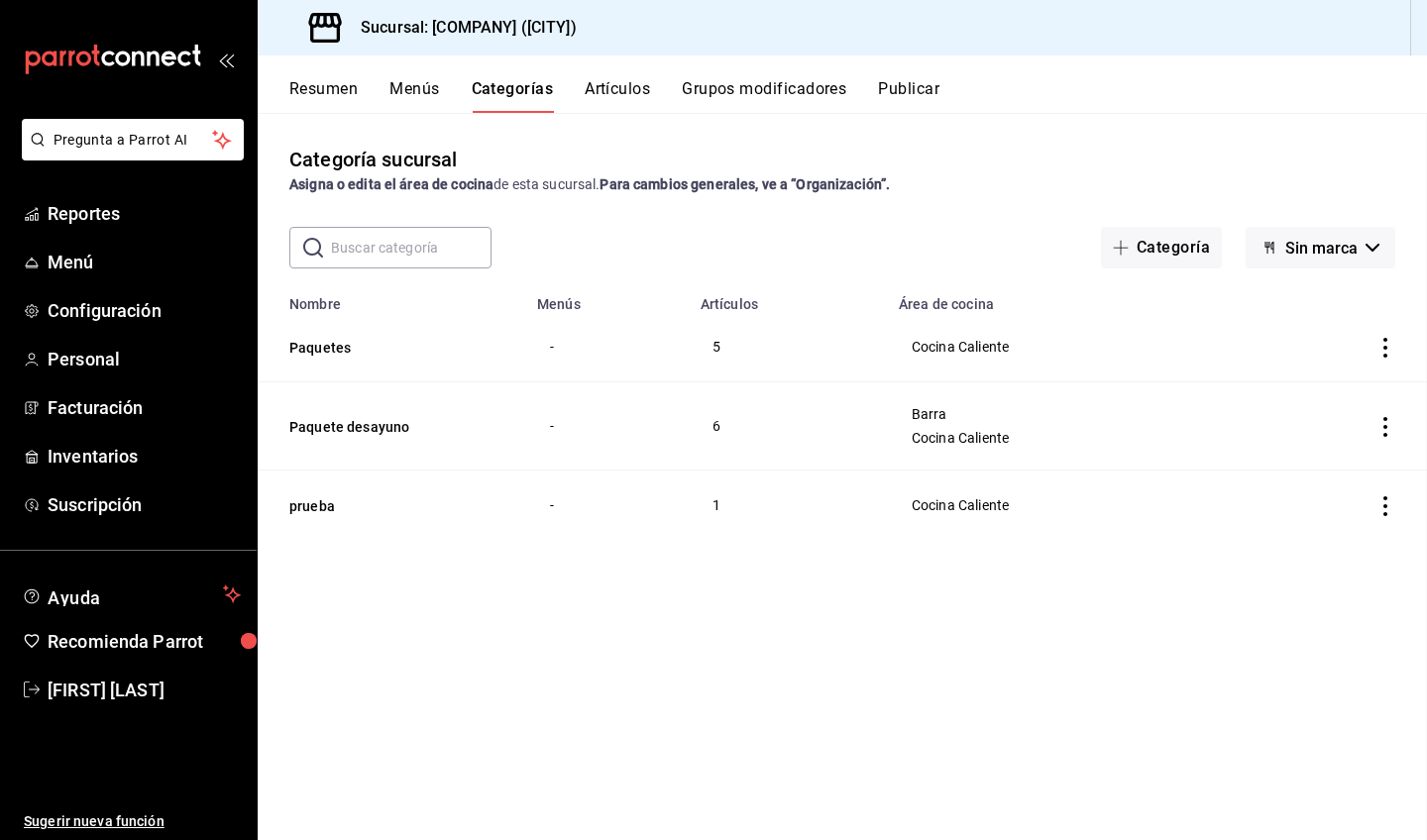 scroll, scrollTop: 0, scrollLeft: 0, axis: both 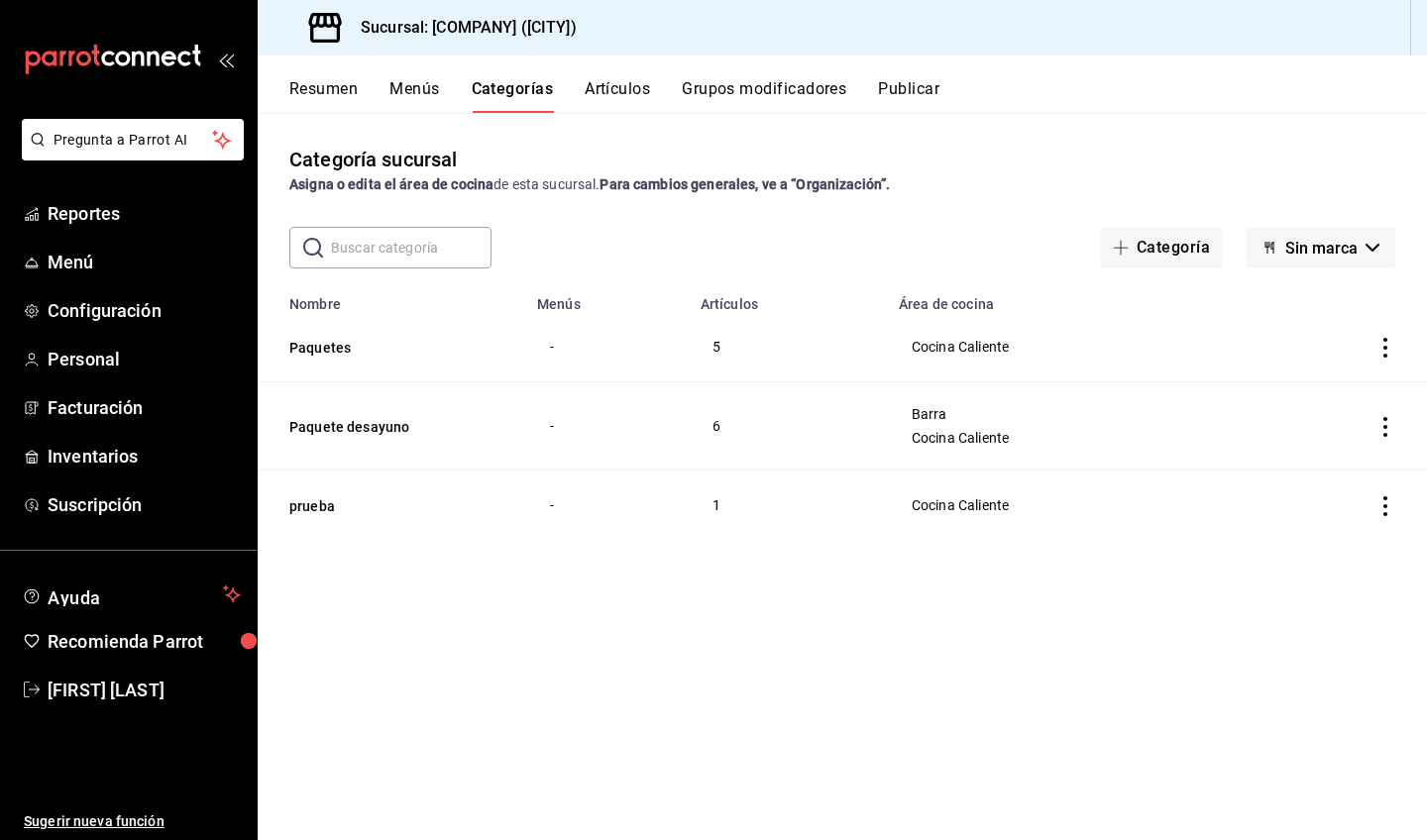 click on "Sin marca" at bounding box center [1320, 248] 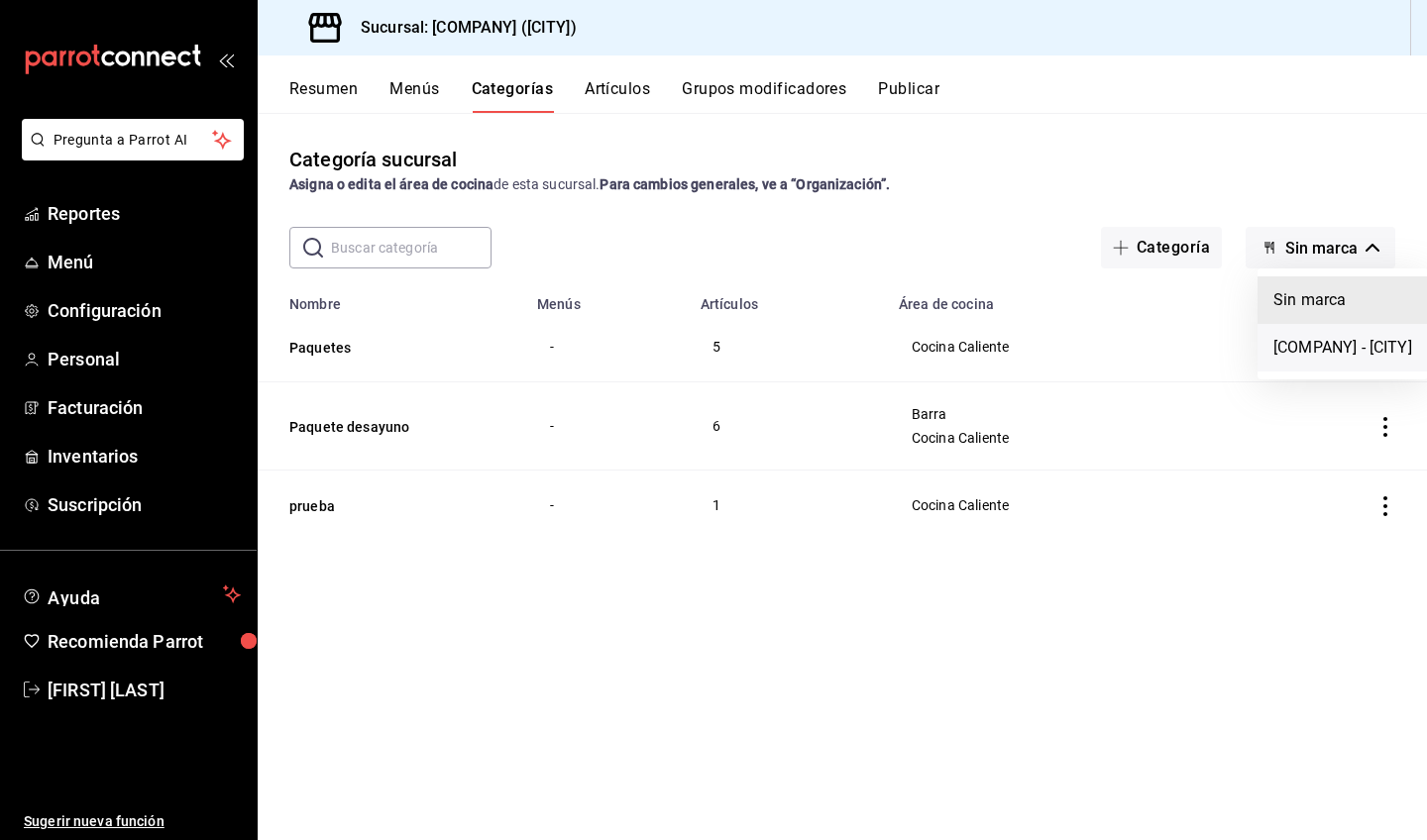click on "[COMPANY] - [CITY]" at bounding box center (1343, 348) 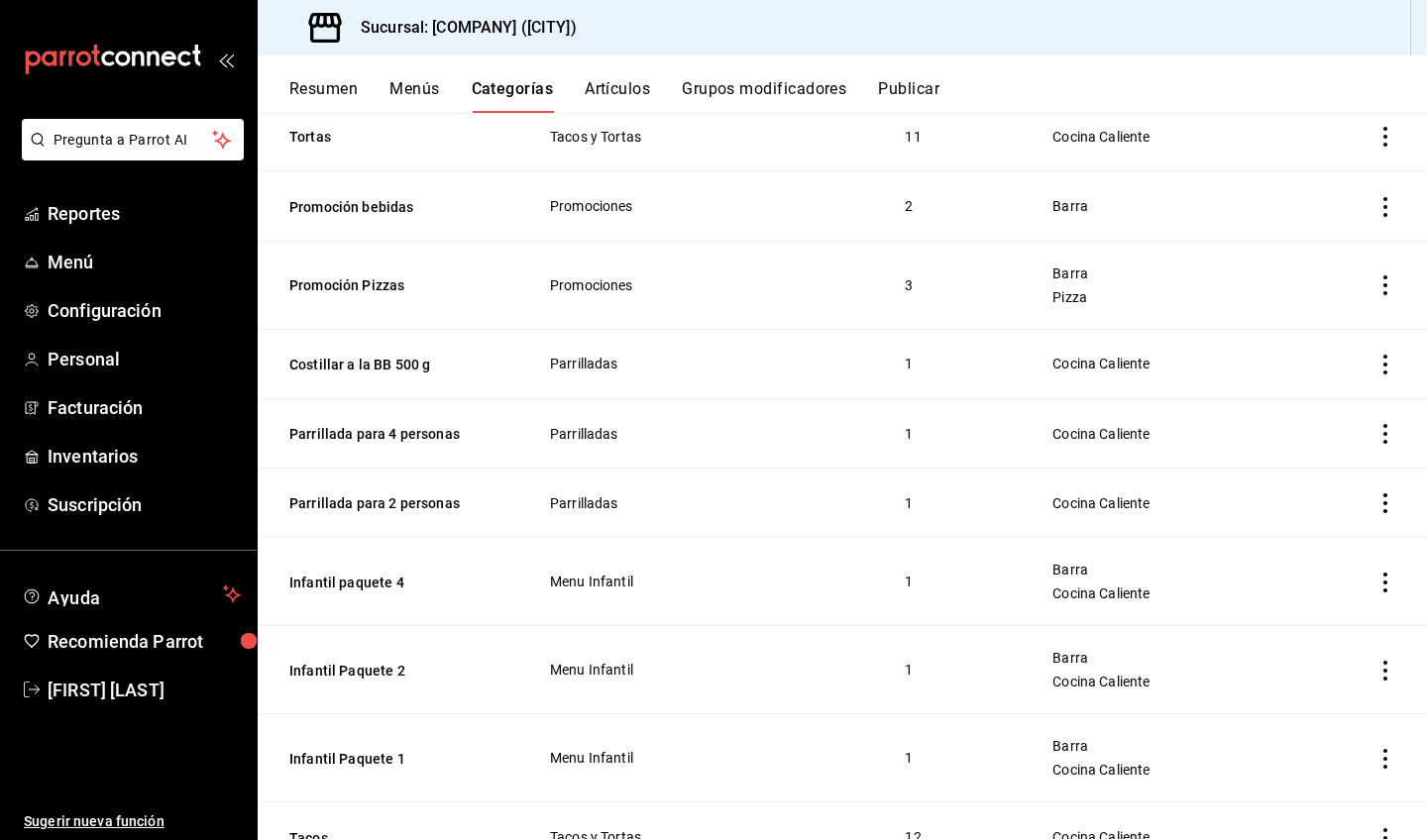scroll, scrollTop: 0, scrollLeft: 0, axis: both 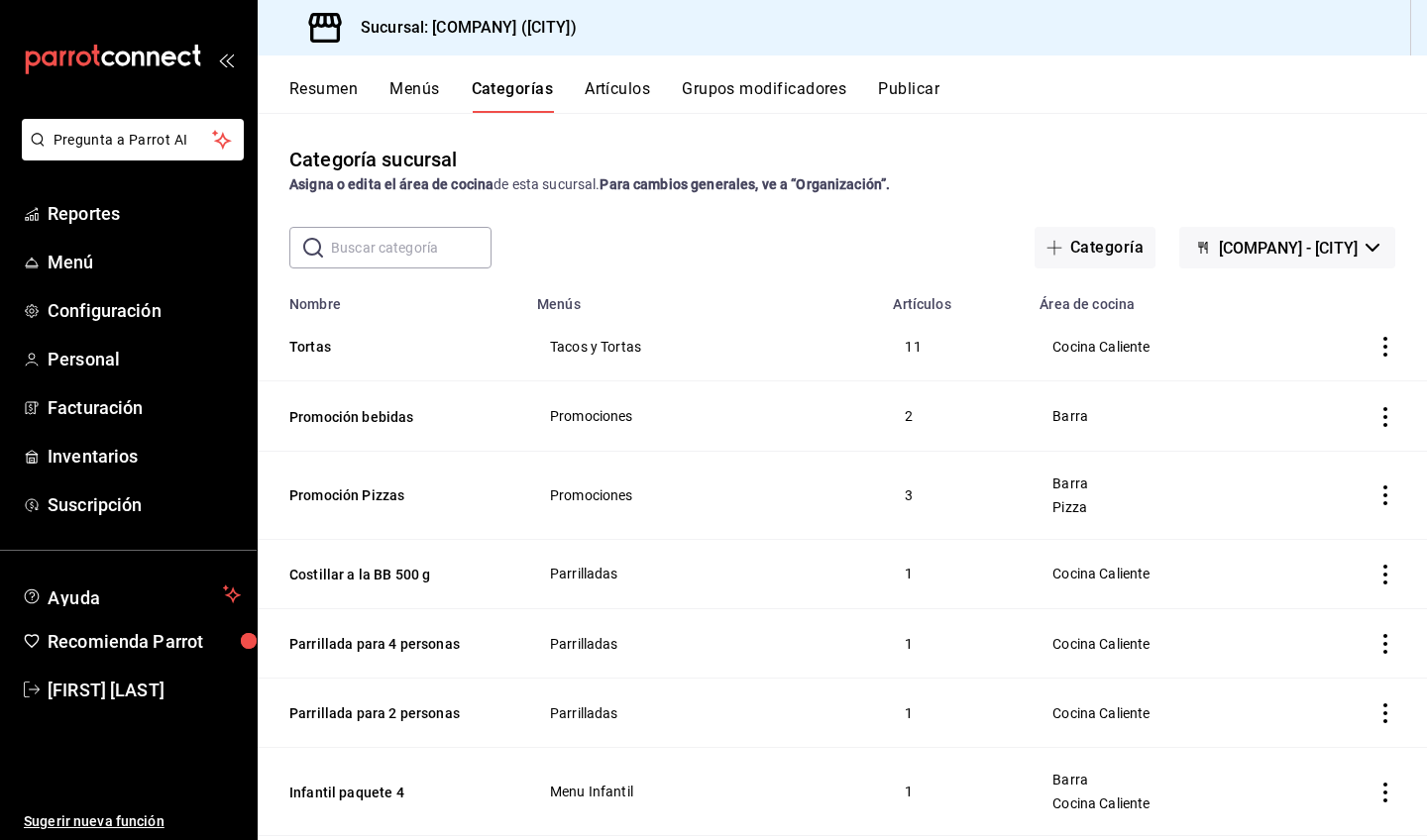 click on "Publicar" at bounding box center (909, 96) 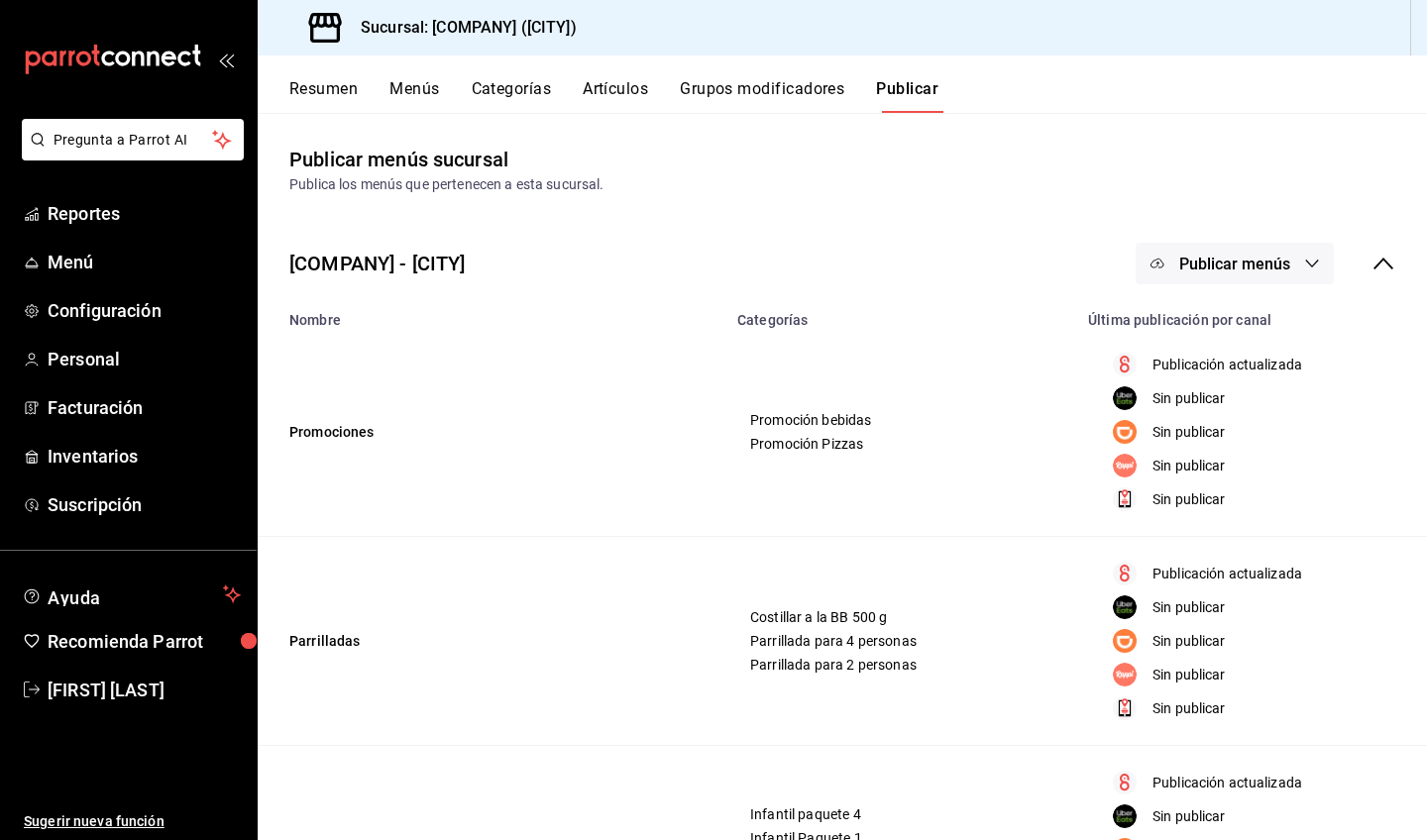 click on "Grupos modificadores" at bounding box center (762, 96) 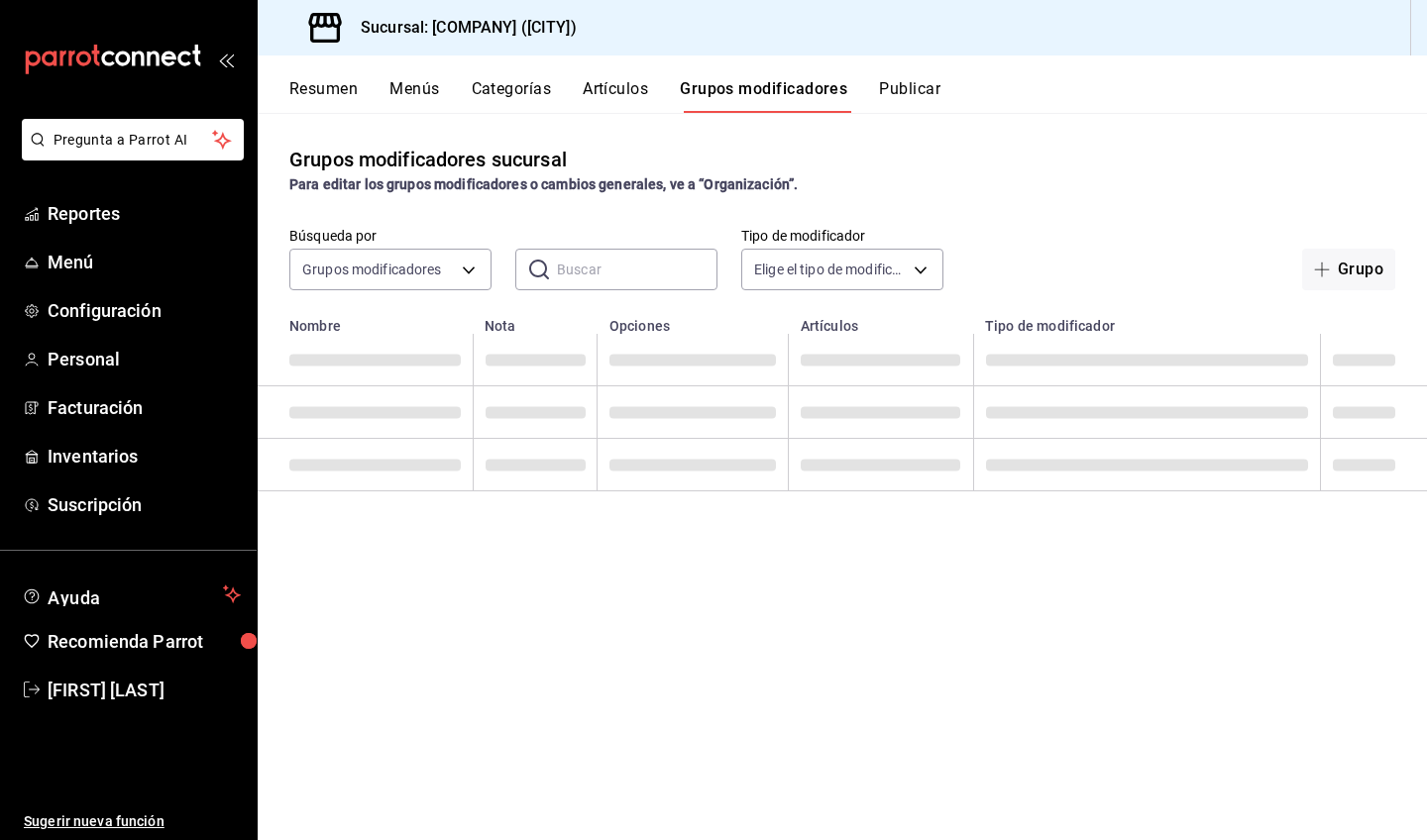 click on "Resumen" at bounding box center [323, 96] 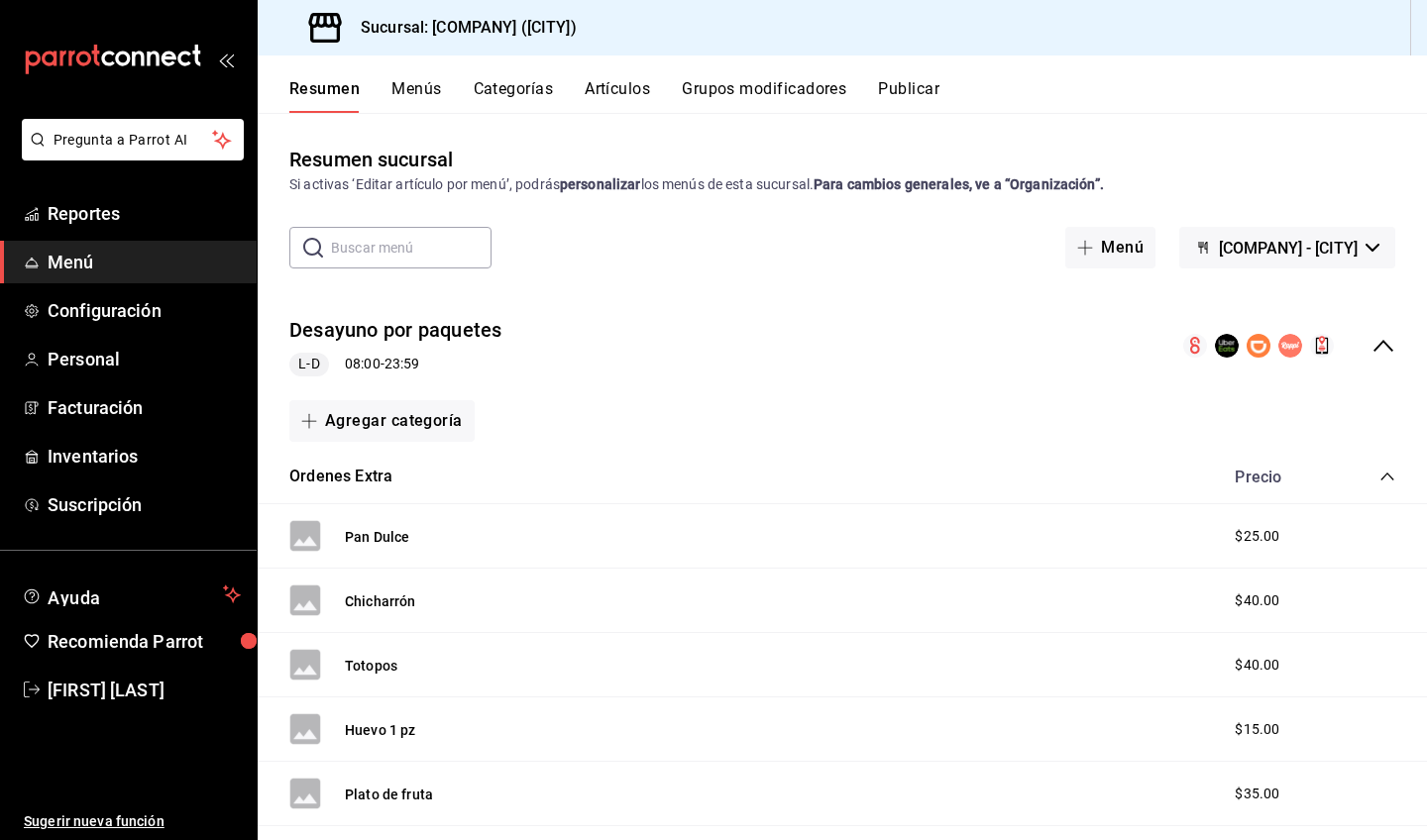 click on "[COMPANY] - [CITY]" at bounding box center (1288, 248) 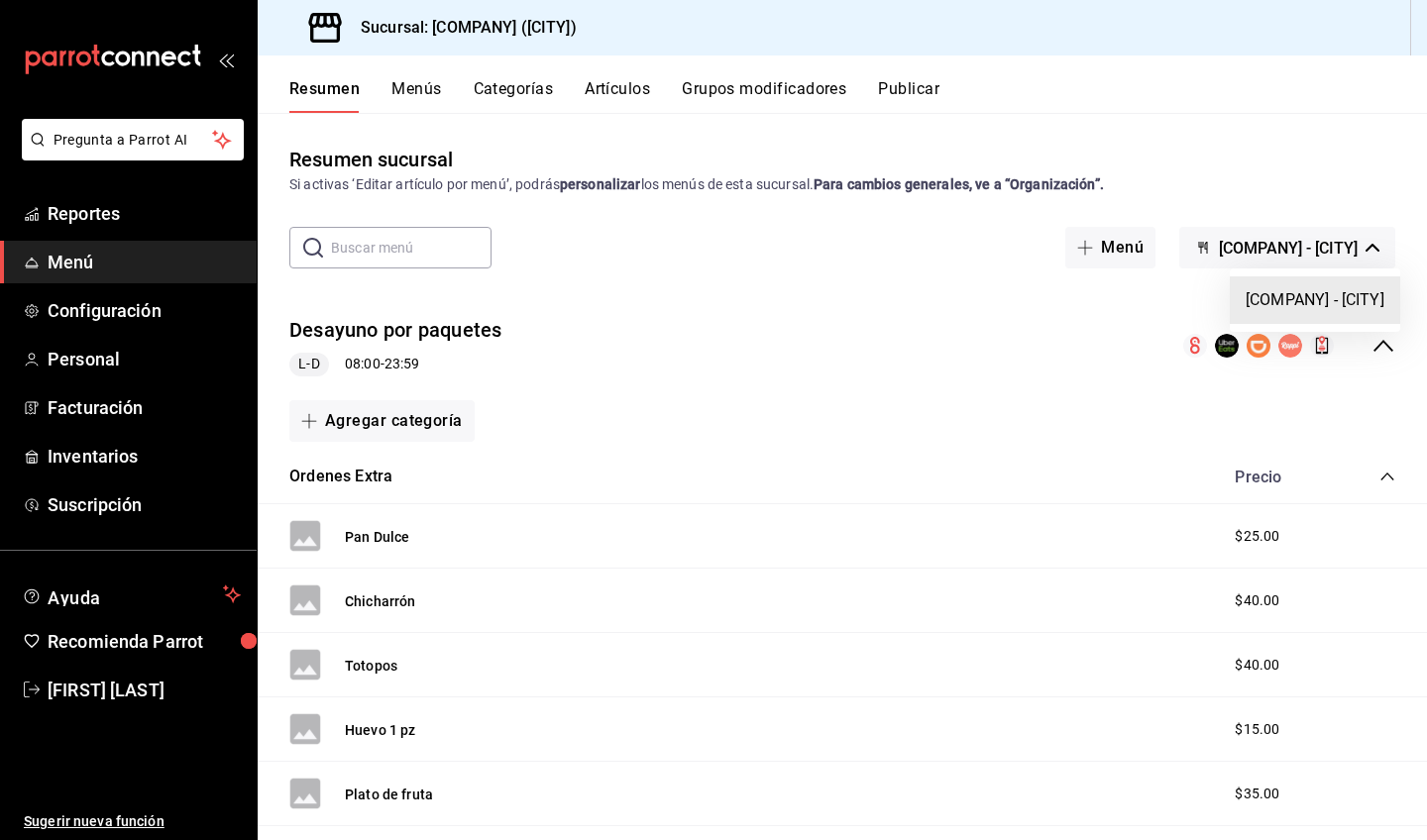 click at bounding box center [714, 420] 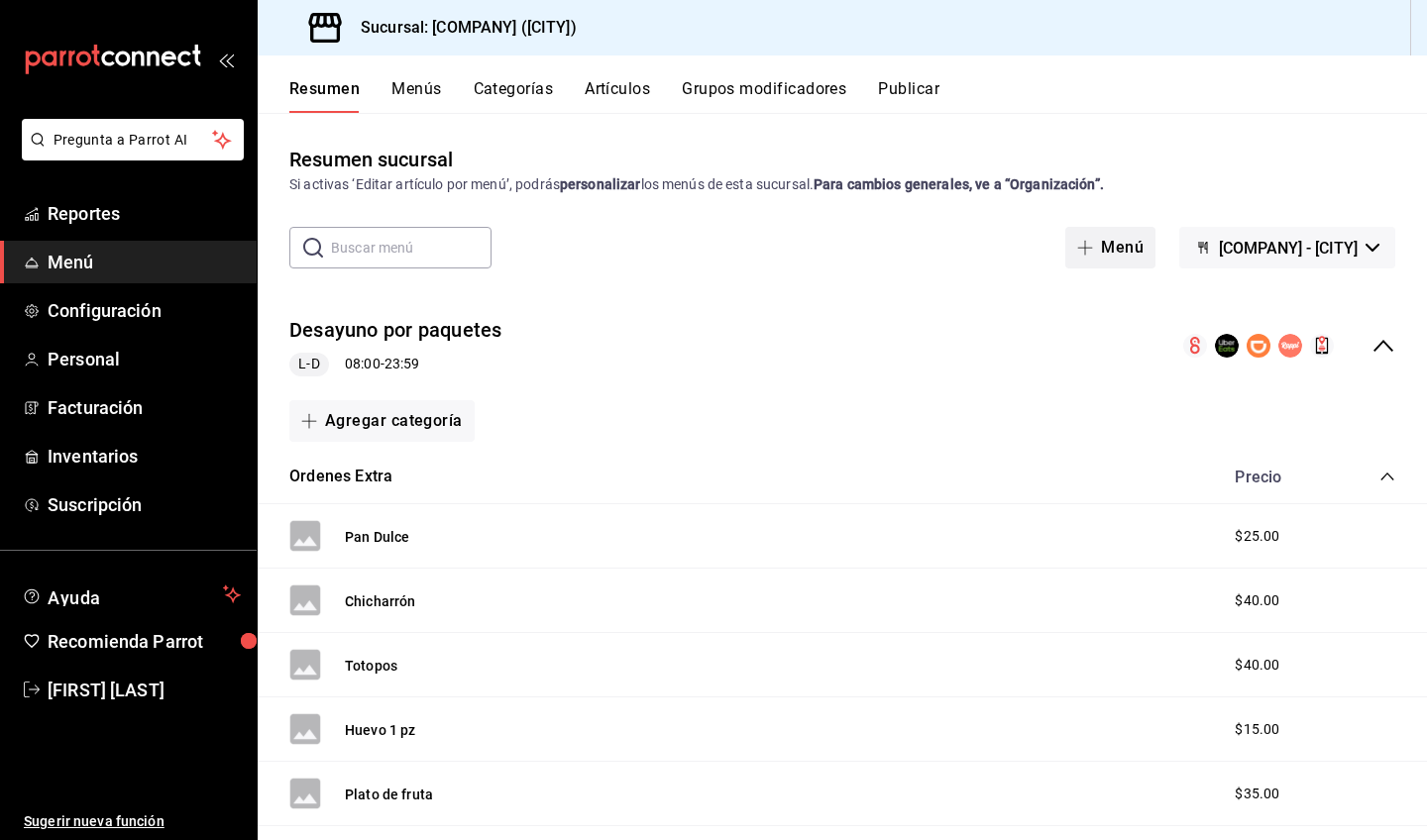 click at bounding box center (1089, 248) 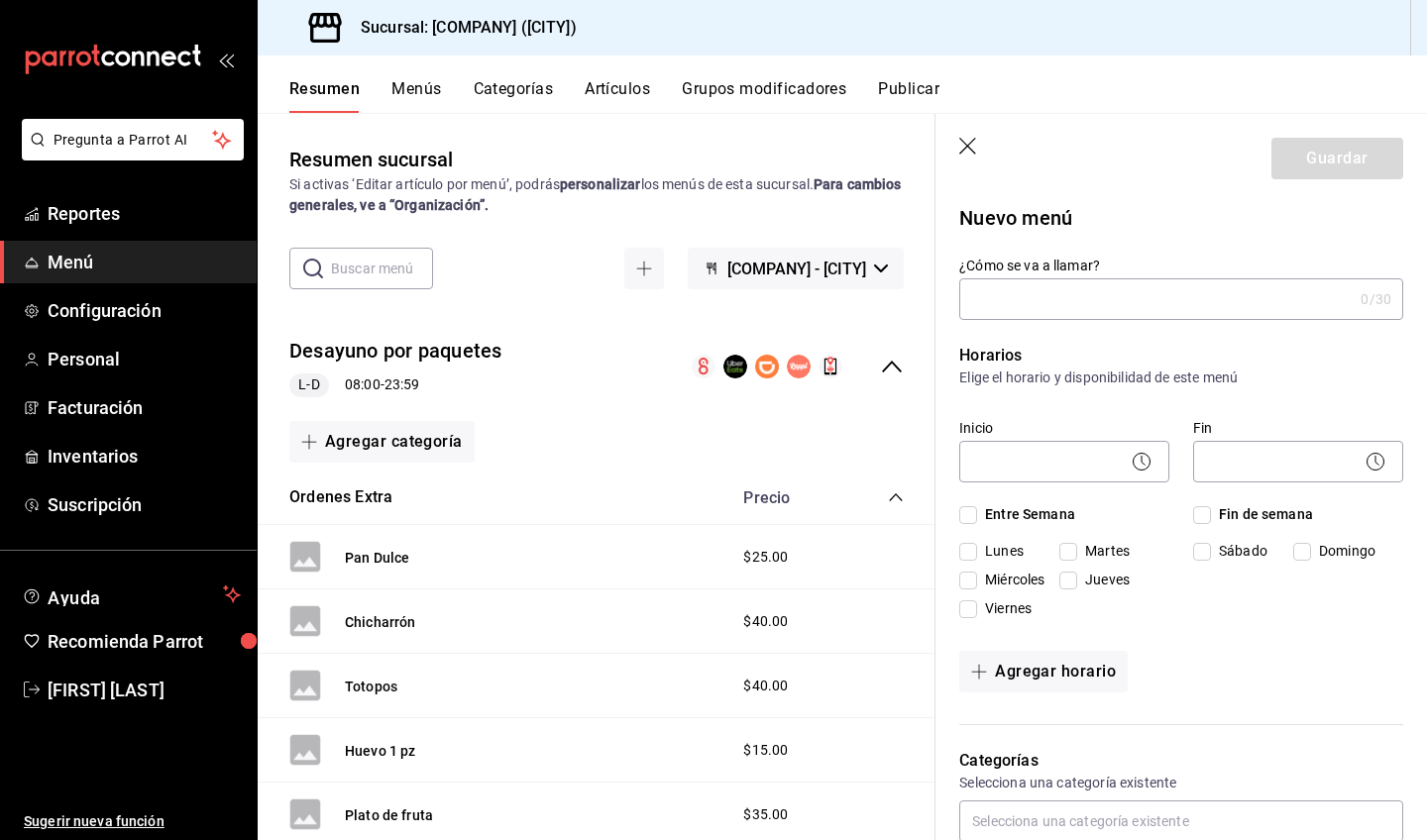 click 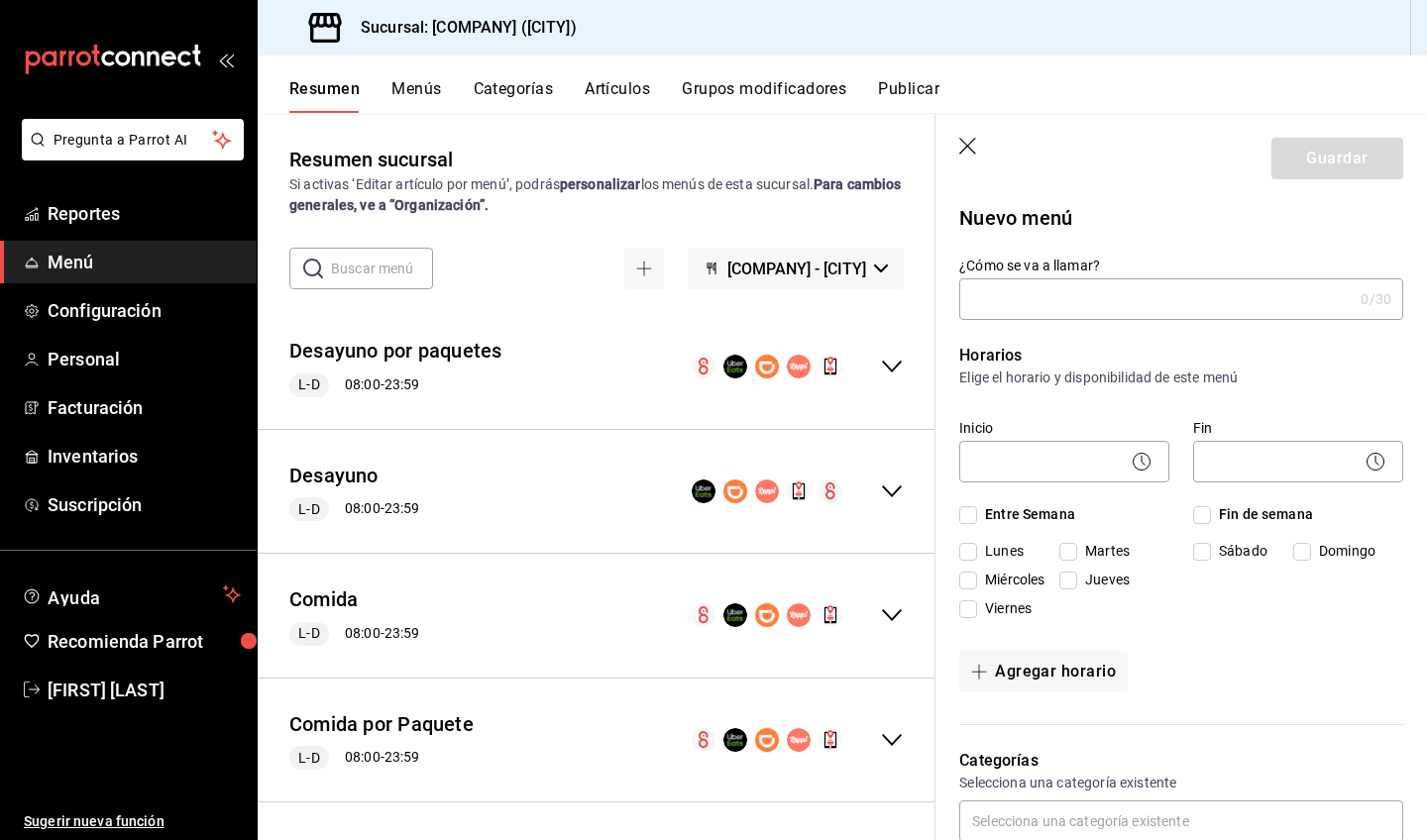 click on "¿Cómo se va a llamar?" at bounding box center (1155, 299) 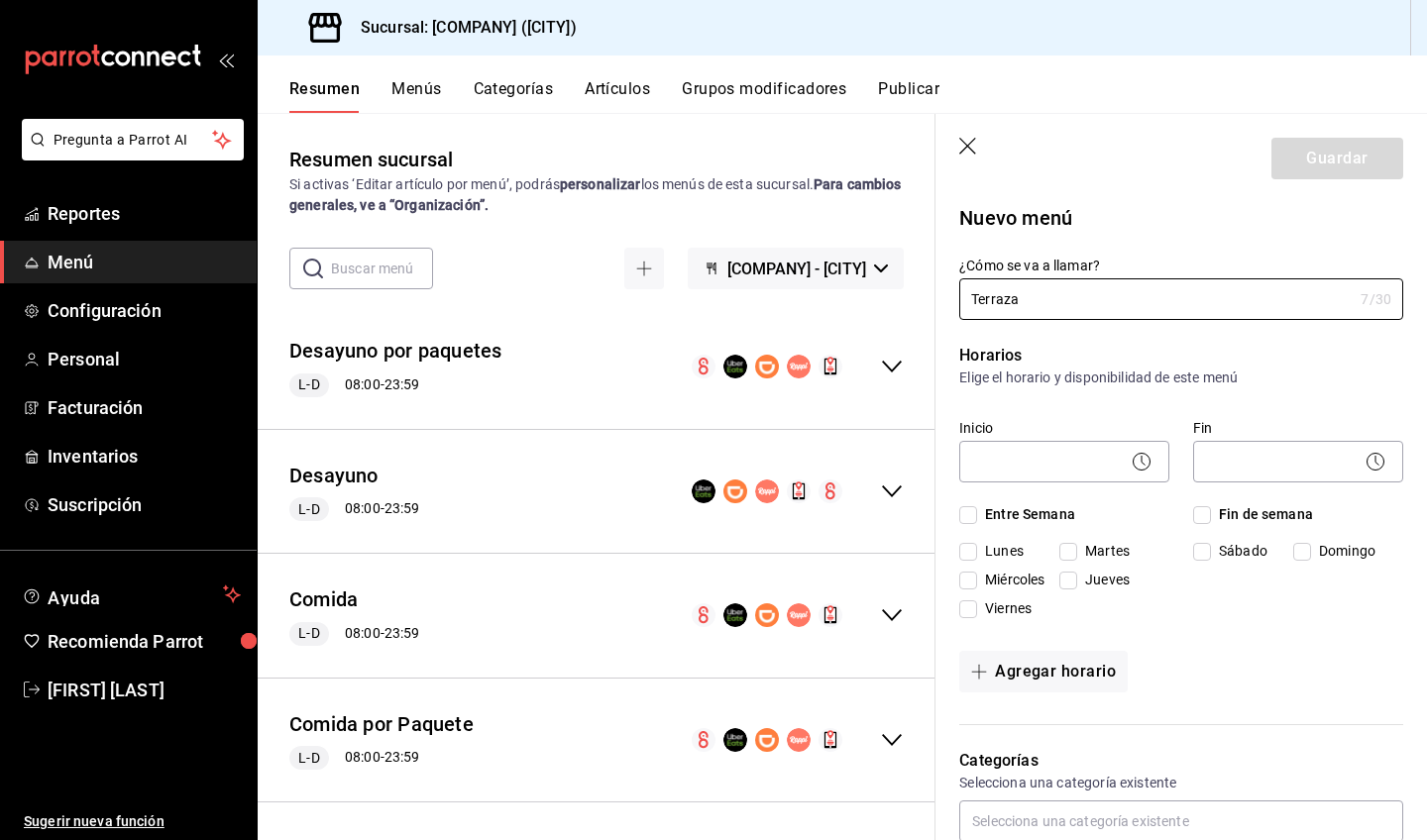 type on "Terraza" 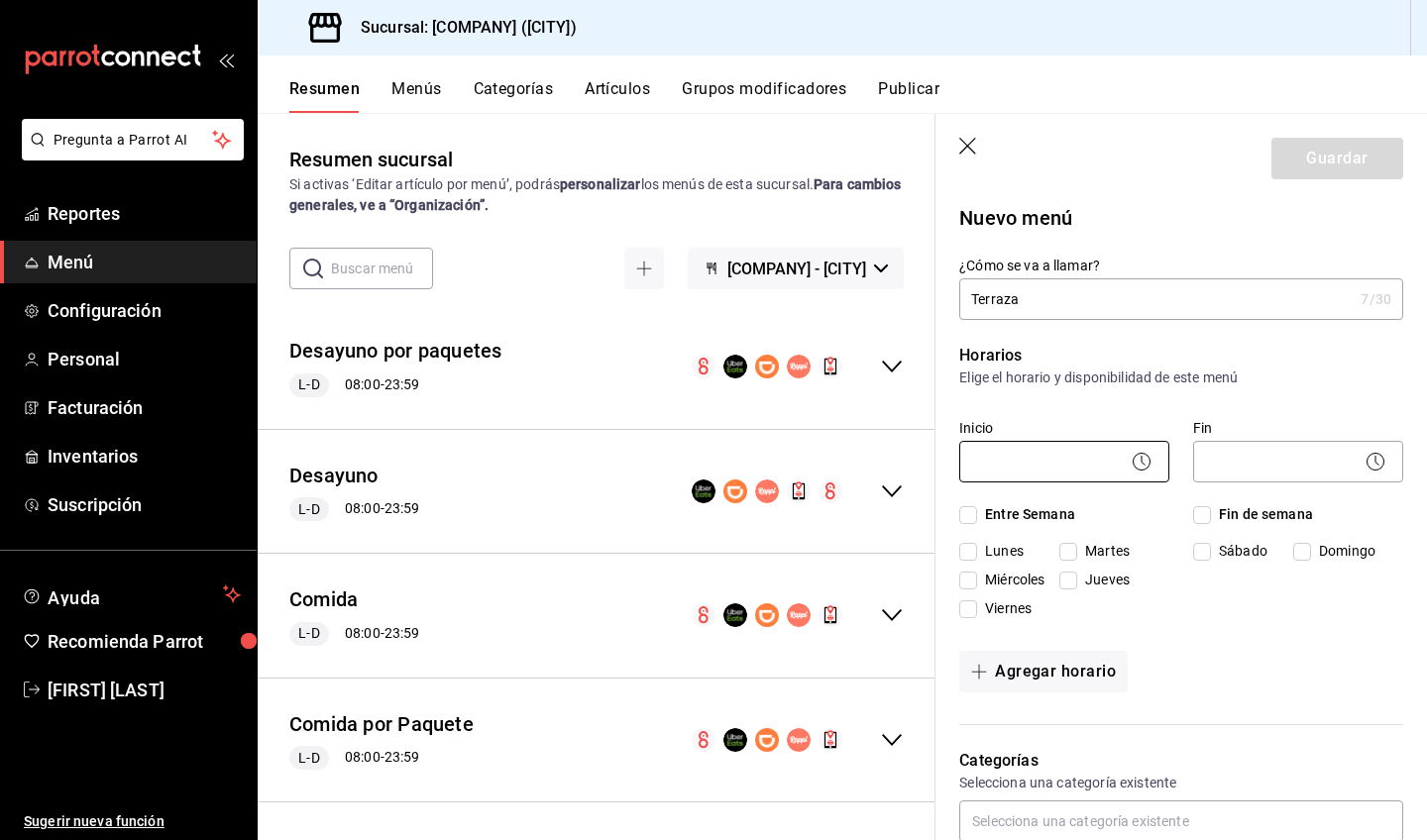 click on "[COMPANY] - [CITY] Desayuno por paquetes L-D 08:00 - 23:59 Agregar categoría Ordenes Extra Precio Pan Dulce $25.00 Chicharrón $40.00 Totopos $40.00 Huevo 1 pz $15.00 Plato de fruta $35.00 Queso para papas a la francesa $15.00 Tortilla para enchiladas $30.00 Pure de papa $60.00 Guacamole $65.00 Frijoles refritos $35.00 Crema $35.00 Aguacate $50.00 Agregar artículo Paquete desayuno 1 Precio Huevos Elige huevos paquete 1 , Elige Fruta , Jugo, café o té , Cambio de fruta a bebida $150.00 Agregar artículo Paquete desayuno 2 Precio Agregar artículo Paquete desayuno 3 L-D 7" at bounding box center (714, 420) 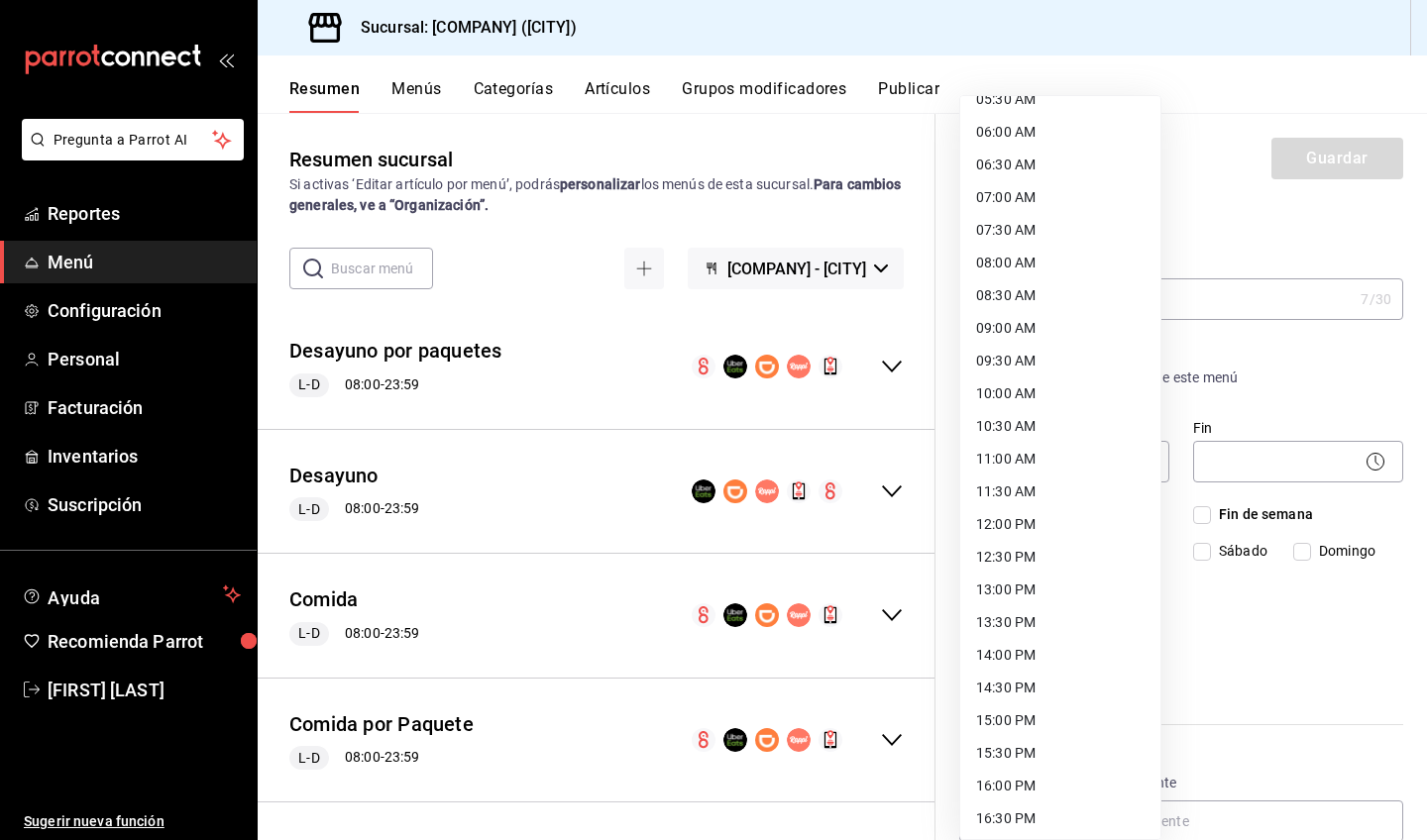 scroll, scrollTop: 0, scrollLeft: 0, axis: both 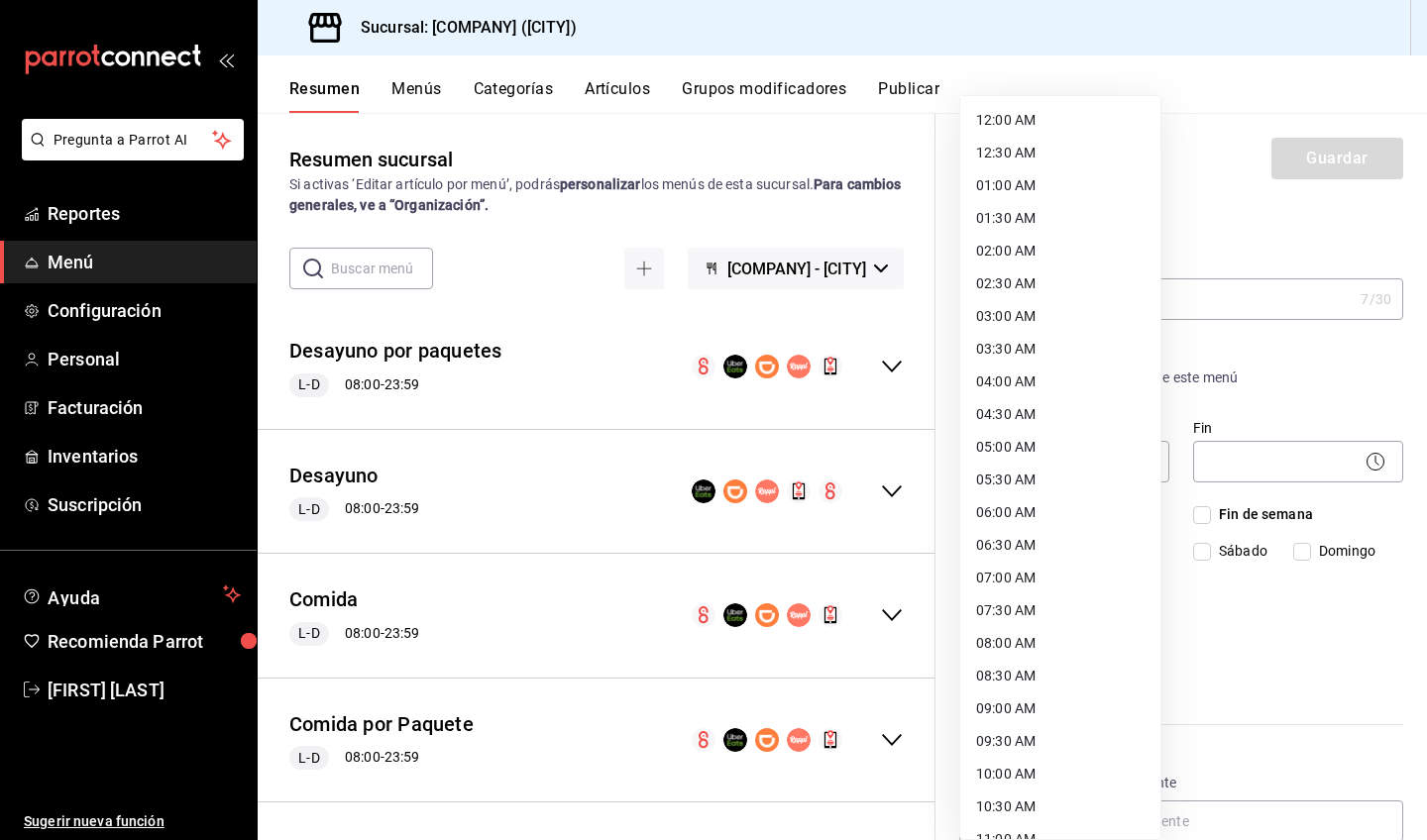 click on "12:00 AM" at bounding box center [1060, 120] 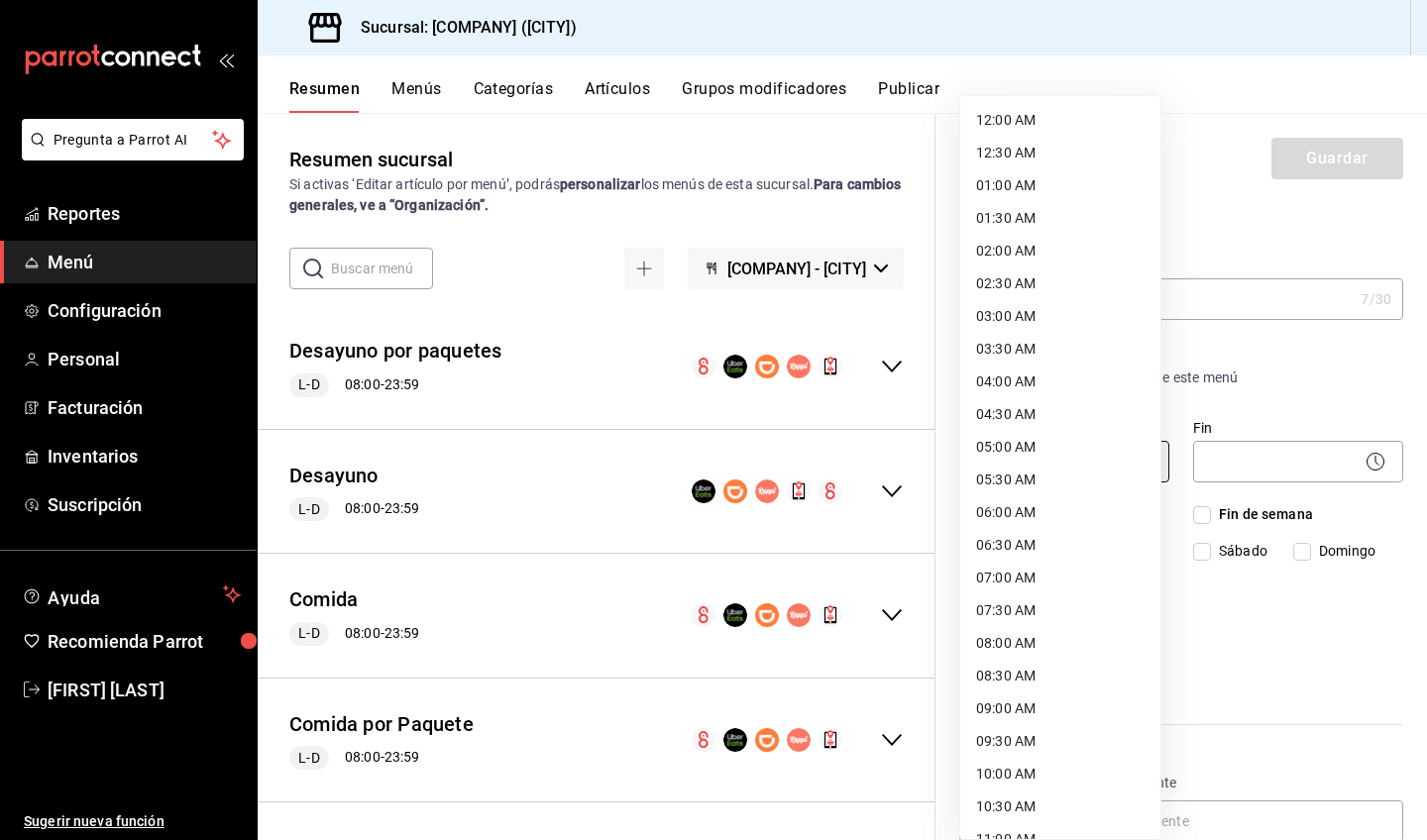 type on "00:00" 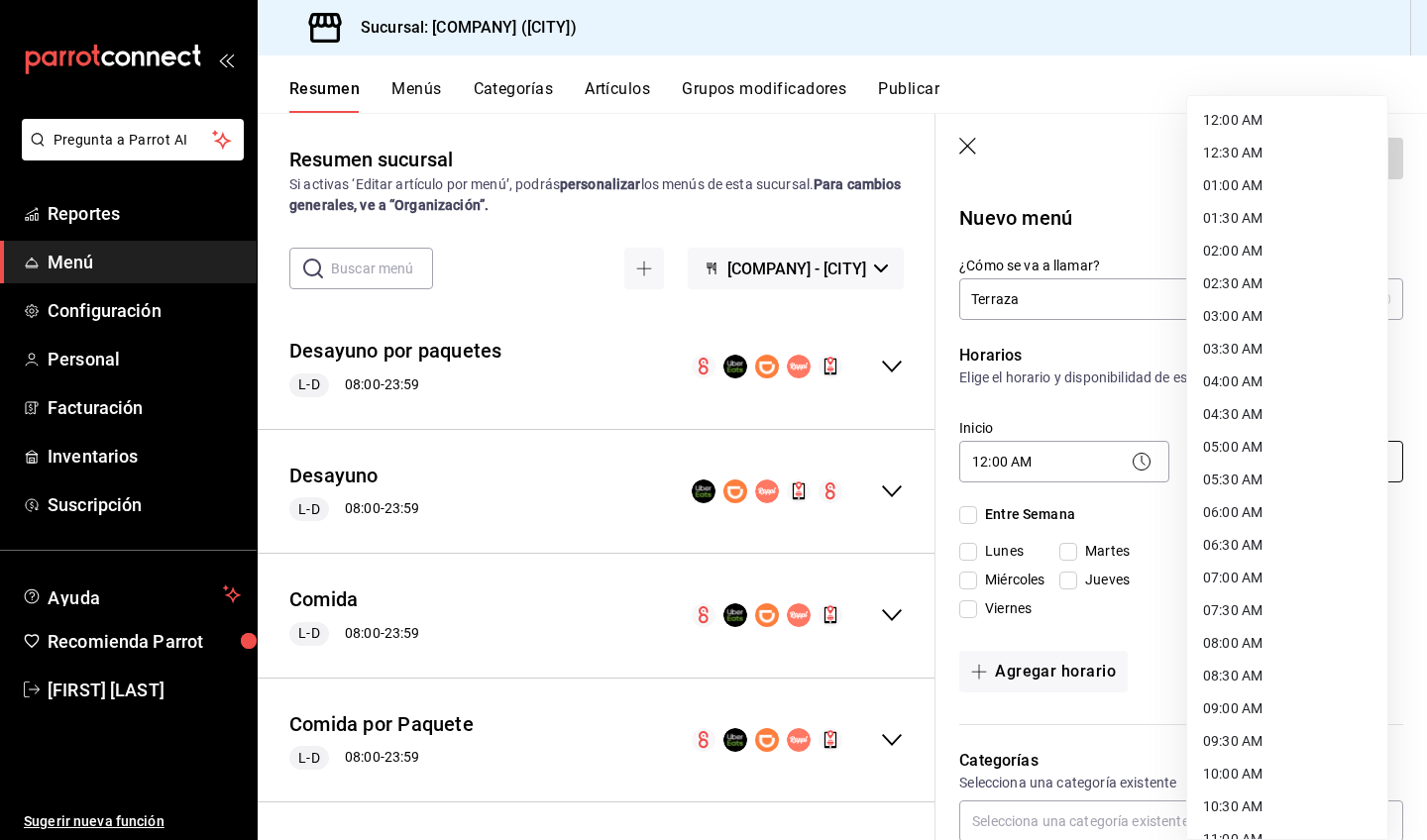 click on "[COMPANY] - [CITY] Desayuno por paquetes L-D 08:00 - 23:59 Agregar categoría Ordenes Extra Precio Pan Dulce $25.00 Chicharrón $40.00 Totopos $40.00 Huevo 1 pz $15.00 Plato de fruta $35.00 Queso para papas a la francesa $15.00 Tortilla para enchiladas $30.00 Pure de papa $60.00 Guacamole $65.00 Frijoles refritos $35.00 Crema $35.00 Aguacate $50.00 Agregar artículo Paquete desayuno 1 Precio Huevos Elige huevos paquete 1 , Elige Fruta , Jugo, café o té , Cambio de fruta a bebida $150.00 Agregar artículo Paquete desayuno 2 Precio Agregar artículo Paquete desayuno 3 L-D 7" at bounding box center [714, 420] 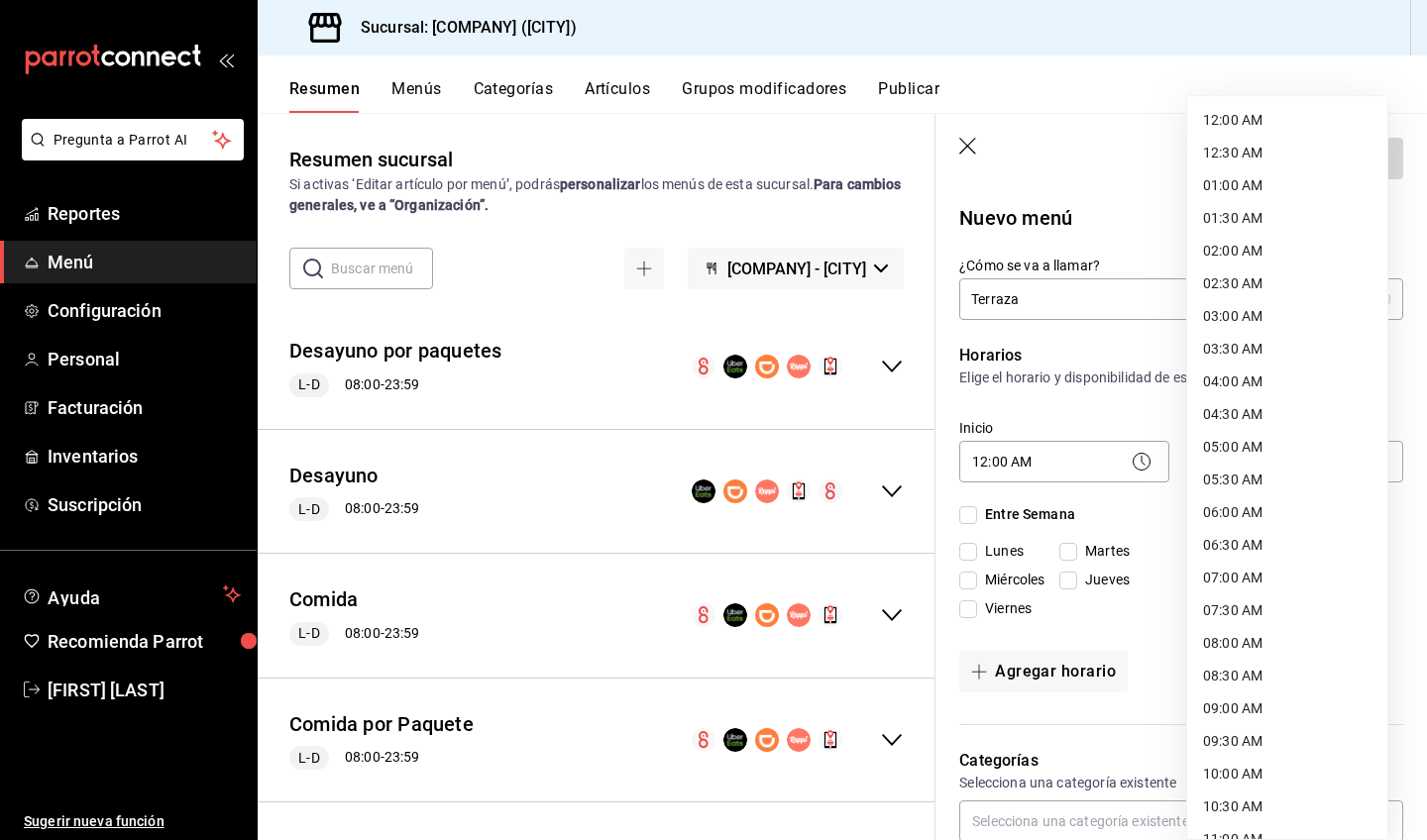click on "12:00 AM" at bounding box center (1287, 120) 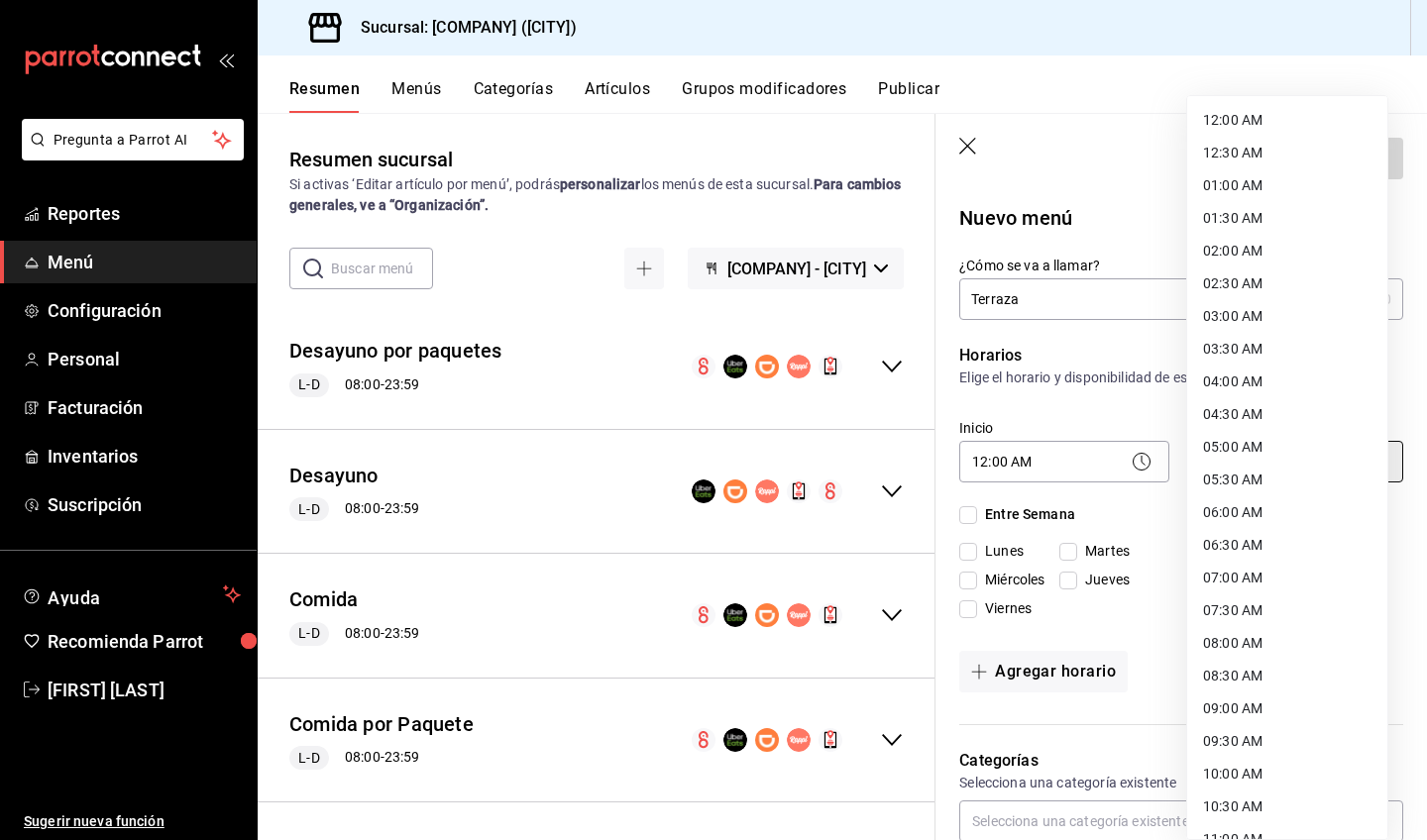 type on "00:00" 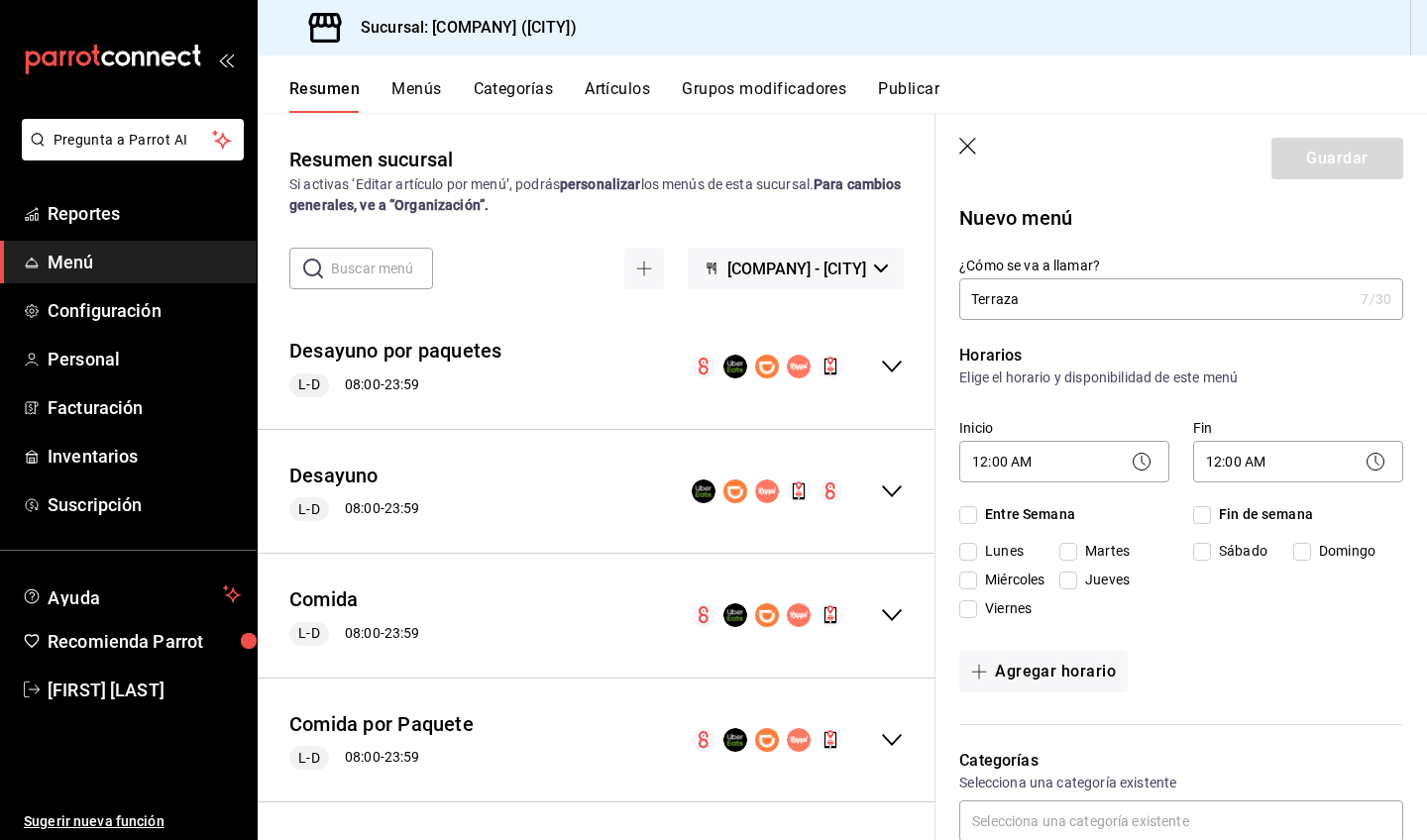 click on "Fin 12:00 AM 00:00" at bounding box center [1286, 442] 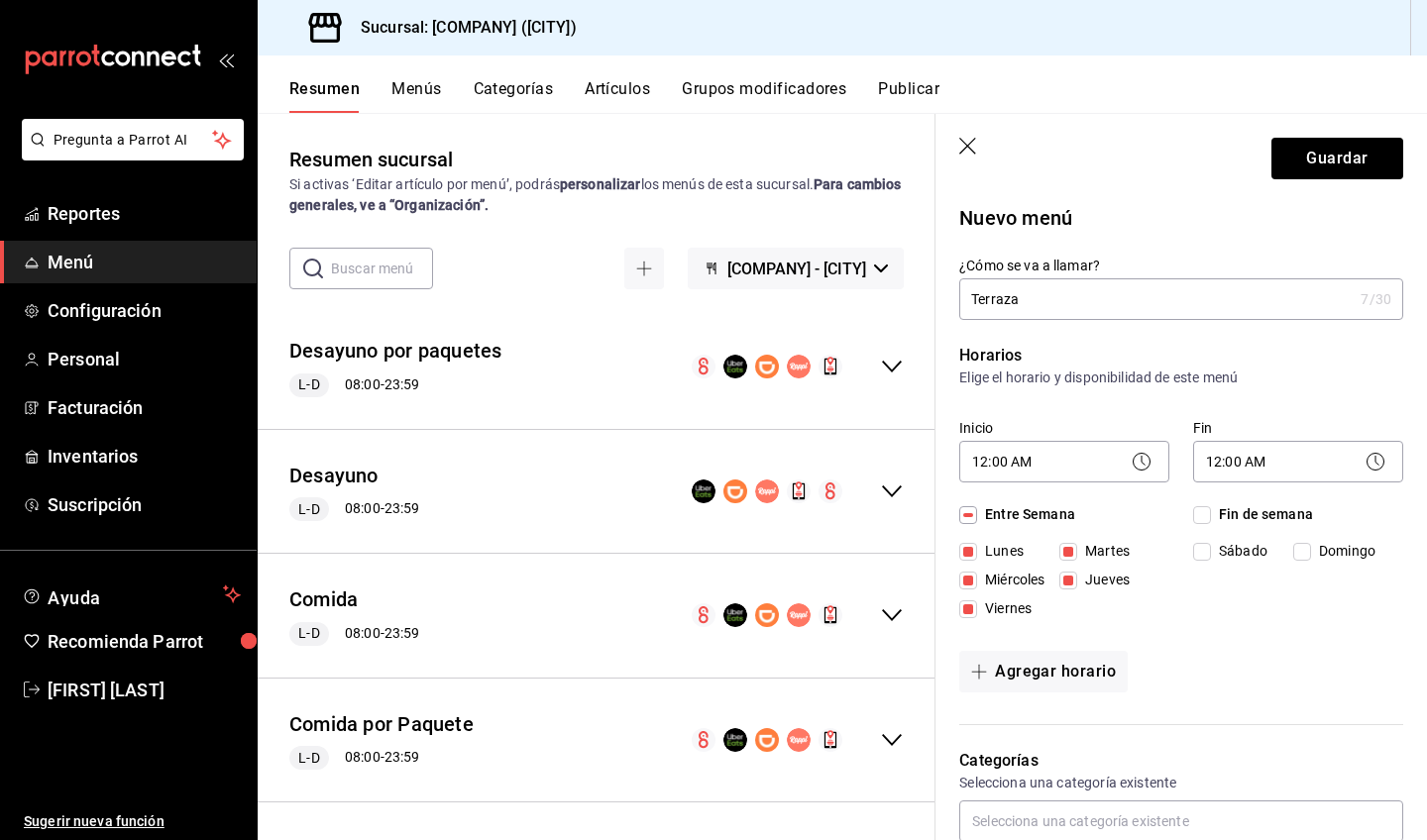click on "Fin de semana" at bounding box center [1202, 515] 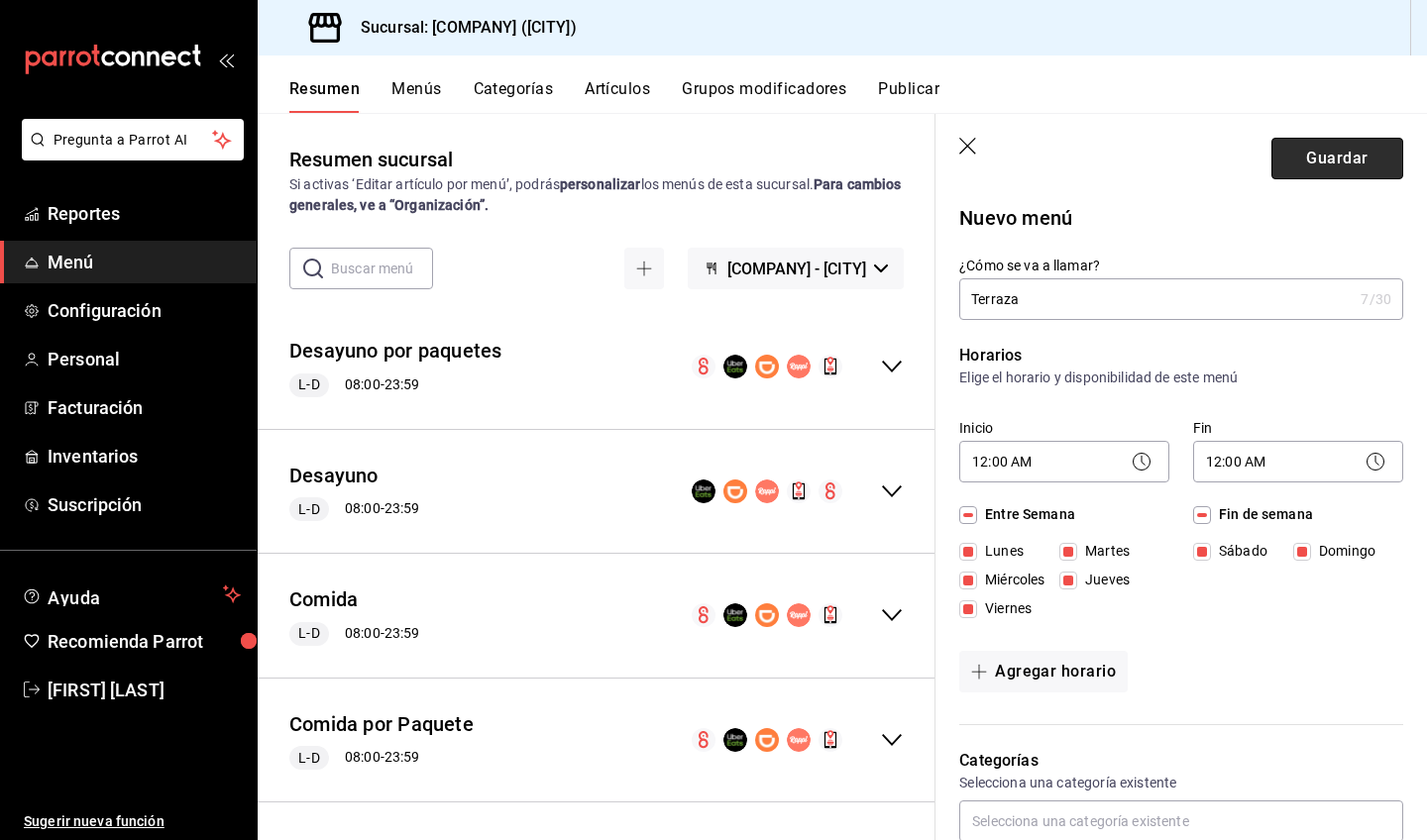 click on "Guardar" at bounding box center (1337, 158) 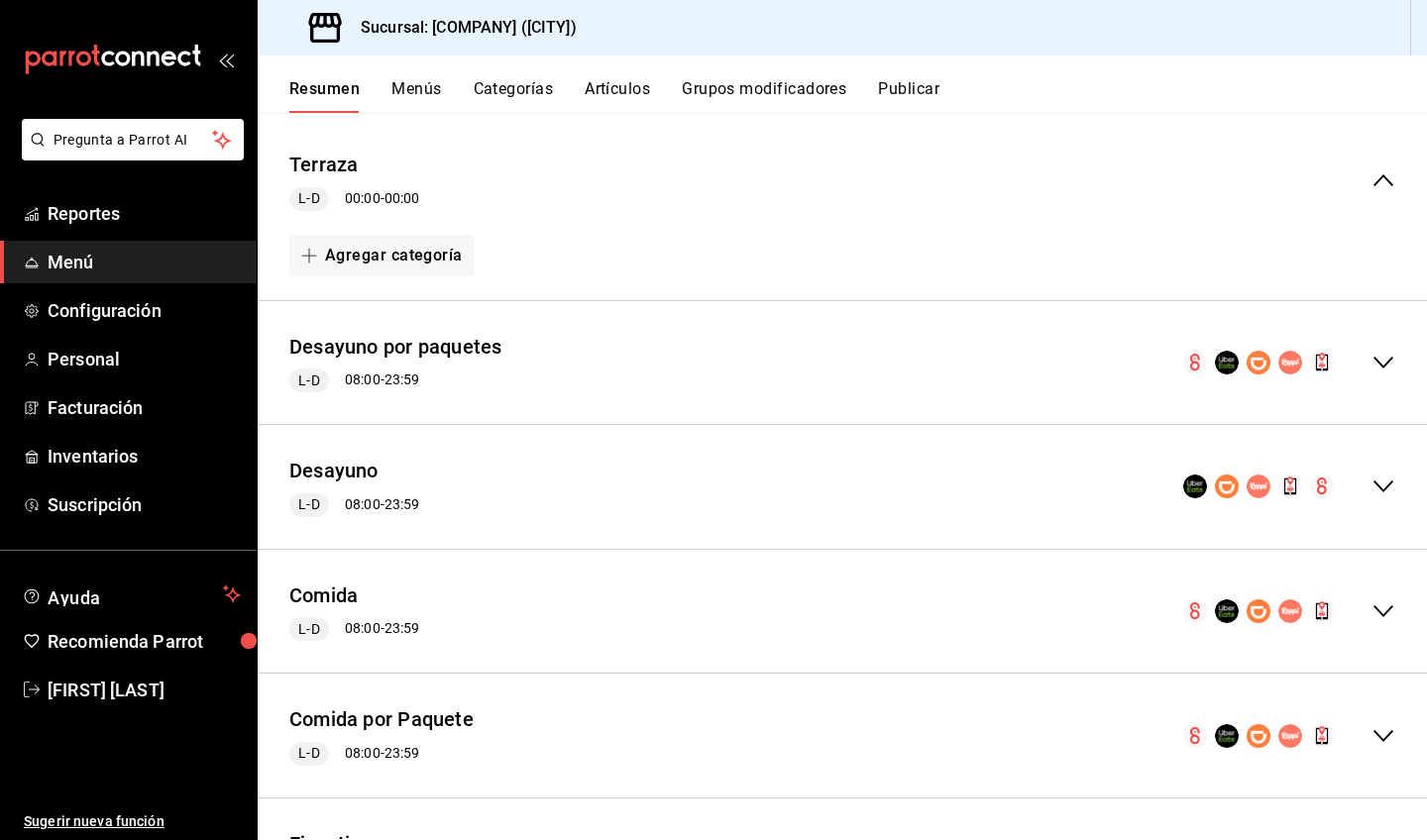 scroll, scrollTop: 0, scrollLeft: 0, axis: both 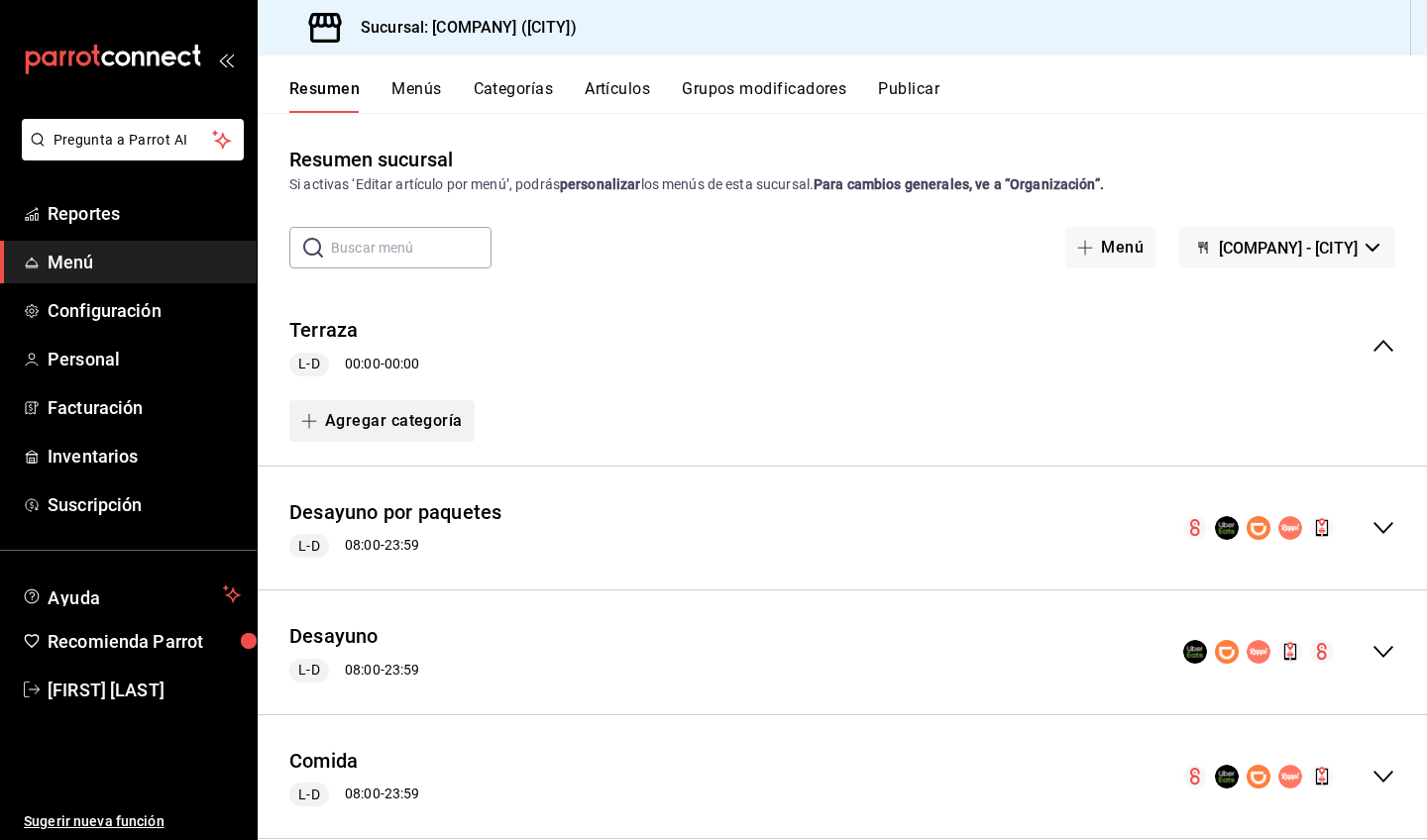 click on "Agregar categoría" at bounding box center [382, 421] 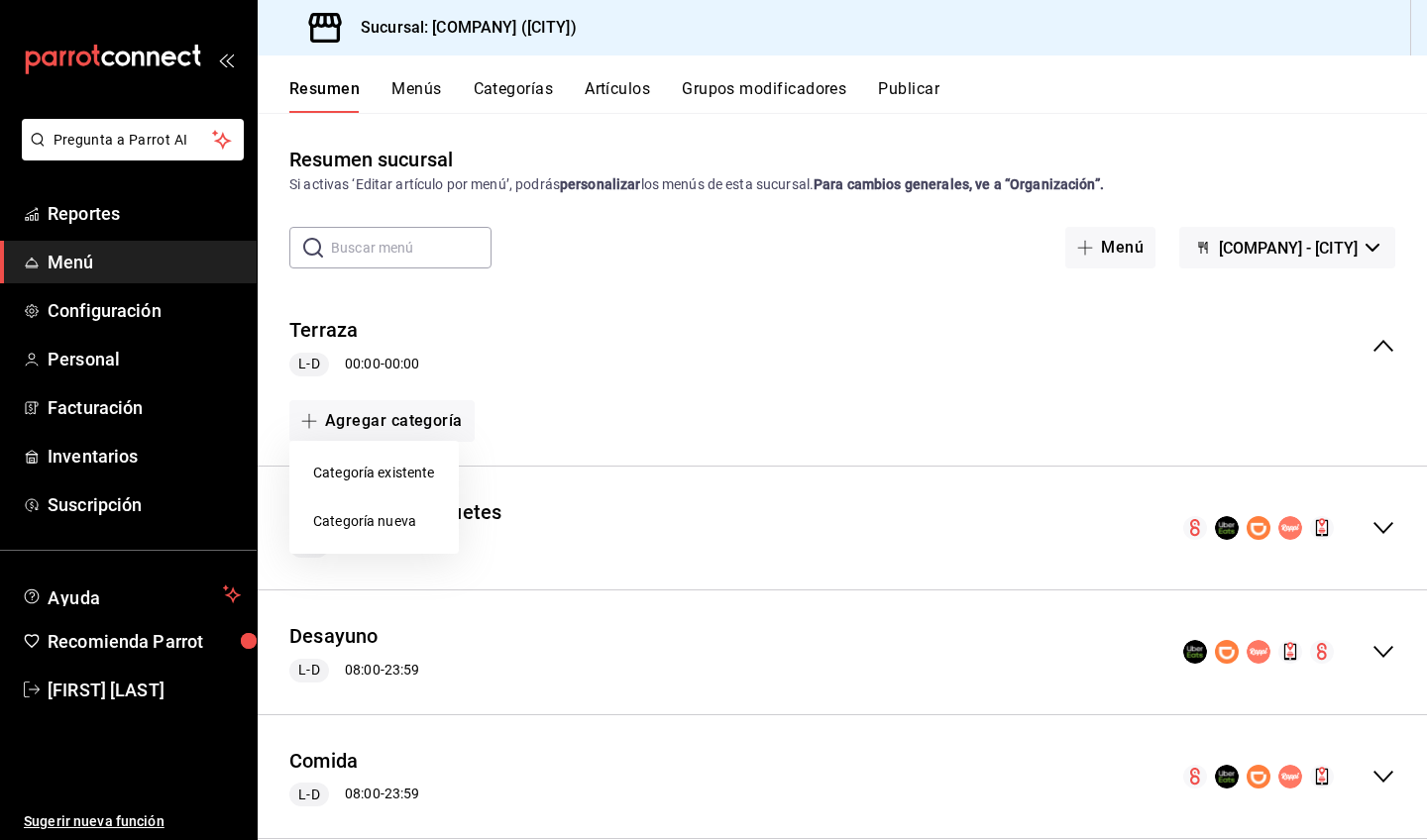click on "Categoría nueva" at bounding box center (374, 521) 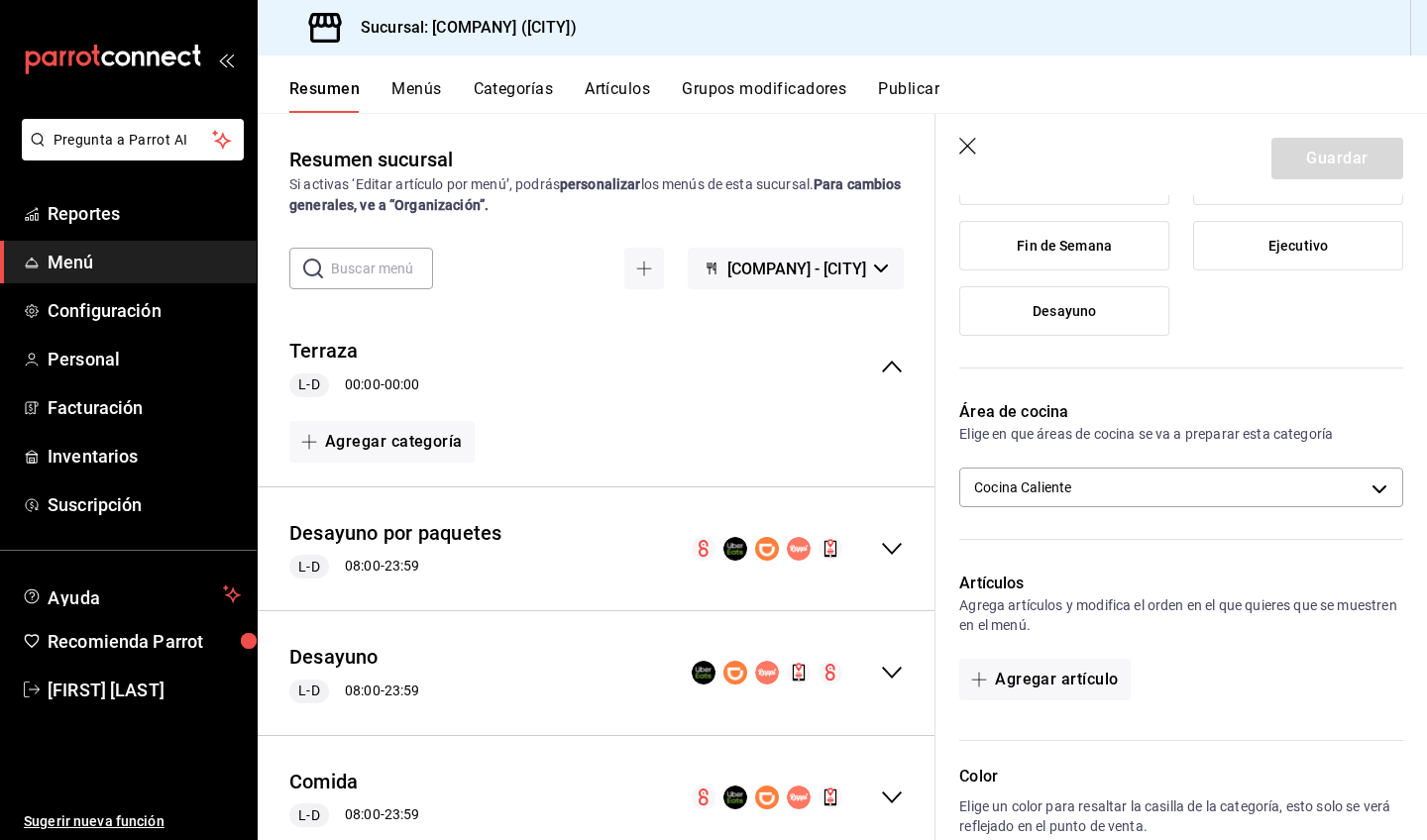scroll, scrollTop: 521, scrollLeft: 0, axis: vertical 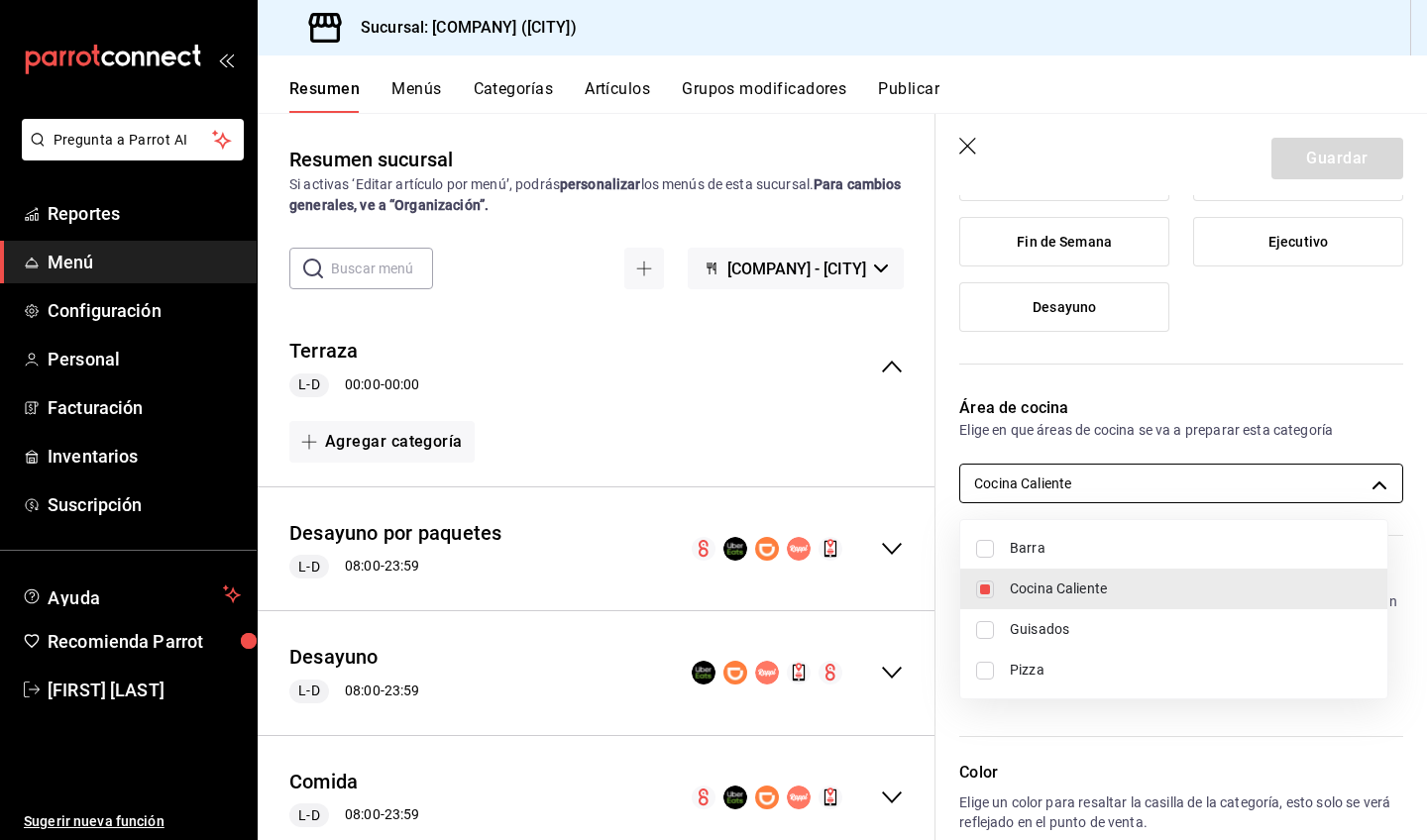 click on "Pregunta a Parrot AI Reportes   Menú   Configuración   Personal   Facturación   Inventarios   Suscripción   Ayuda Recomienda Parrot   [FIRST] [LAST]   Sugerir nueva función   Sucursal: Fenix ([CITY]) Resumen Menús Categorías Artículos Grupos modificadores Publicar Resumen sucursal Si activas ‘Editar artículo por menú’, podrás  personalizar  los menús de esta sucursal.  Para cambios generales, ve a “Organización”. ​ ​ Fenix - [CITY] Terraza L-D 00:00  -  00:00 Agregar categoría Desayuno por paquetes L-D 08:00  -  23:59 Agregar categoría Desayuno L-D 08:00  -  23:59 Agregar categoría Comida L-D 08:00  -  23:59 Agregar categoría Comida por Paquete L-D 08:00  -  23:59 Agregar categoría Ejecutivo L-D 08:00  -  23:59 Agregar categoría Menu Infantil L-D 08:00  -  23:59 Agregar categoría Parrilladas L-D 08:00  -  23:59 Agregar categoría Tacos y Tortas L-D 08:00  -  23:59 Agregar categoría Promociones L-D 08:00  -  23:59 Agregar categoría Fin de Semana L-D 08:00  -  23:59 Postres L-D 0" at bounding box center [714, 420] 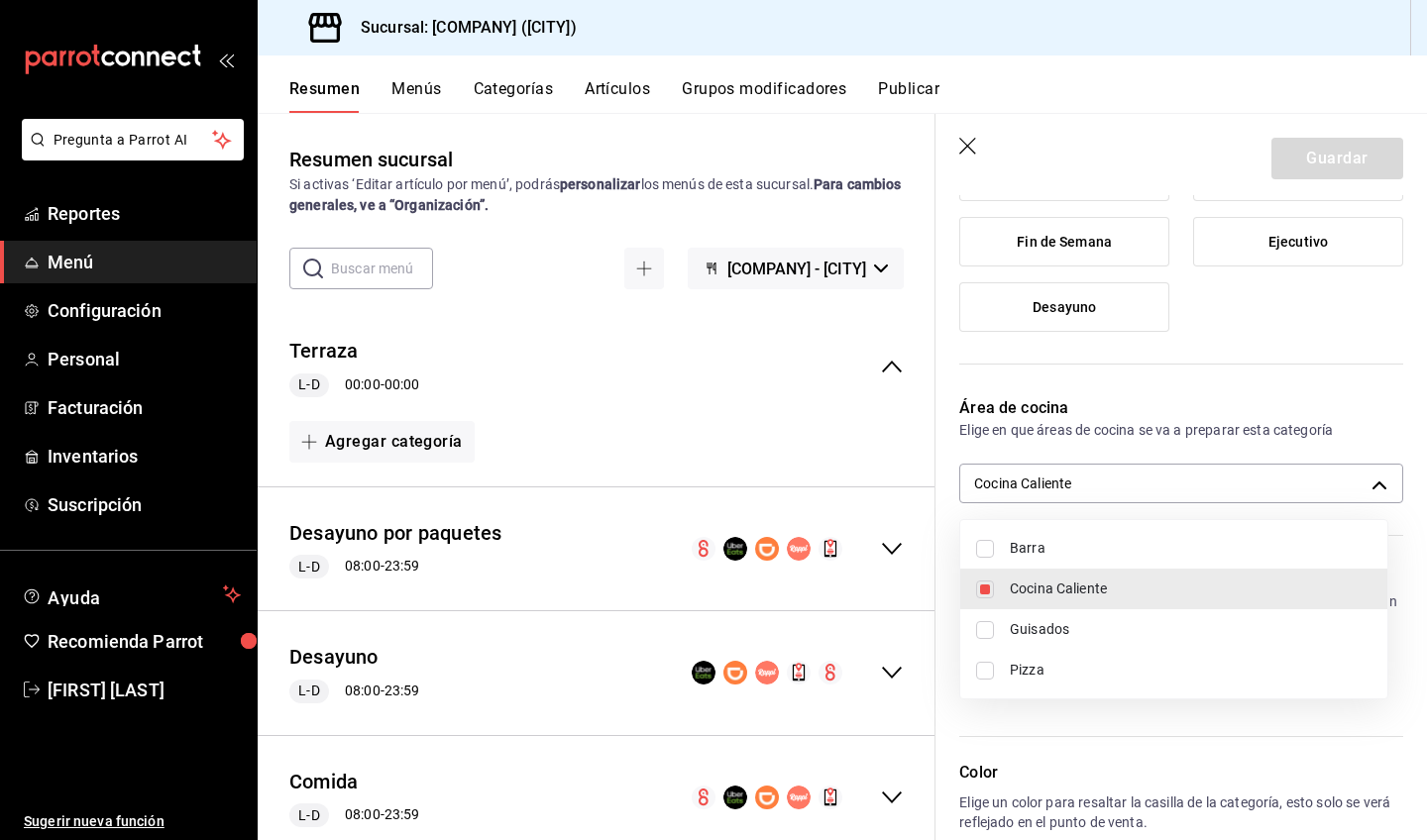 click on "Cocina Caliente" at bounding box center [1190, 588] 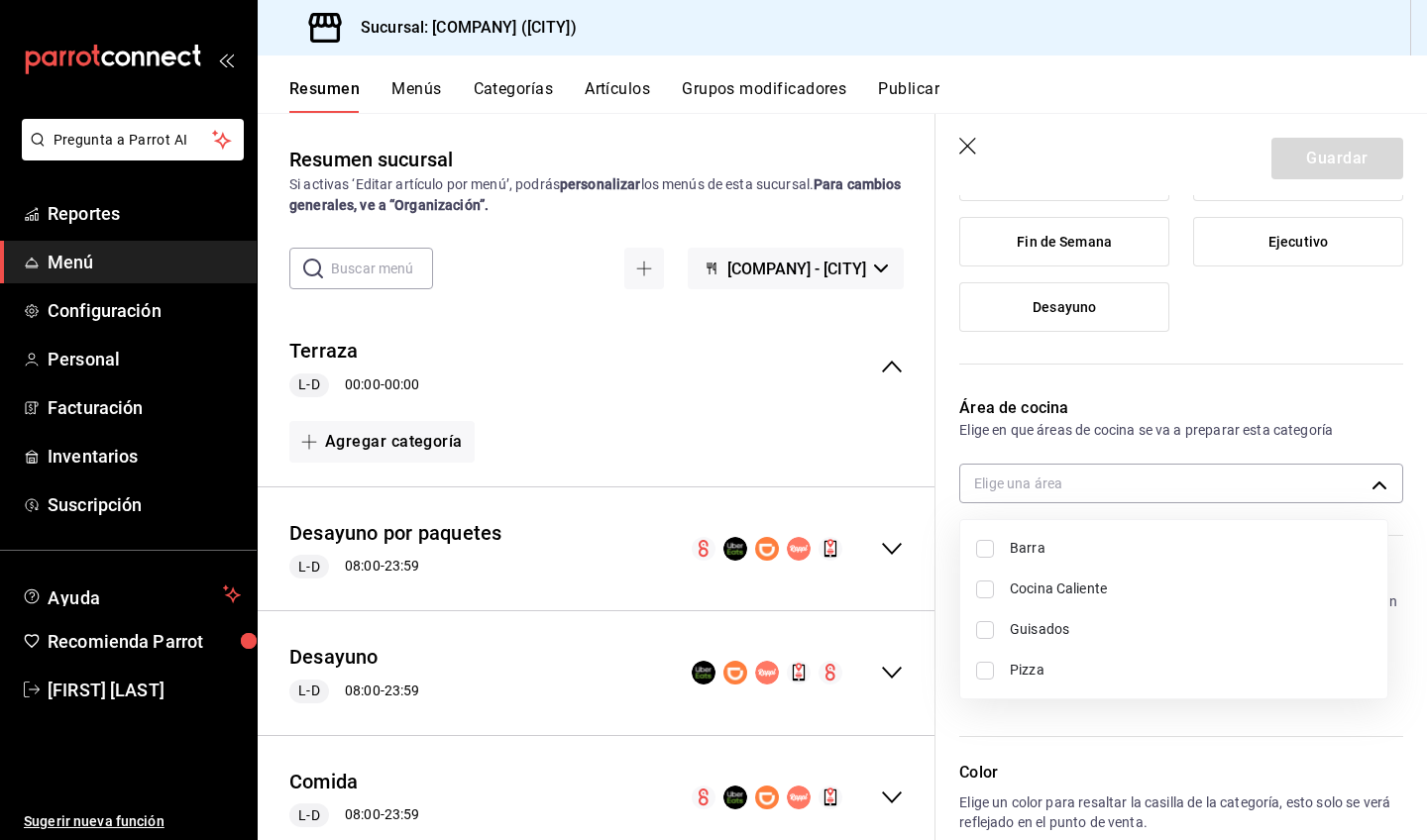 click at bounding box center [714, 420] 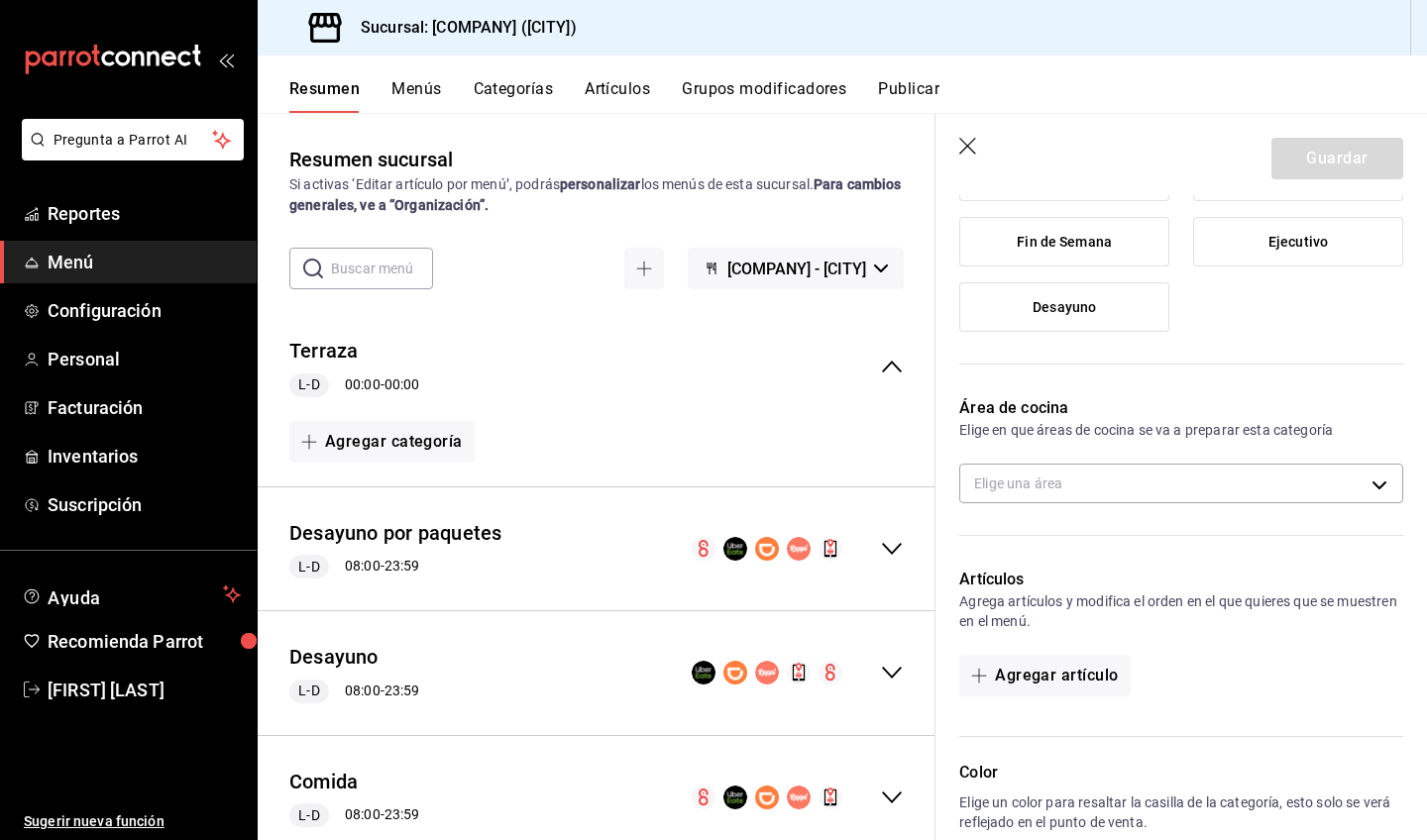 click on "Área de cocina" at bounding box center [1181, 408] 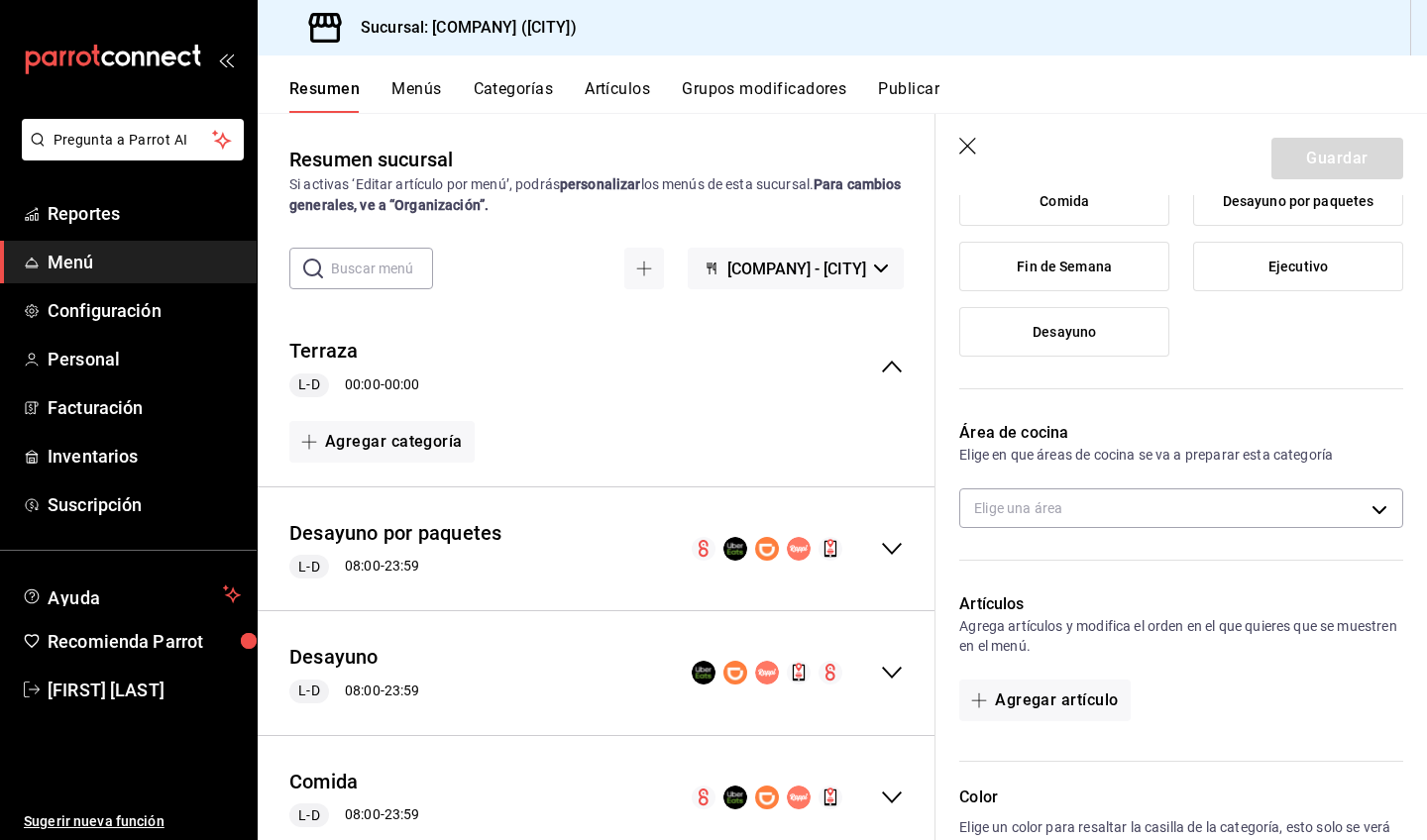 scroll, scrollTop: 88, scrollLeft: 0, axis: vertical 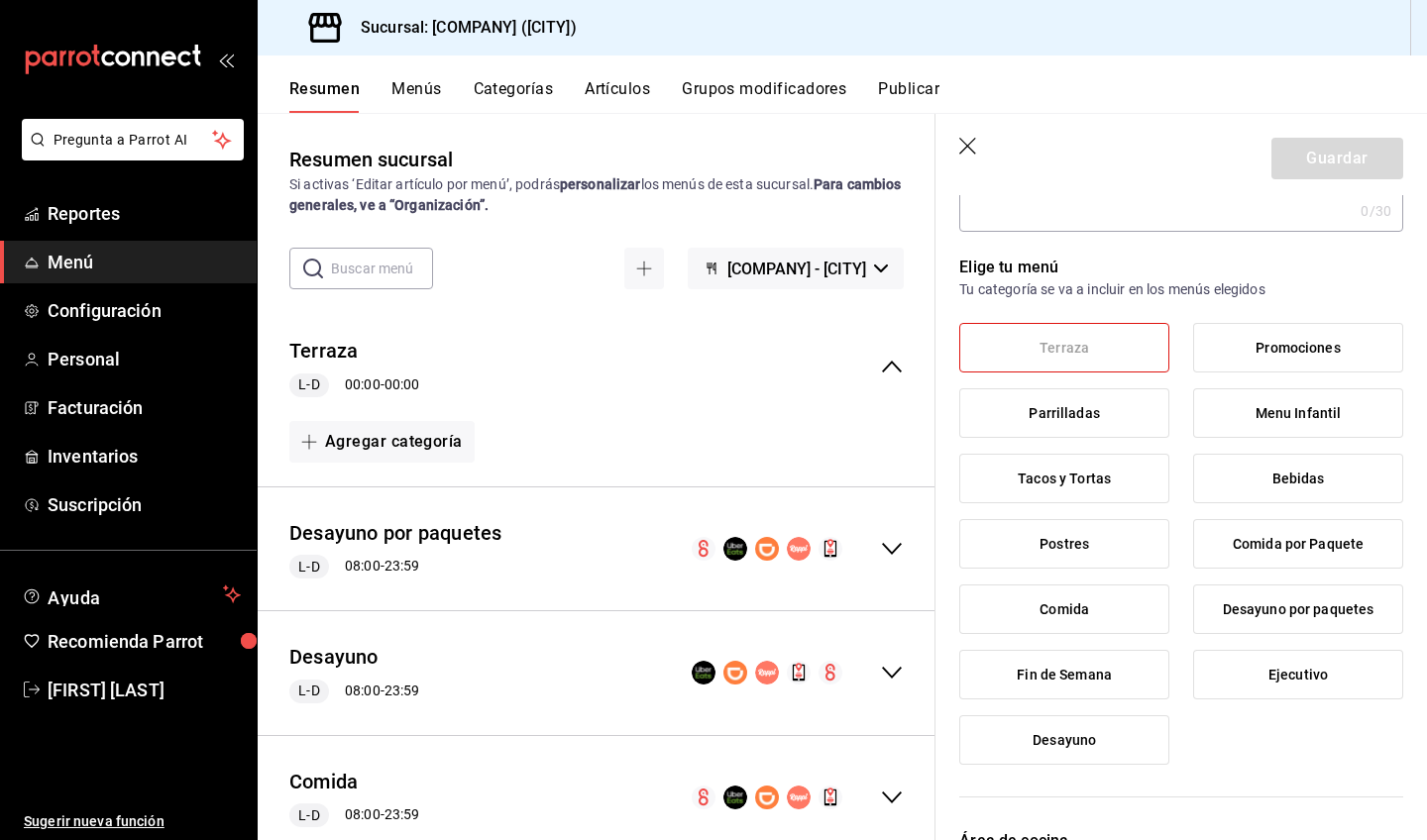 click 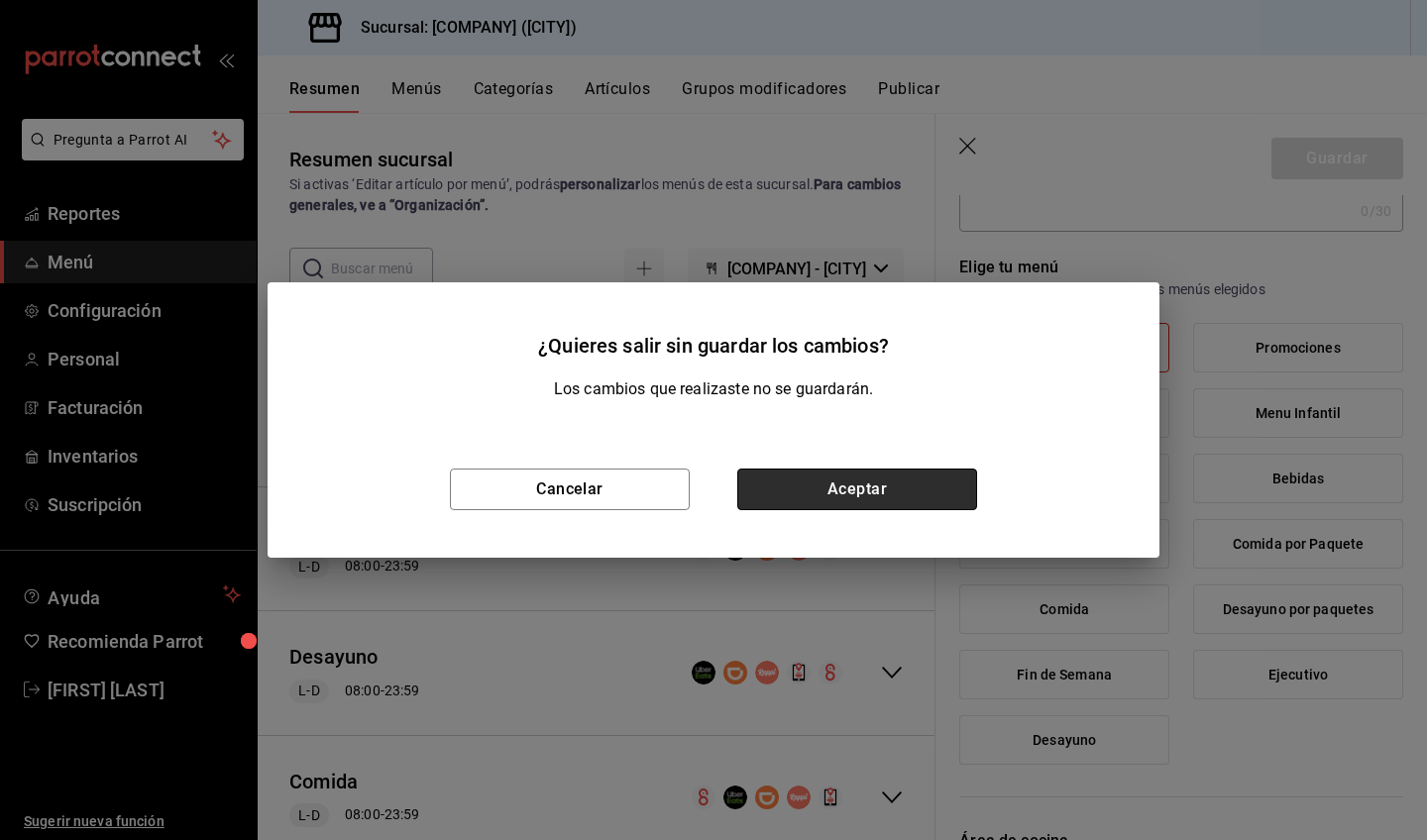 click on "Aceptar" at bounding box center [857, 489] 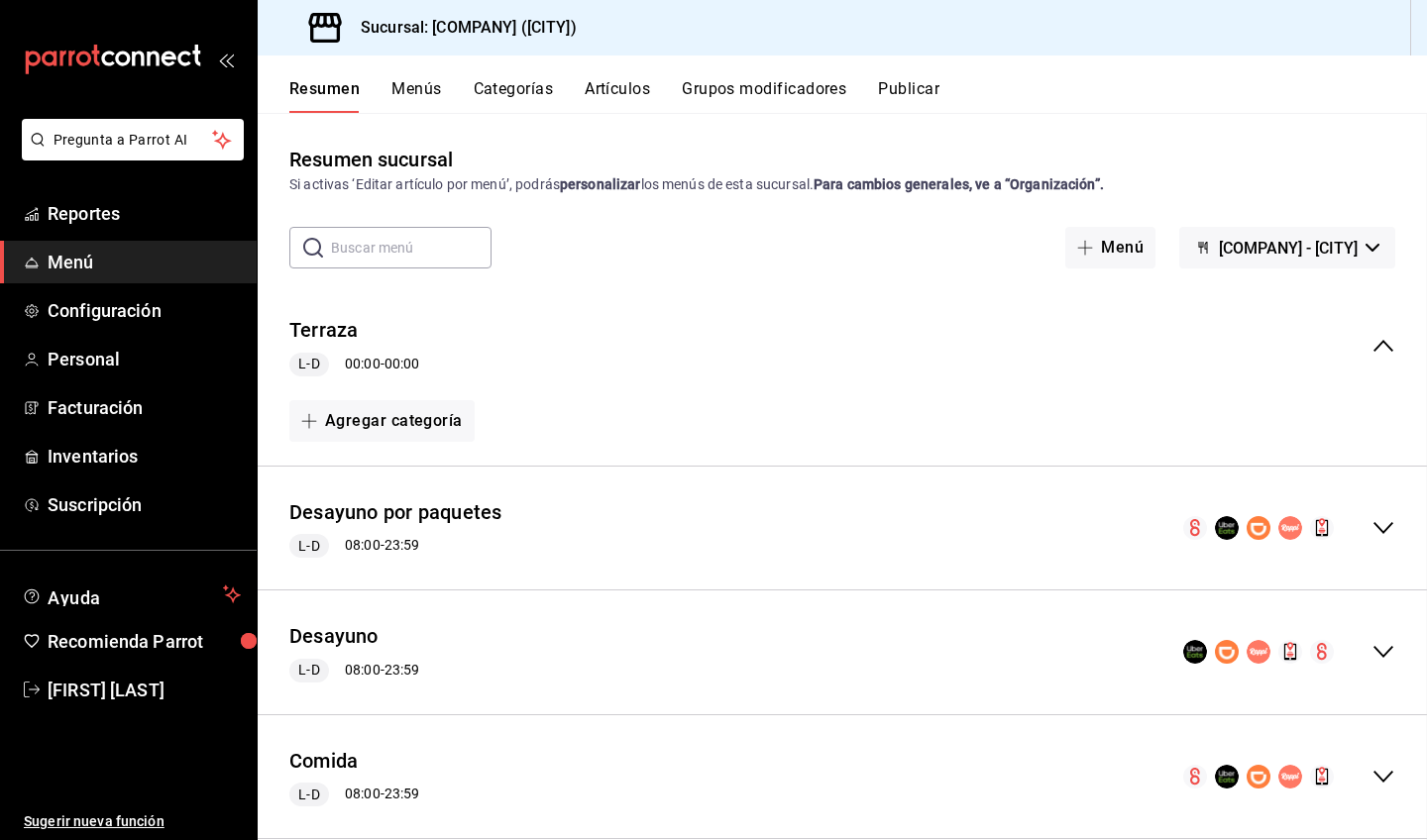 scroll, scrollTop: 0, scrollLeft: 0, axis: both 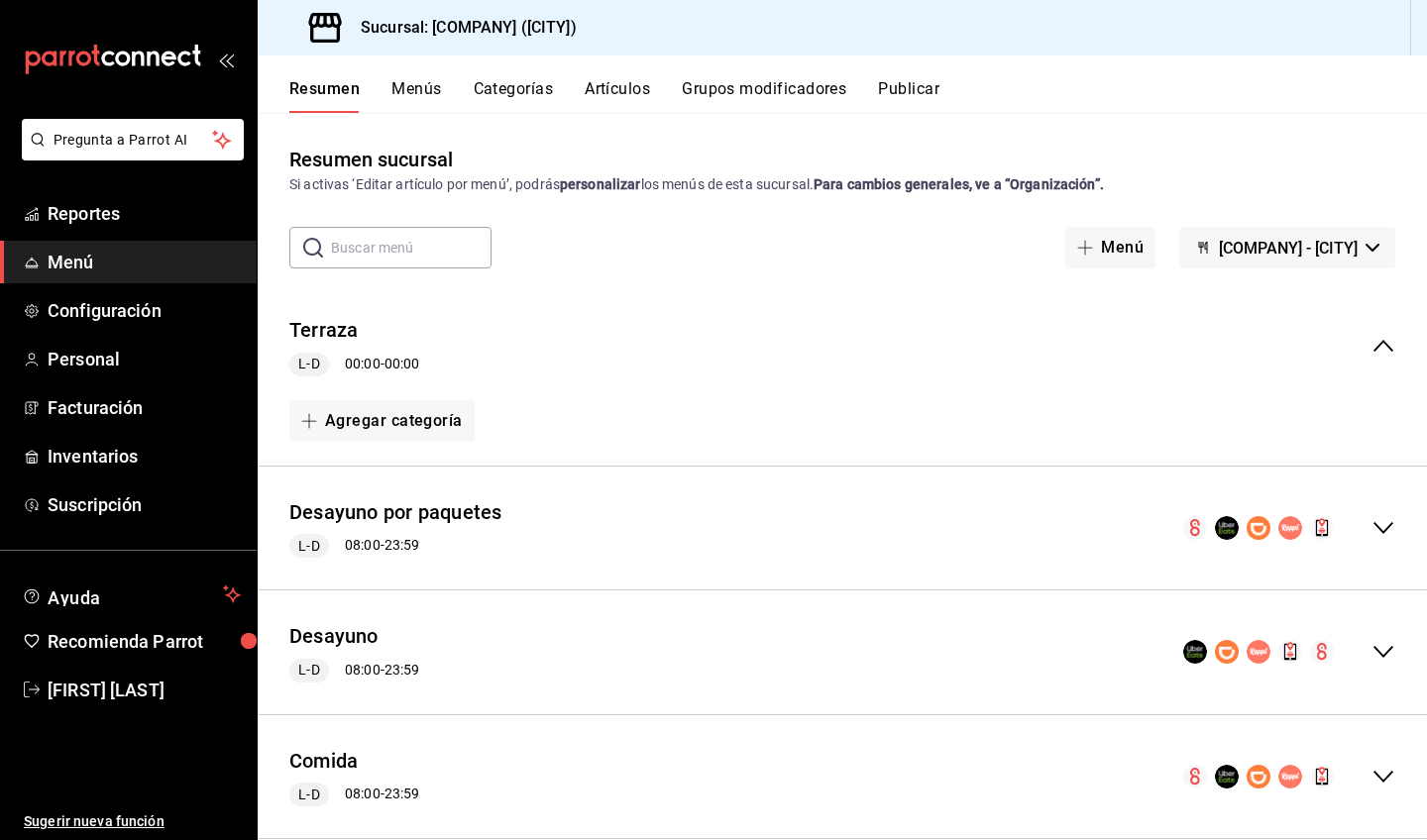 click 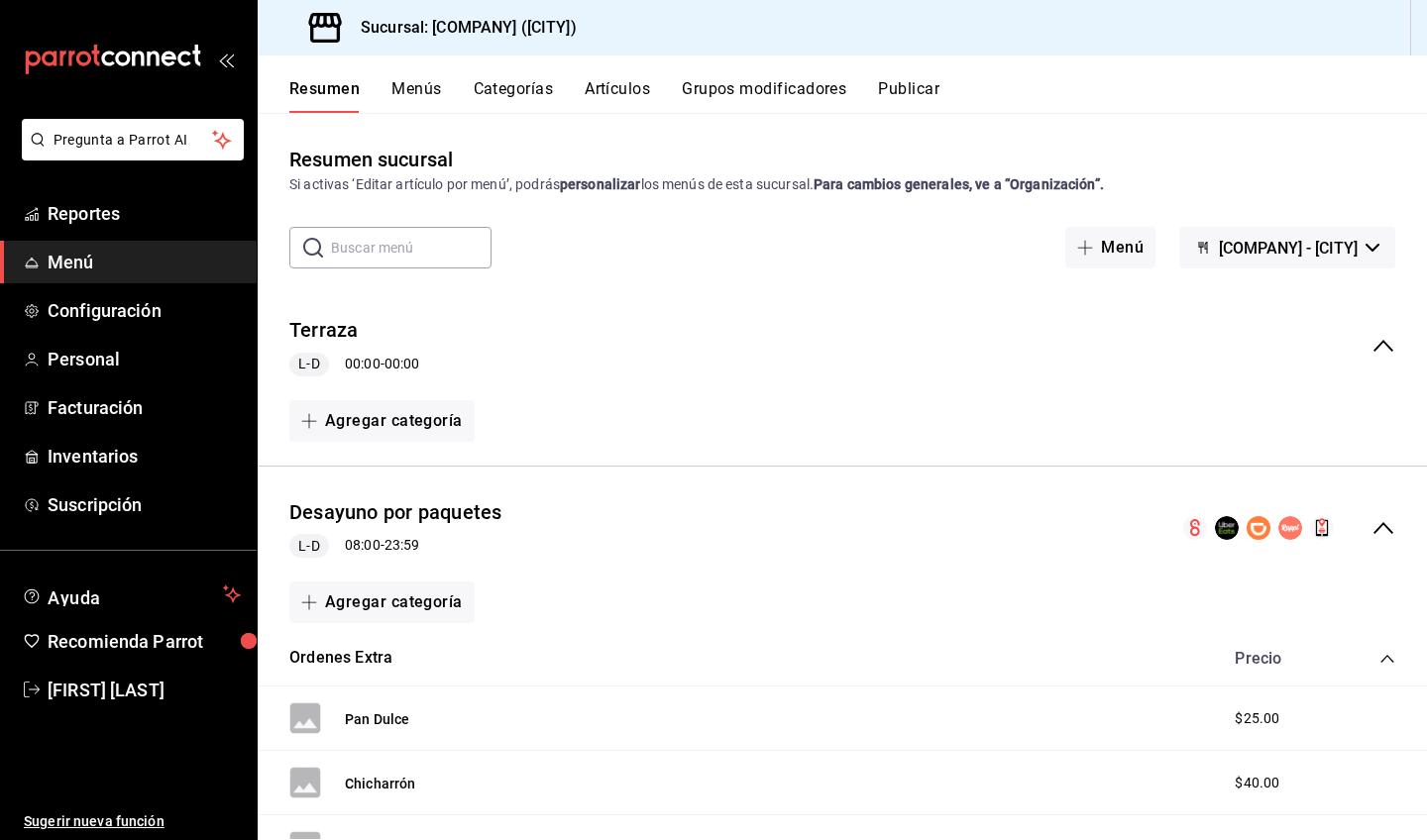 scroll, scrollTop: 0, scrollLeft: 0, axis: both 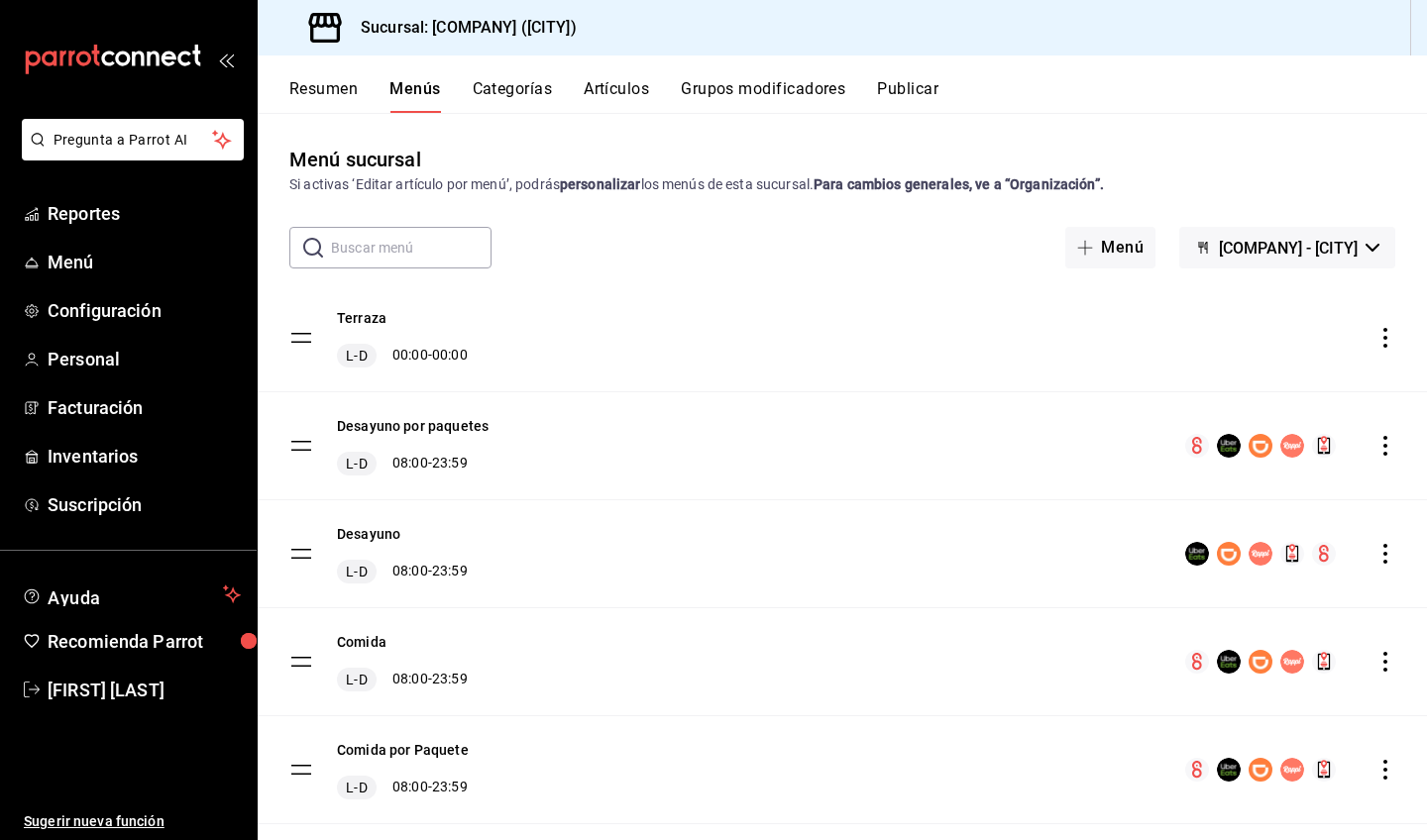 click 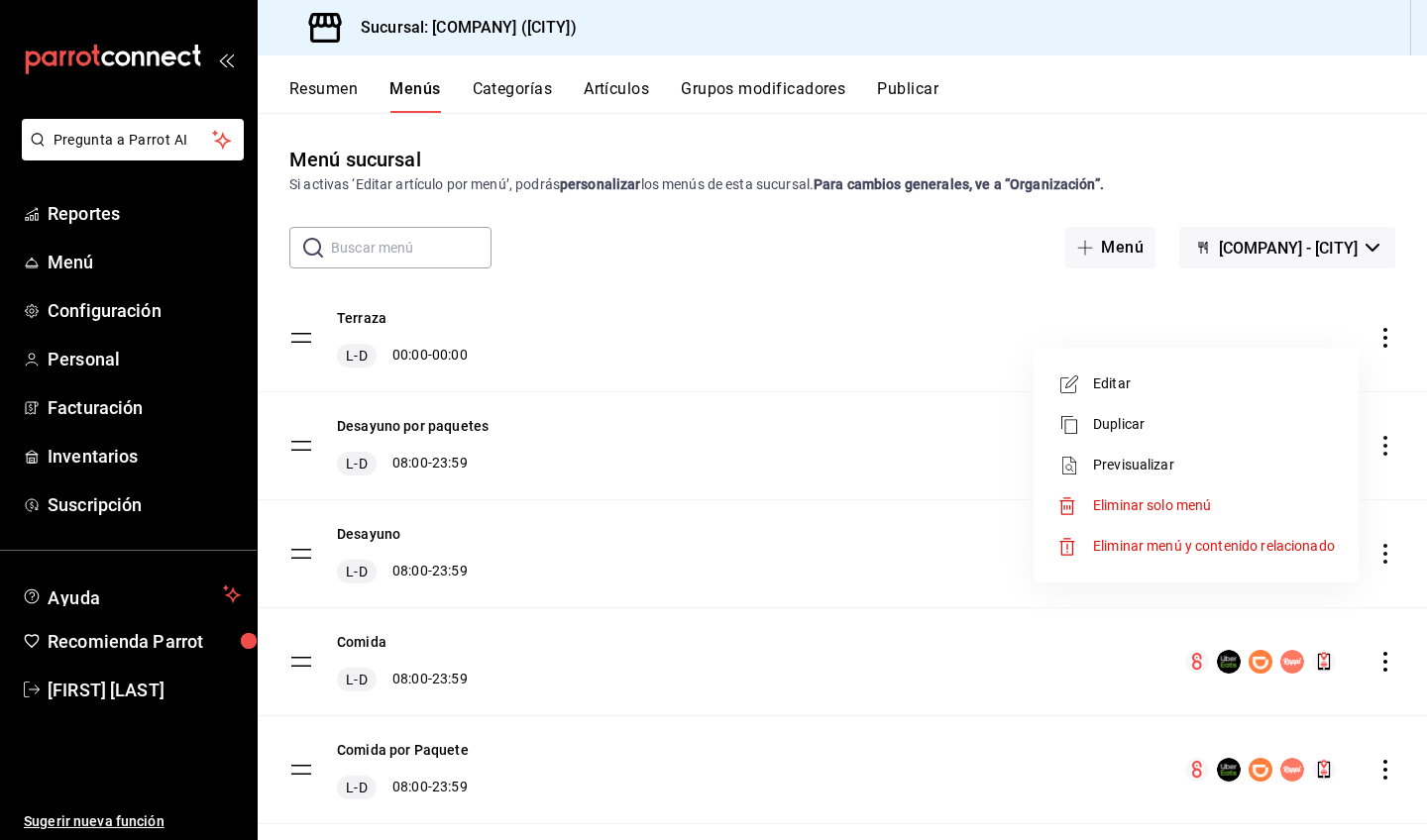 click on "Editar" at bounding box center [1214, 383] 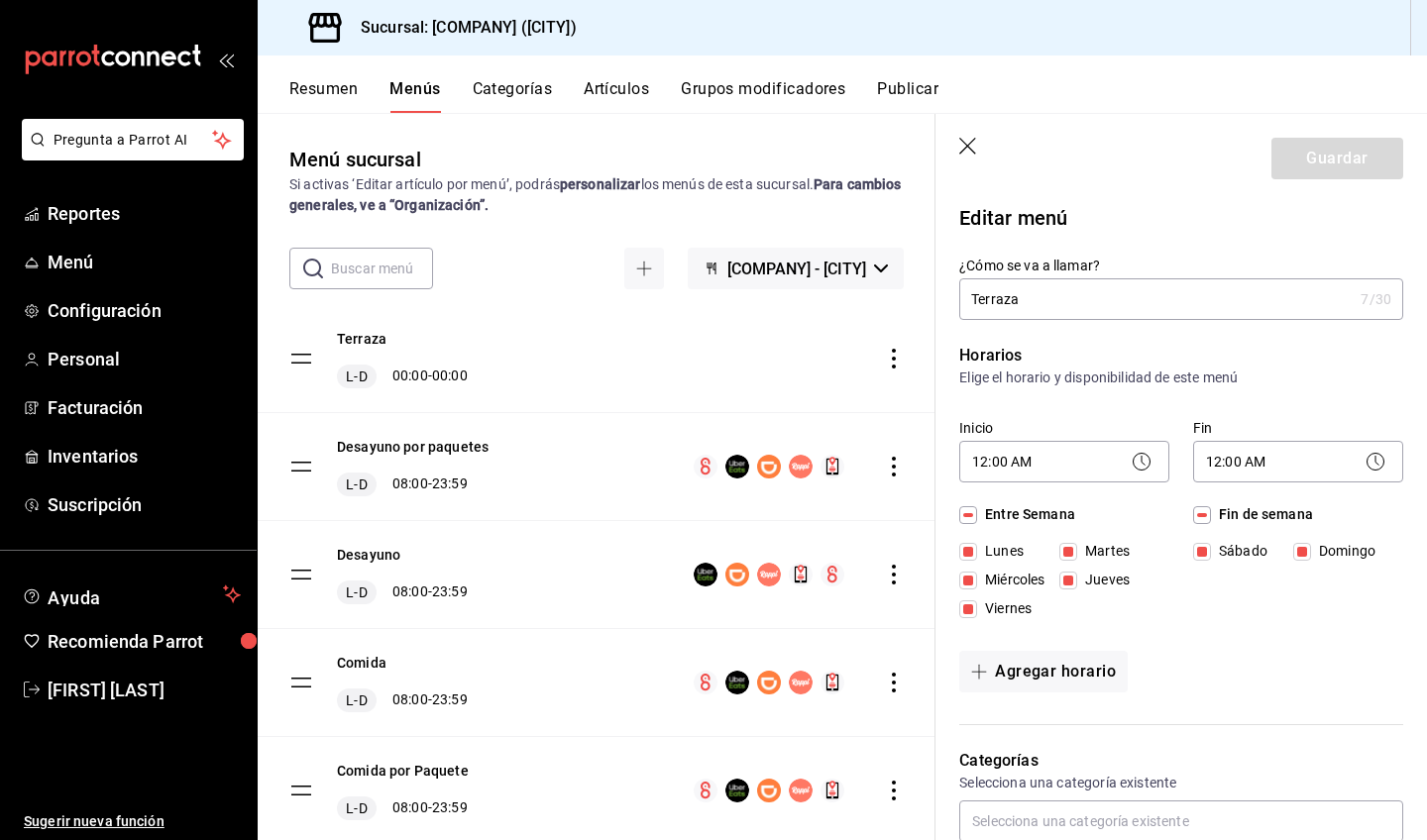 click 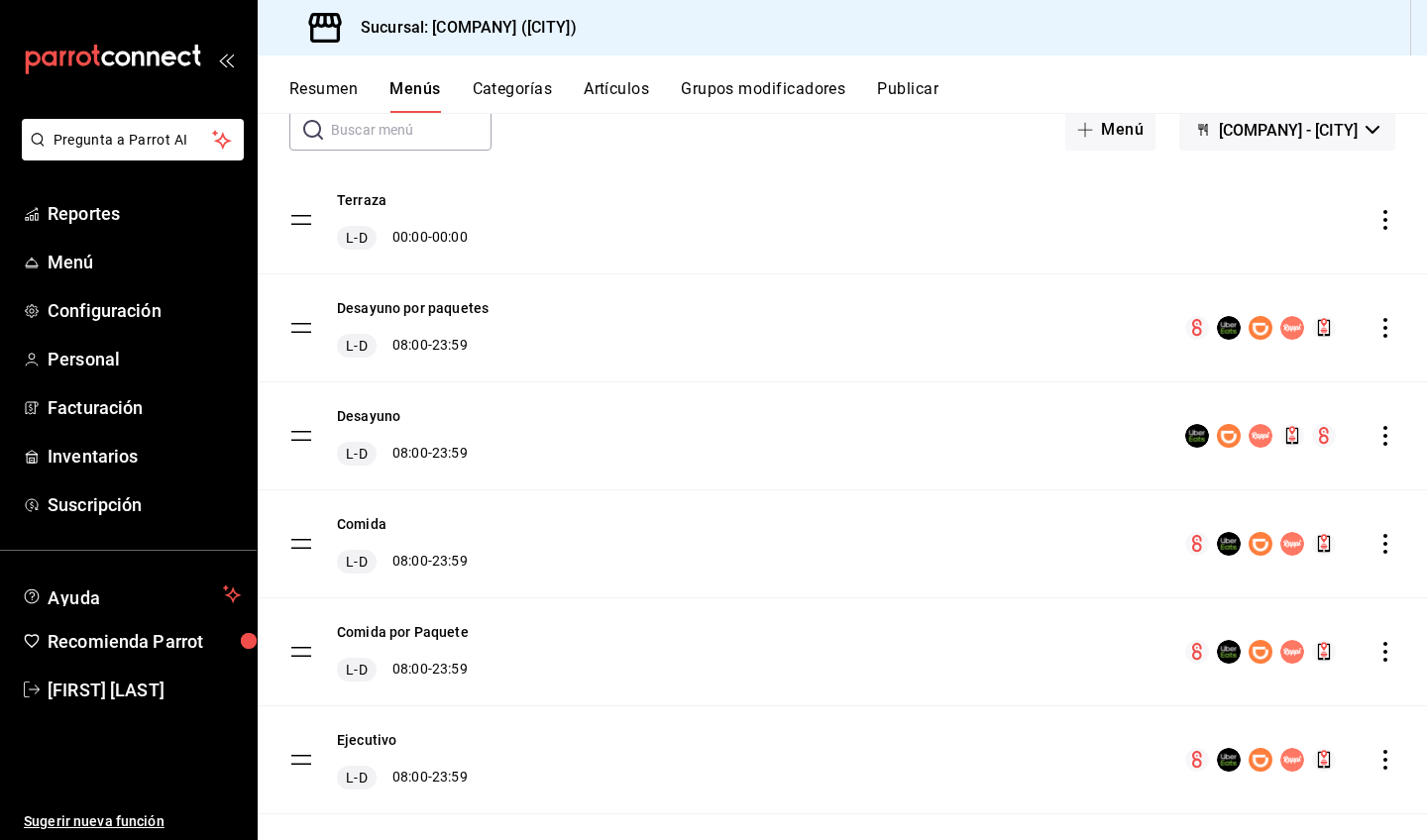 scroll, scrollTop: 43, scrollLeft: 0, axis: vertical 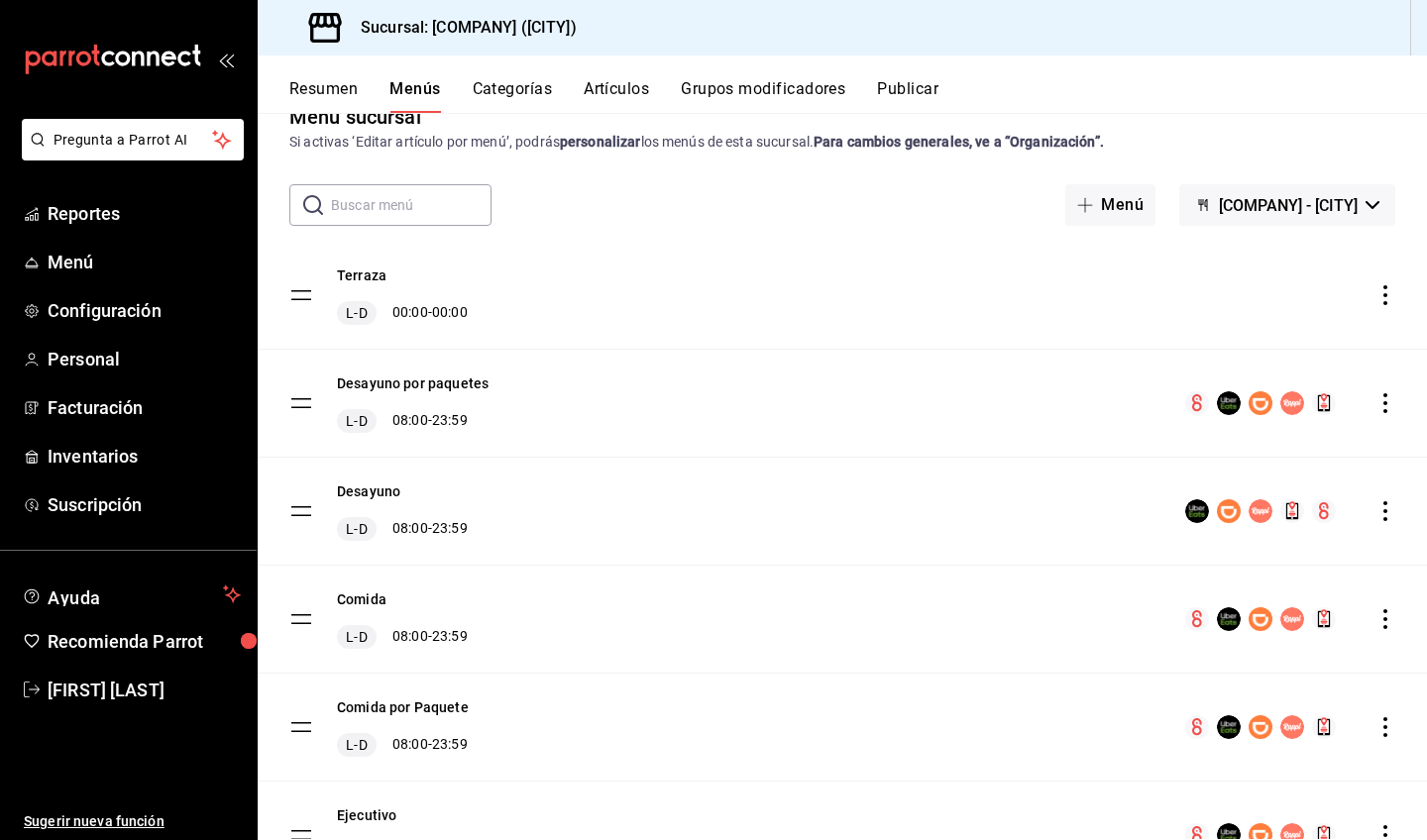 click 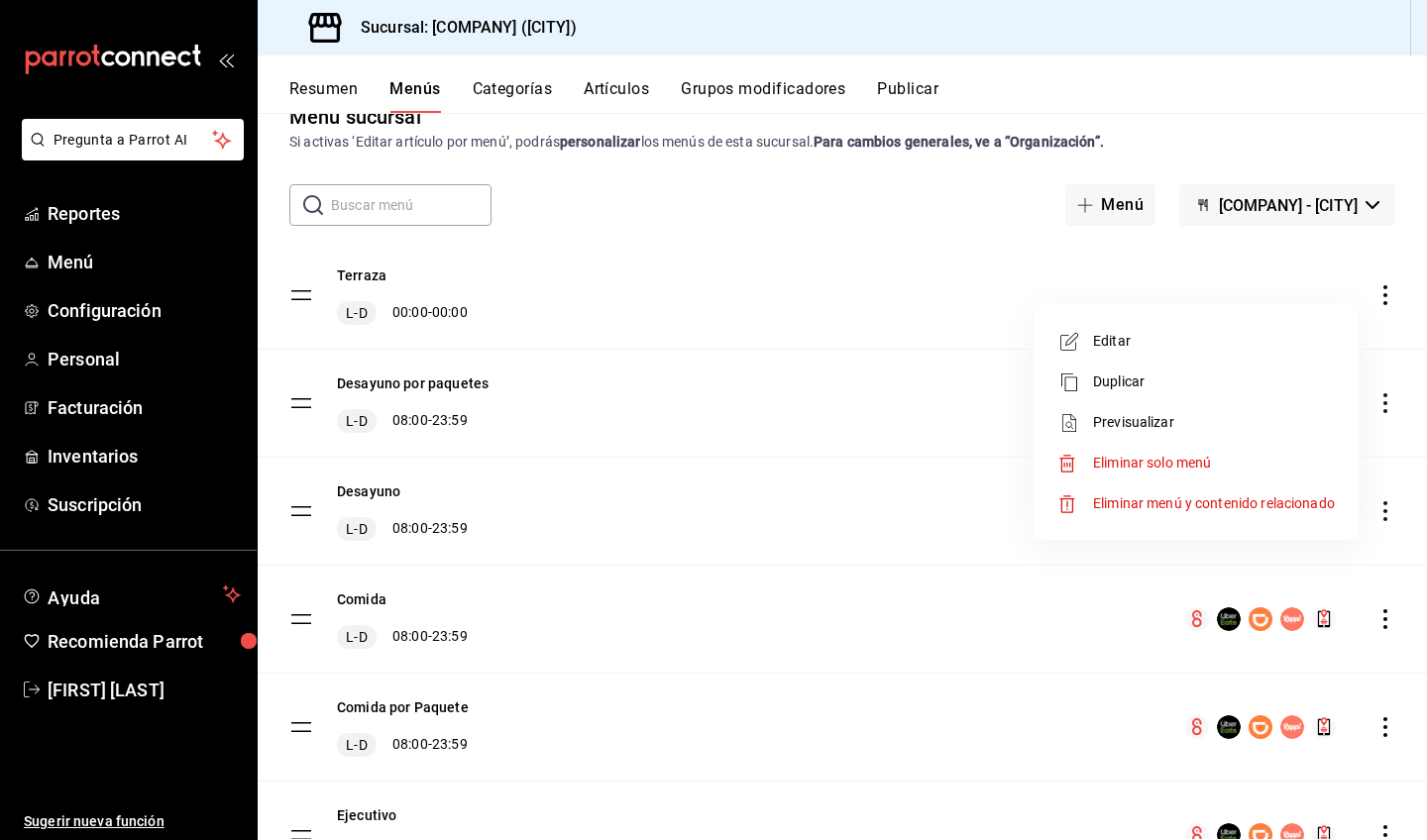 click on "Editar" at bounding box center (1196, 341) 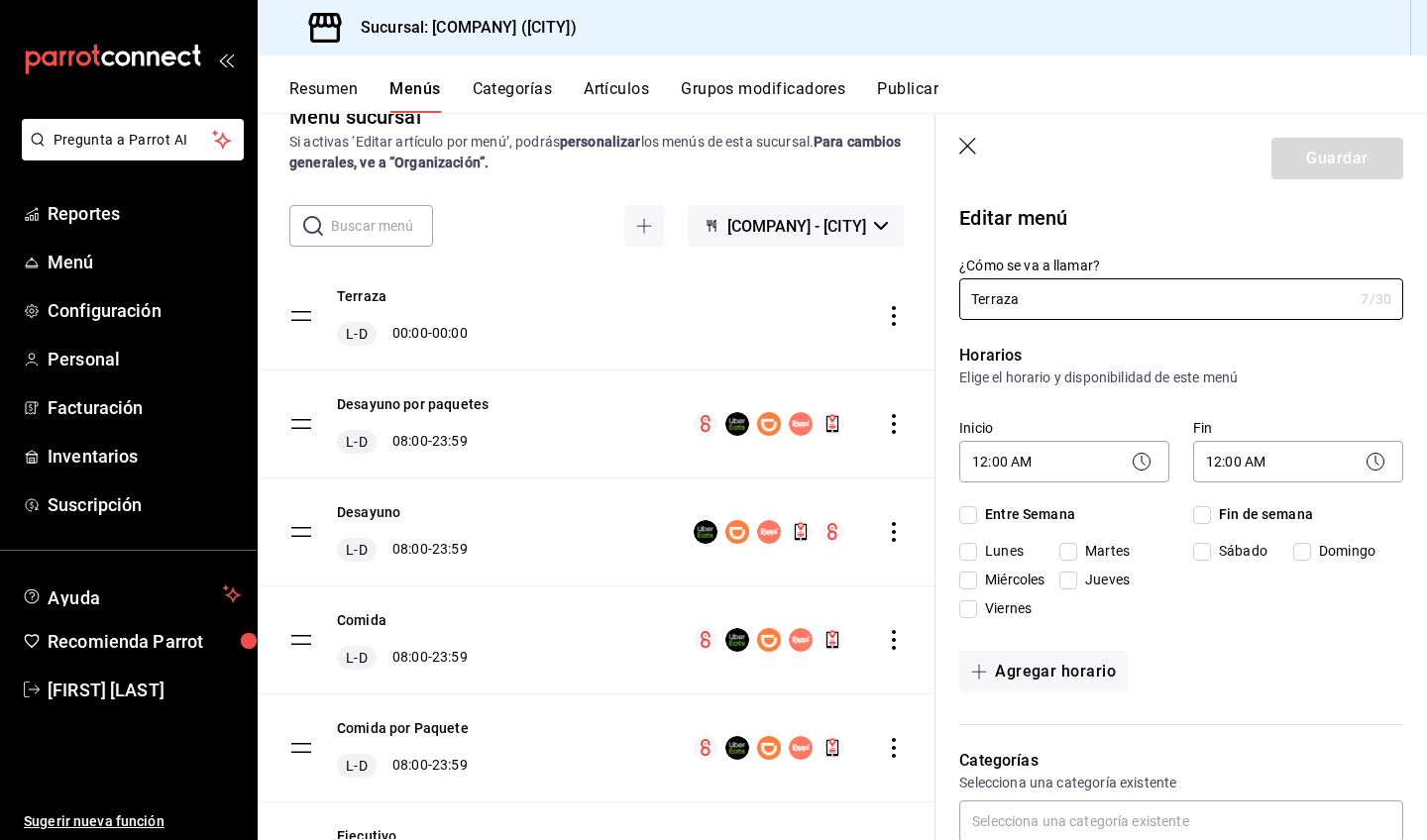 checkbox on "true" 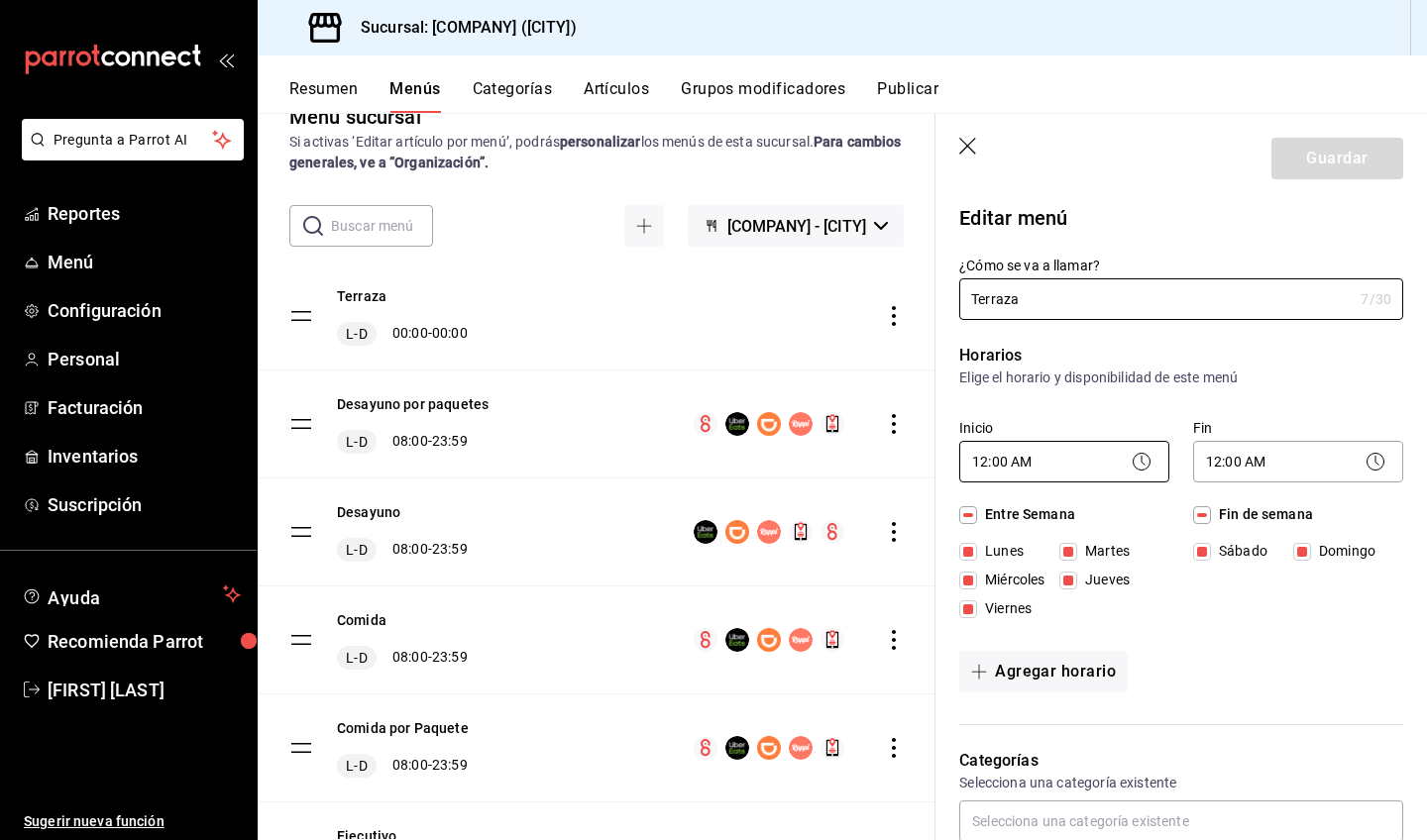 click on "[COMPANY] - [CITY] Terraza L-D 00:00 - 00:00 Desayuno por paquetes L-D 08:00 - 23:59 Desayuno L-D 08:00 - 23:59 Comida L-D 08:00 - 23:59 Comida por Paquete L-D 08:00 - 23:59 Ejecutivo L-D 08:00 - 23:59 Menu Infantil L-D 08:00 - 23:59 Parrilladas L-D 08:00 - 23:59 Tacos y Tortas L-D 08:00 - 23:59 Promociones L-D 08:00 - 23:59 Fin de Semana L-D 08:00 - 23:59 Postres L-D 08:00 - 23:59 Bebidas L-D 02:00 - 23:59 Guardar Editar menú ¿Cómo se va a llamar? Terraza 7 /30 ¿Cómo se va a llamar? Horarios Elige el horario y disponibilidad de este menú Inicio Fin" at bounding box center [714, 420] 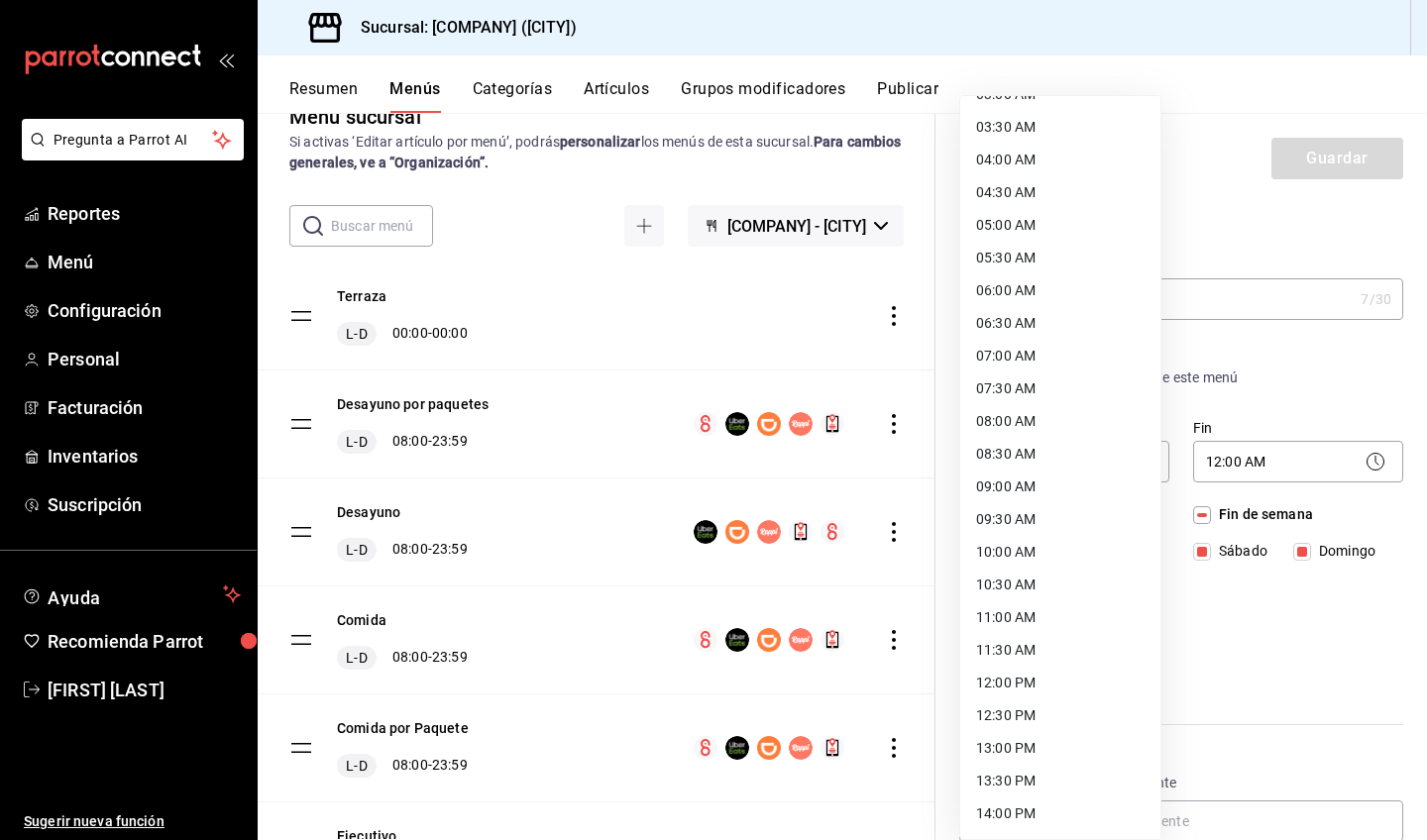 scroll, scrollTop: 277, scrollLeft: 0, axis: vertical 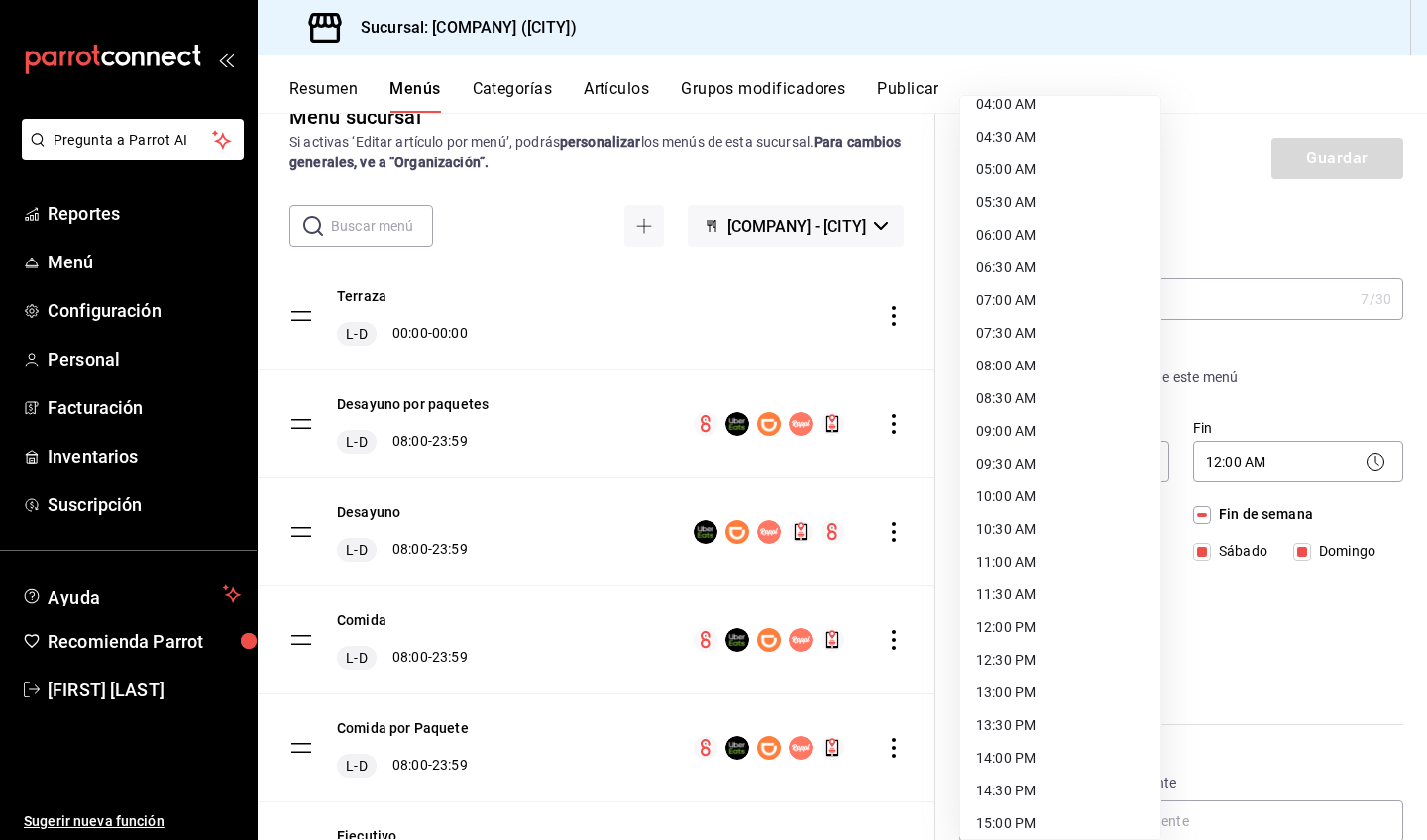 click on "08:00 AM" at bounding box center [1060, 366] 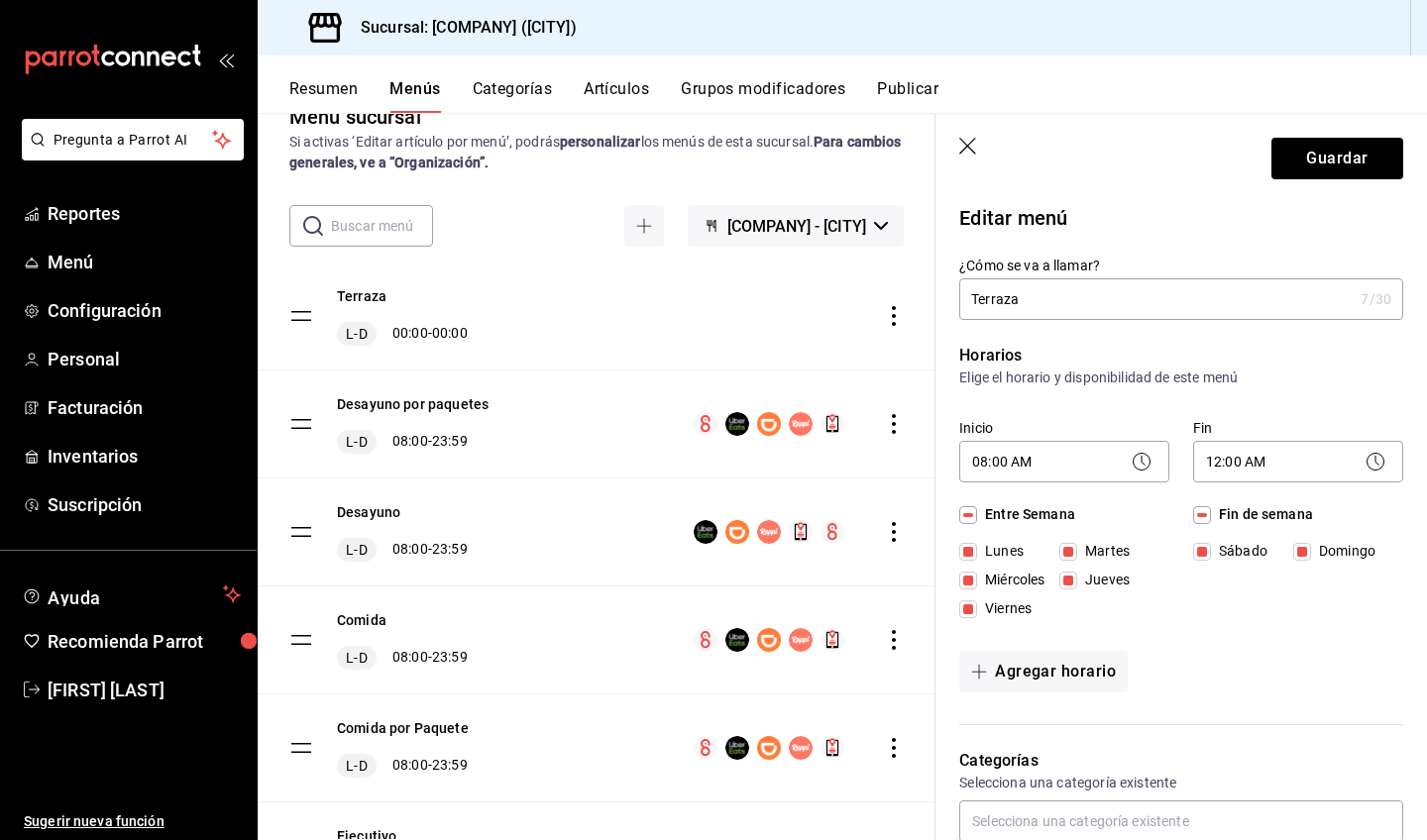 click 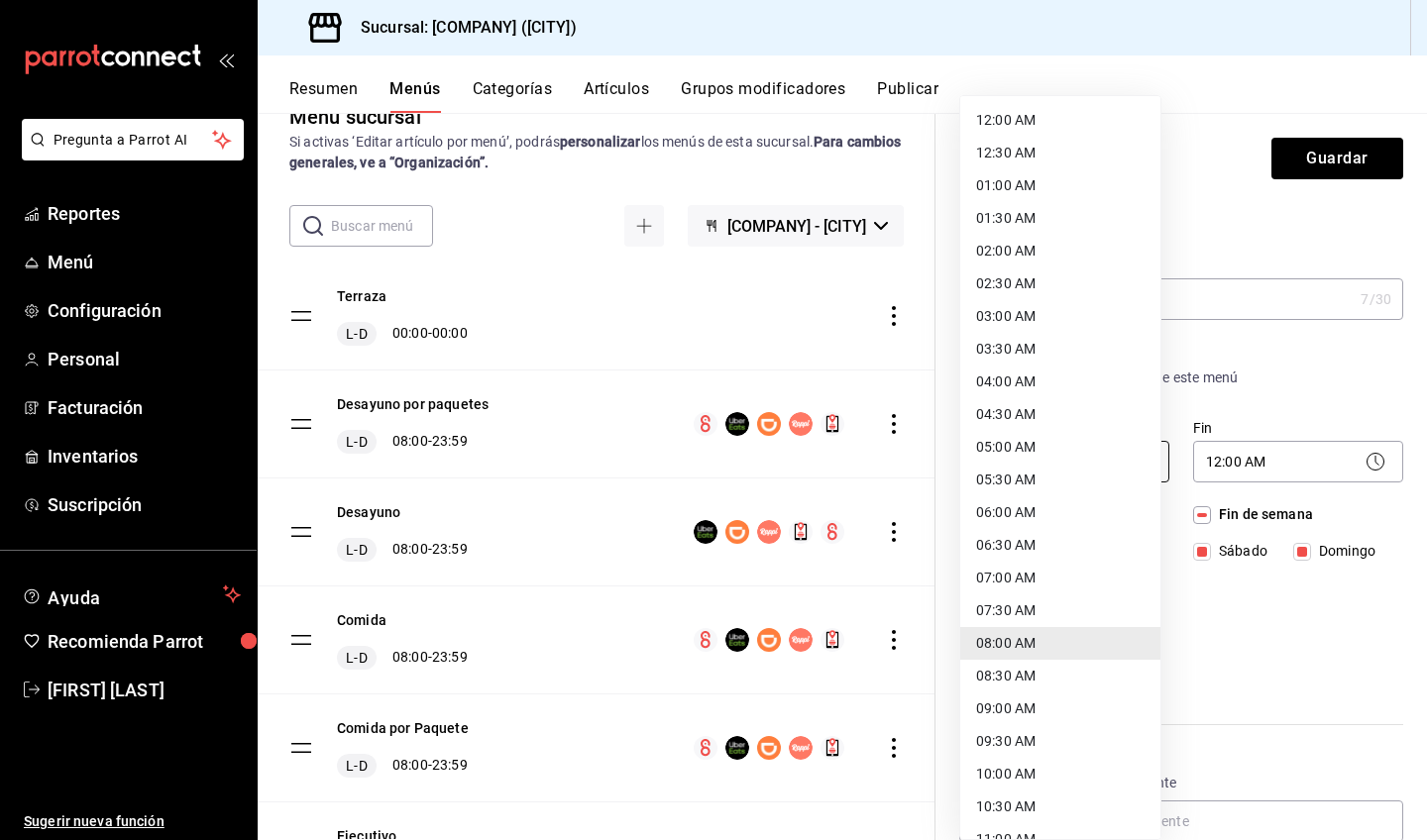 click on "[COMPANY] - [CITY] Terraza L-D 00:00 - 00:00 Desayuno por paquetes L-D 08:00 - 23:59 Desayuno L-D 08:00 - 23:59 Comida L-D 08:00 - 23:59 Comida por Paquete L-D 08:00 - 23:59 Ejecutivo L-D 08:00 - 23:59 Menu Infantil L-D 08:00 - 23:59 Parrilladas L-D 08:00 - 23:59 Tacos y Tortas L-D 08:00 - 23:59 Promociones L-D 08:00 - 23:59 Fin de Semana L-D 08:00 - 23:59 Postres L-D 08:00 - 23:59 Bebidas L-D 02:00 - 23:59 Guardar Editar menú ¿Cómo se va a llamar? Terraza 7 /30 ¿Cómo se va a llamar? Horarios Elige el horario y disponibilidad de este menú Inicio Fin" at bounding box center (714, 420) 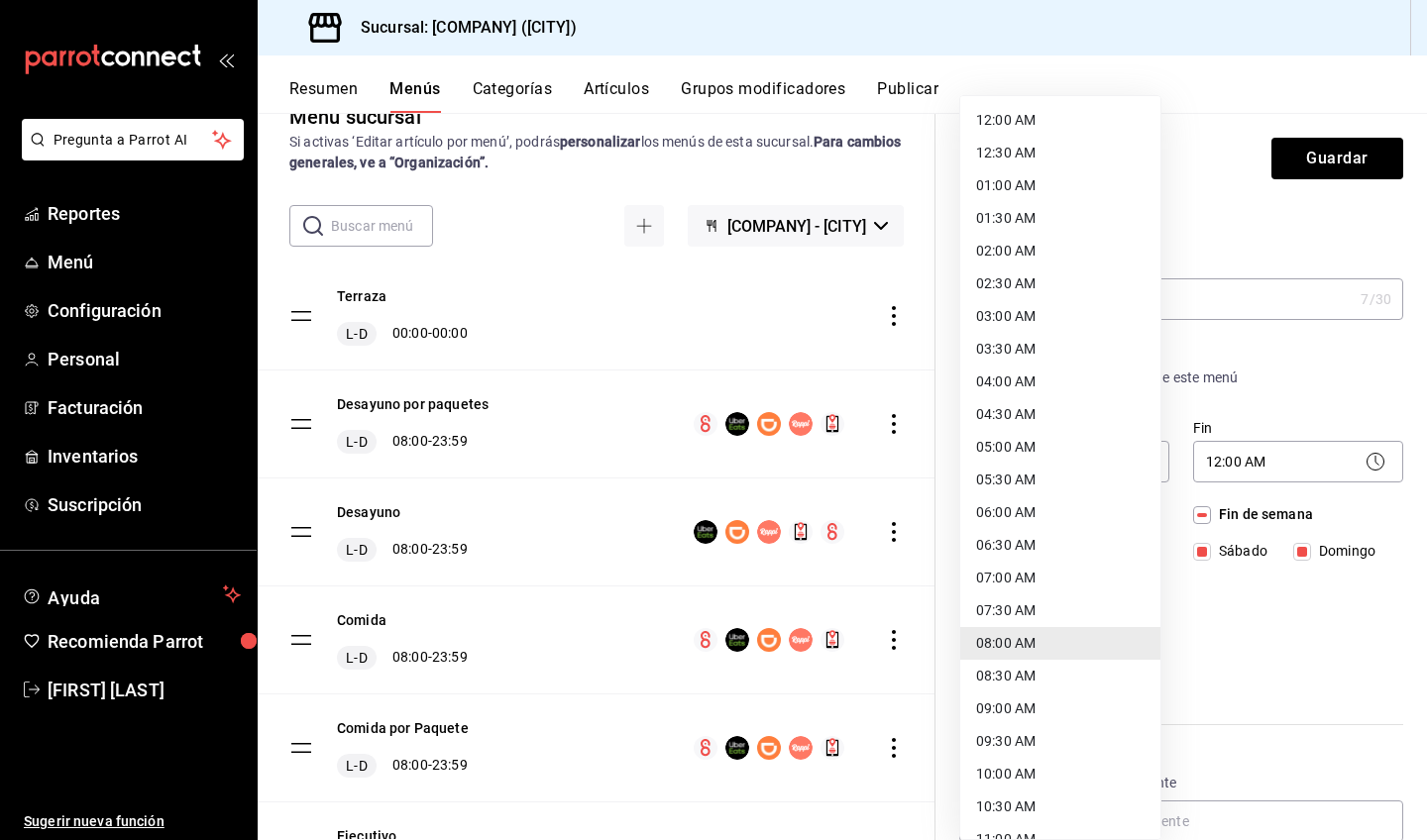 click on "12:00 AM" at bounding box center [1060, 120] 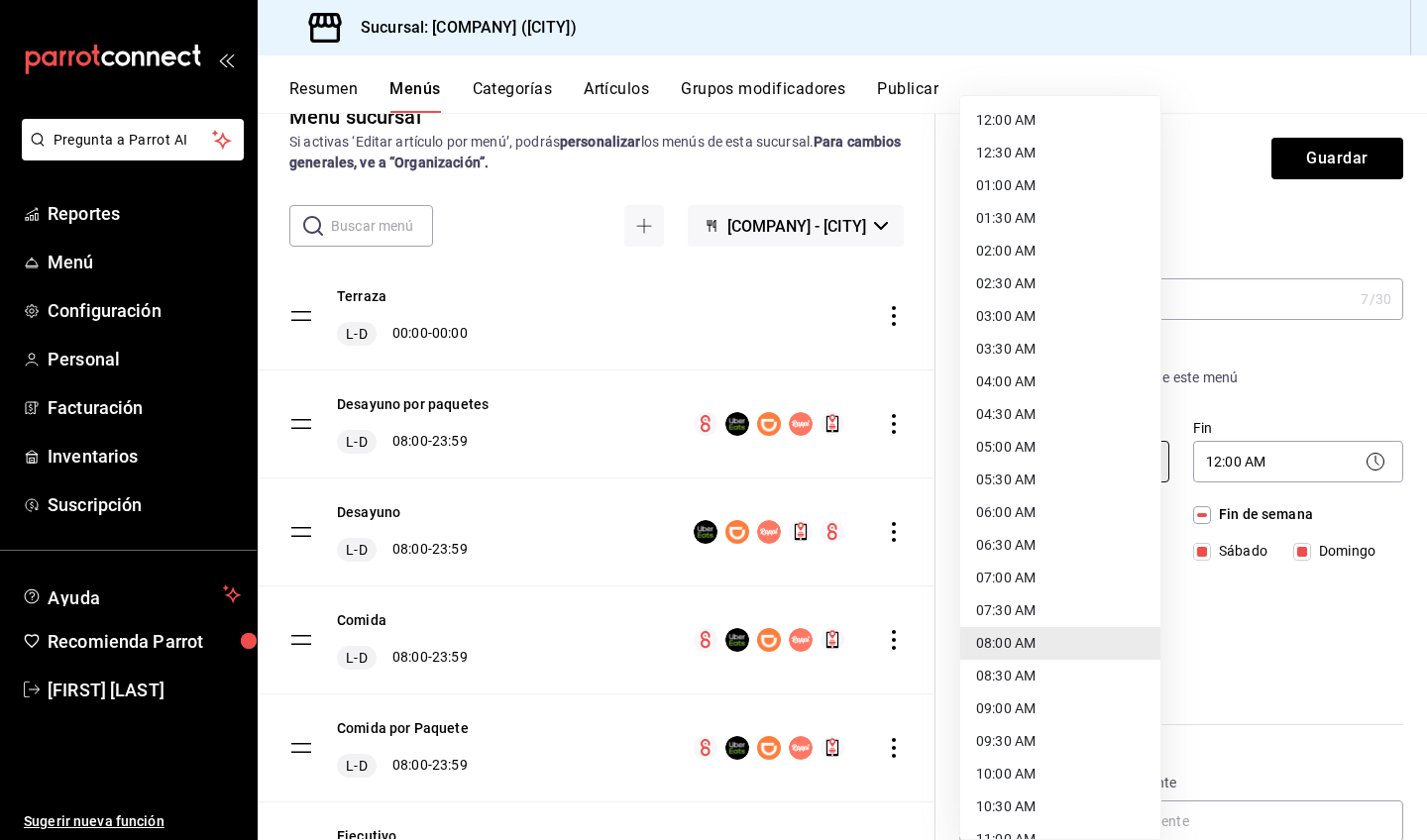 type on "00:00" 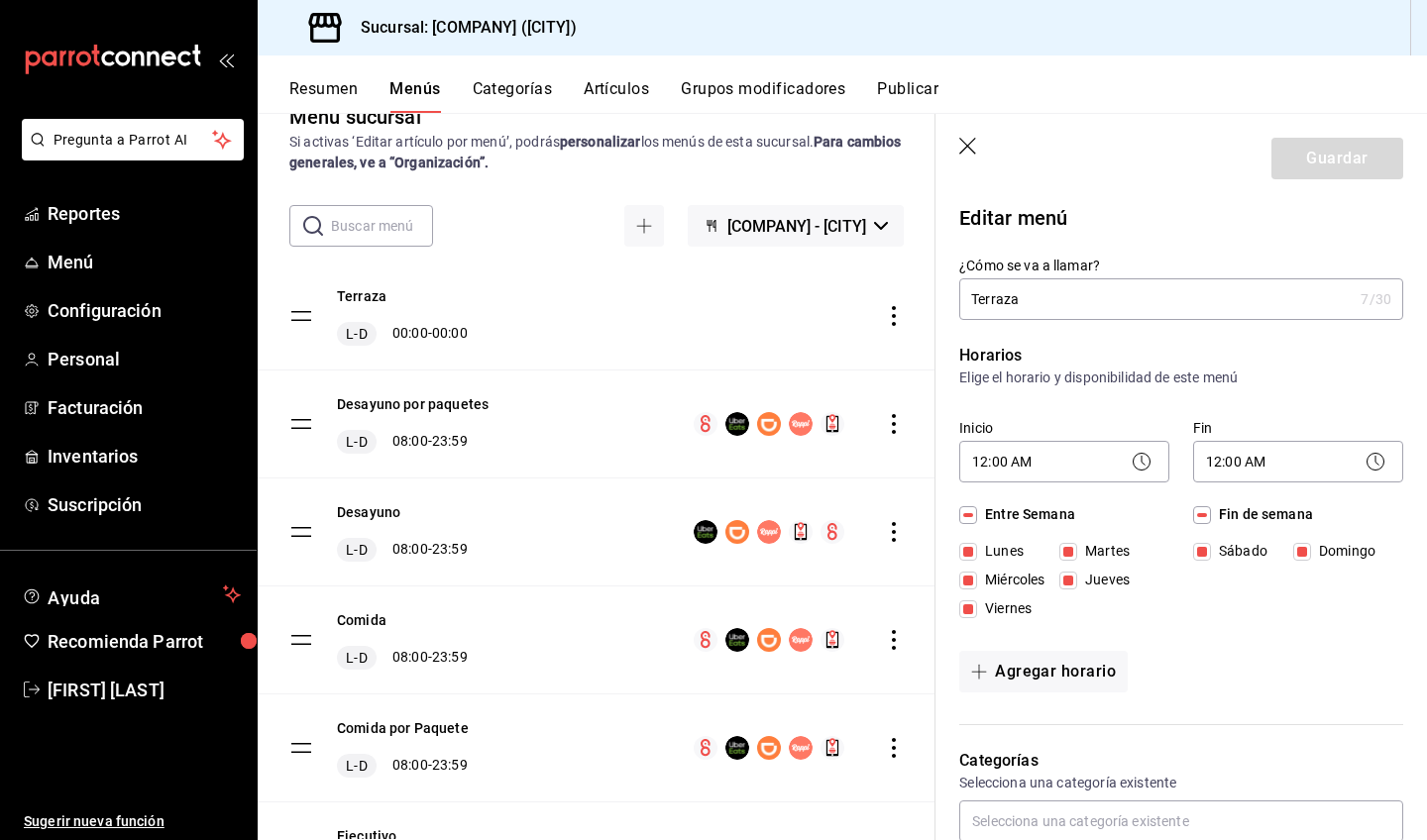 click 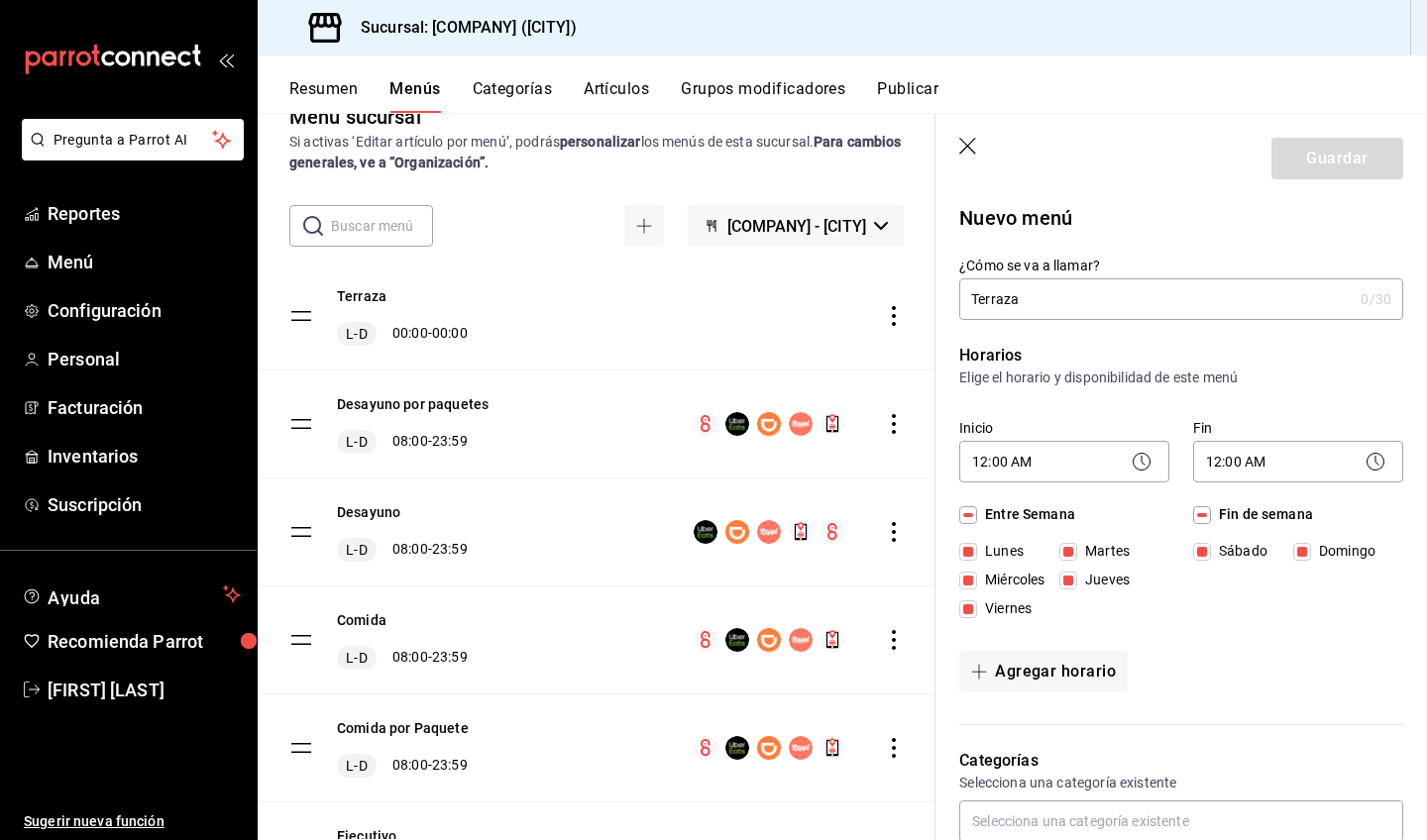 type 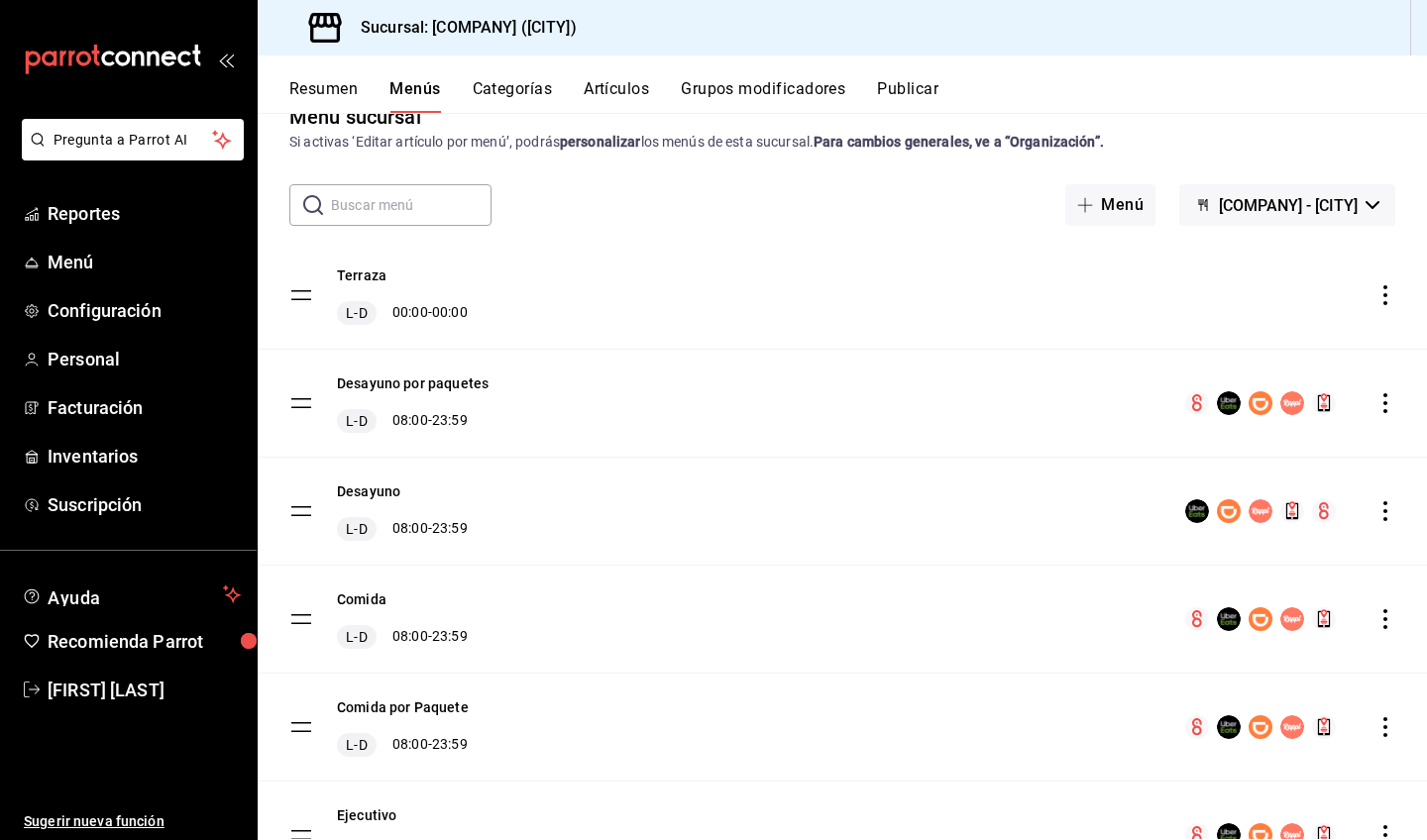 click on "Categorías" at bounding box center [512, 96] 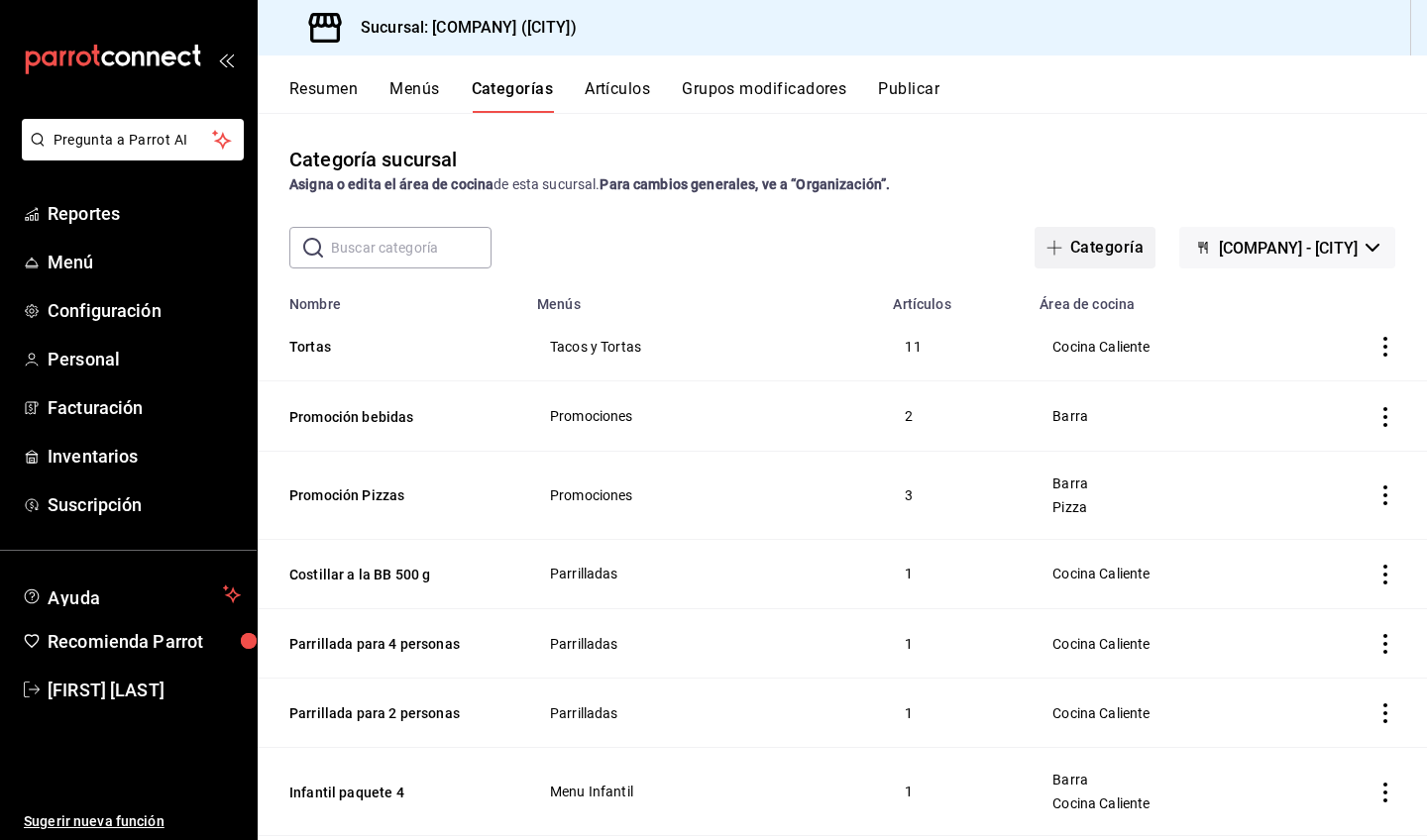 click on "Categoría" at bounding box center (1095, 248) 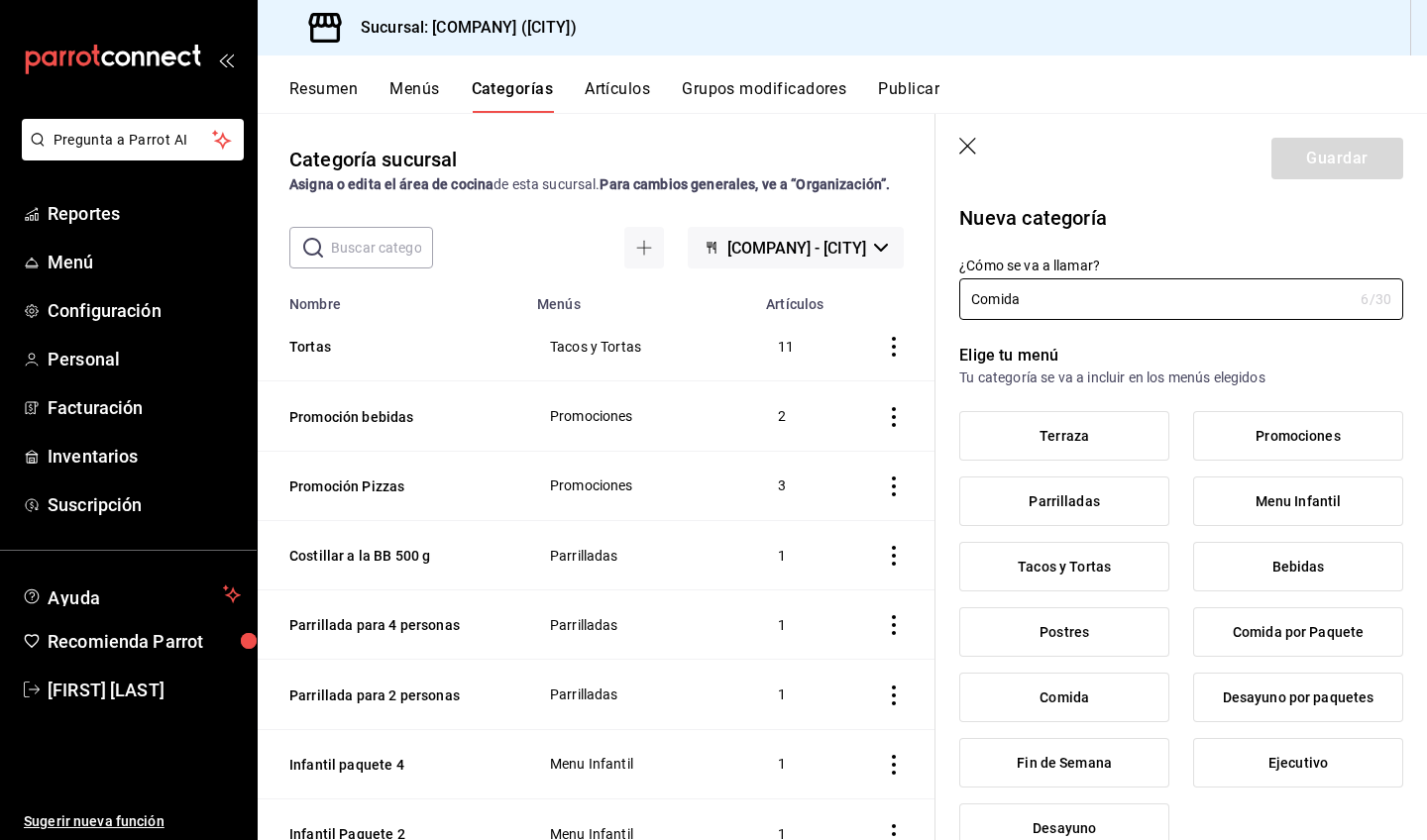 type on "Comida" 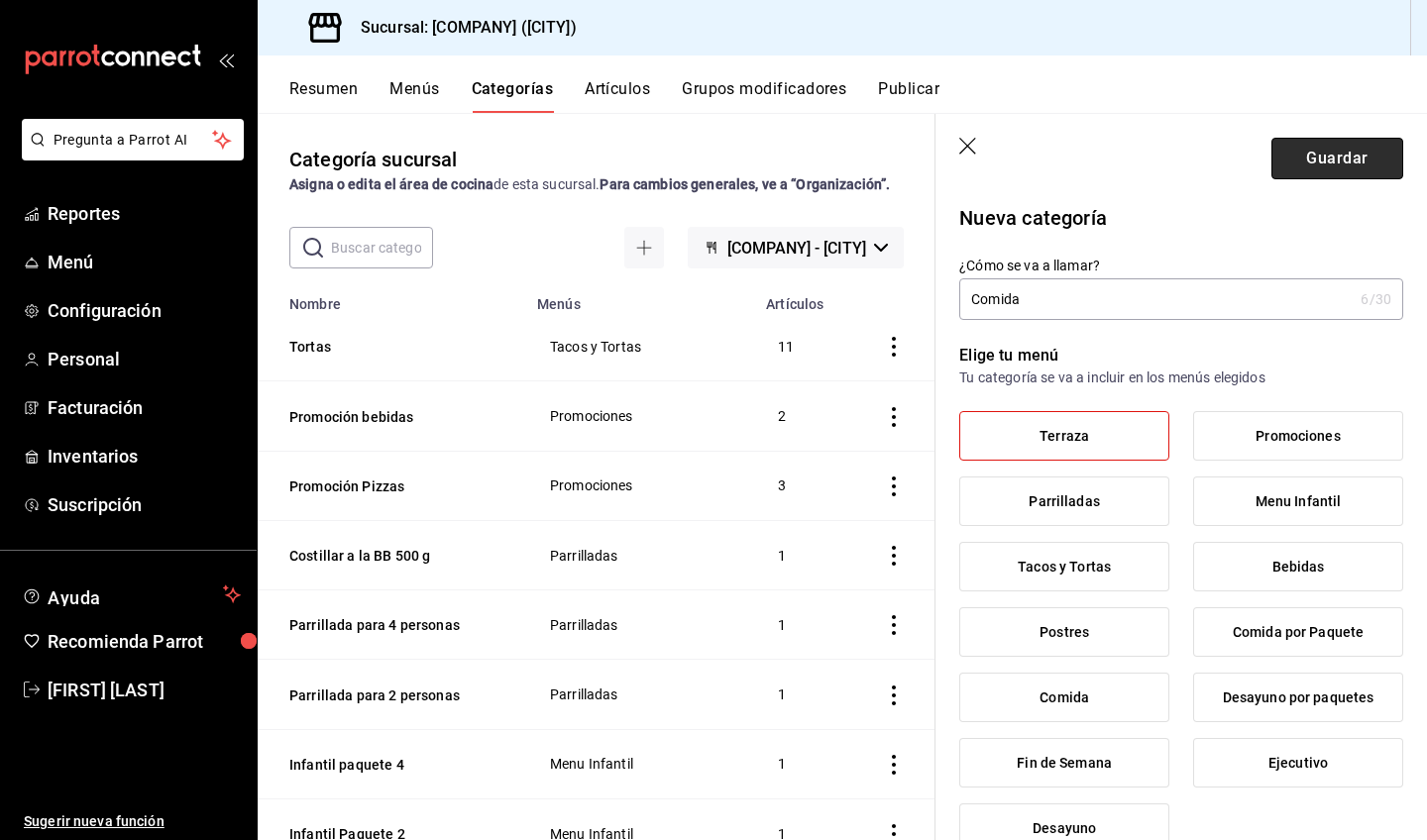 click on "Guardar" at bounding box center [1337, 158] 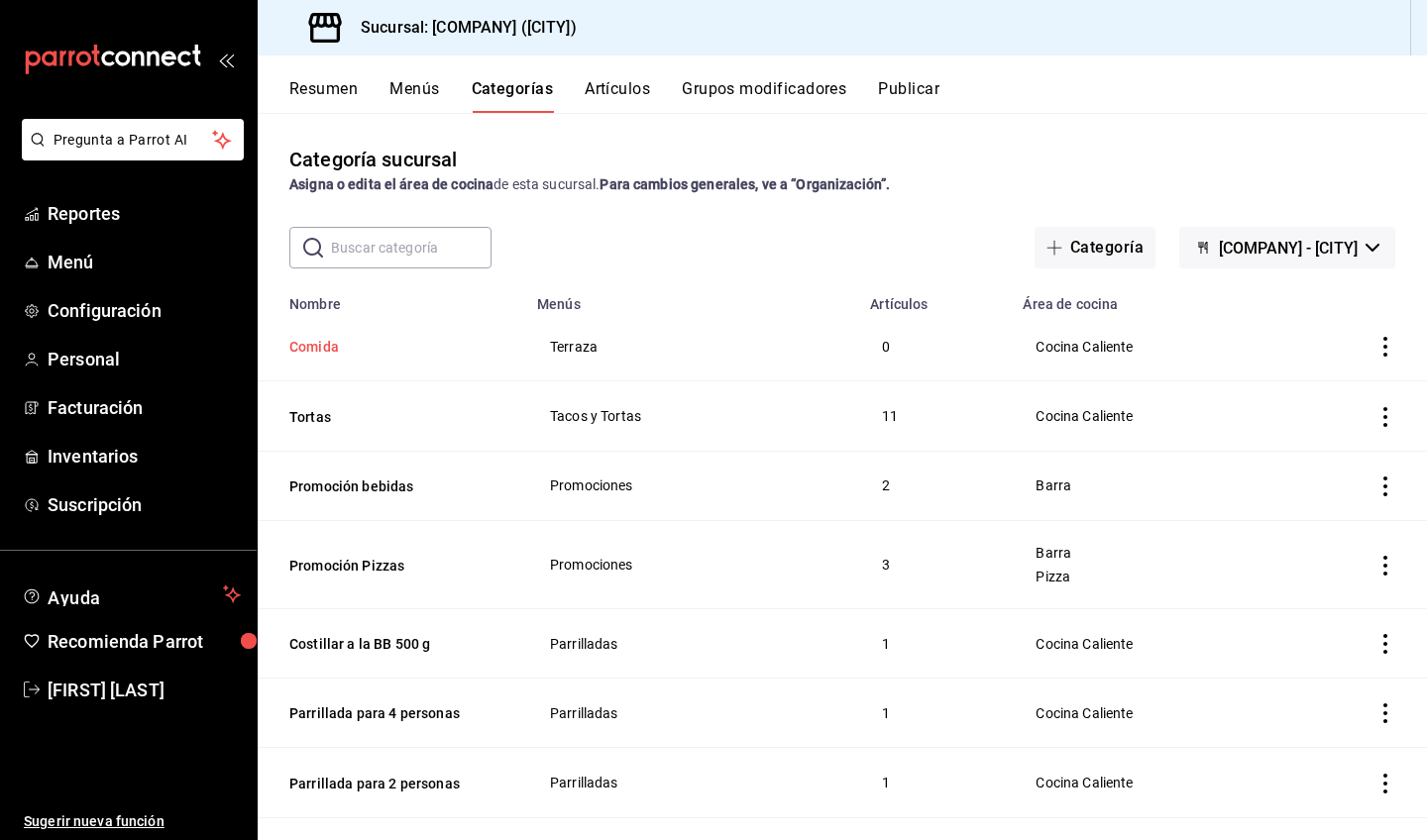 click on "Comida" at bounding box center (388, 347) 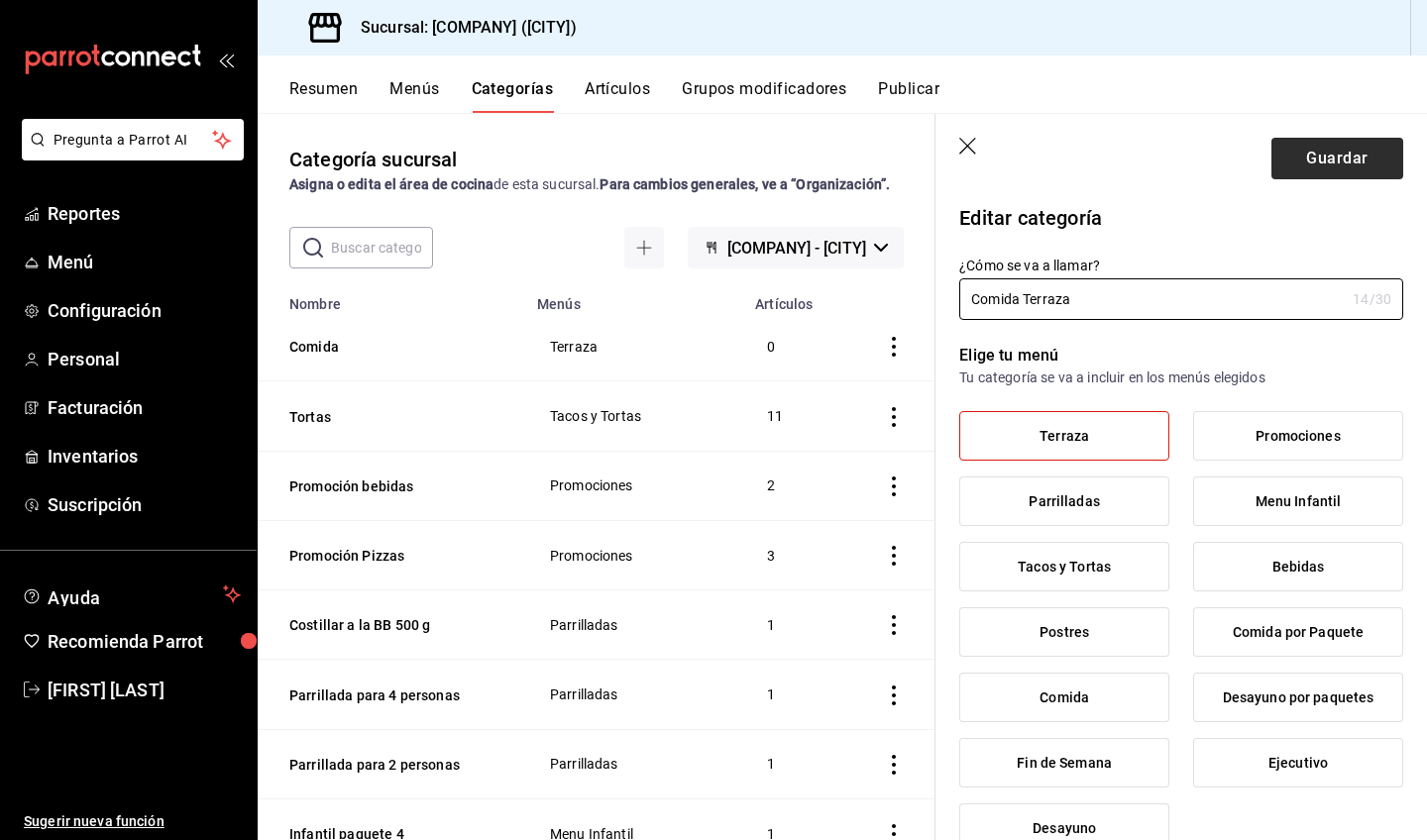 type on "Comida Terraza" 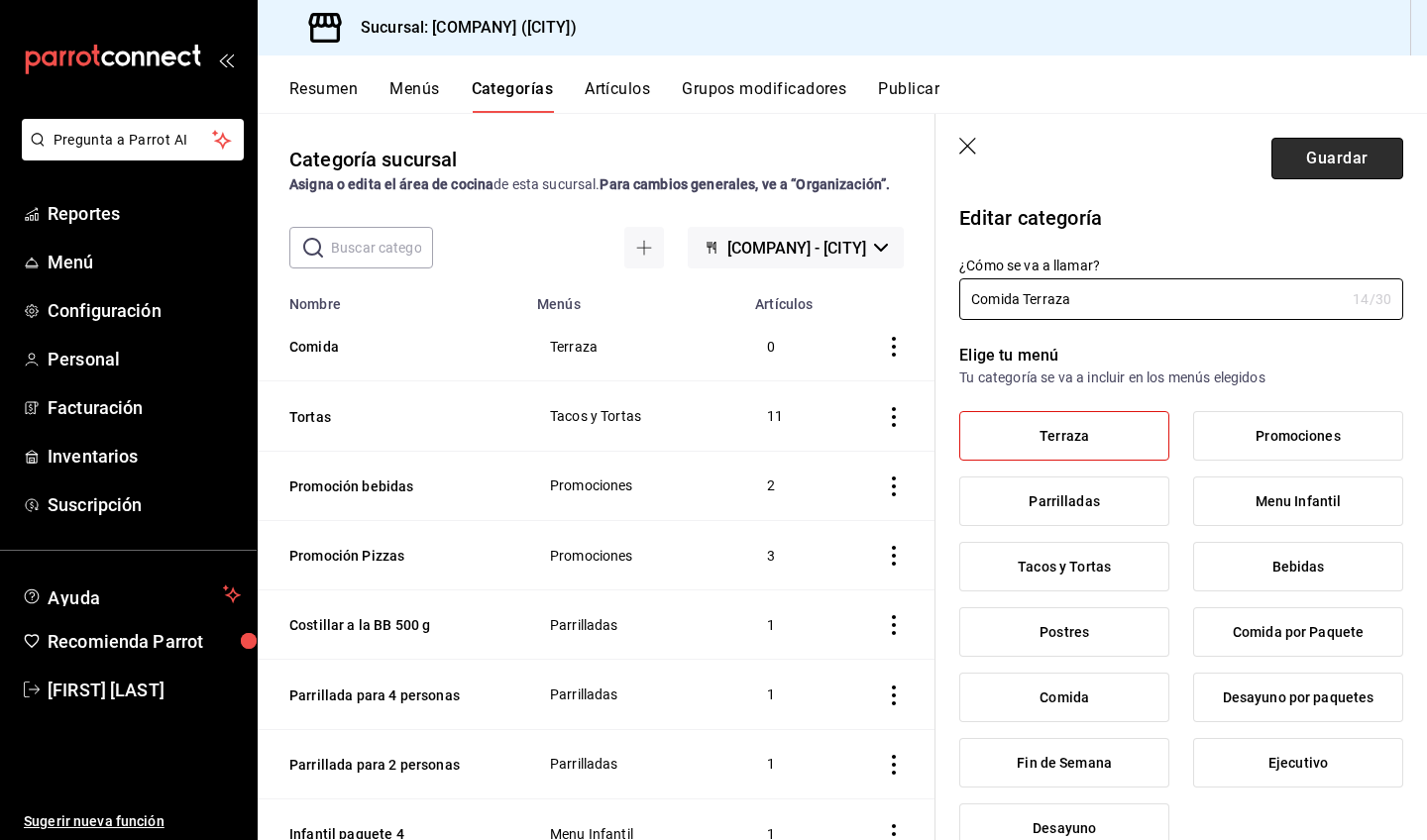 click on "Guardar" at bounding box center (1337, 158) 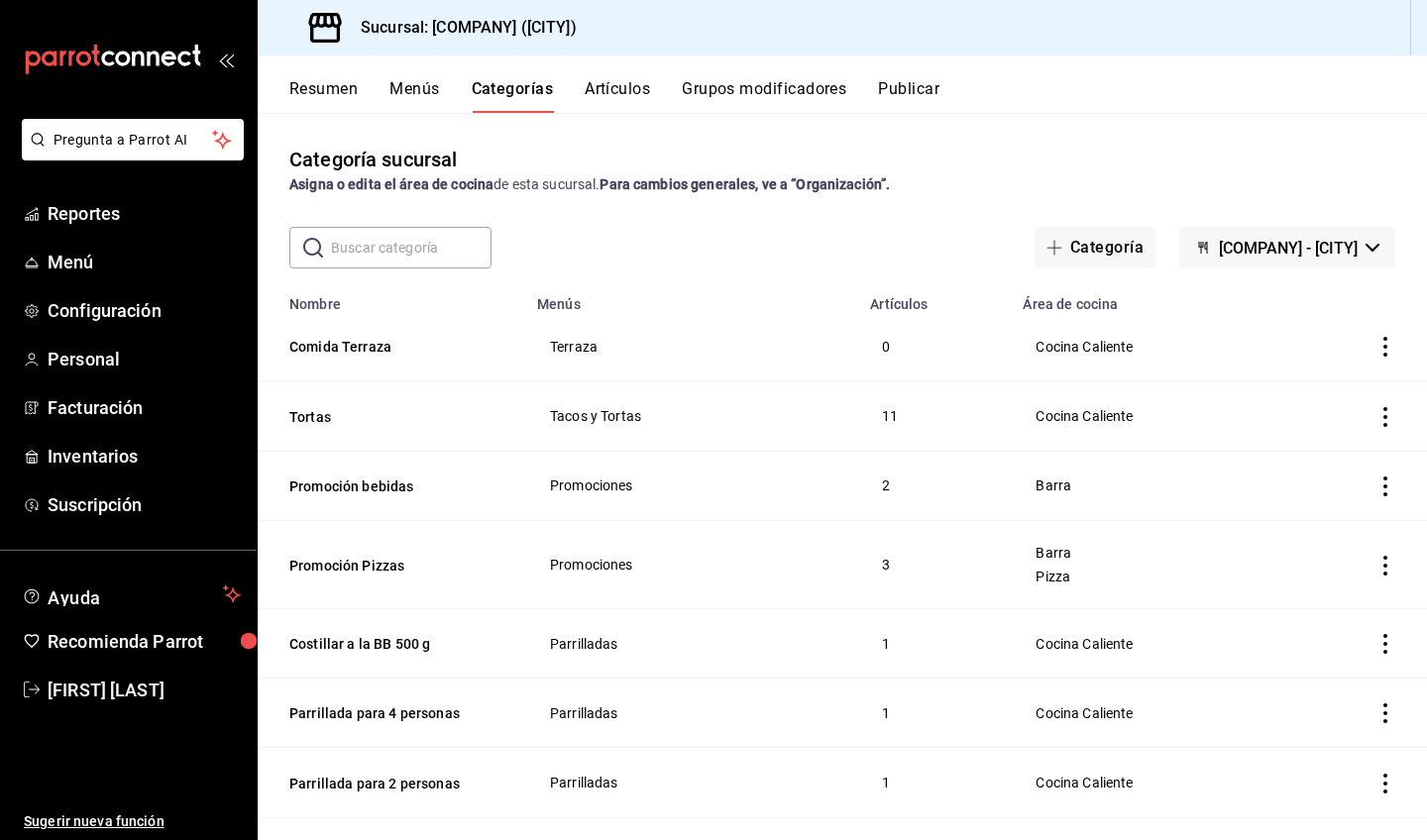click on "Artículos" at bounding box center (617, 96) 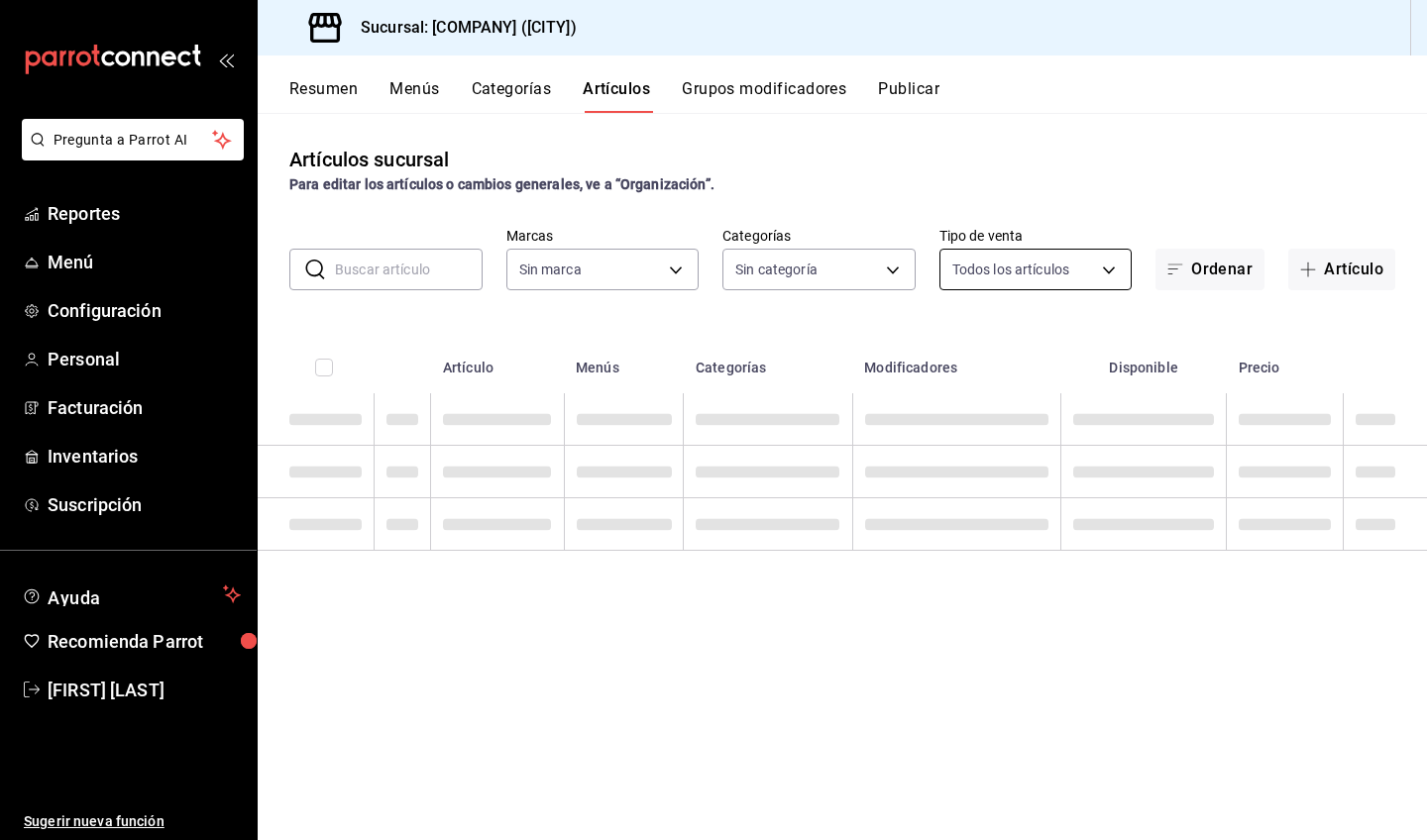type on "[UUID]" 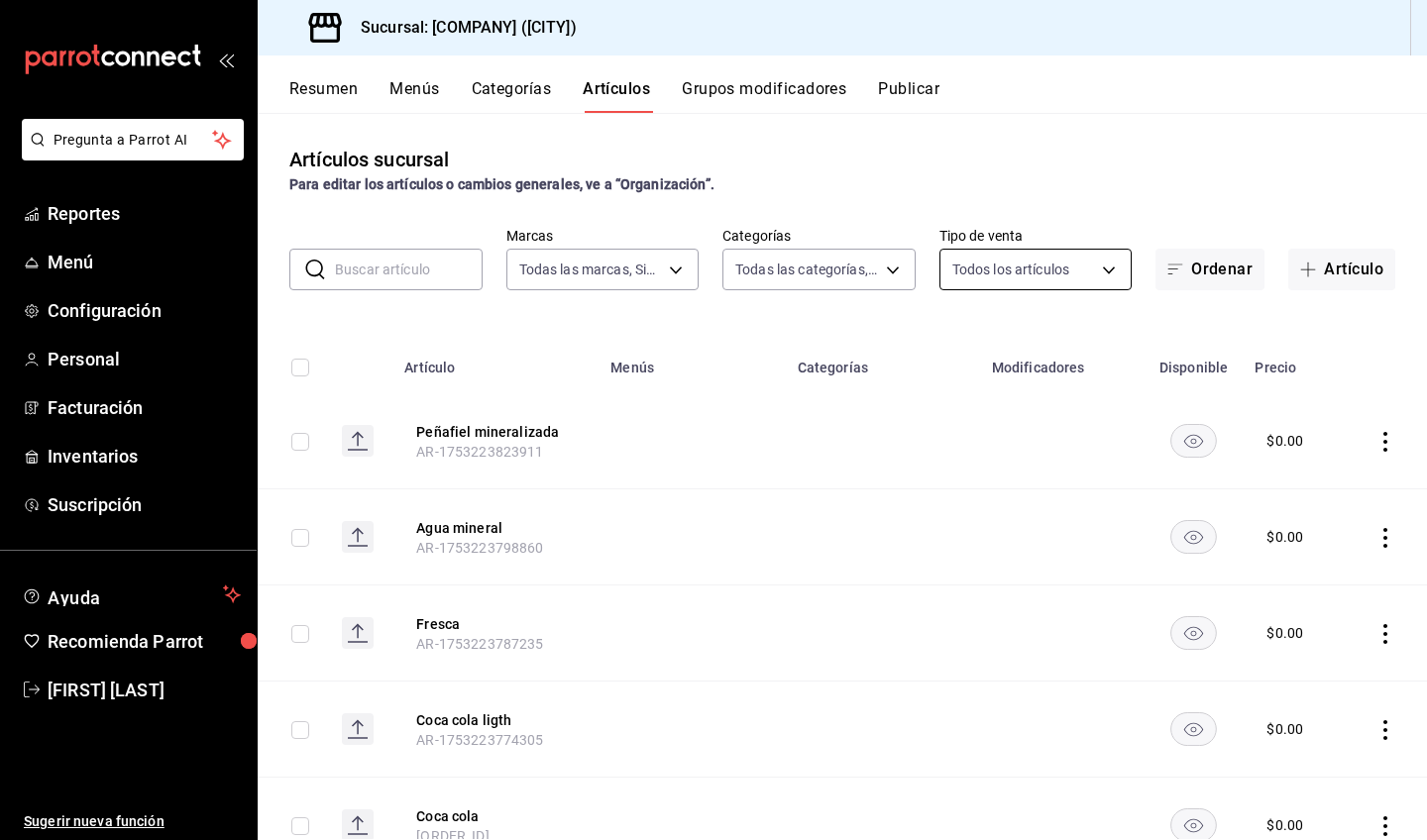 type on "15e0d3ff-a493-48ed-b94b-3f1d93b30d00,9a87769f-bf92-4469-9872-0420638117ca,df2cb99f-8795-4506-9b1e-04cca1a2a182,85b112ec-3d8a-45c4-9c20-c94b9ebe9bc1,0de133b7-52c8-4956-bcf6-4442ce1b5e3a,92832abb-e2df-4ad8-883c-a72d59ce5786,519743e7-3048-430a-82d5-d9b76f46edc0,59921270-468e-45f7-8882-022720aa3717,7ffc58c0-db5a-4cc2-ac1b-27c8132d840a,154929fa-c3ad-4c7a-8cb1-462db95957d2,35847e90-6310-456d-b5f0-d75dab77241a,09be0e8e-46e4-4259-811d-a417811fdb62,dcefb2eb-f966-497b-886f-6399ba928dc9,07609eaf-ca65-4539-92d0-28916370c098,eb3ecc43-697e-42d1-92c3-d19798af9ca6,99d7d34e-8fa5-467e-9326-e855ecb6ae83,d6852e40-37ea-4284-8169-b89d01bb8911,1d193752-5f67-4303-9651-18750977a02f,44723c94-4fa4-44ab-a49b-ae8649bea9b6,17cfbc30-c3bc-4146-942d-1ac59c95de6a,85d009cb-a048-41d0-bb00-b5c4fceb271c,8b4f6a0d-eb82-46d9-a156-b0198d4a6eeb,61652d01-51fd-489e-8d5a-71569eac7c11,15dec426-bb6b-4443-84b6-bf306377aeda,f755b510-29c7-44b2-b362-5e47774a46b7,dda2b387-e30b-42a7-8a0c-7563ee6ef9fd,e67289a8-f806-4ec8-ad6f-1d3533127a09,3f2fee5f-8125-4c2c-aac..." 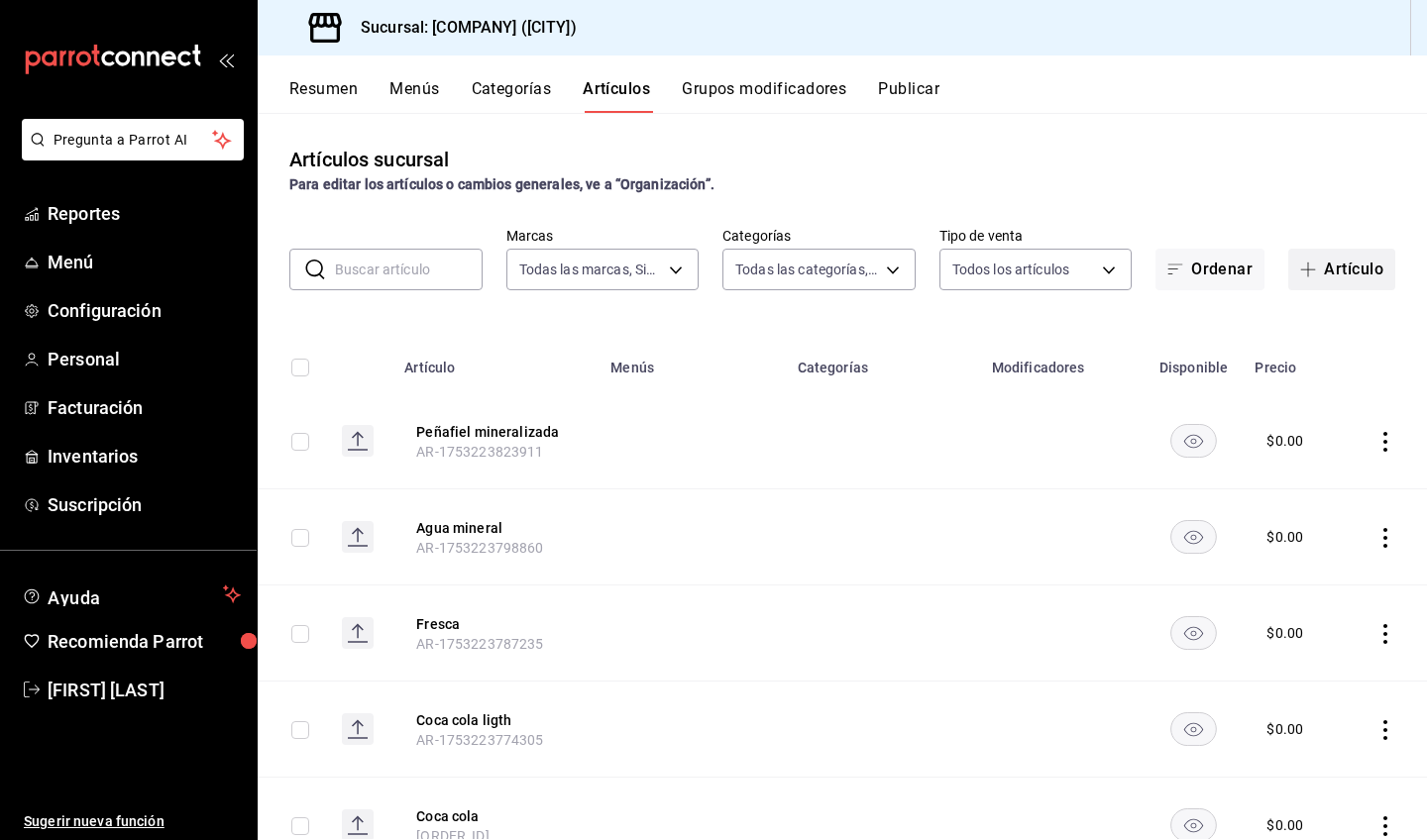 click on "Artículo" at bounding box center [1342, 269] 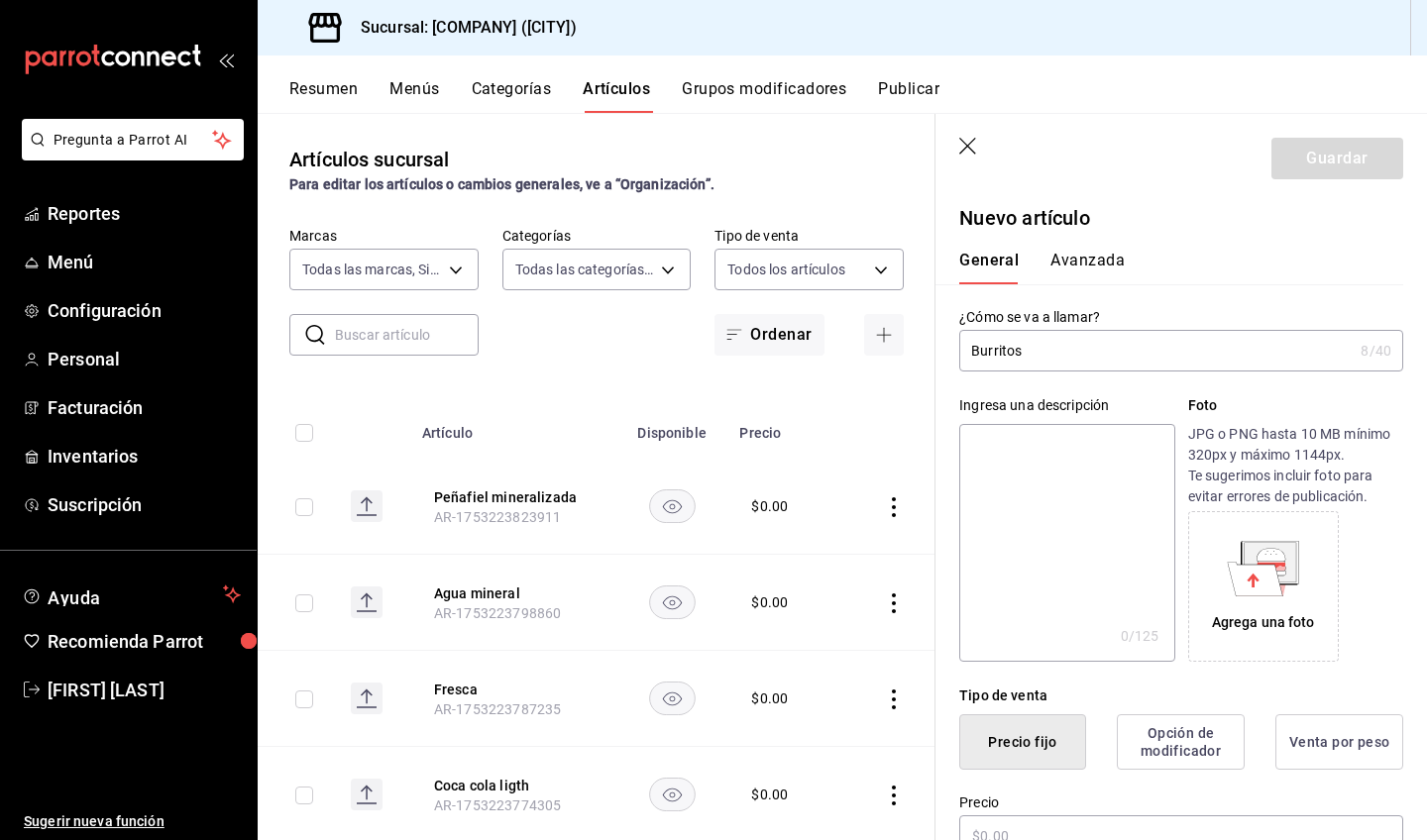 scroll, scrollTop: 371, scrollLeft: 0, axis: vertical 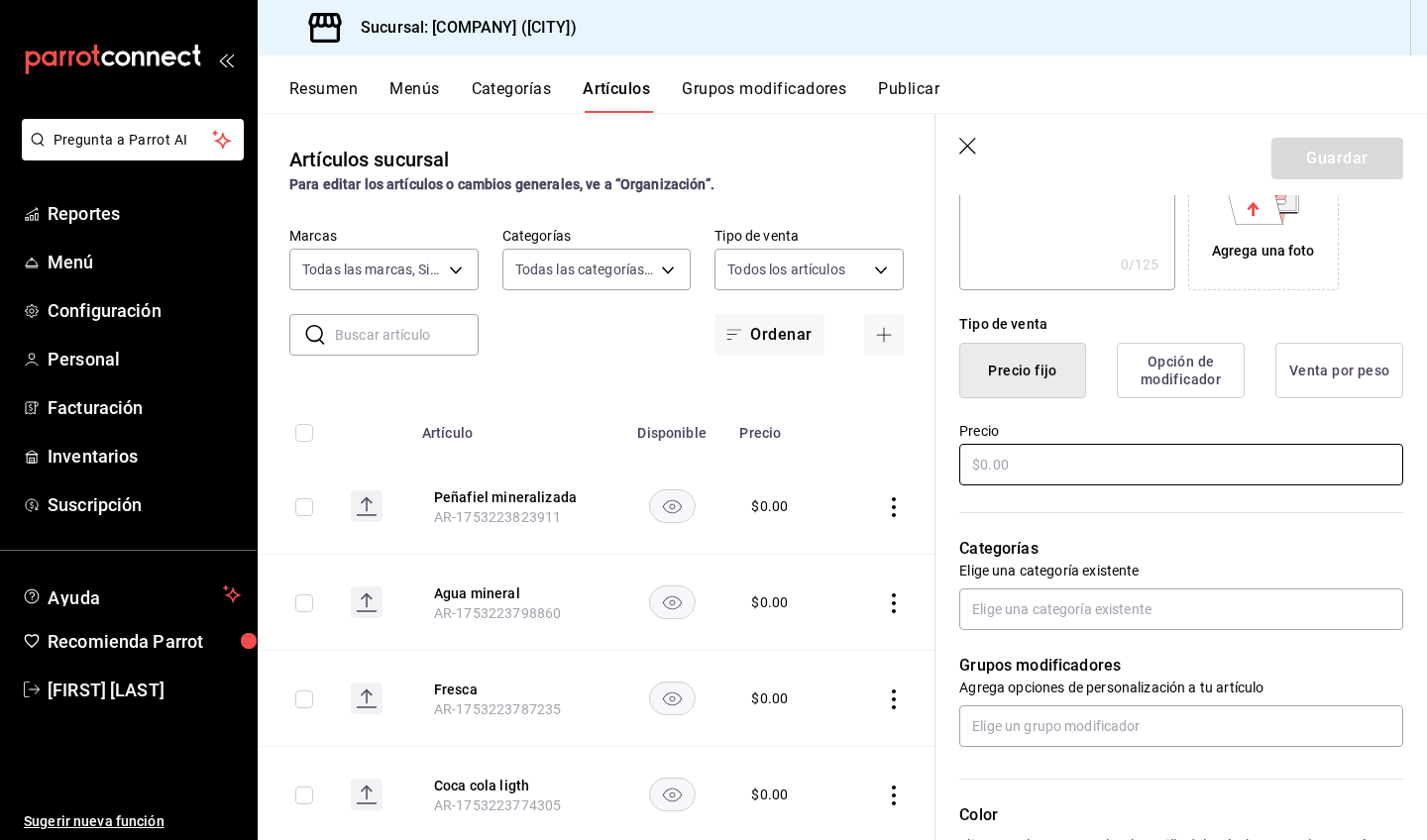 type on "Burritos" 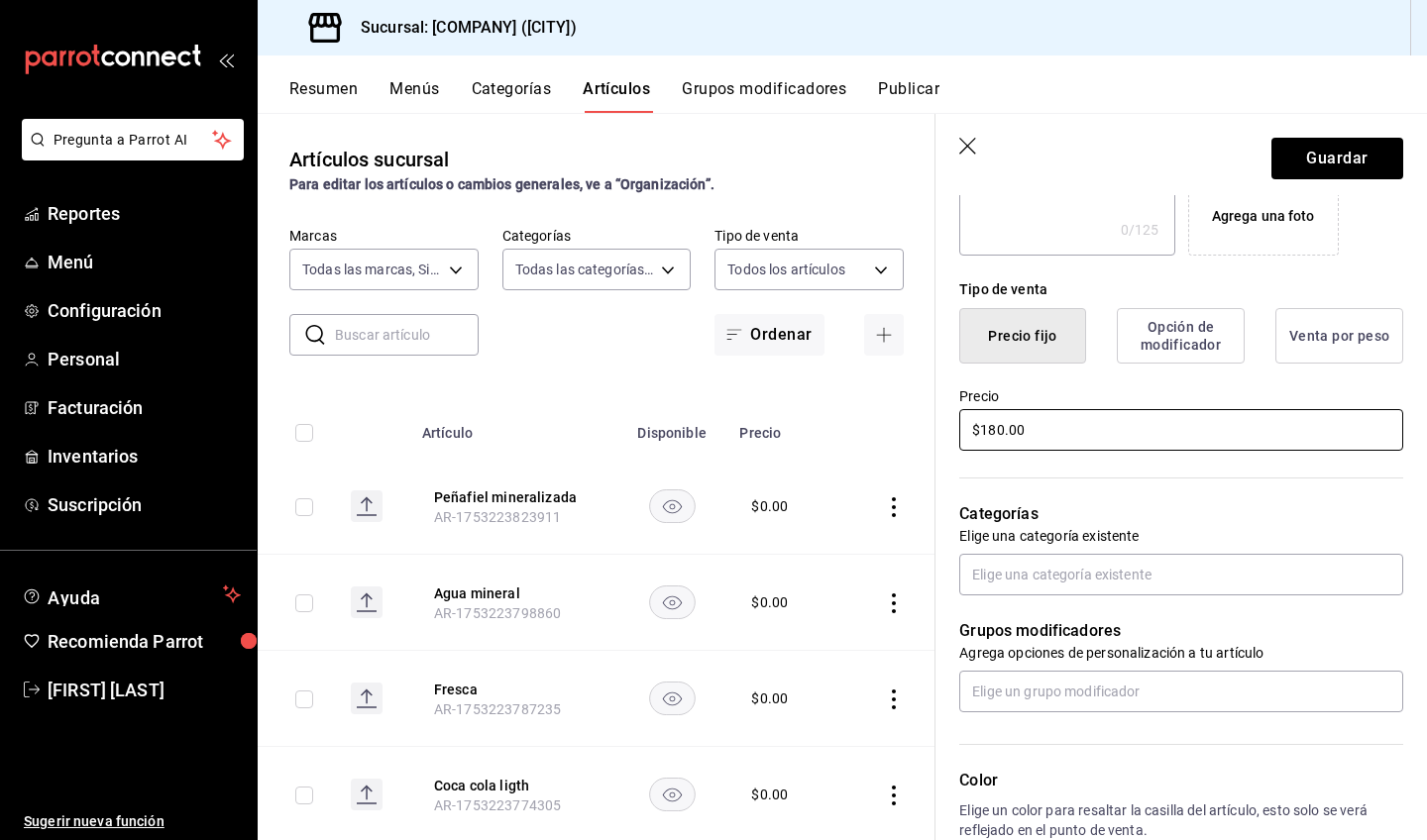 scroll, scrollTop: 455, scrollLeft: 0, axis: vertical 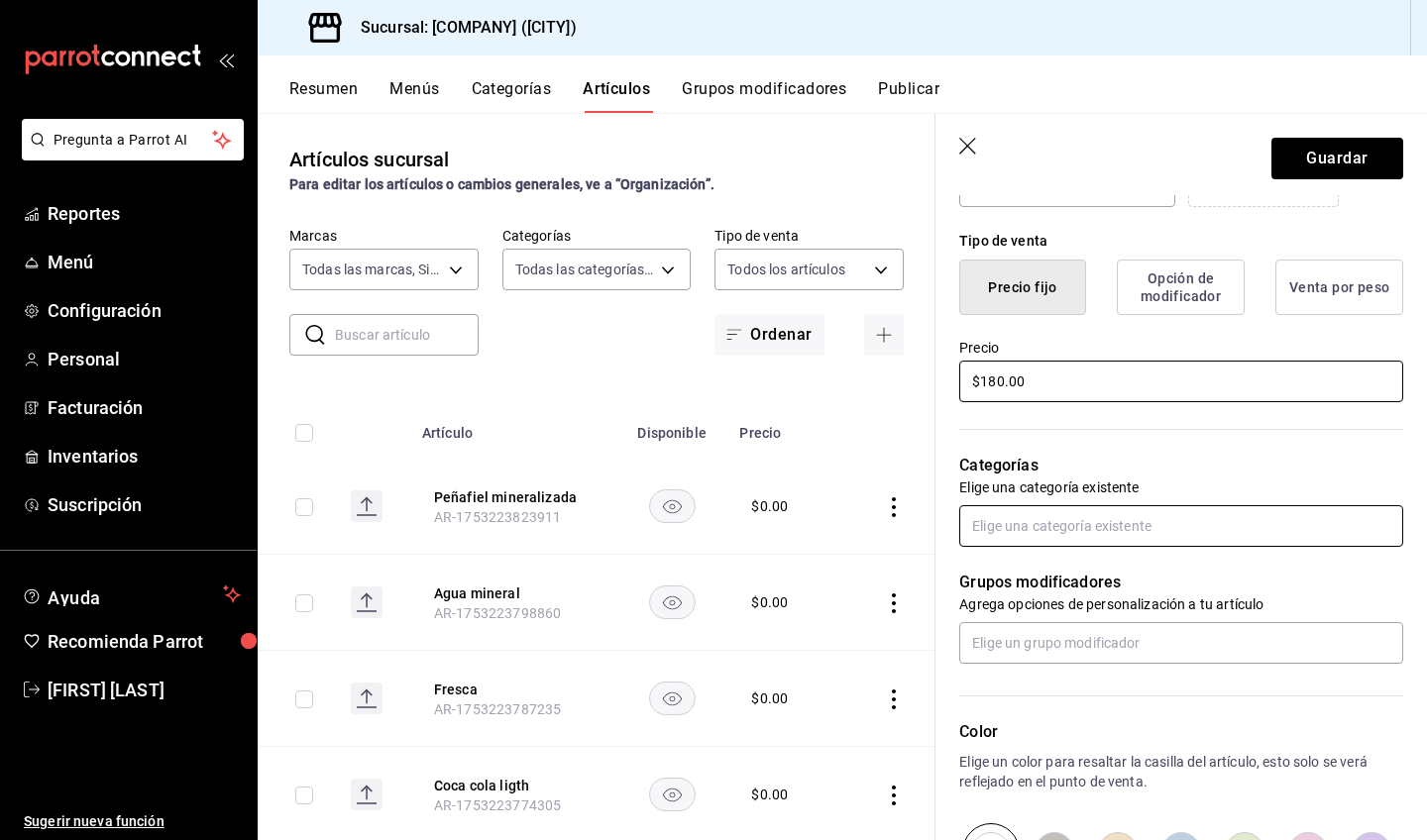 type on "$180.00" 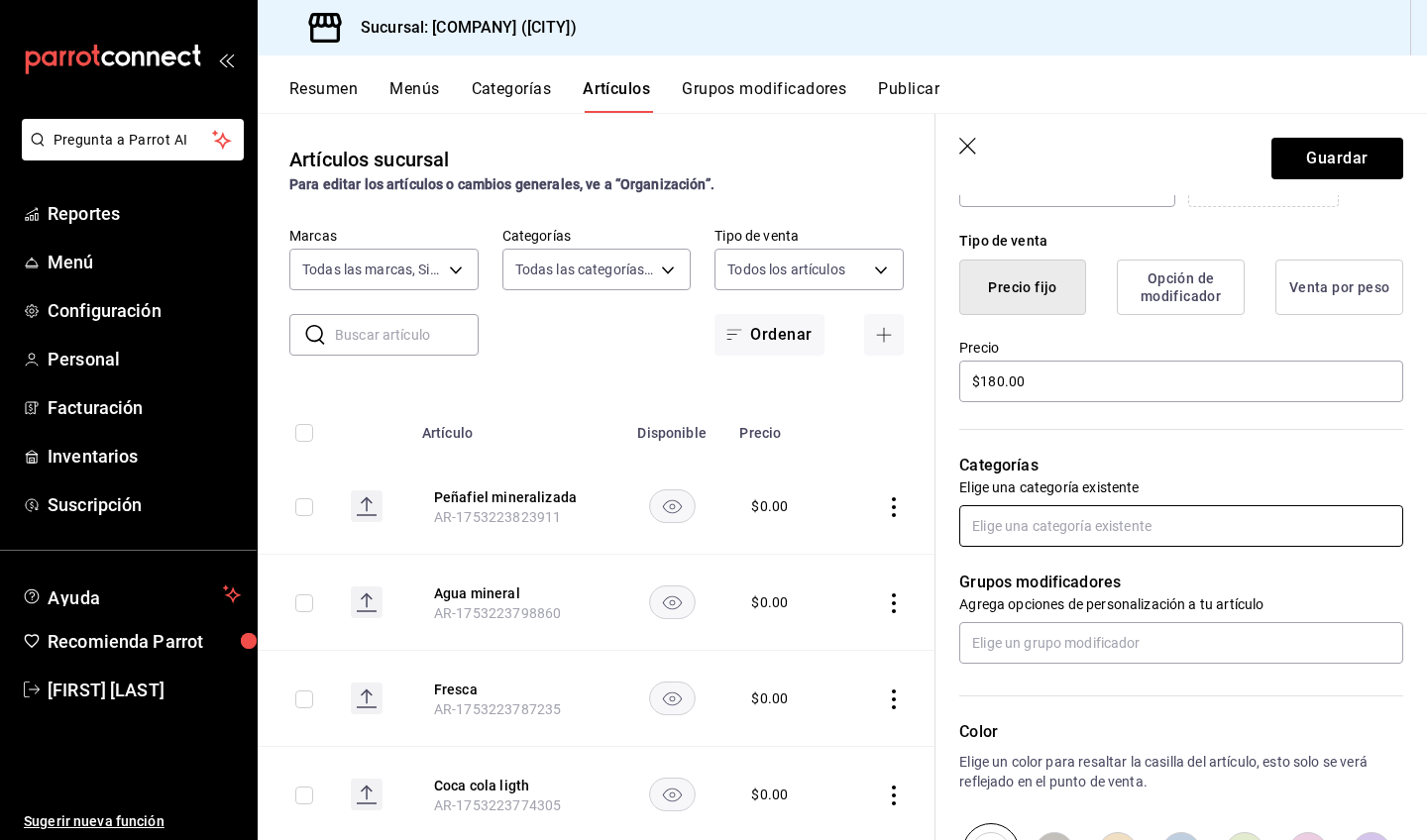 click at bounding box center [1181, 526] 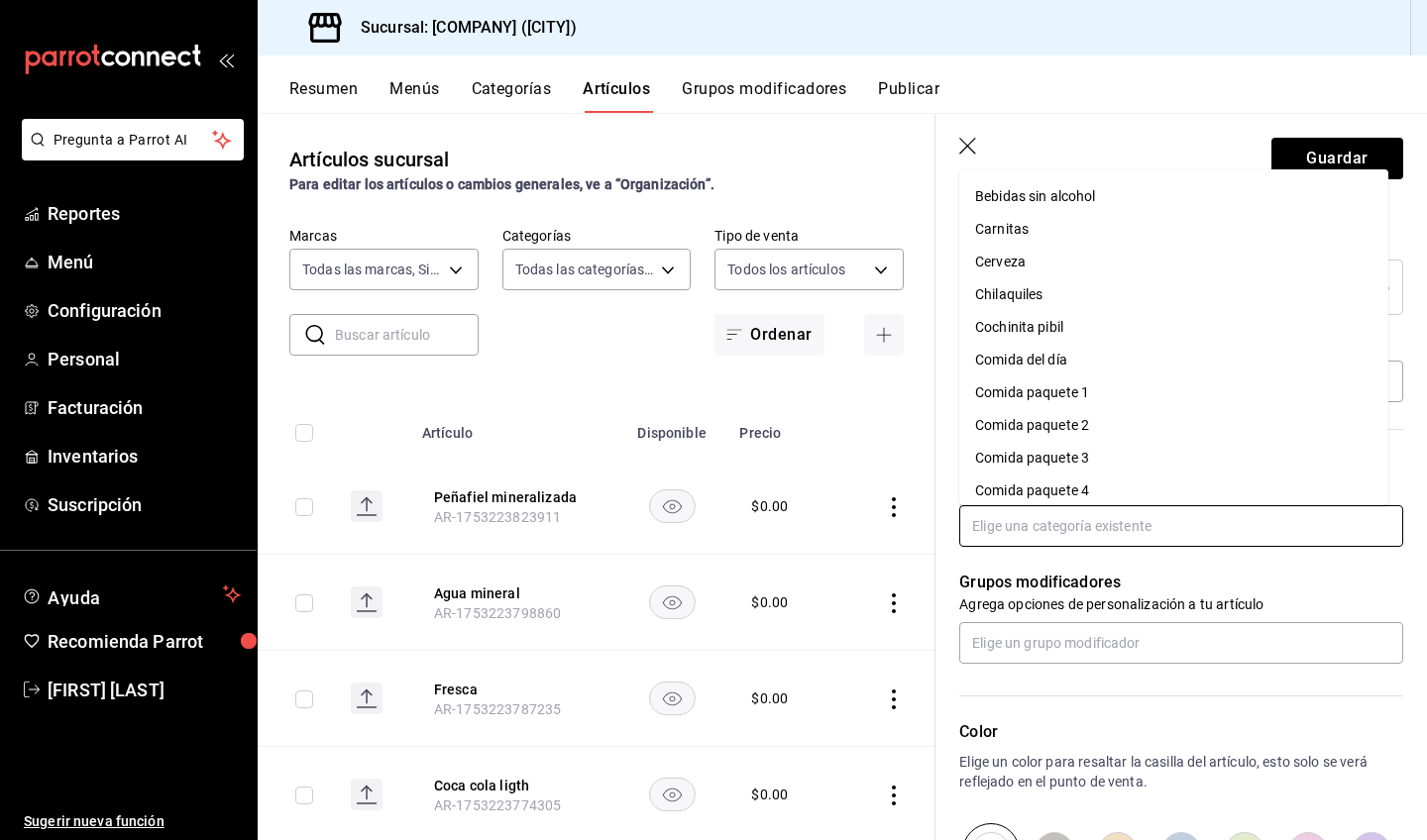 scroll, scrollTop: 284, scrollLeft: 0, axis: vertical 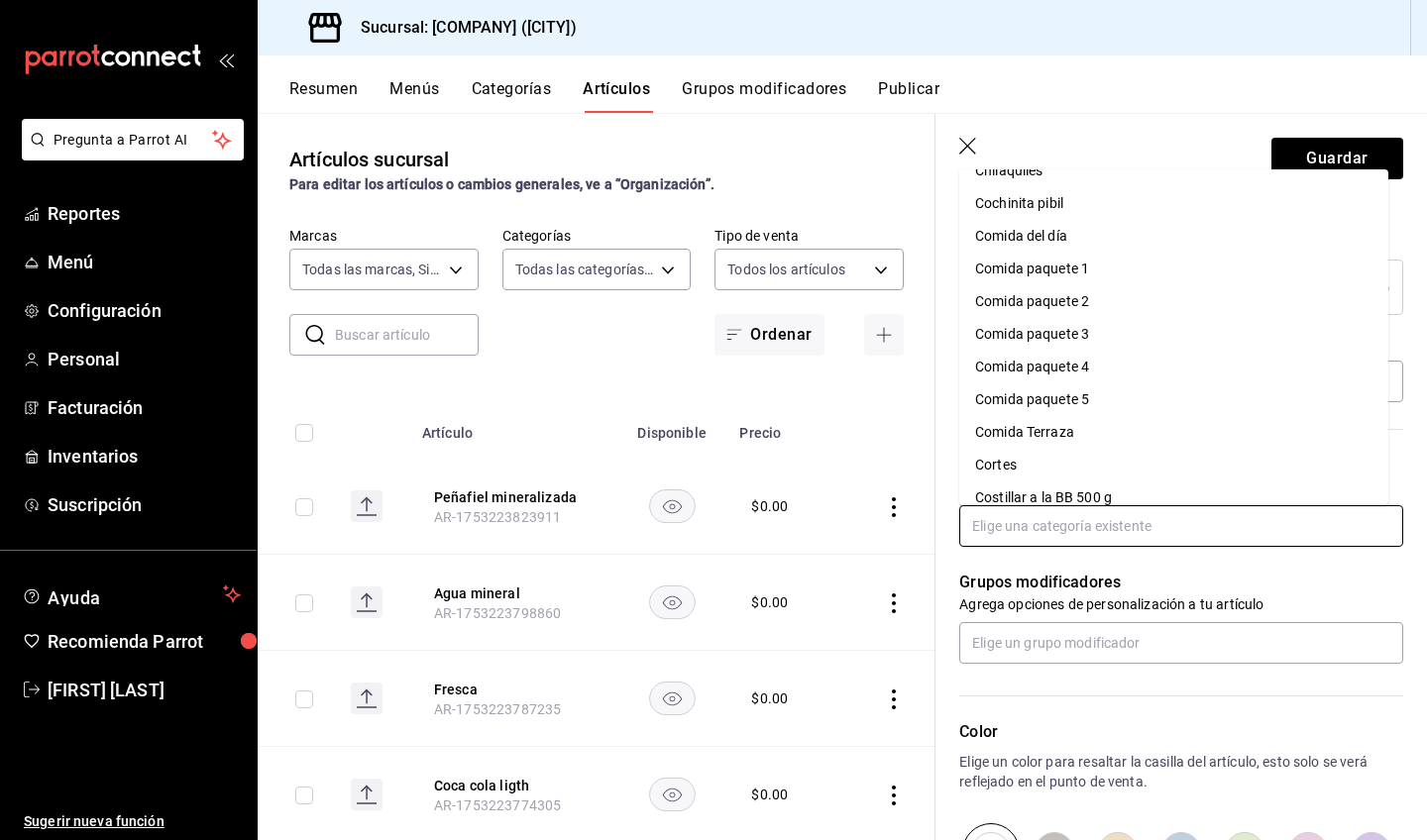 click on "Comida Terraza" at bounding box center [1173, 432] 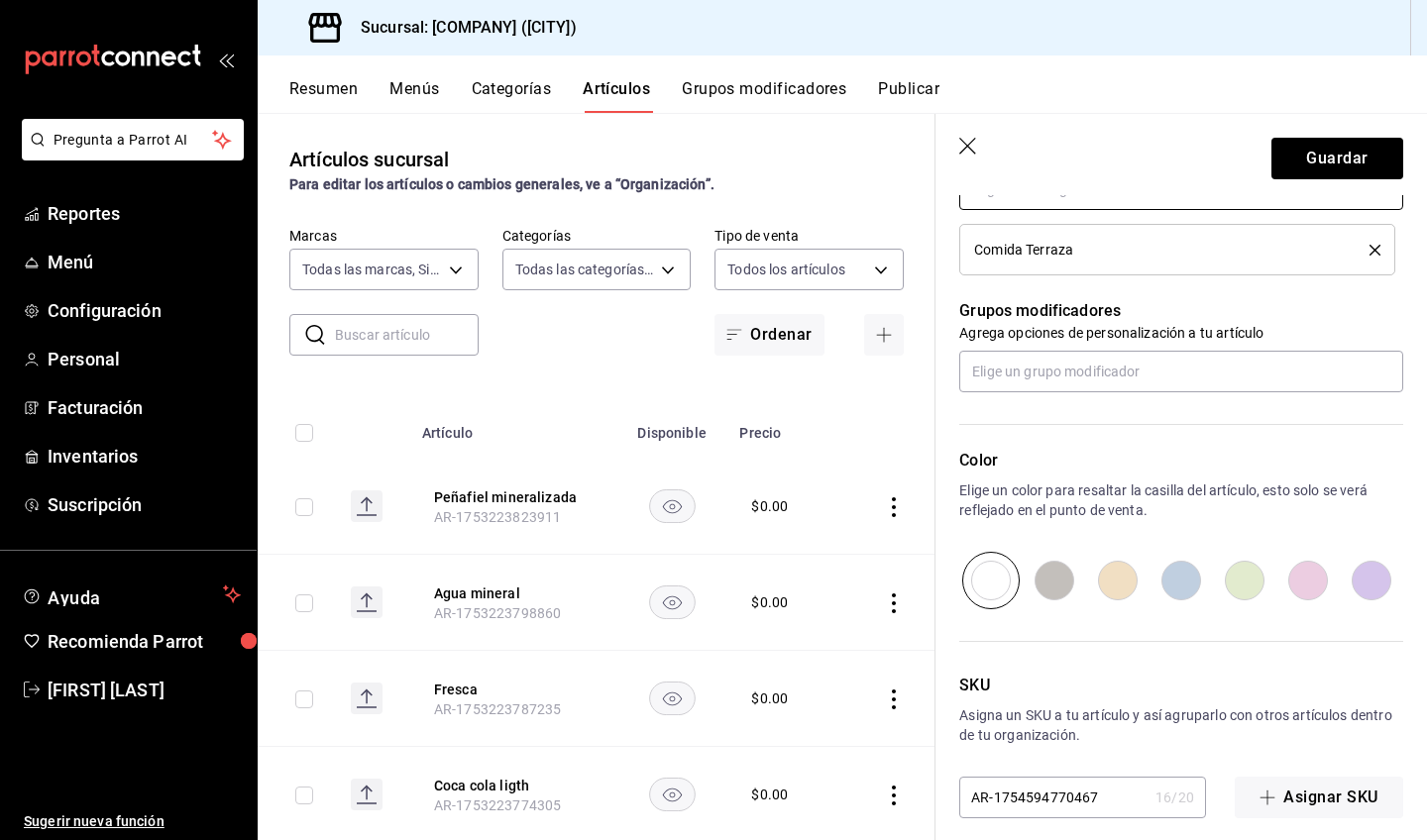 scroll, scrollTop: 788, scrollLeft: 0, axis: vertical 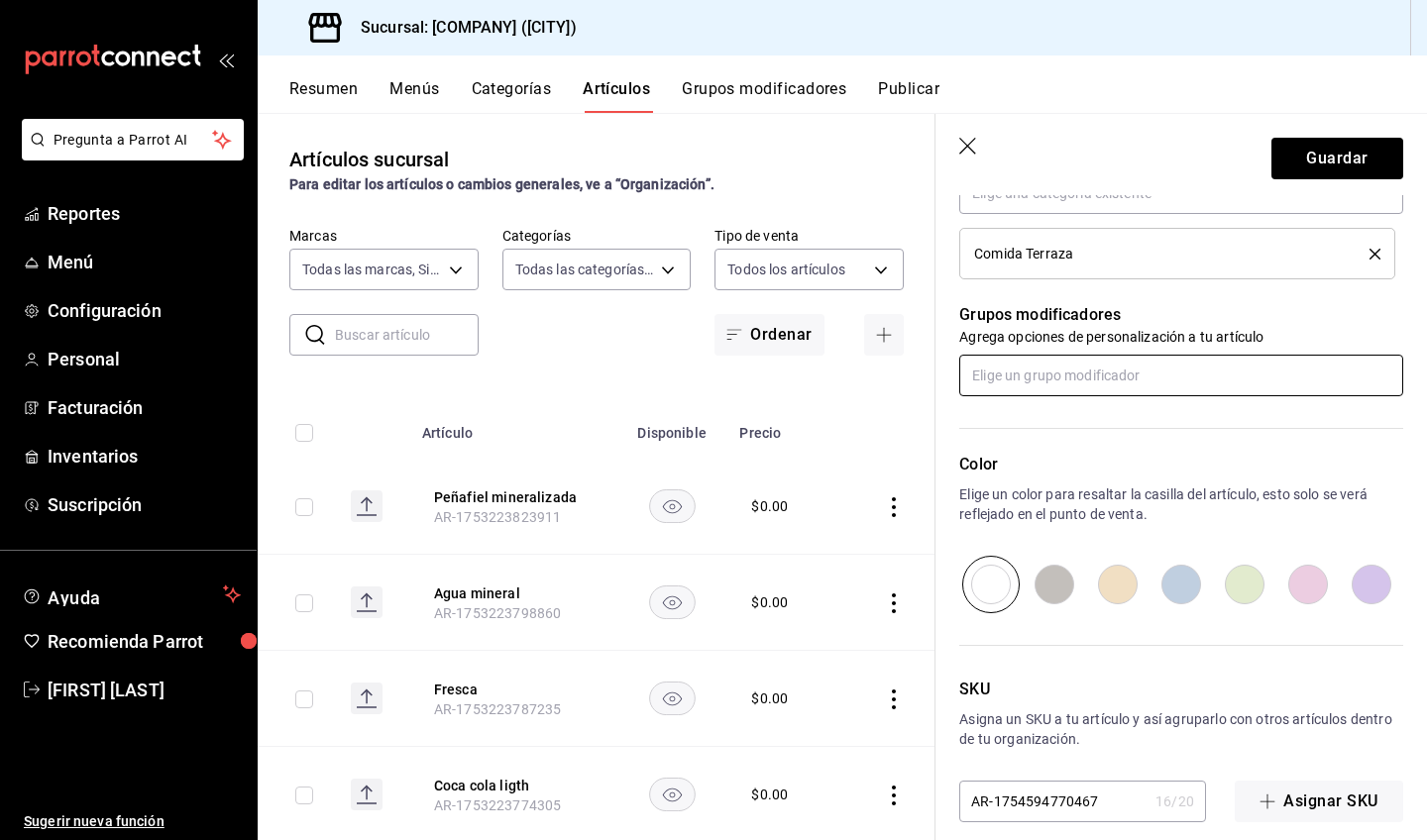 click at bounding box center [1181, 375] 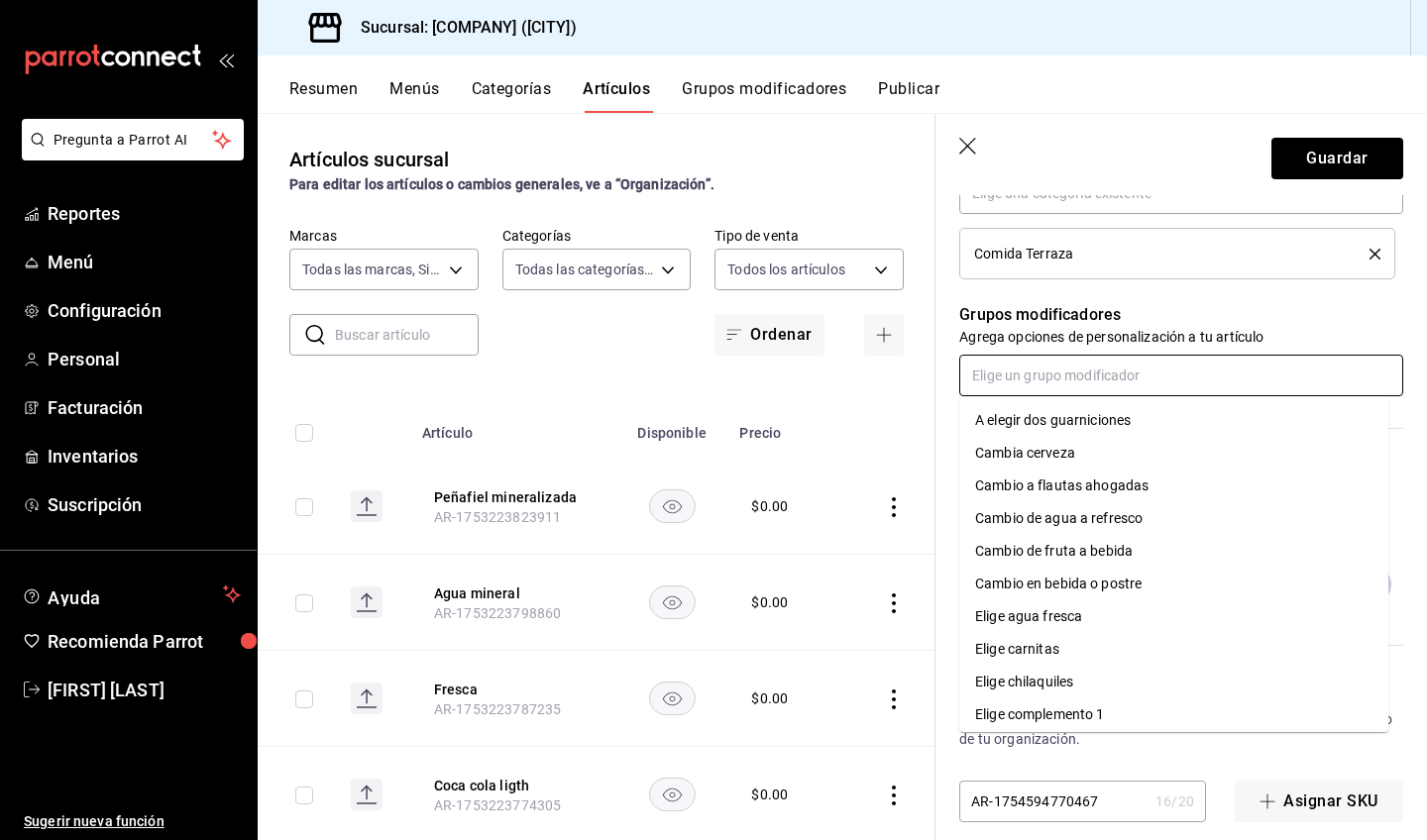 click at bounding box center (1181, 375) 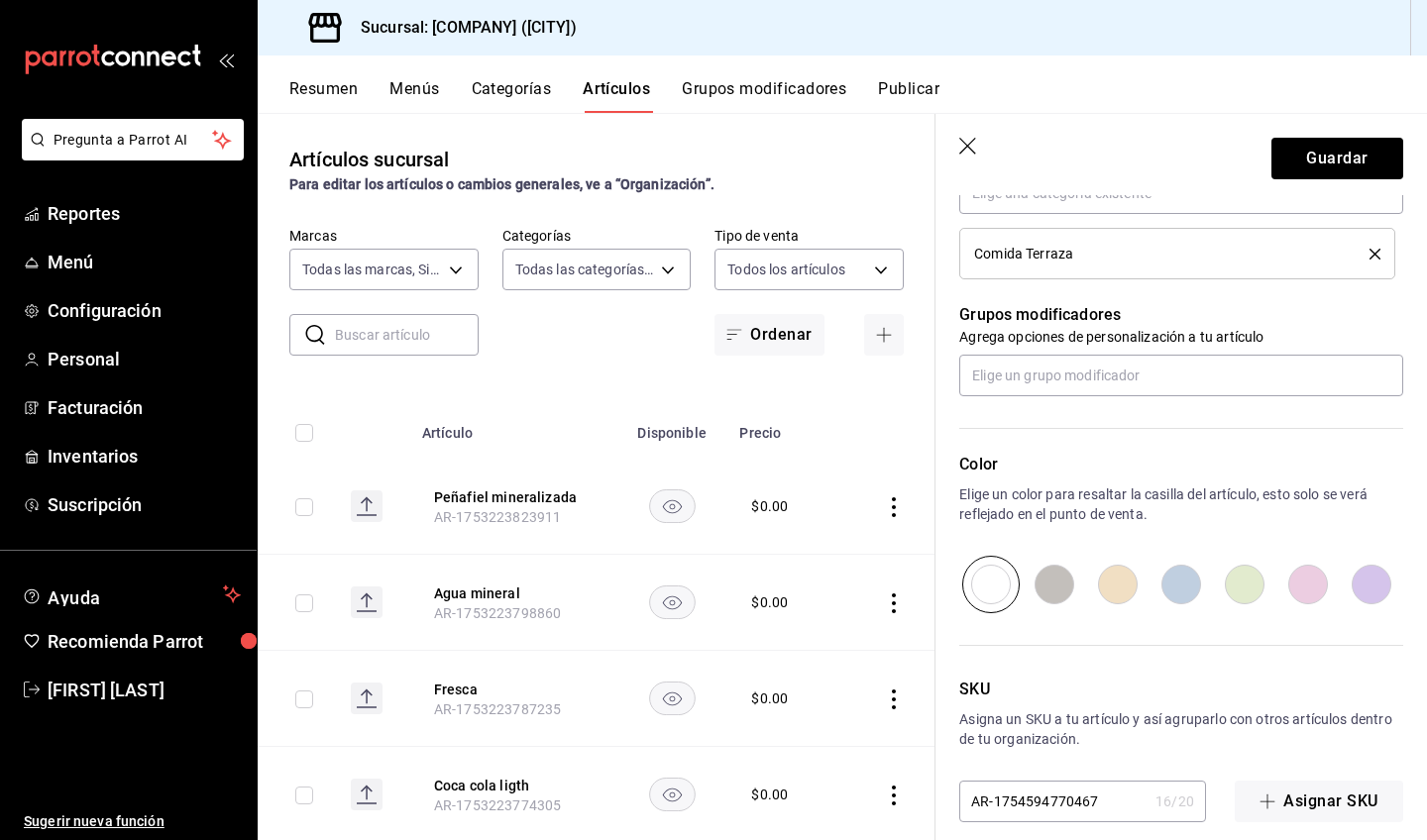 click on "Color" at bounding box center (1181, 465) 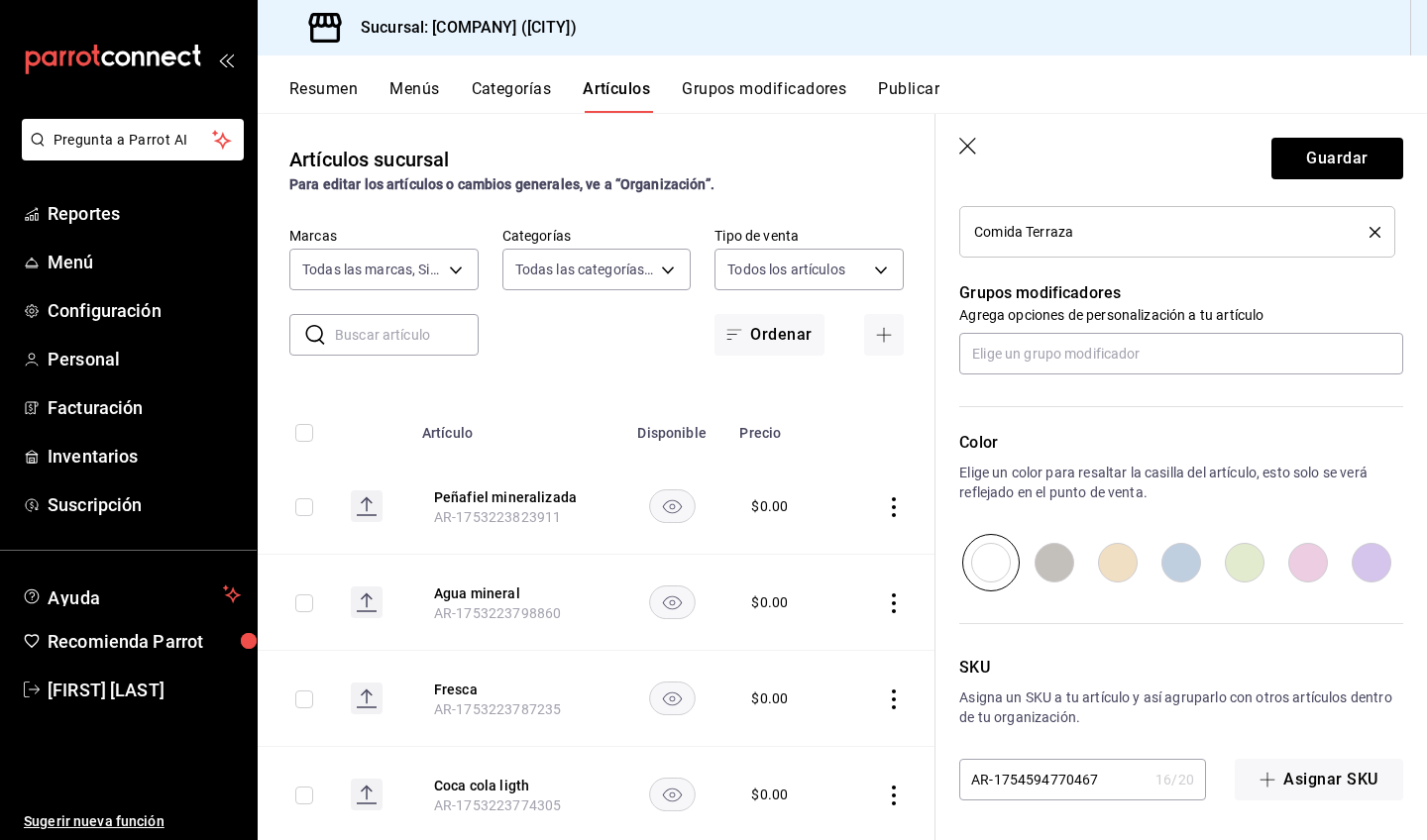 click at bounding box center [1181, 563] 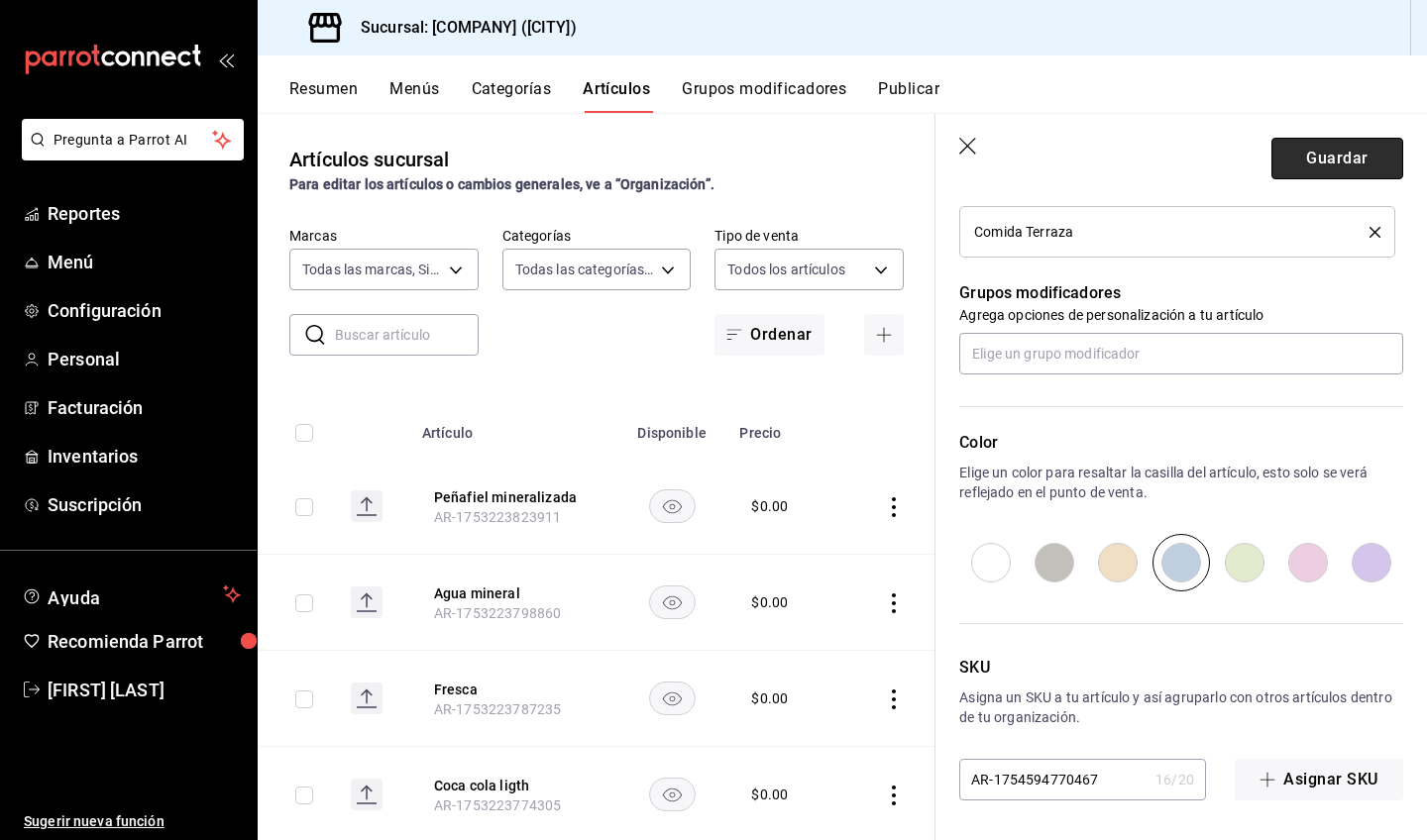 click on "Guardar" at bounding box center (1337, 158) 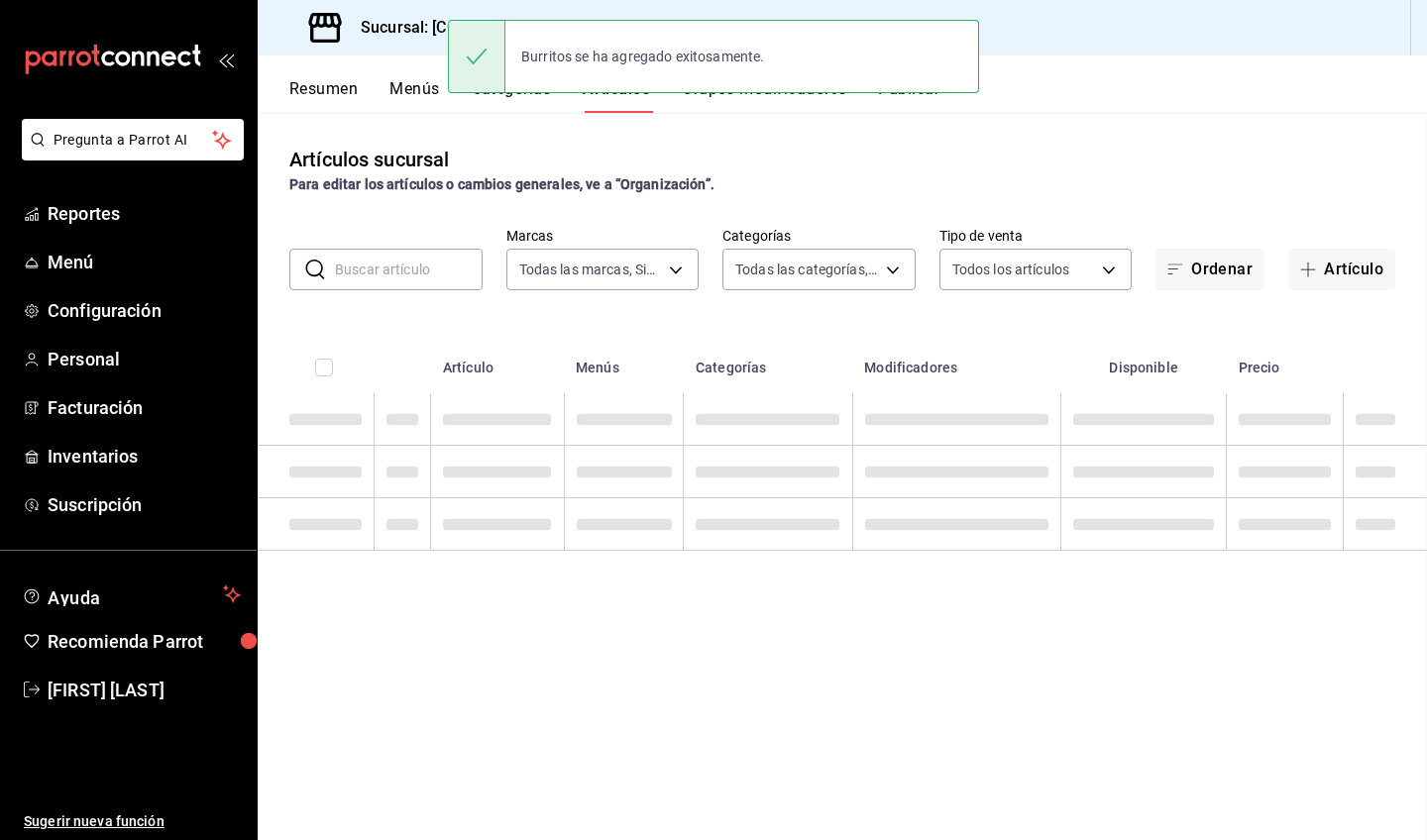 scroll, scrollTop: 0, scrollLeft: 0, axis: both 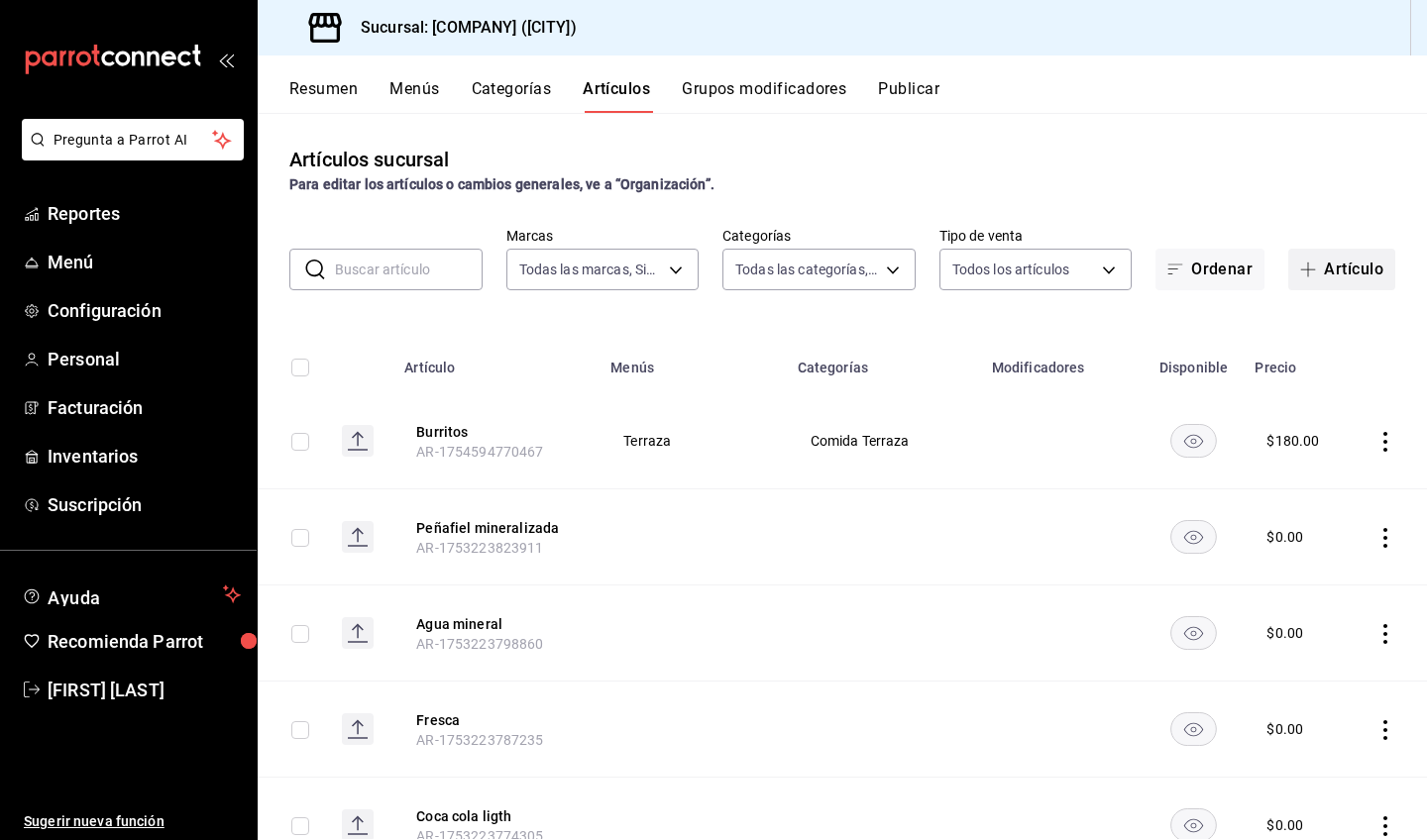 click at bounding box center [1312, 269] 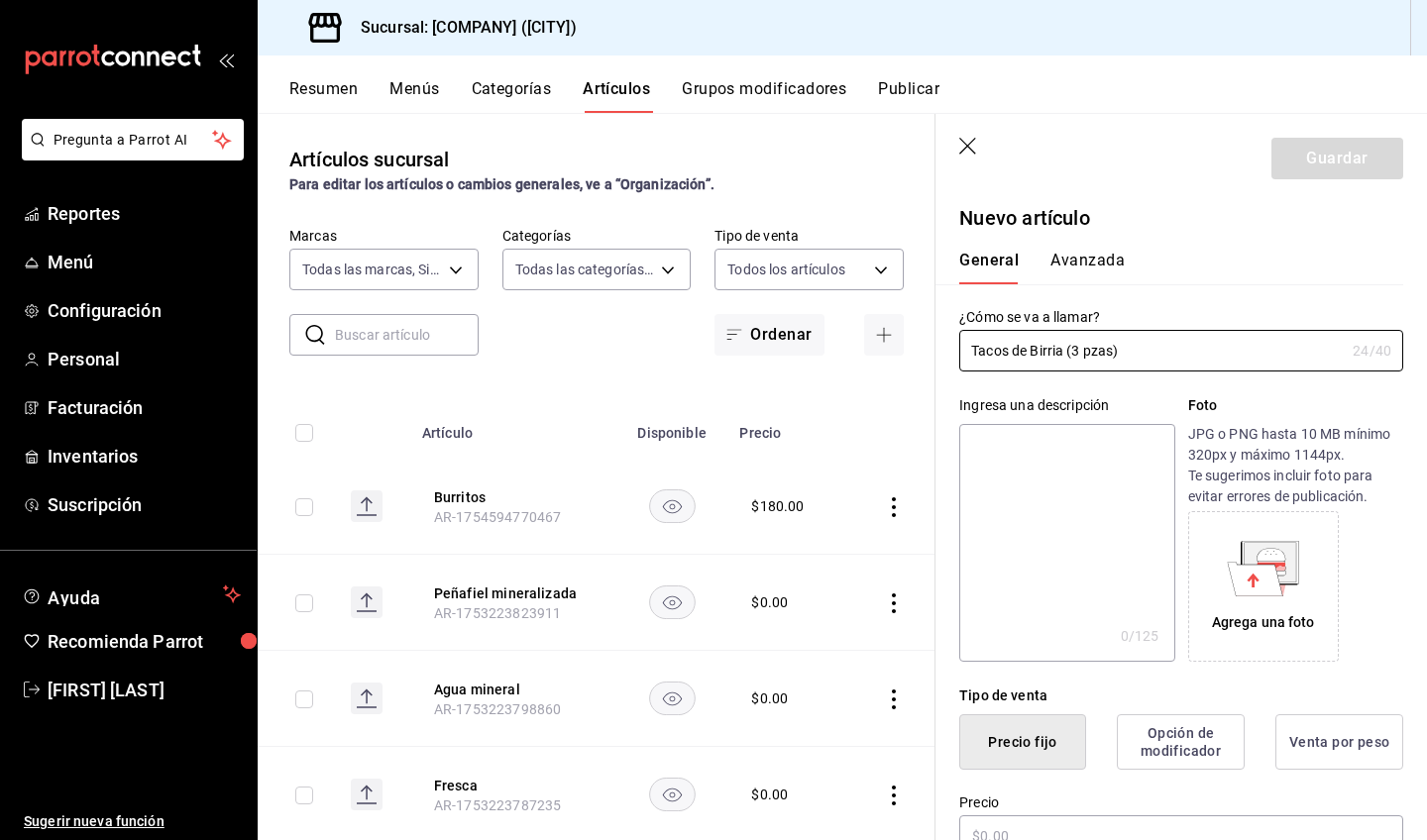 type on "Tacos de Birria (3 pzas)" 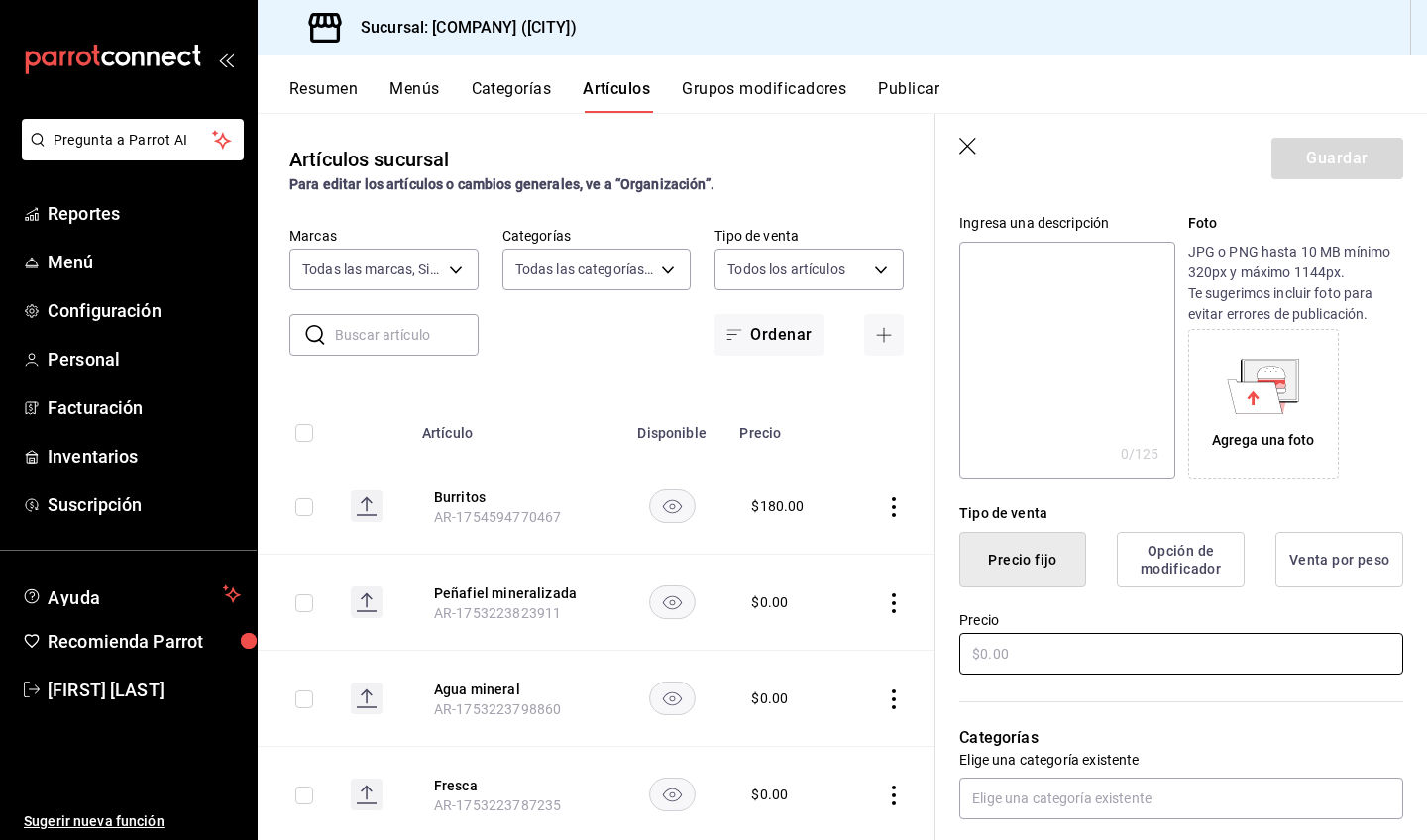 scroll, scrollTop: 186, scrollLeft: 0, axis: vertical 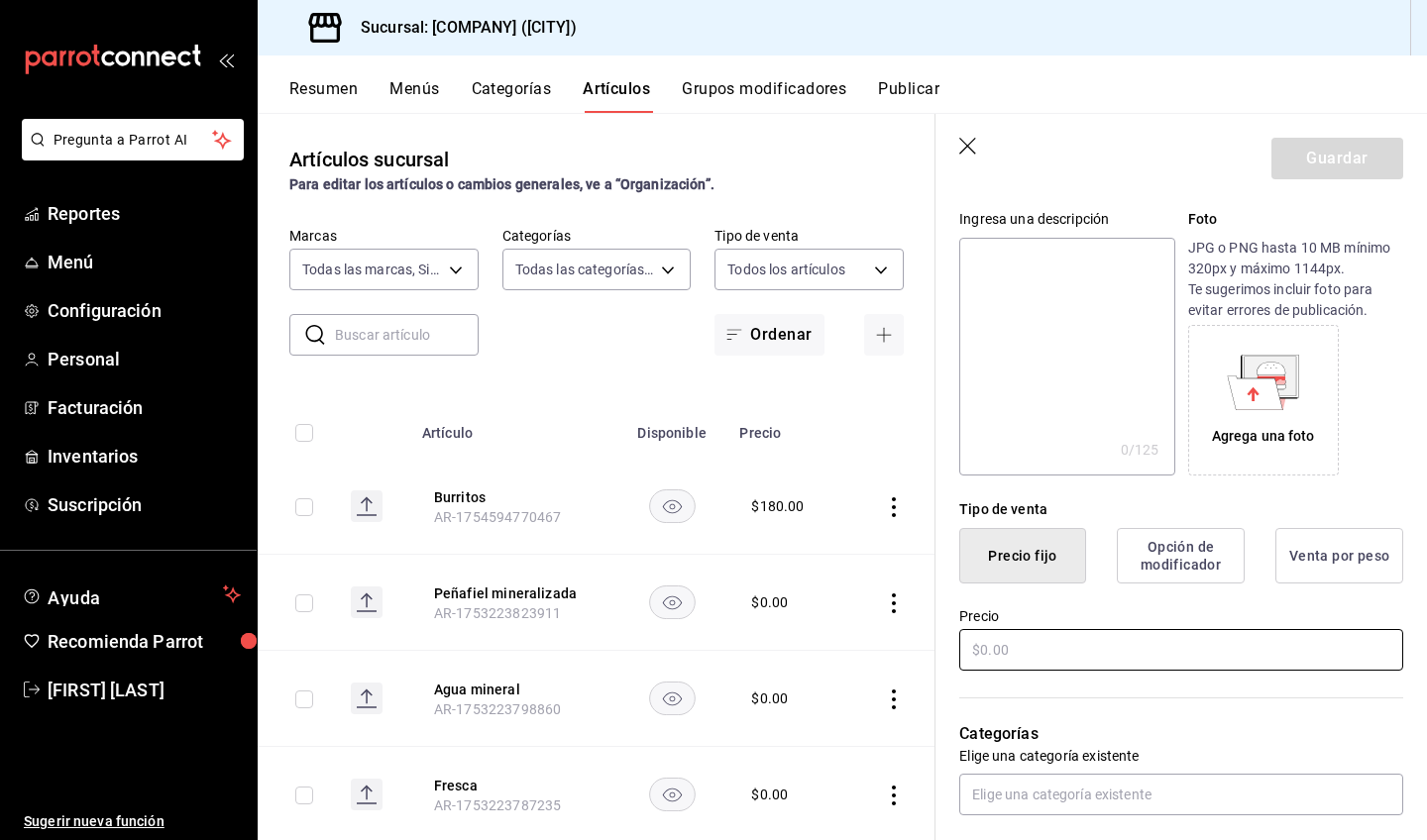 click at bounding box center [1181, 650] 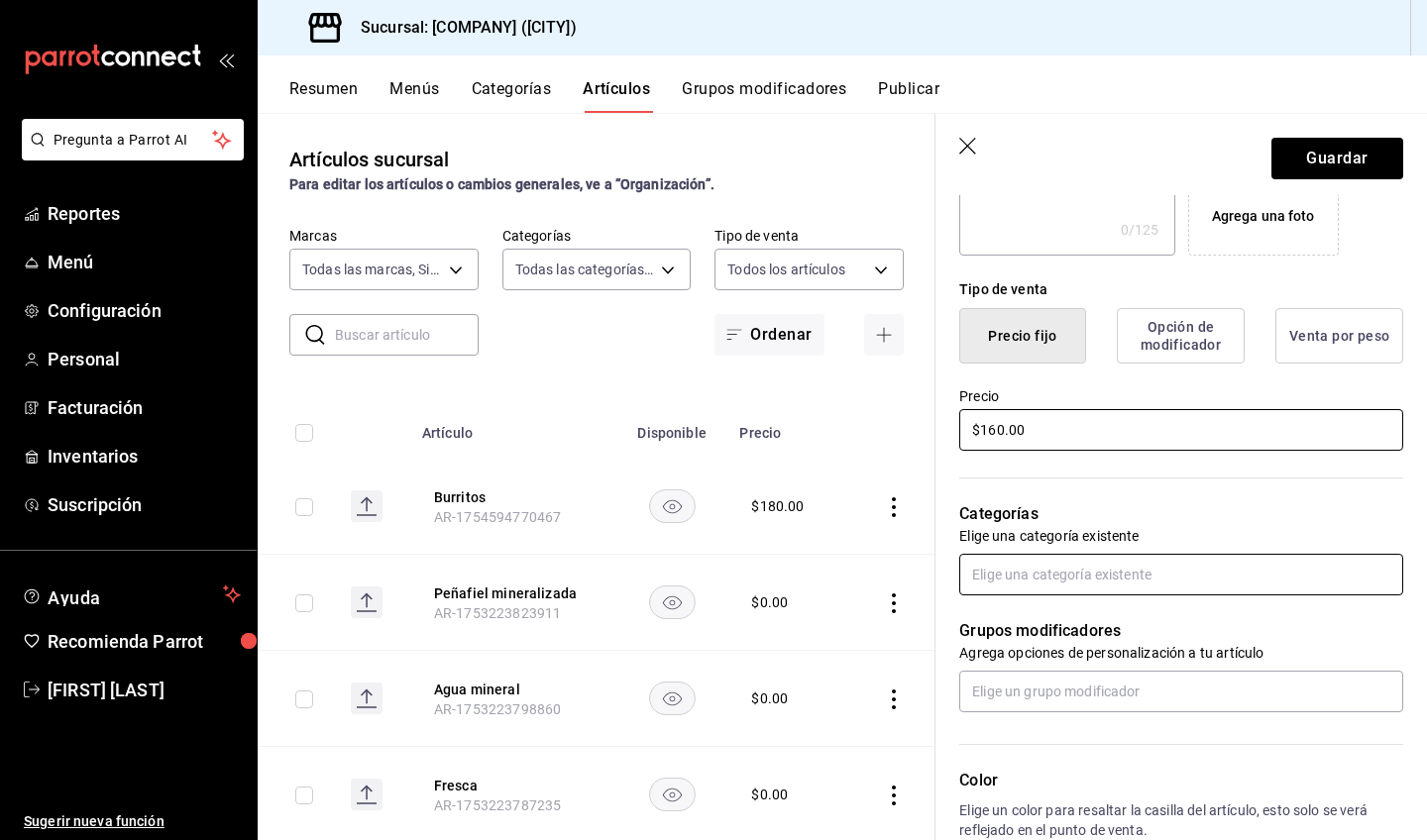 scroll, scrollTop: 484, scrollLeft: 0, axis: vertical 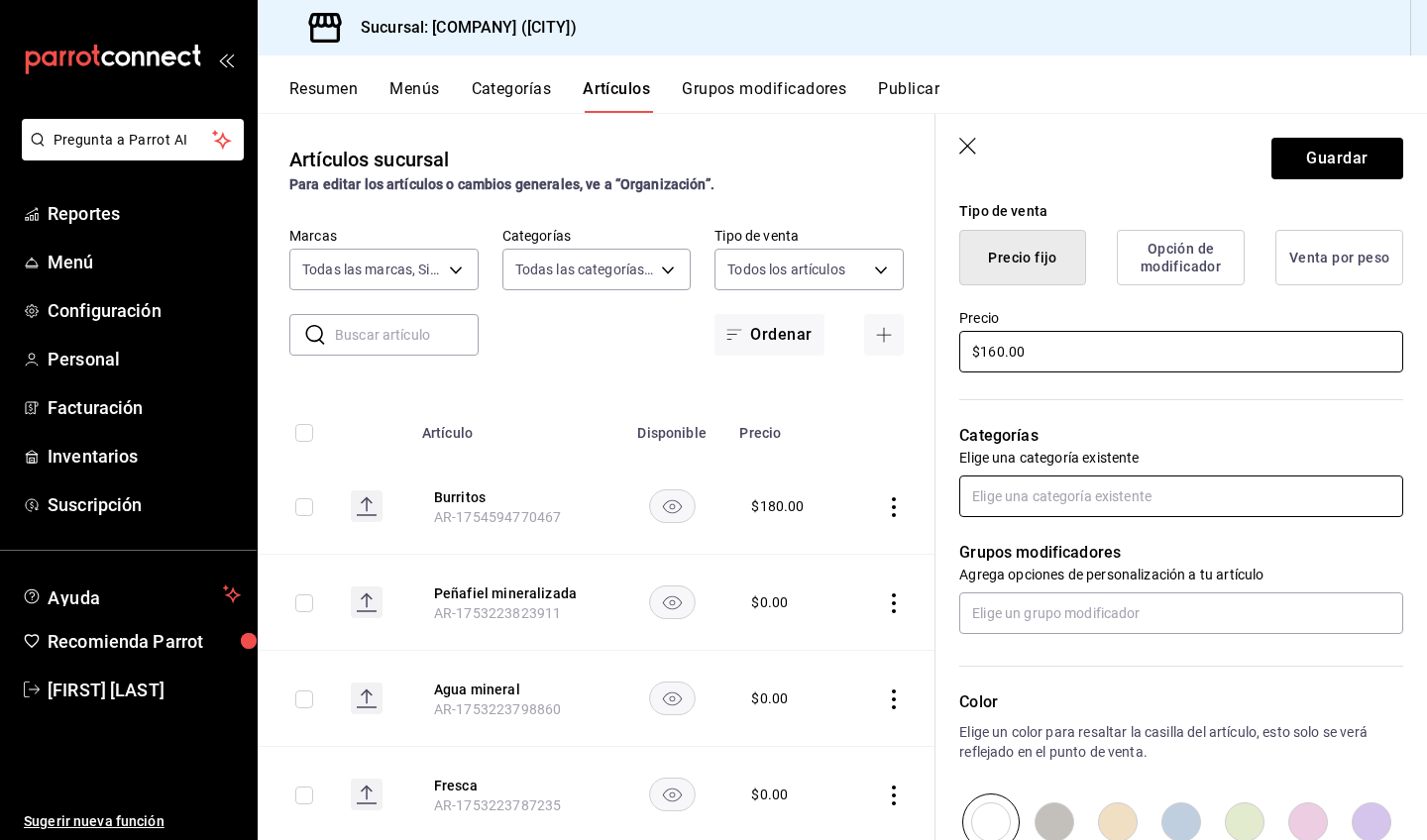 type on "$160.00" 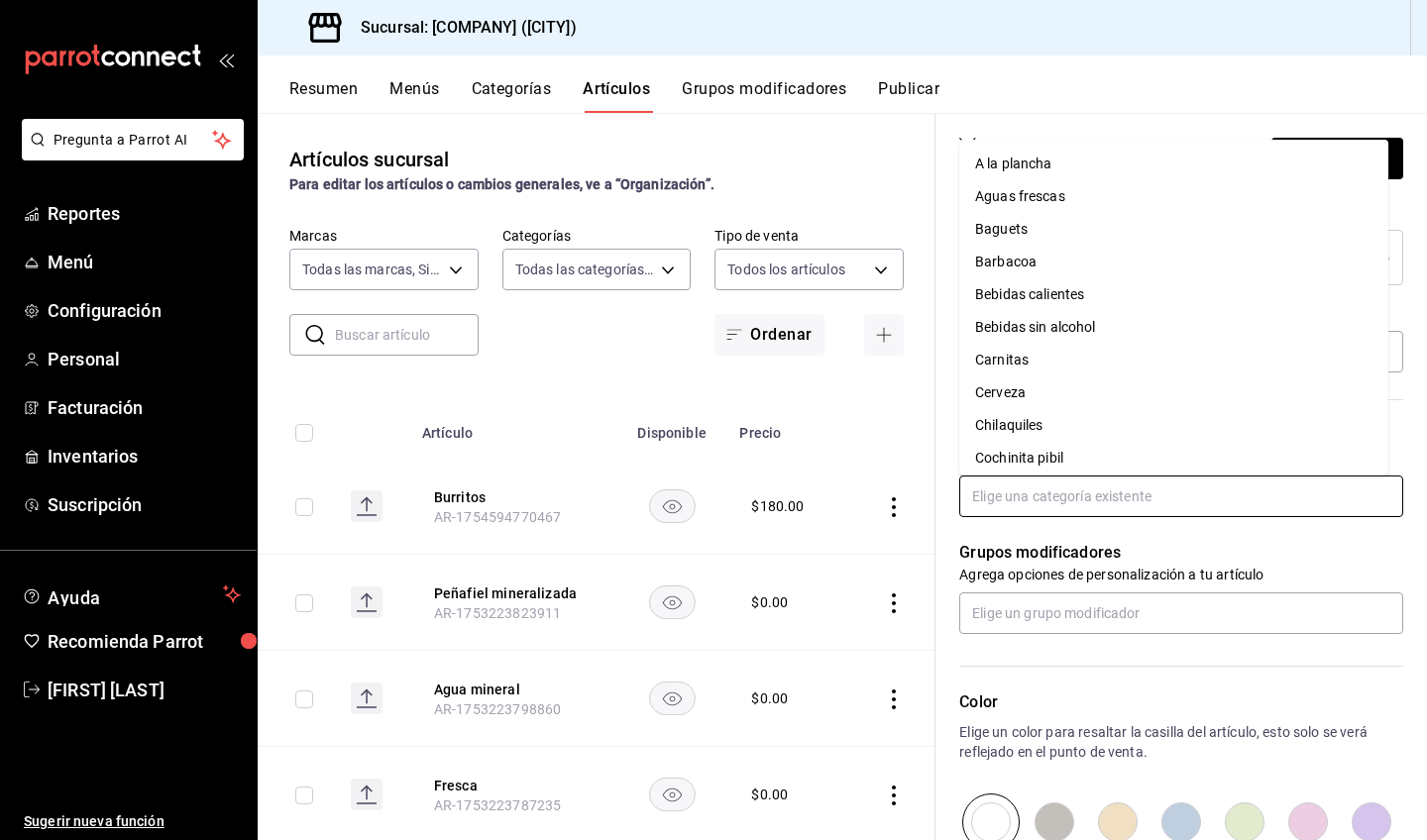 click at bounding box center [1181, 496] 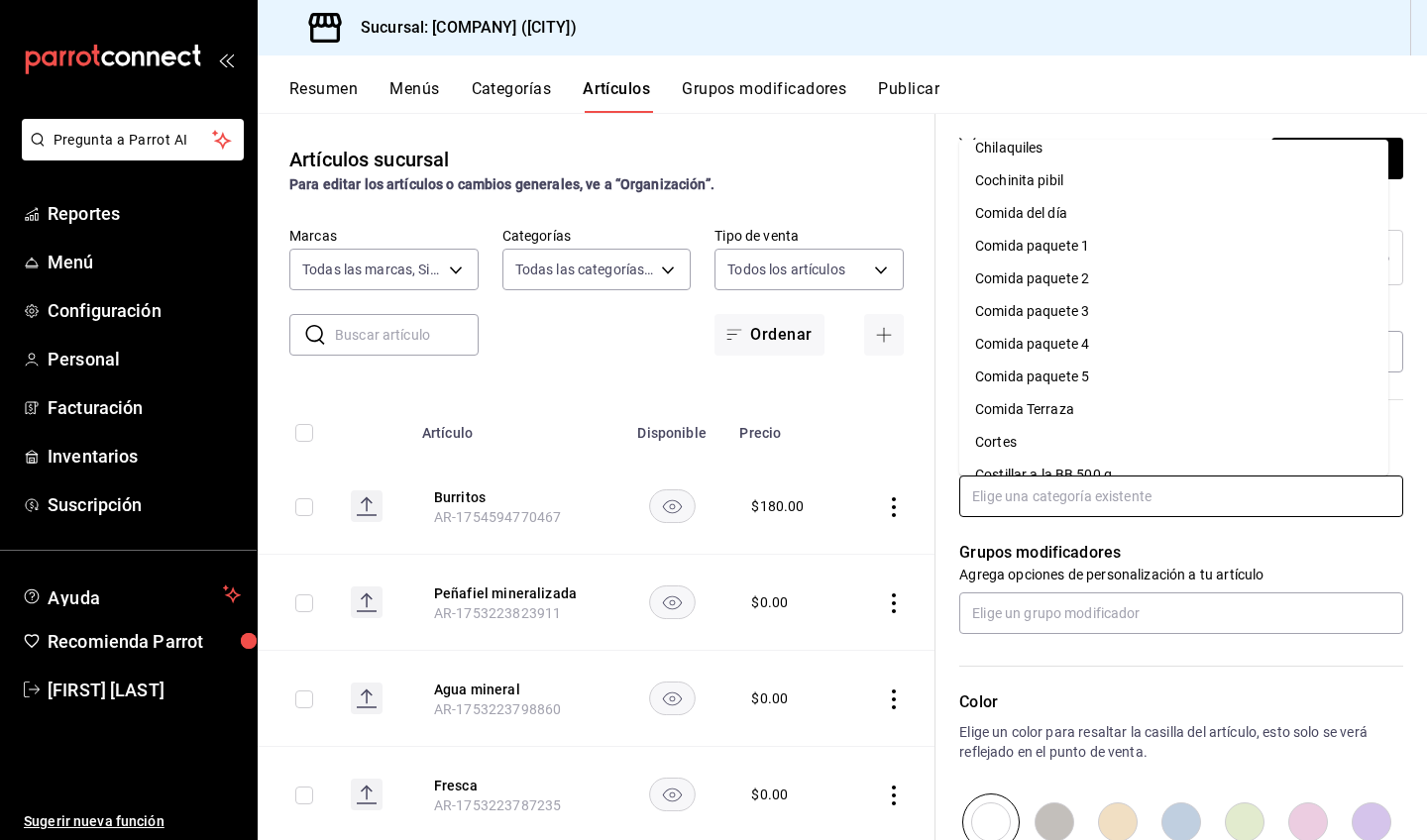 click on "Comida Terraza" at bounding box center (1173, 409) 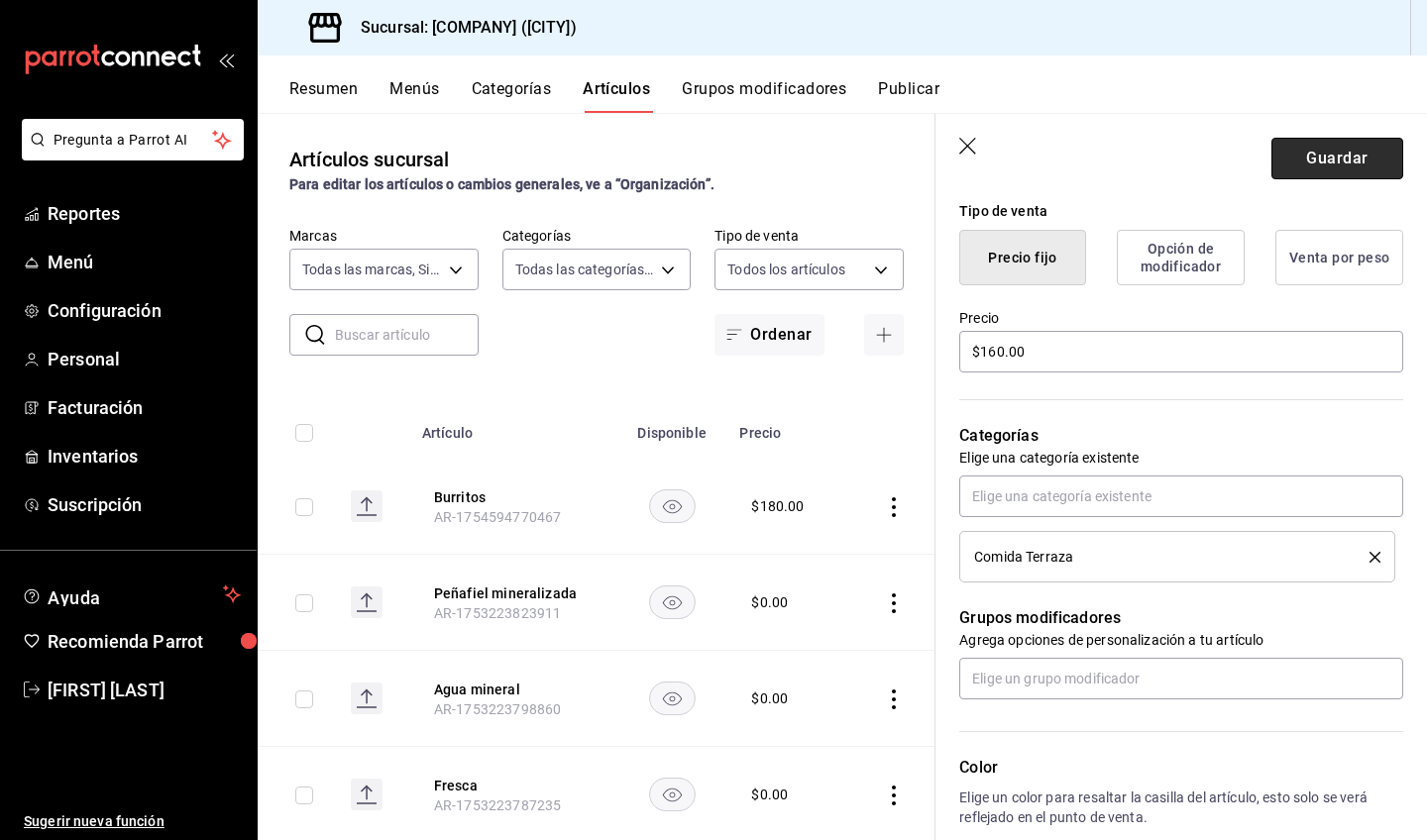 click on "Guardar" at bounding box center [1337, 158] 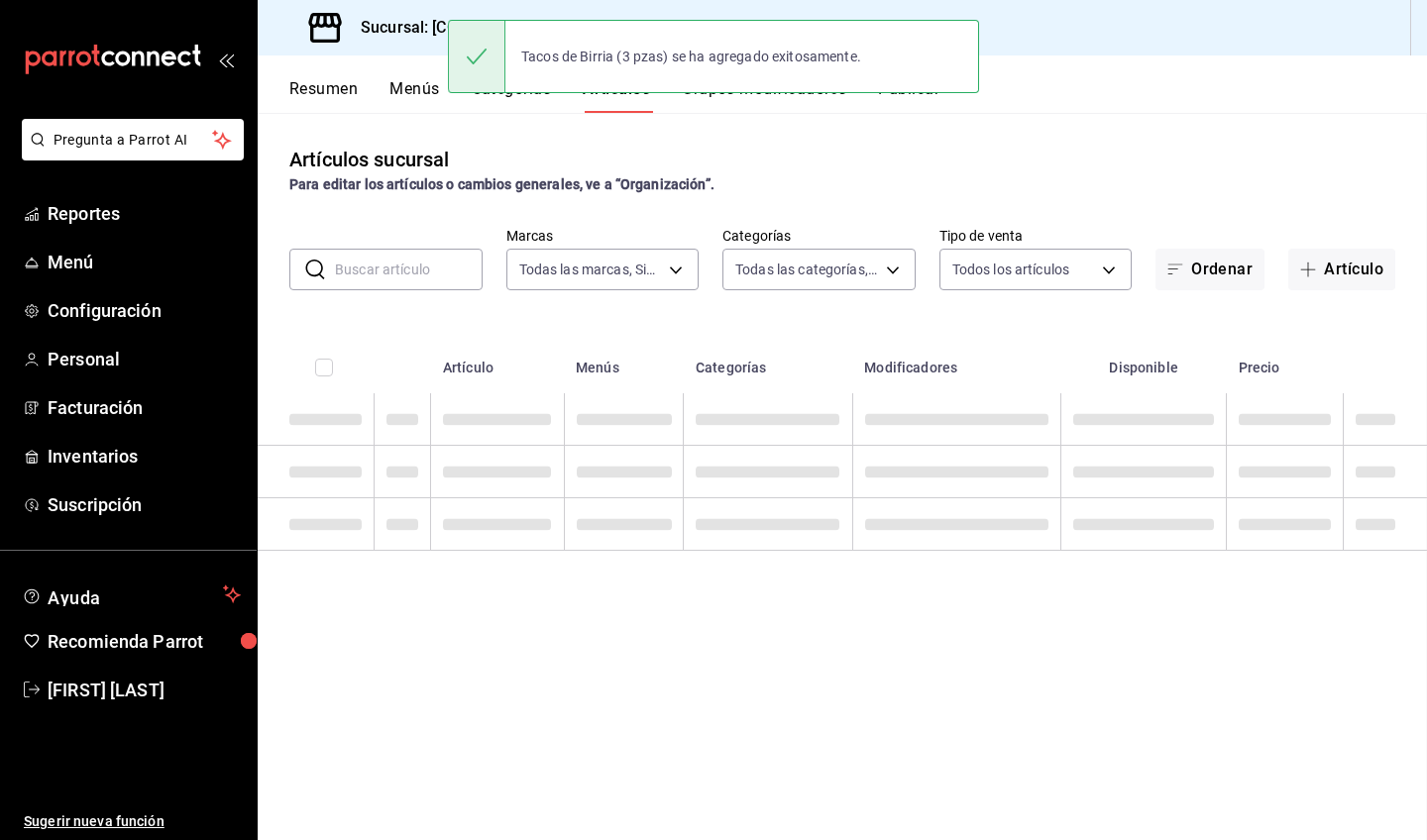 scroll, scrollTop: 0, scrollLeft: 0, axis: both 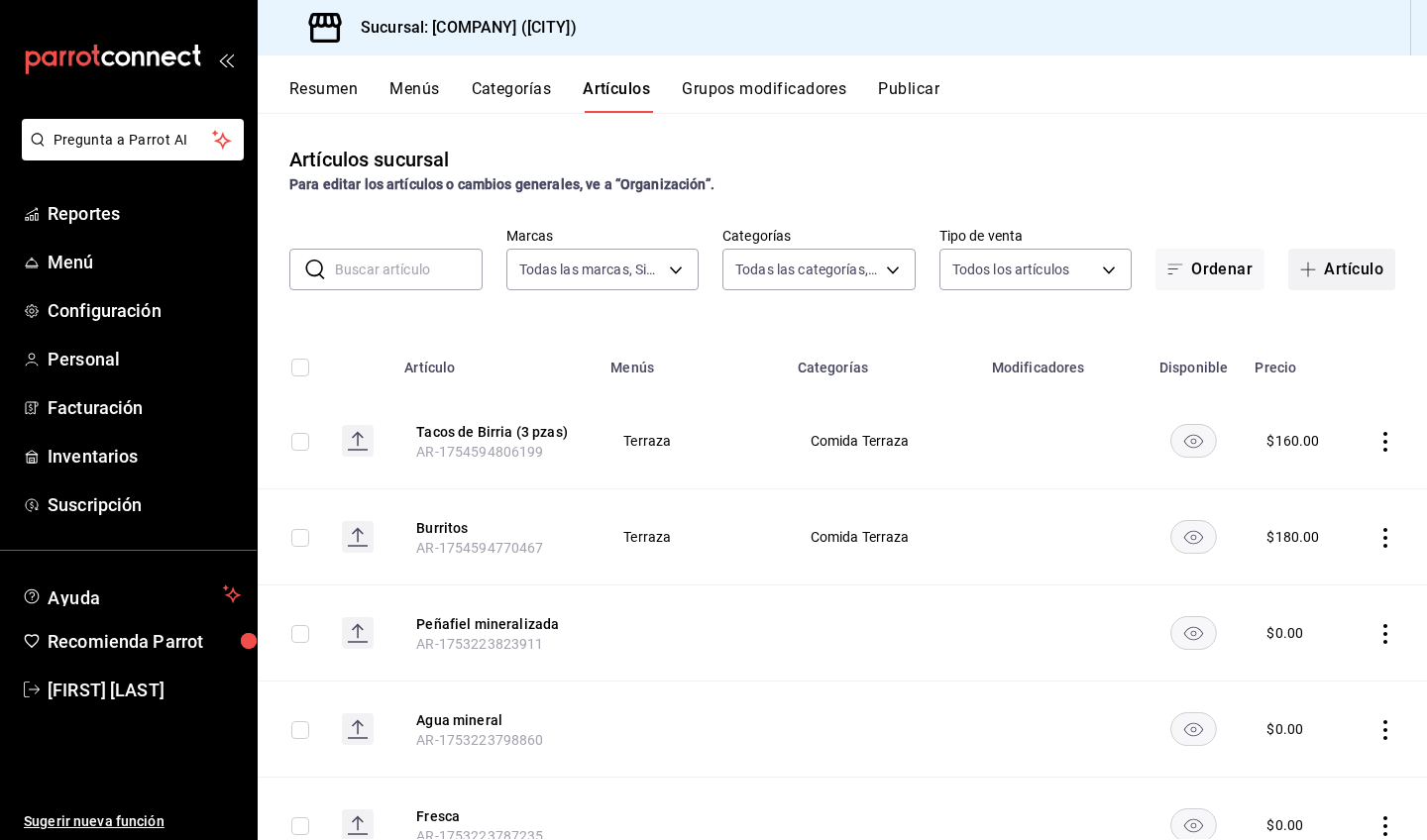 click on "Artículo" at bounding box center (1342, 269) 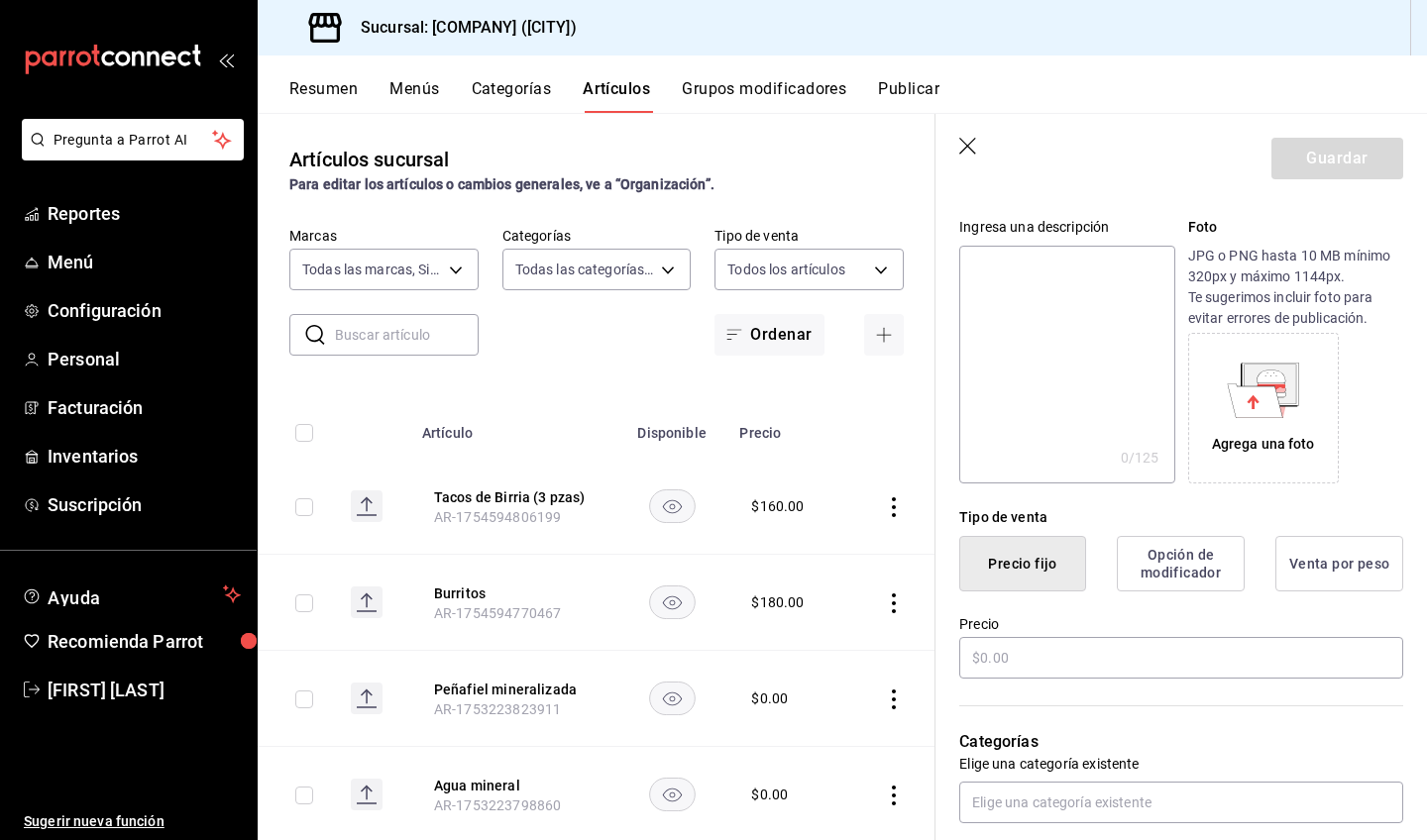 scroll, scrollTop: 182, scrollLeft: 0, axis: vertical 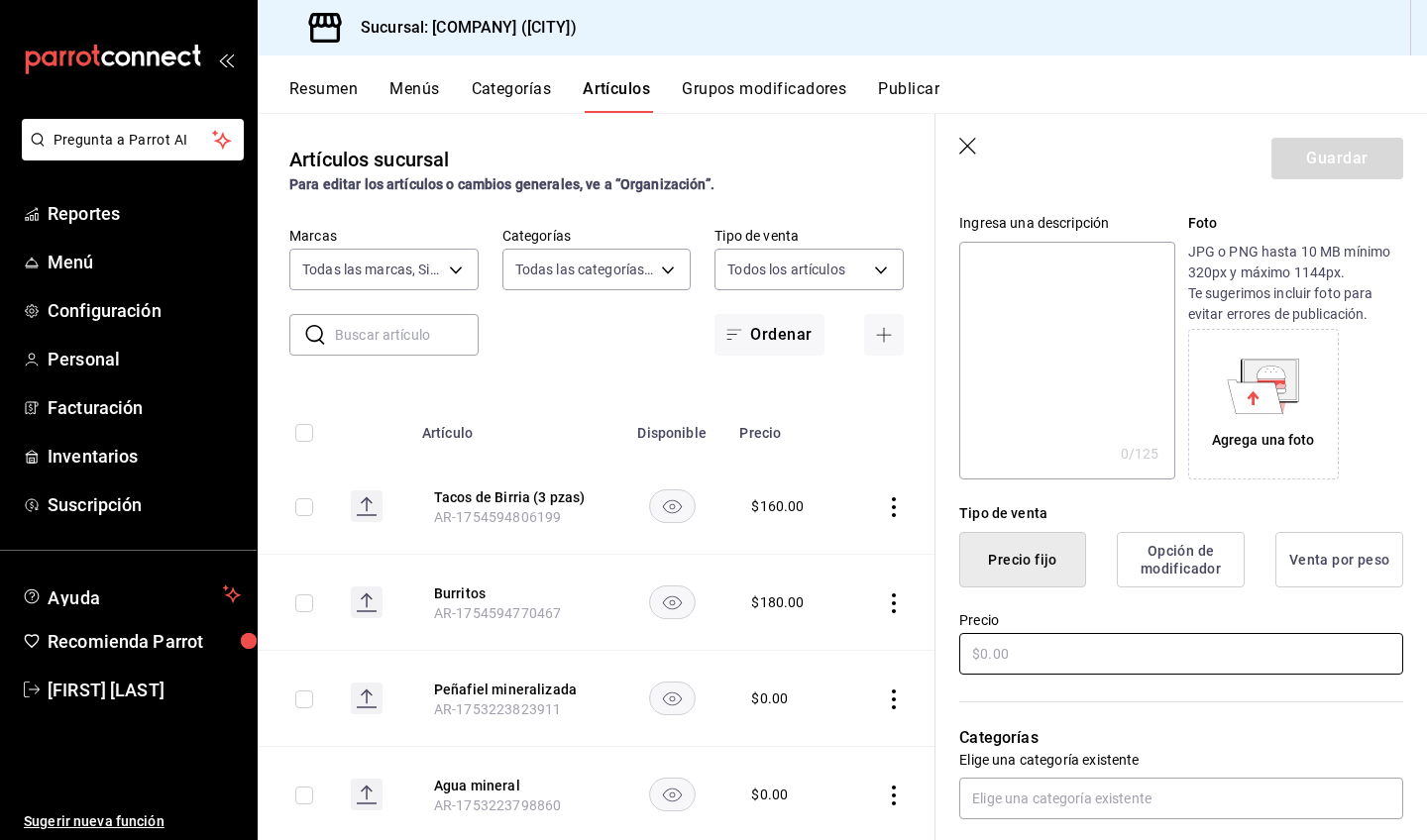 type on "Taco de Birria individual" 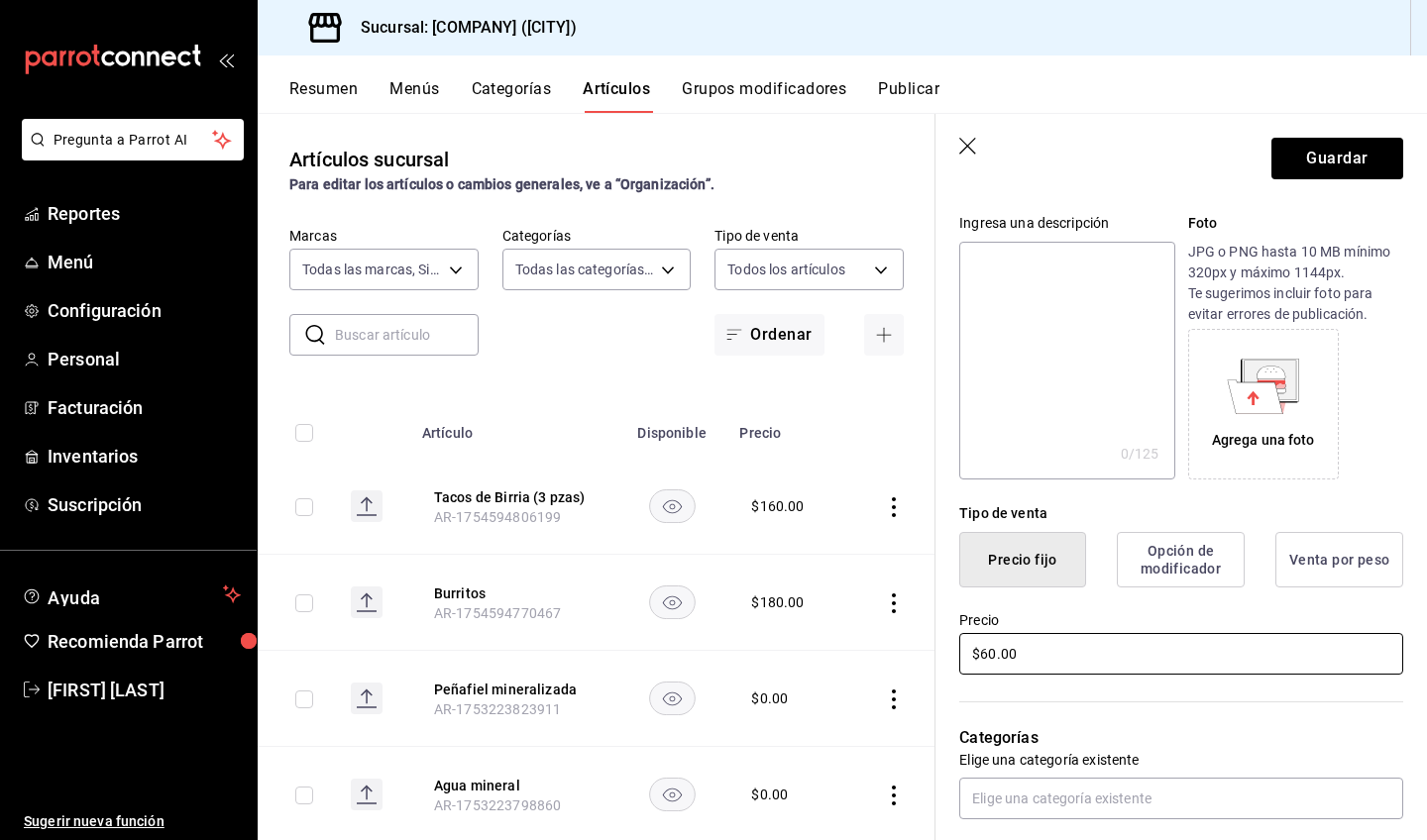 scroll, scrollTop: 328, scrollLeft: 0, axis: vertical 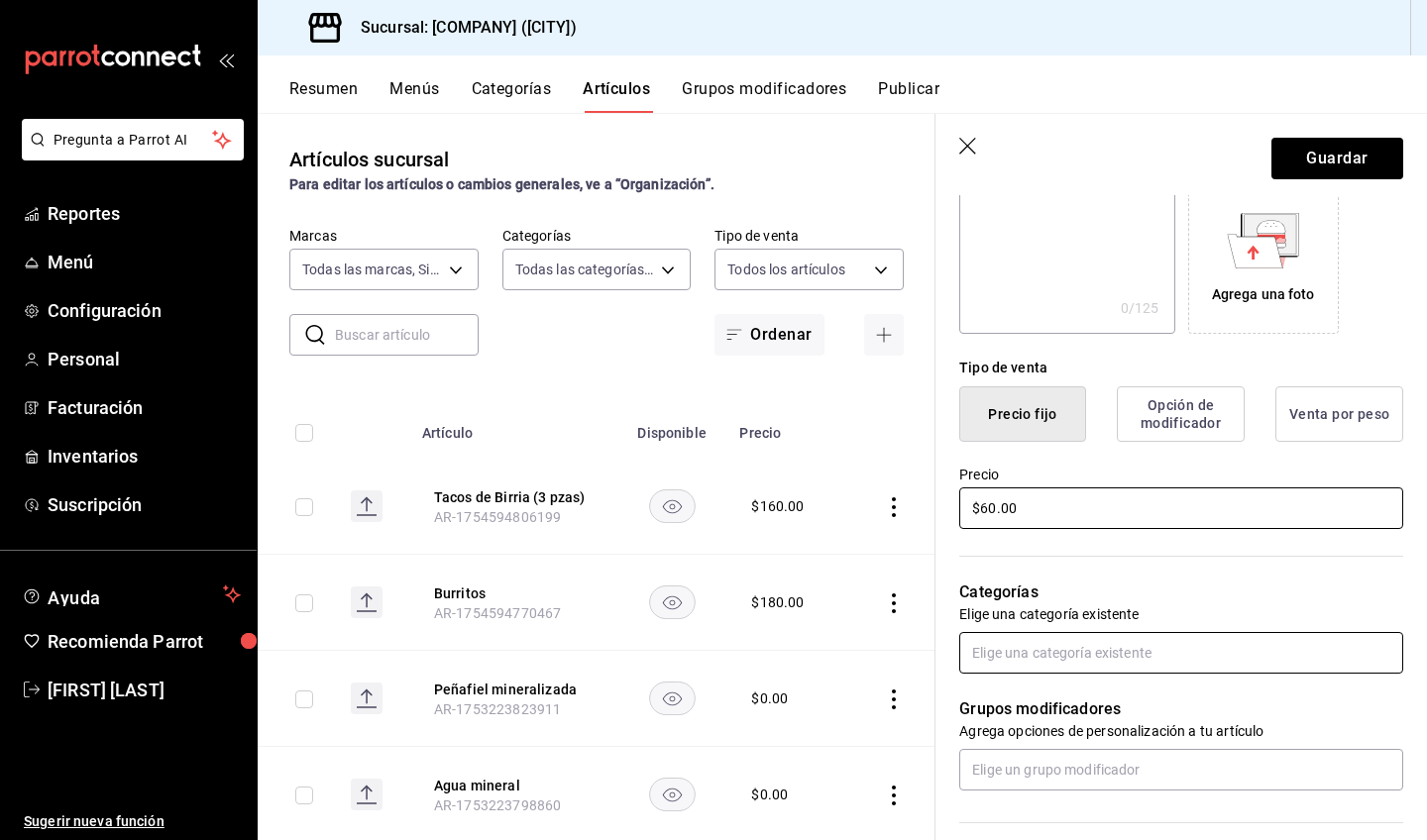 type on "$60.00" 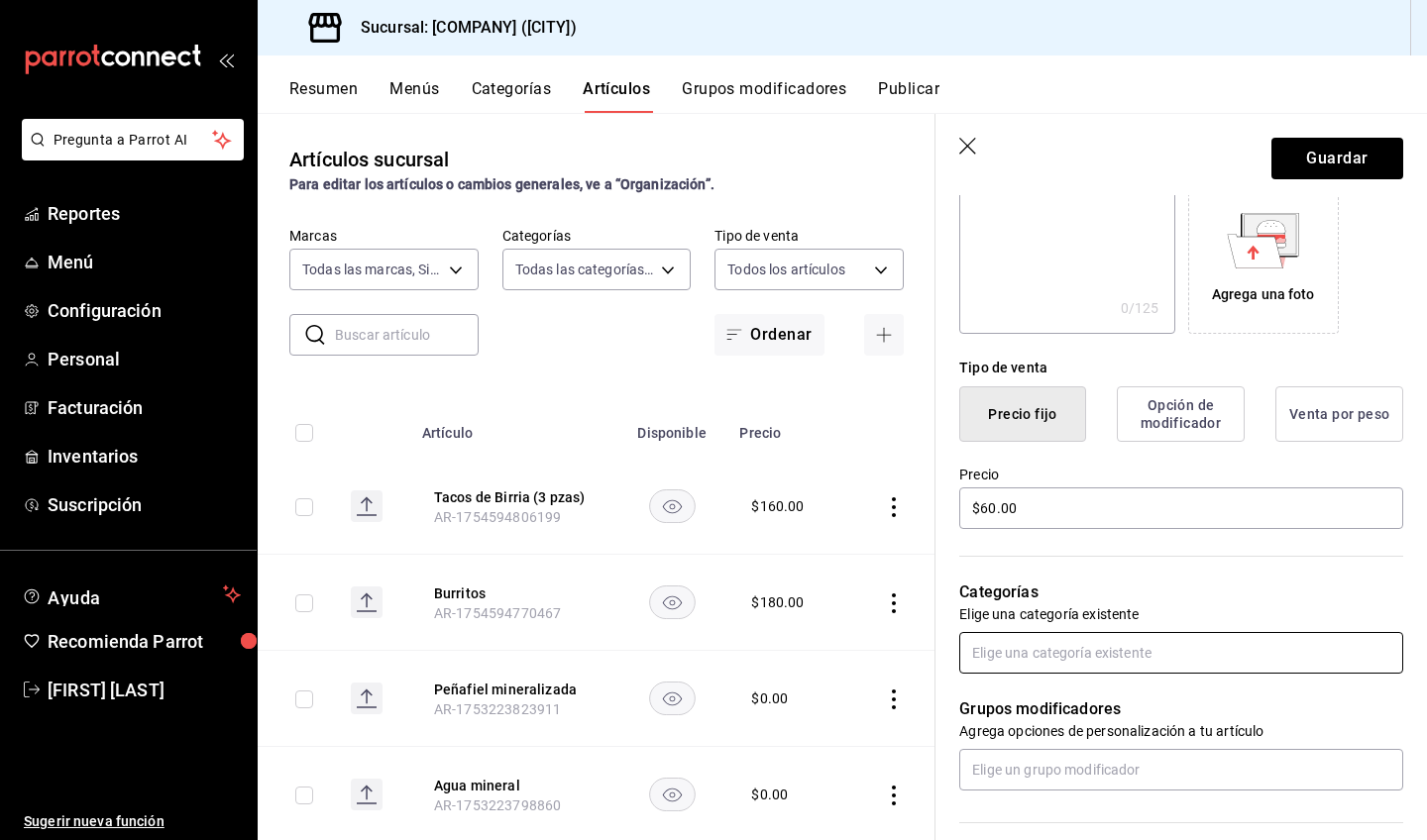 click at bounding box center [1181, 653] 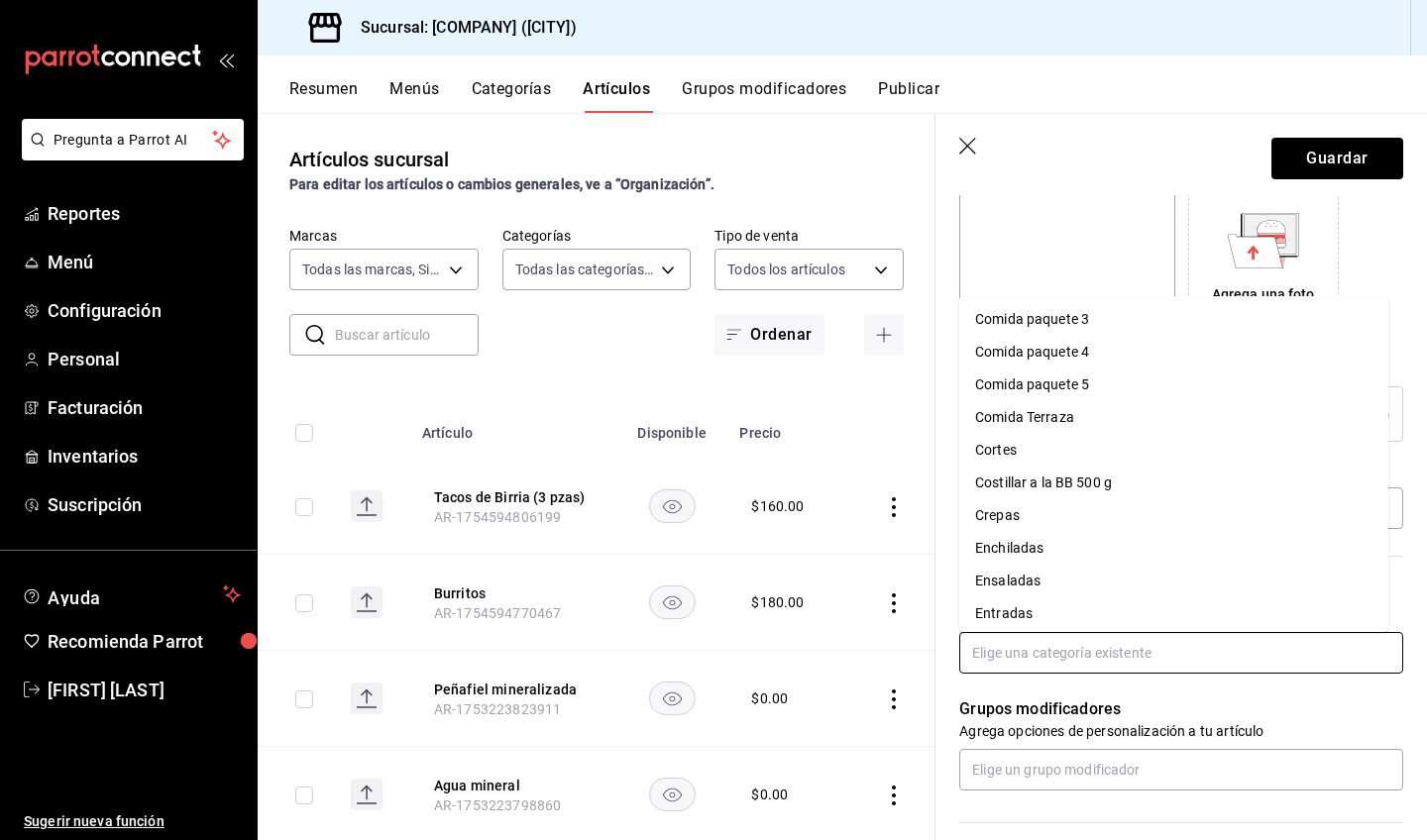 scroll, scrollTop: 422, scrollLeft: 0, axis: vertical 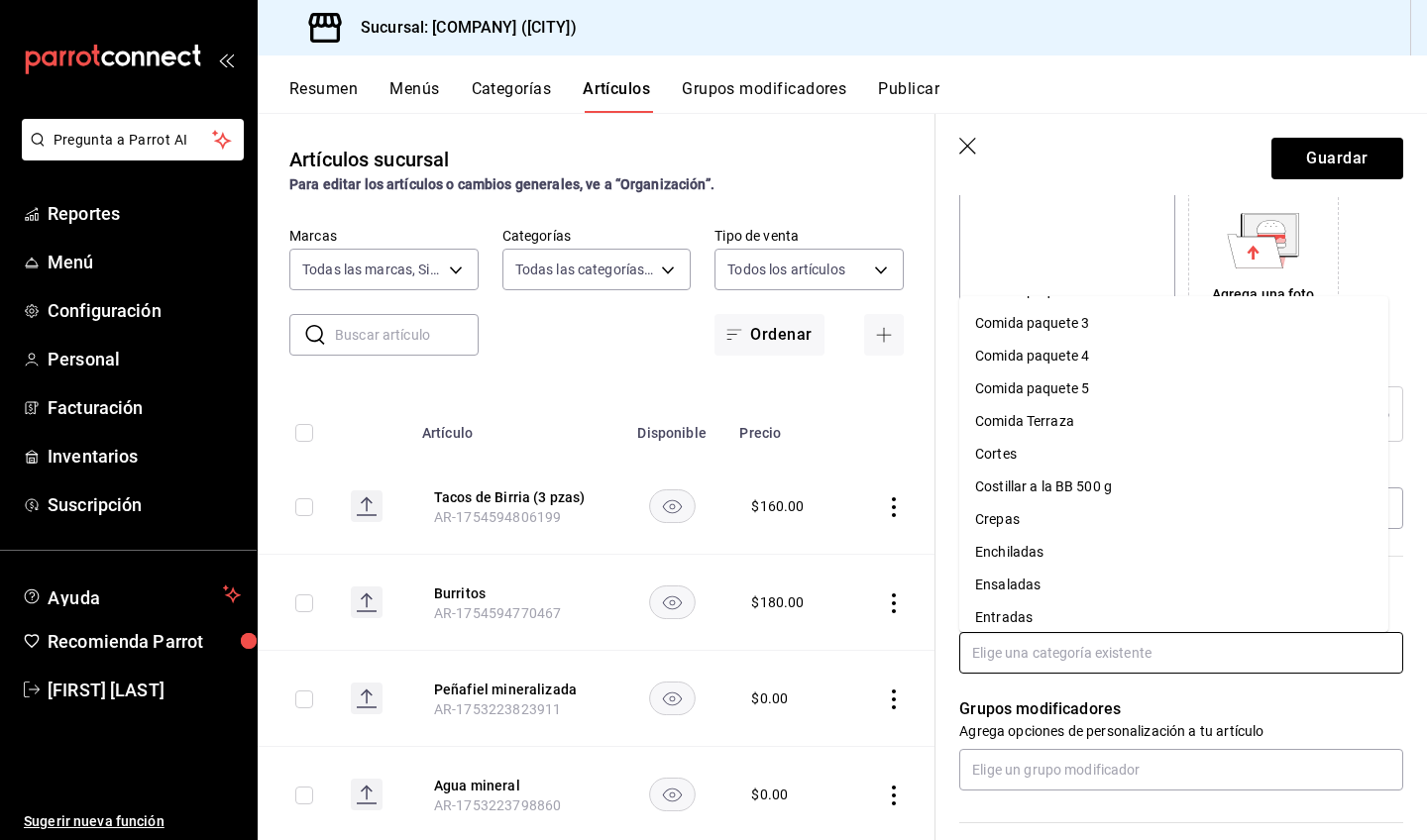 click on "Comida Terraza" at bounding box center [1173, 421] 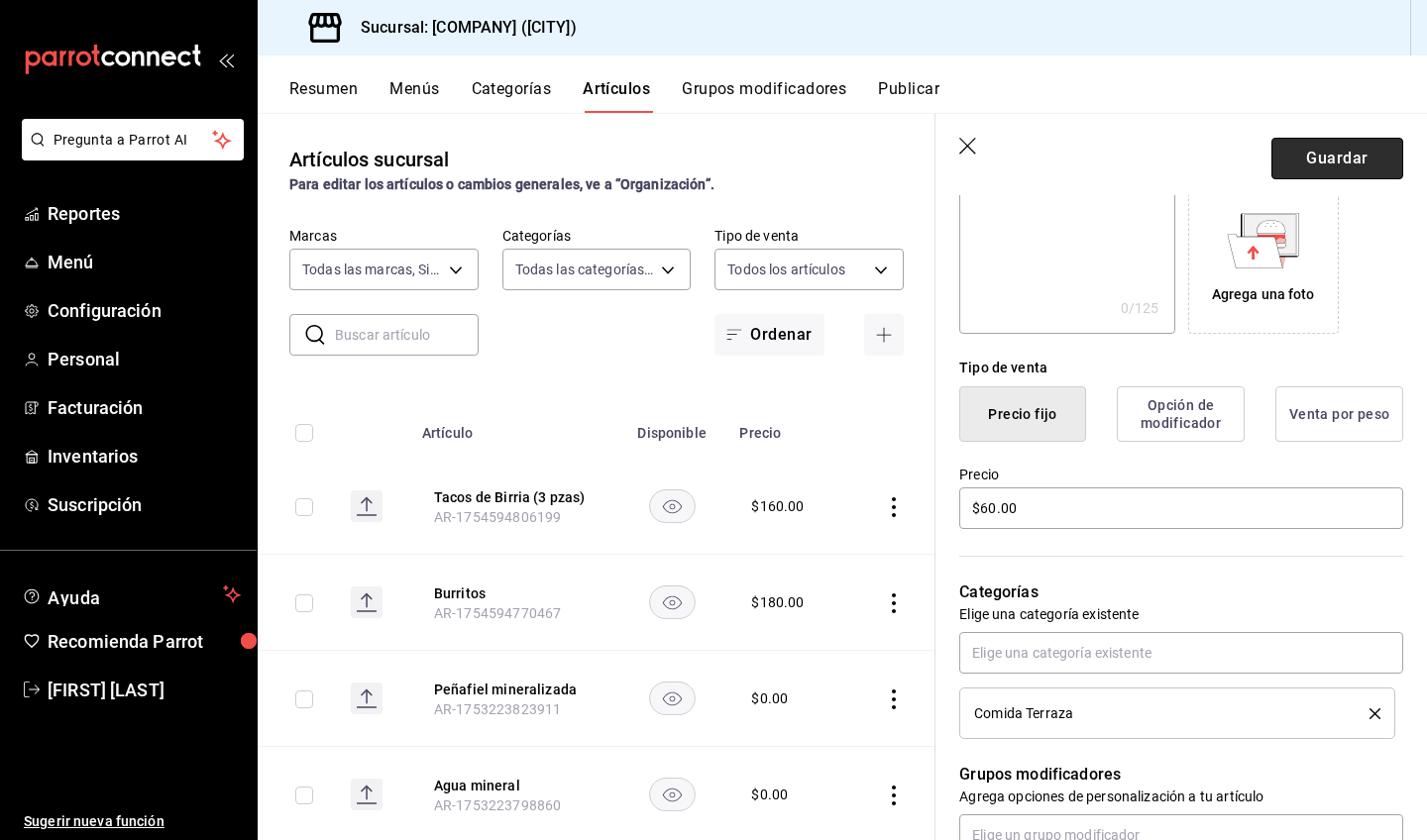 click on "Guardar" at bounding box center (1337, 158) 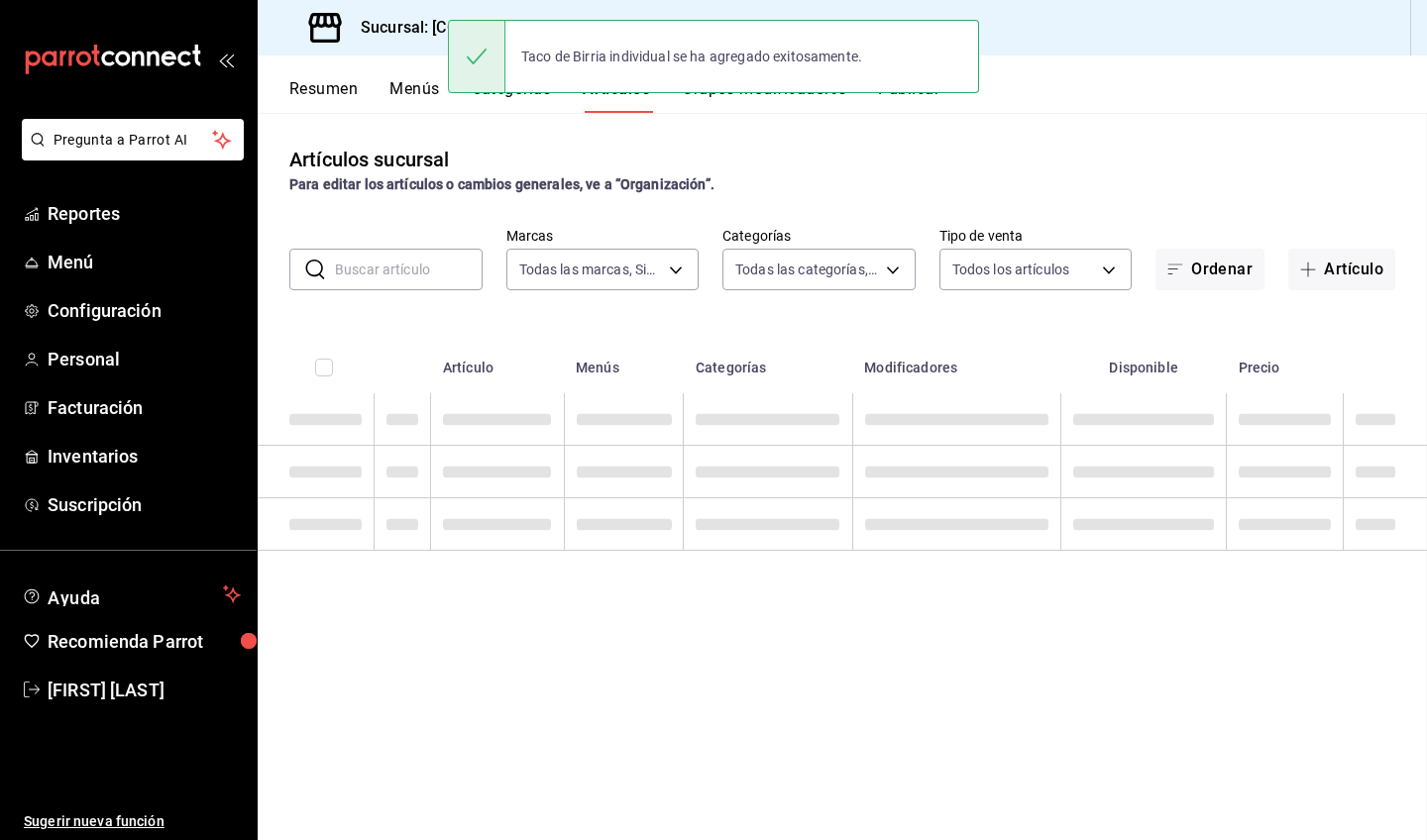 scroll, scrollTop: 0, scrollLeft: 0, axis: both 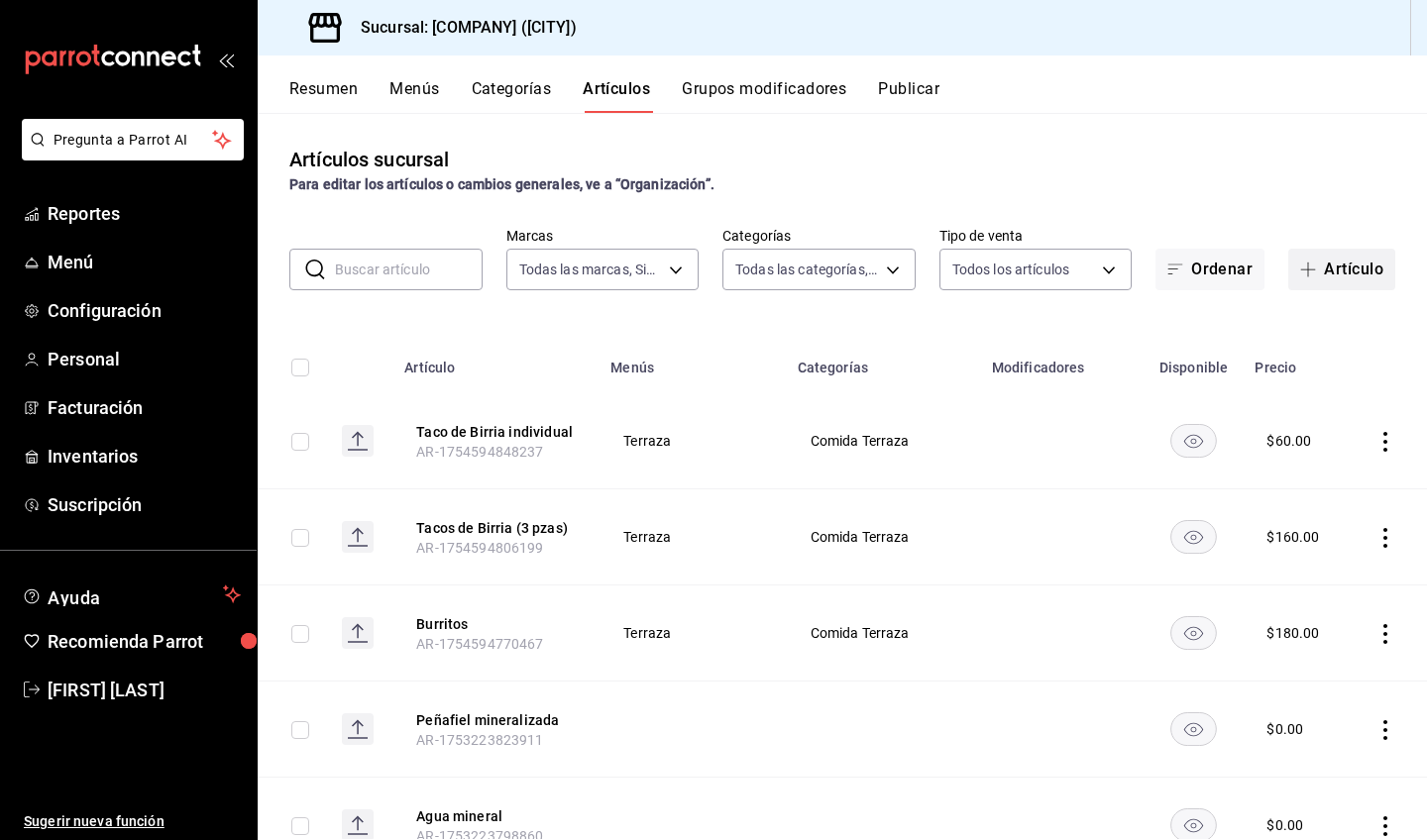 click on "Artículo" at bounding box center (1342, 269) 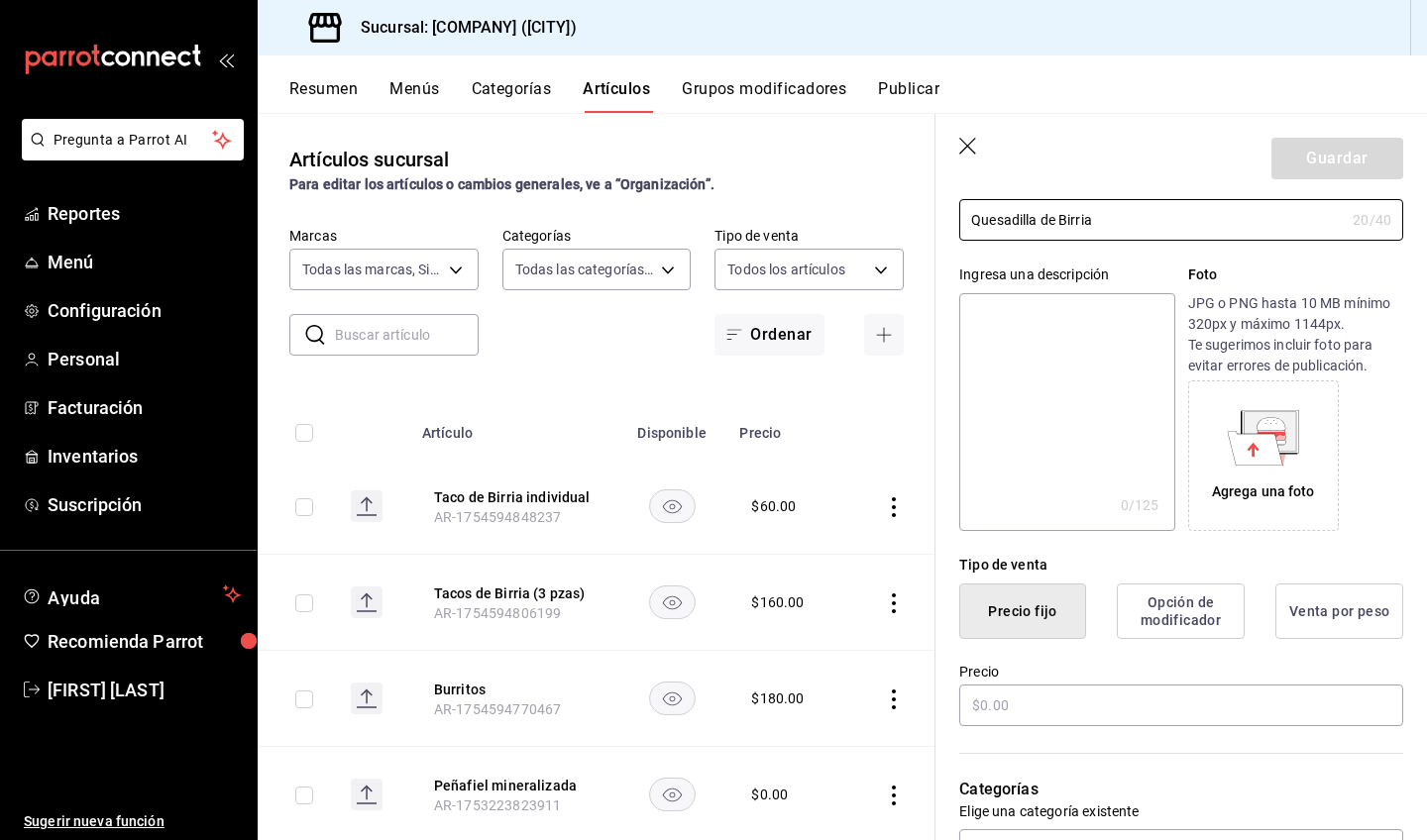 scroll, scrollTop: 239, scrollLeft: 0, axis: vertical 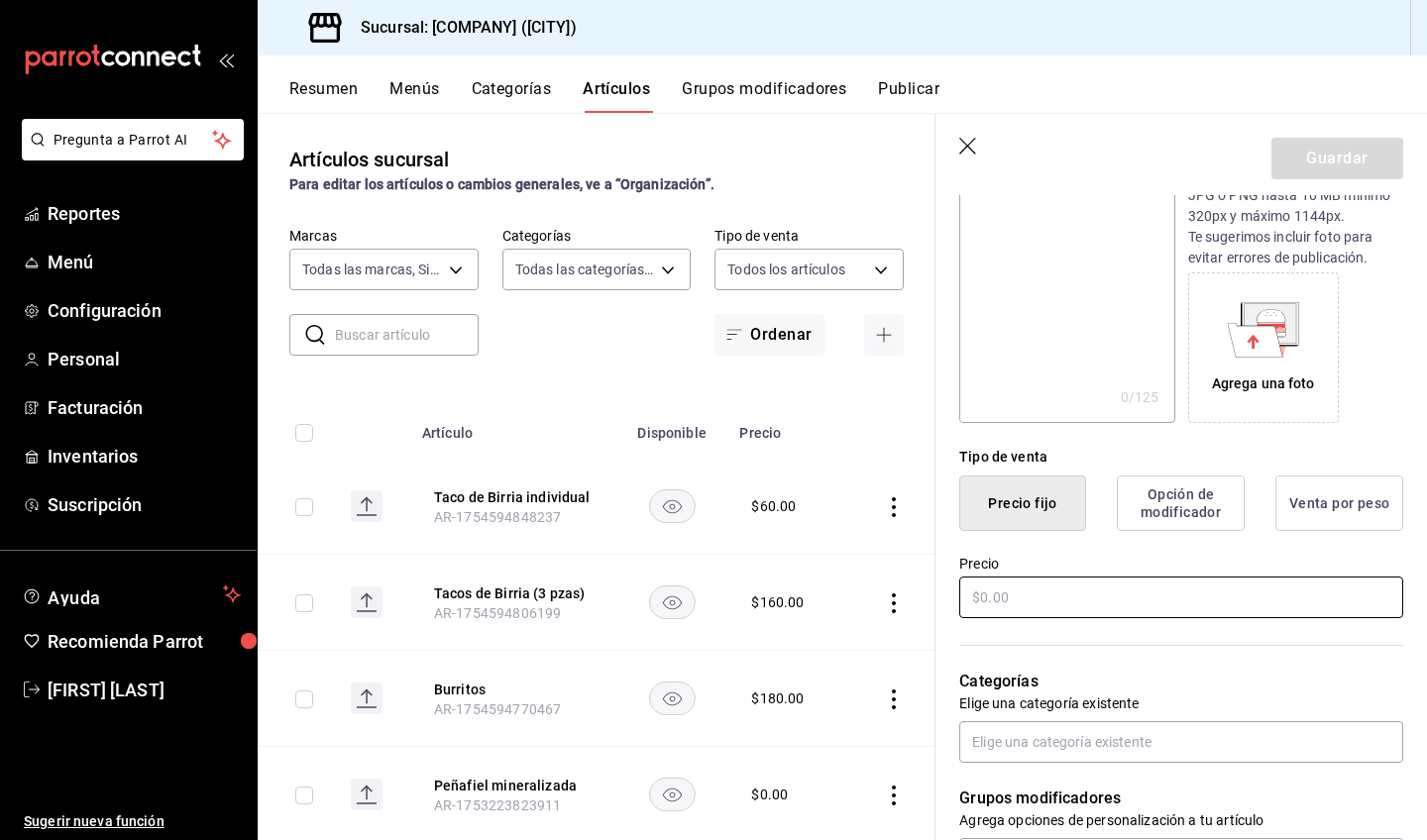 type on "Quesadilla de Birria" 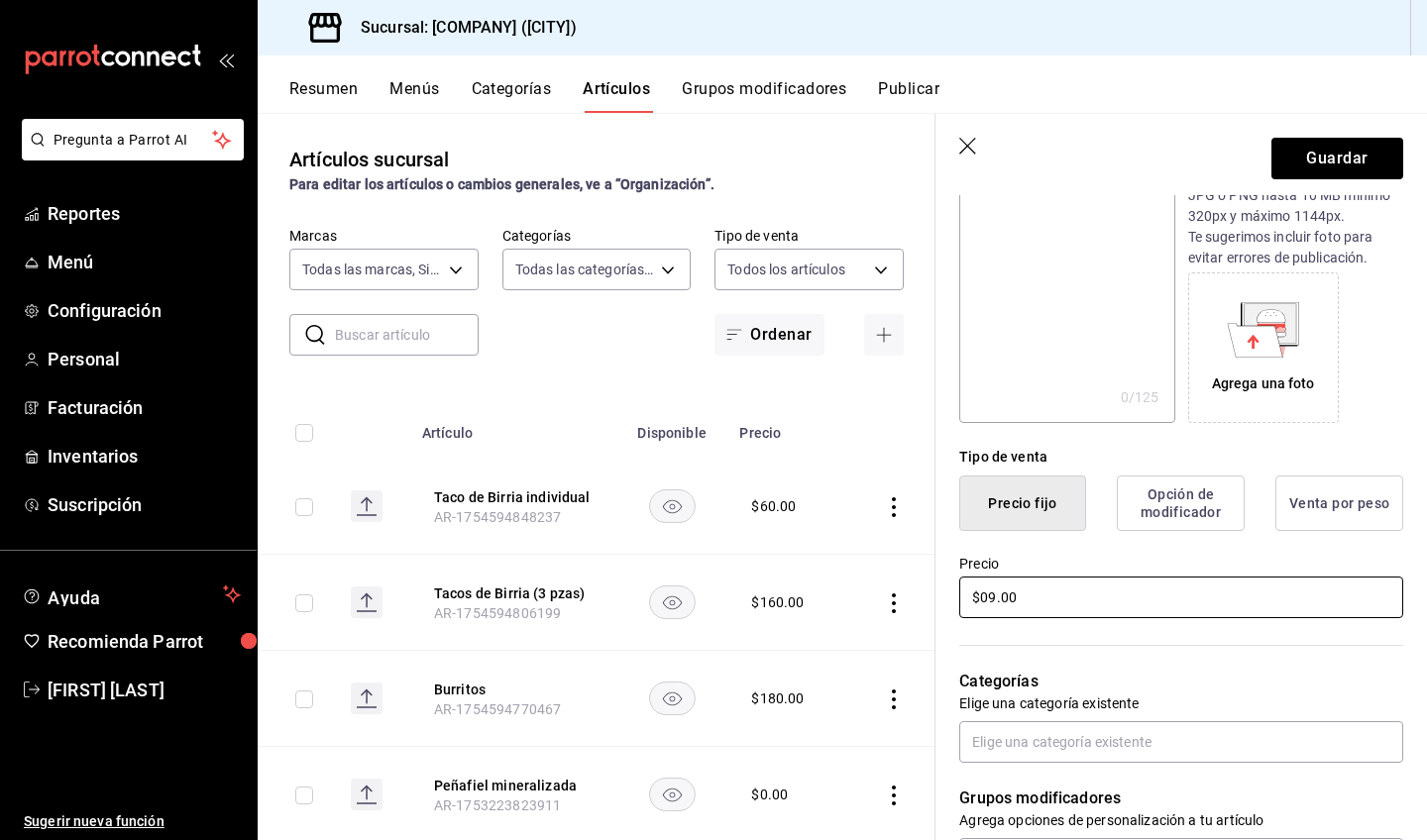 type on "$0.00" 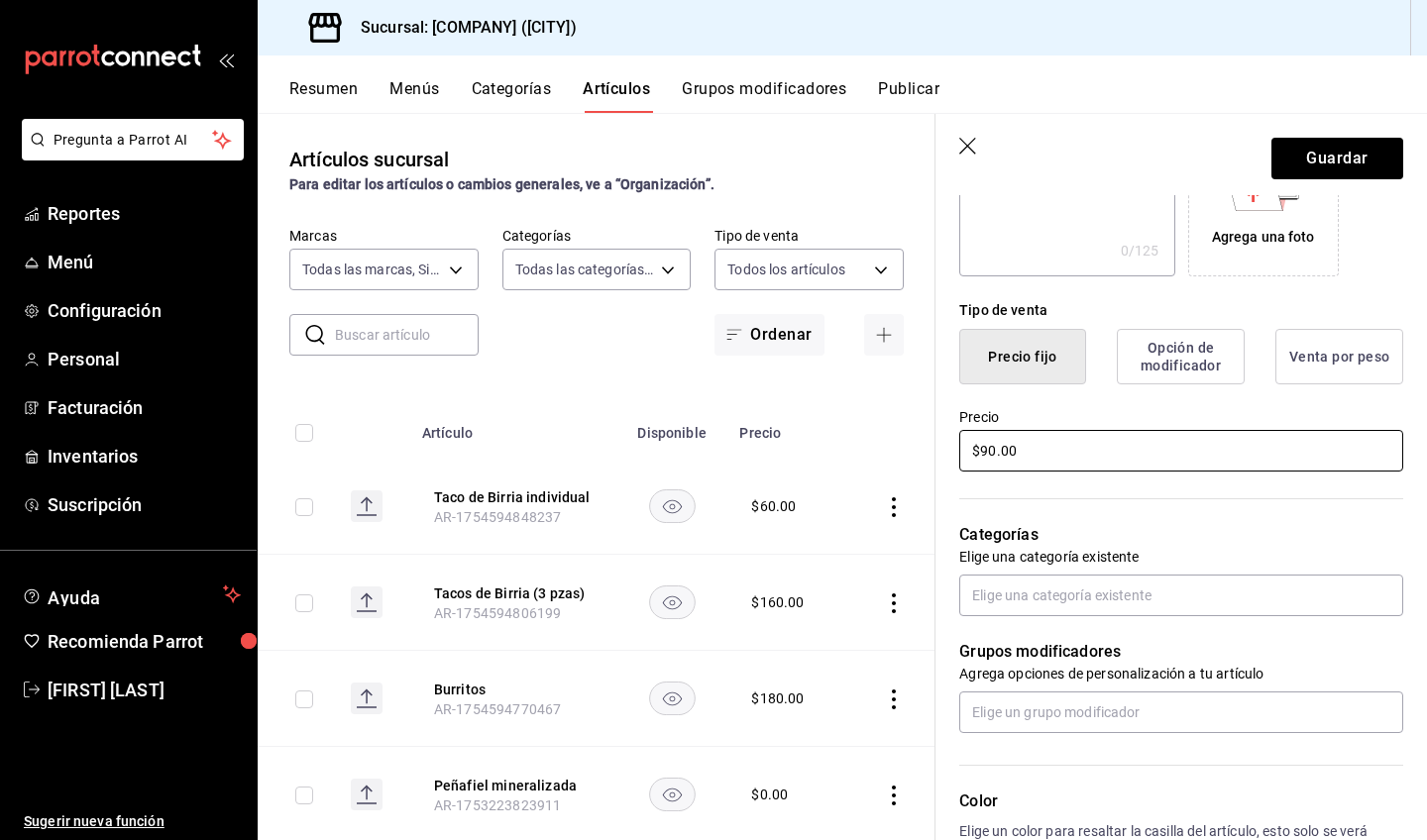scroll, scrollTop: 0, scrollLeft: 0, axis: both 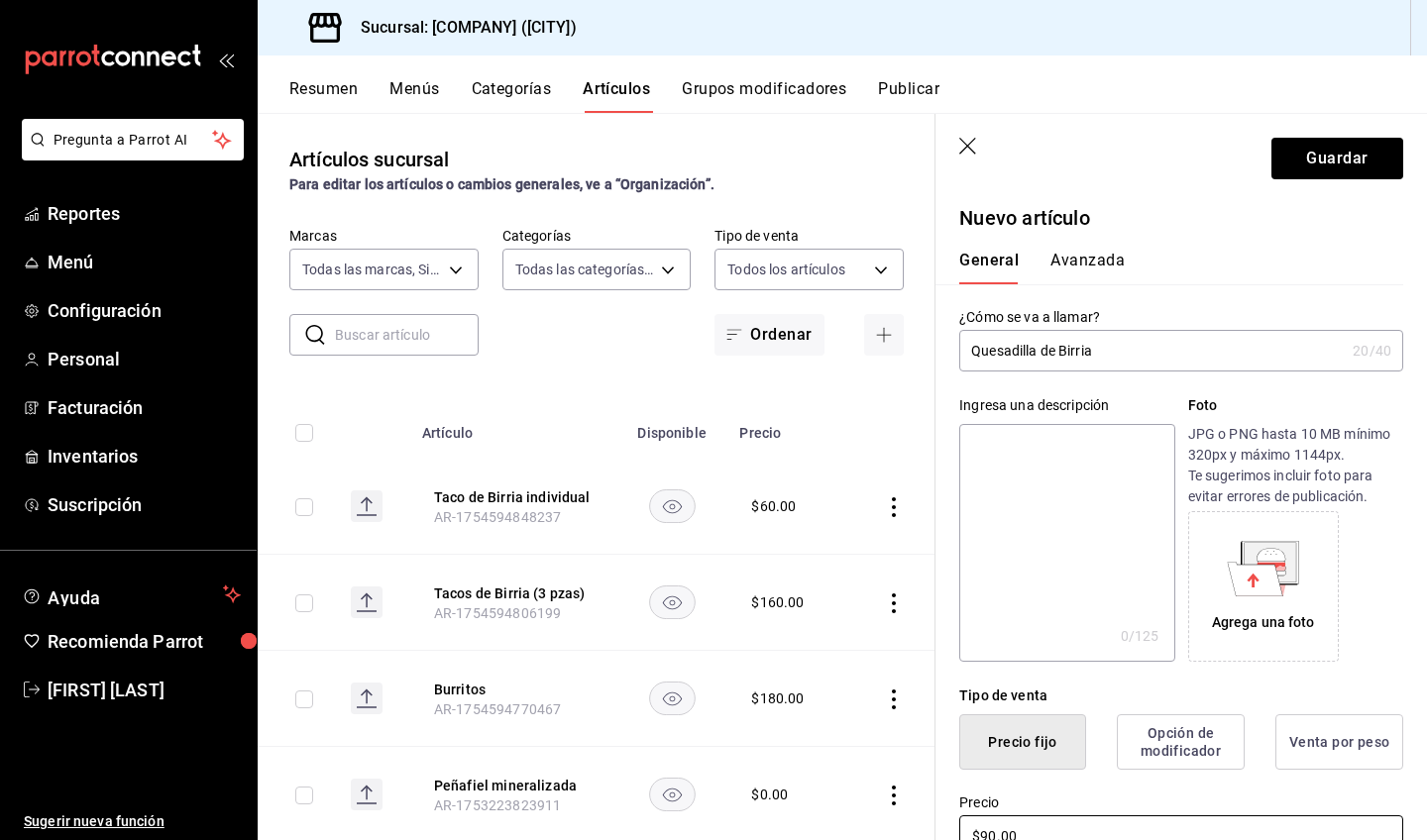 type on "$90.00" 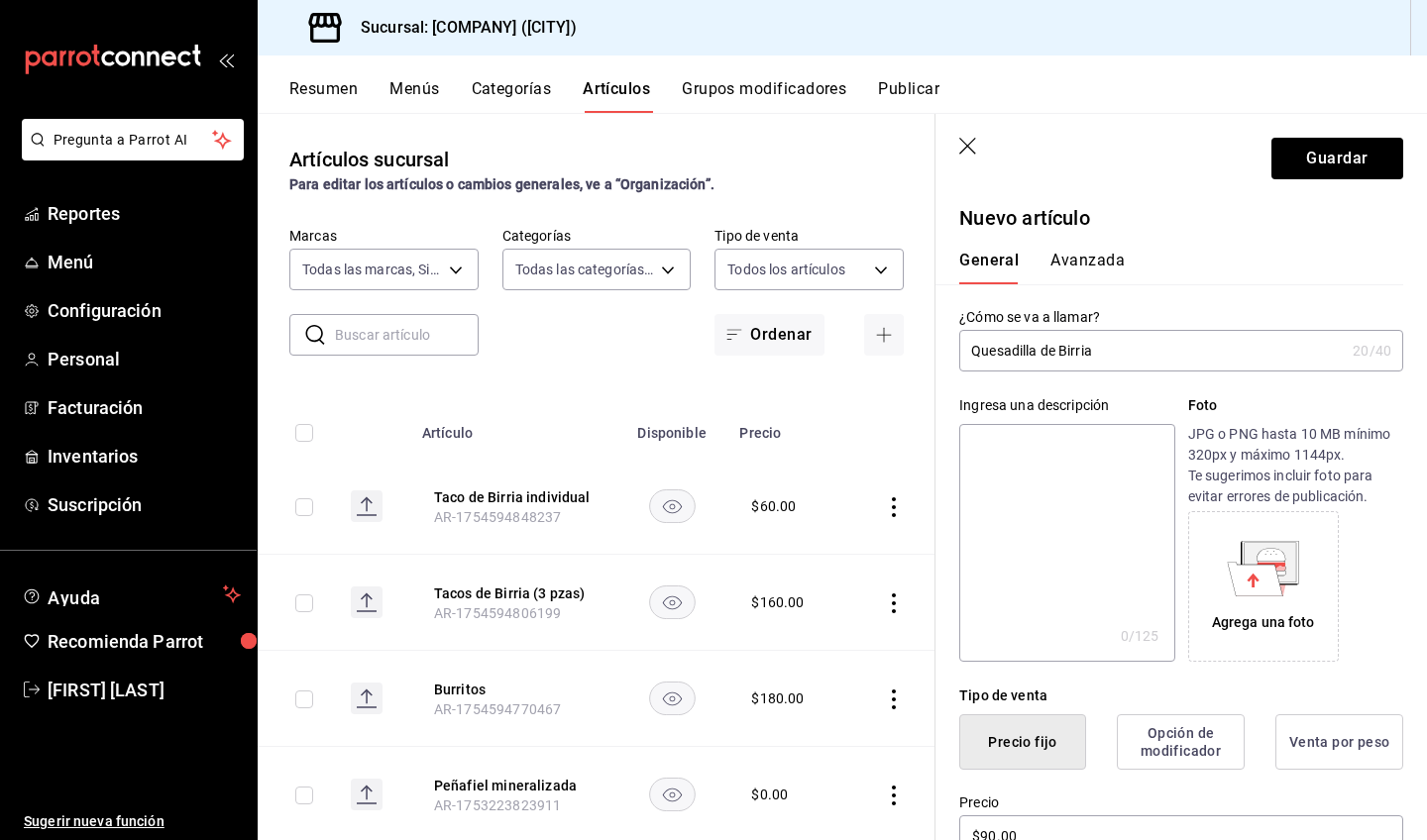 click on "Quesadilla de Birria" at bounding box center (1152, 351) 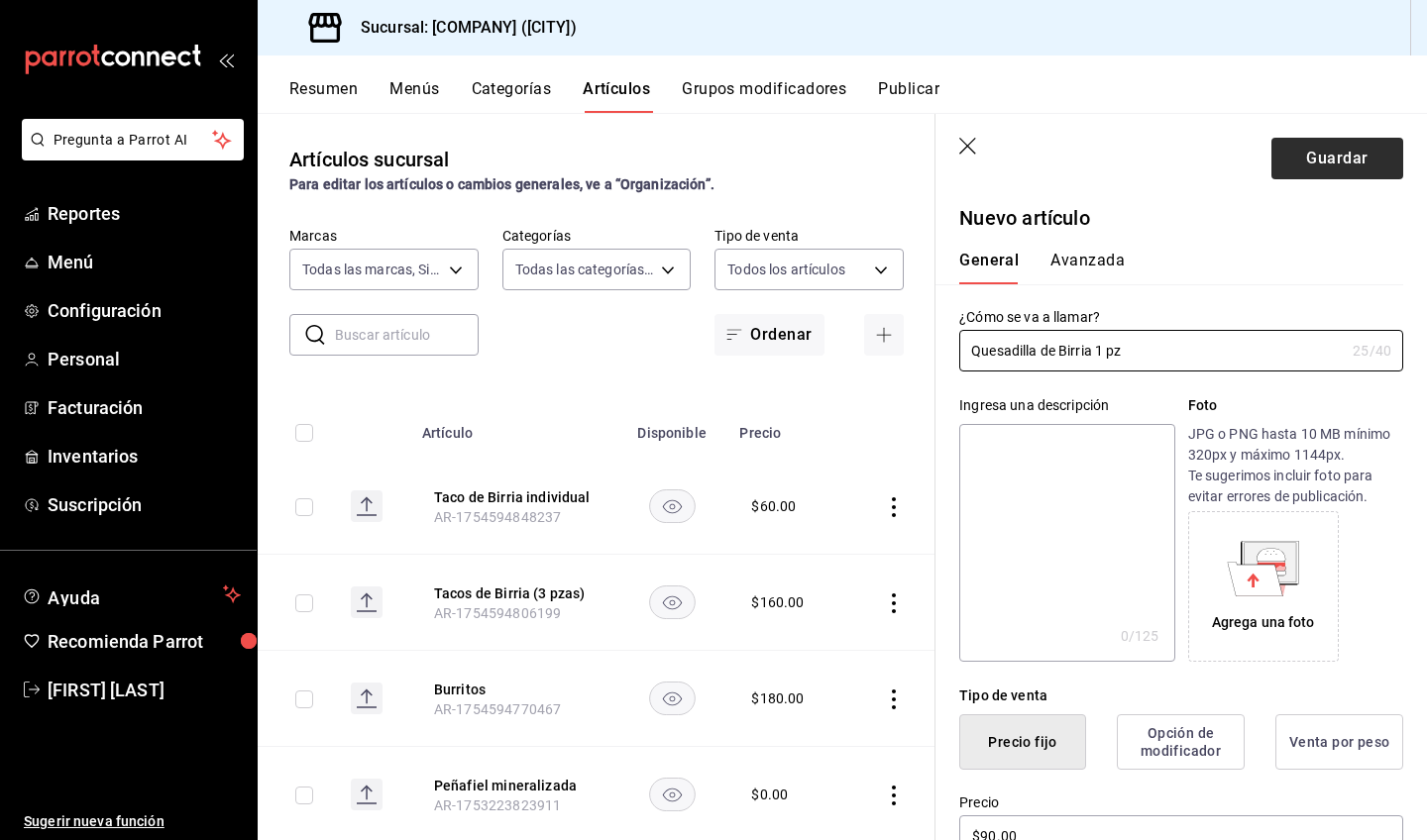 type on "Quesadilla de Birria 1 pz" 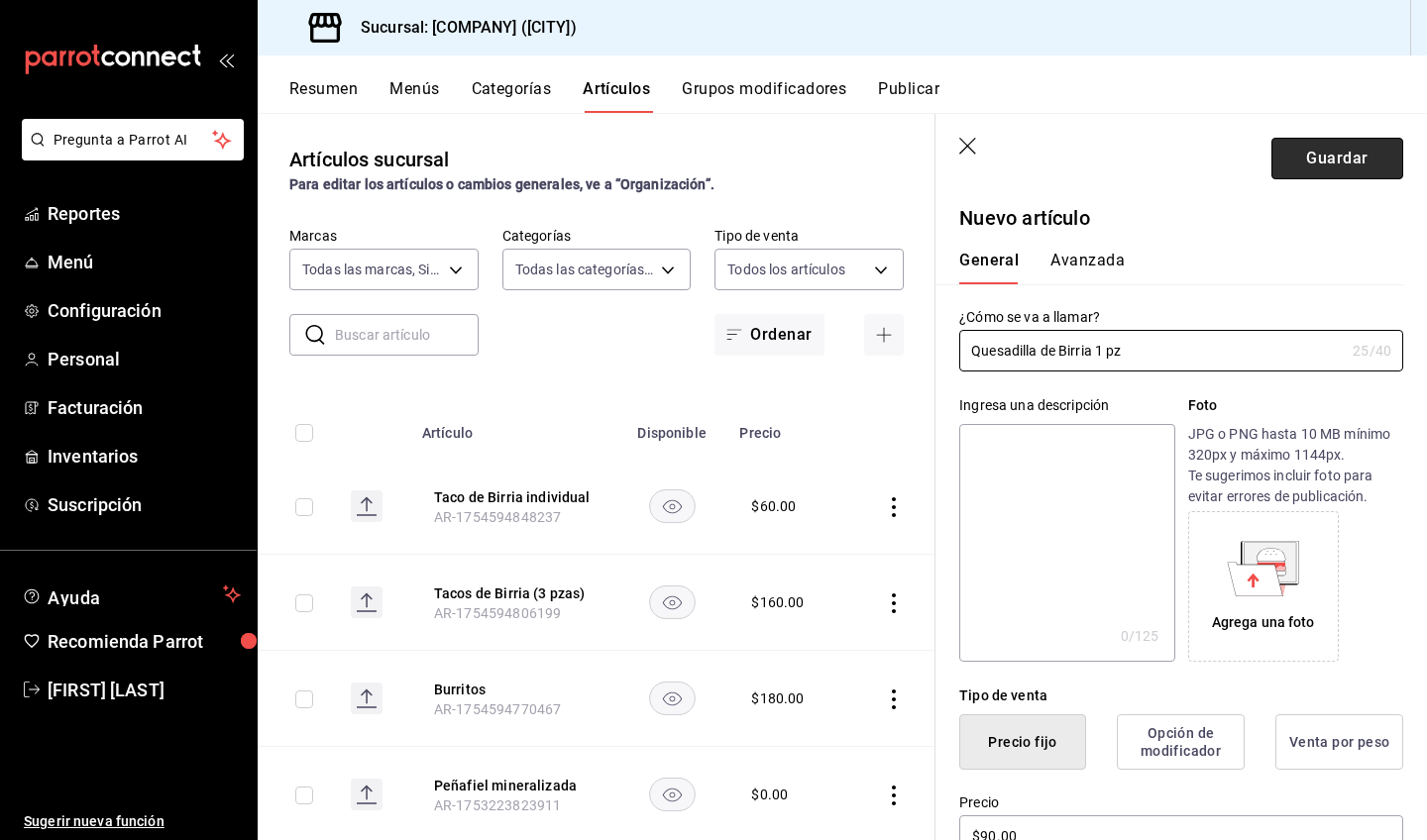 click on "Guardar" at bounding box center [1337, 158] 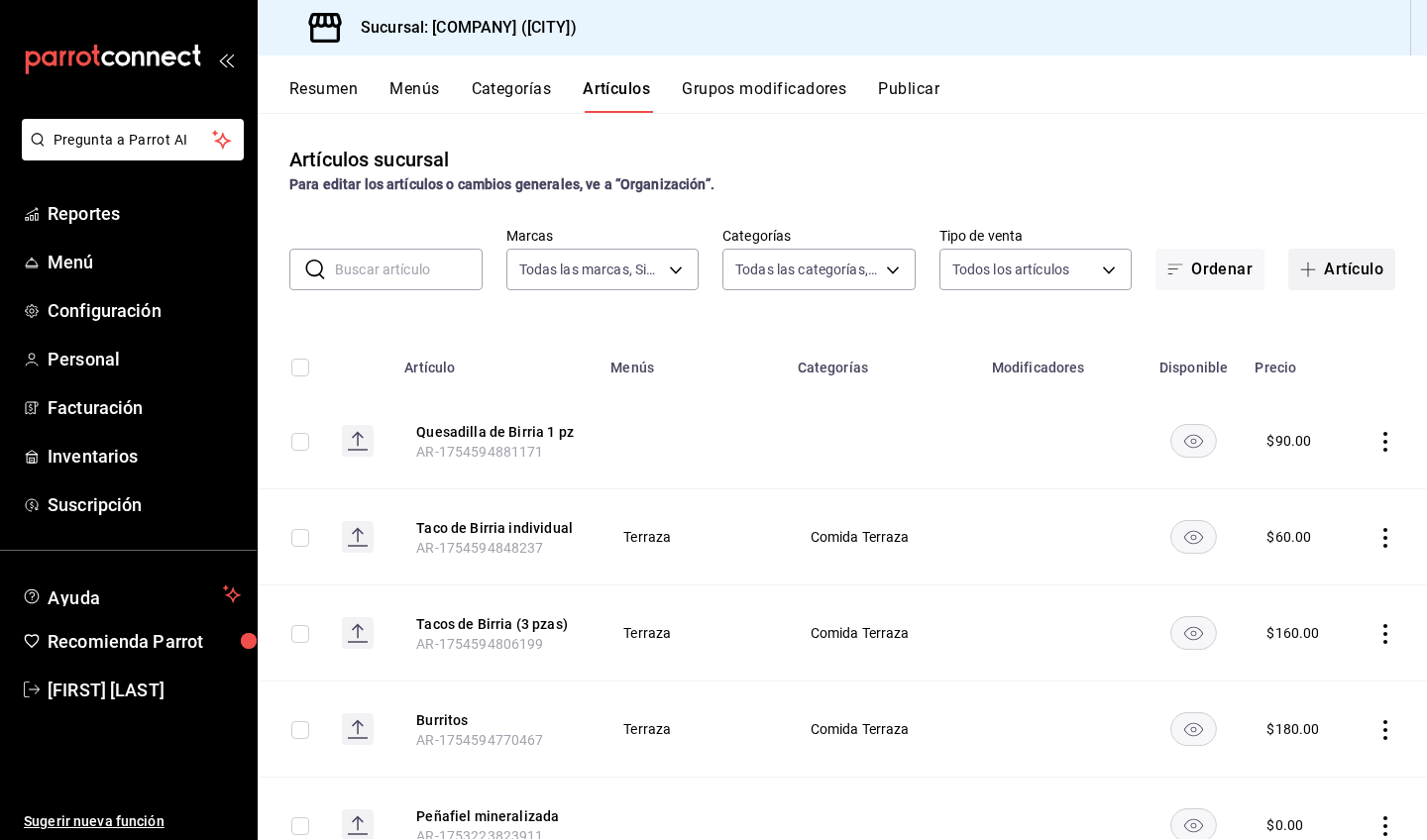 click 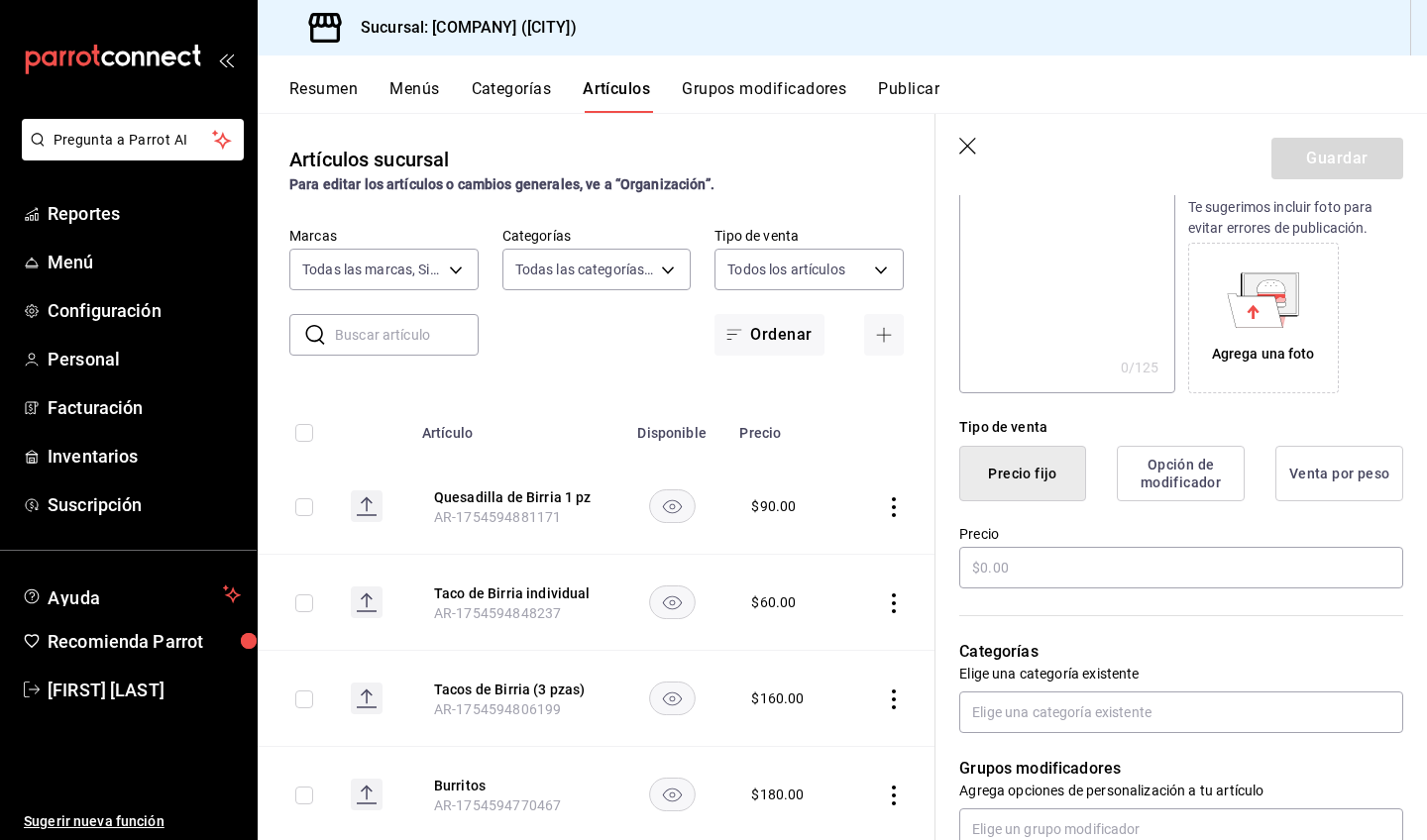 scroll, scrollTop: 0, scrollLeft: 0, axis: both 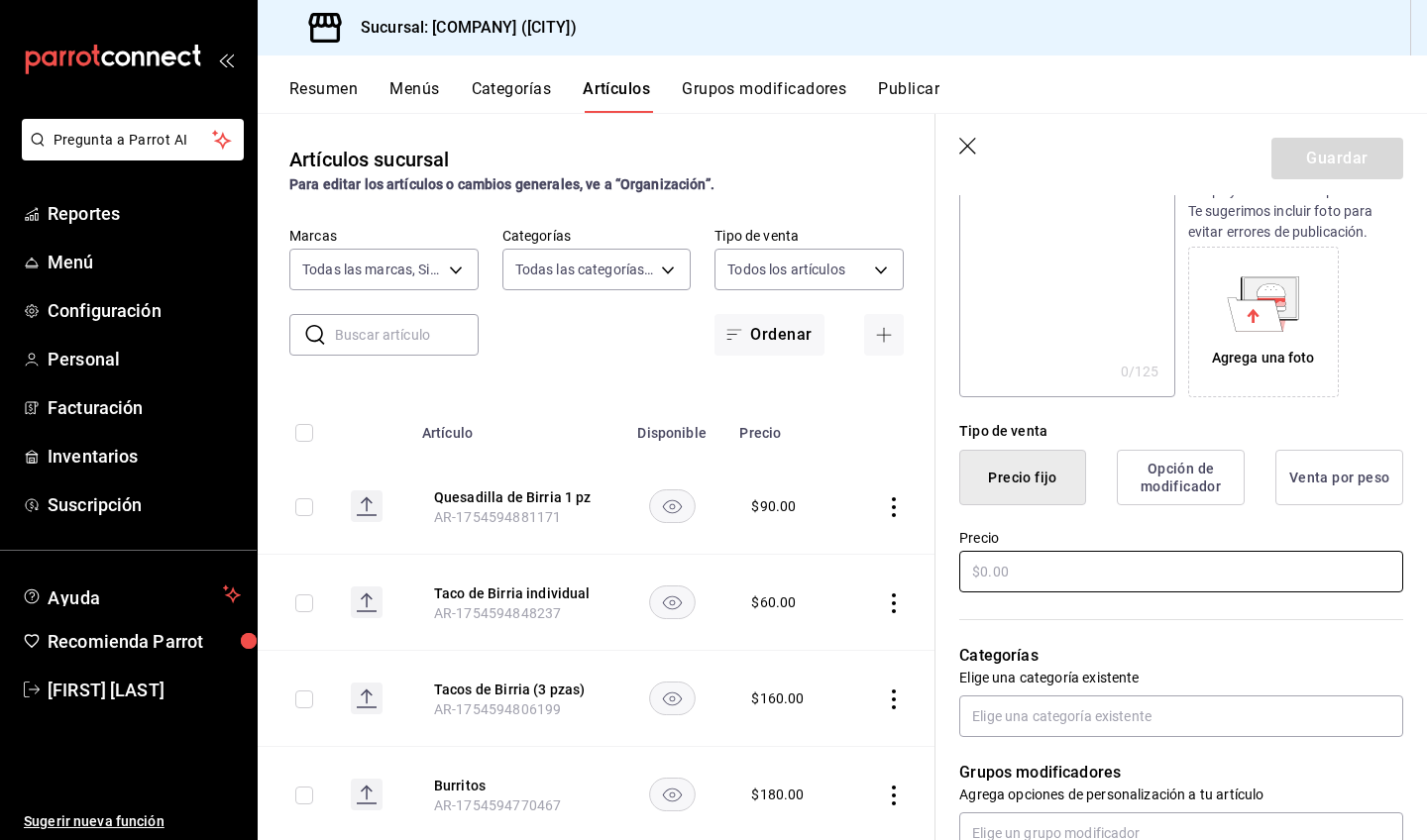 type on "Flautas de Birria (3 pzas)" 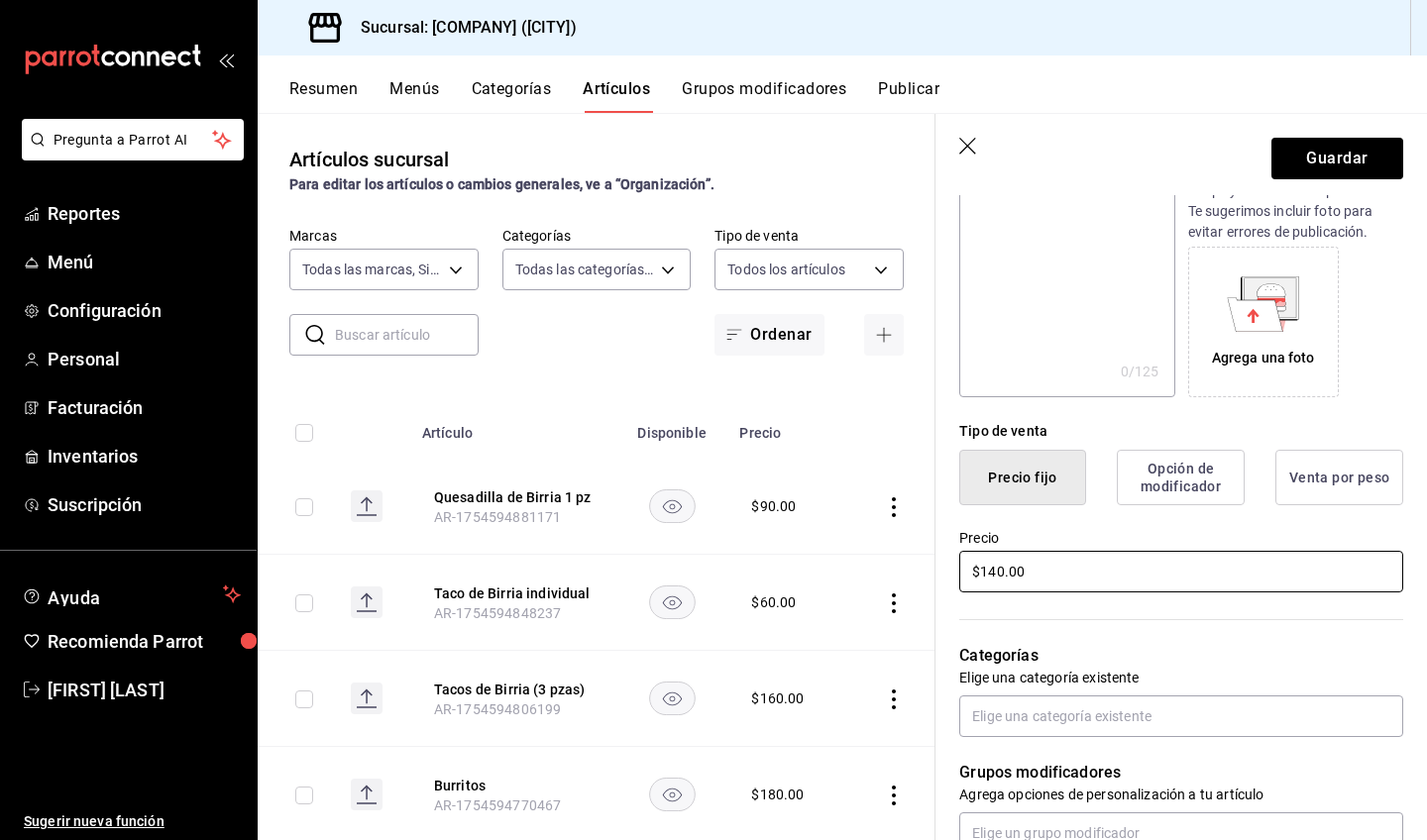 scroll, scrollTop: 410, scrollLeft: 0, axis: vertical 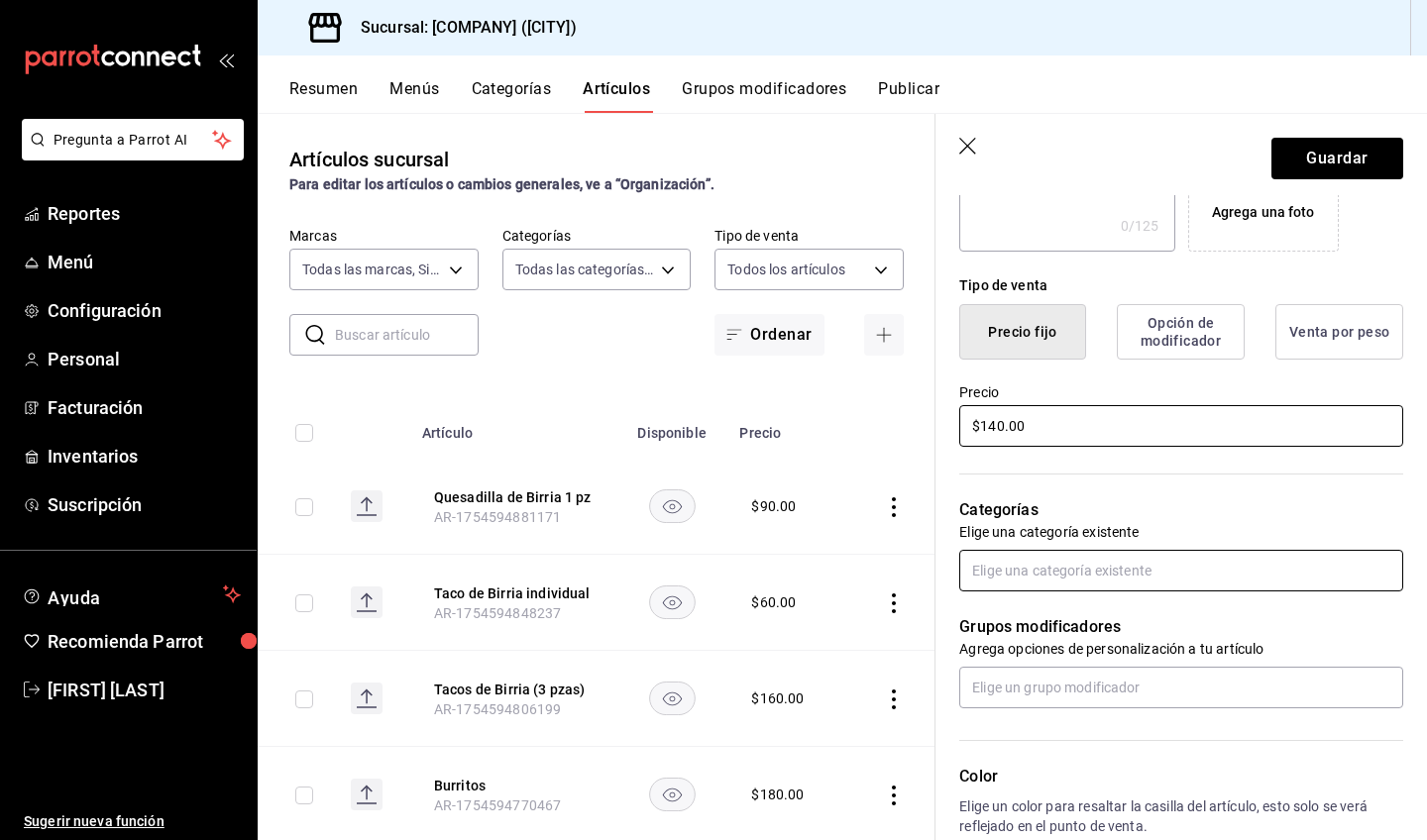 type on "$140.00" 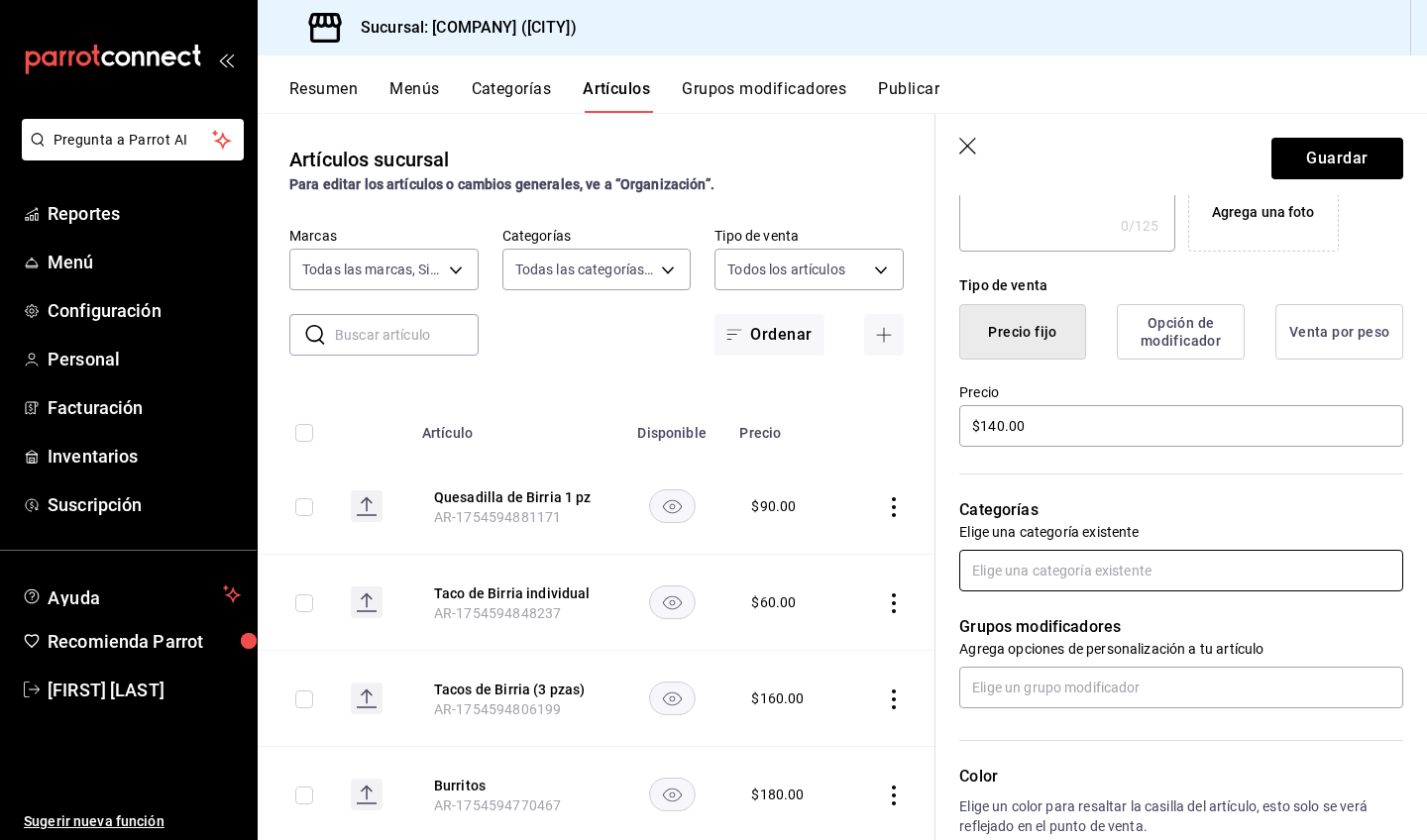 click at bounding box center [1181, 571] 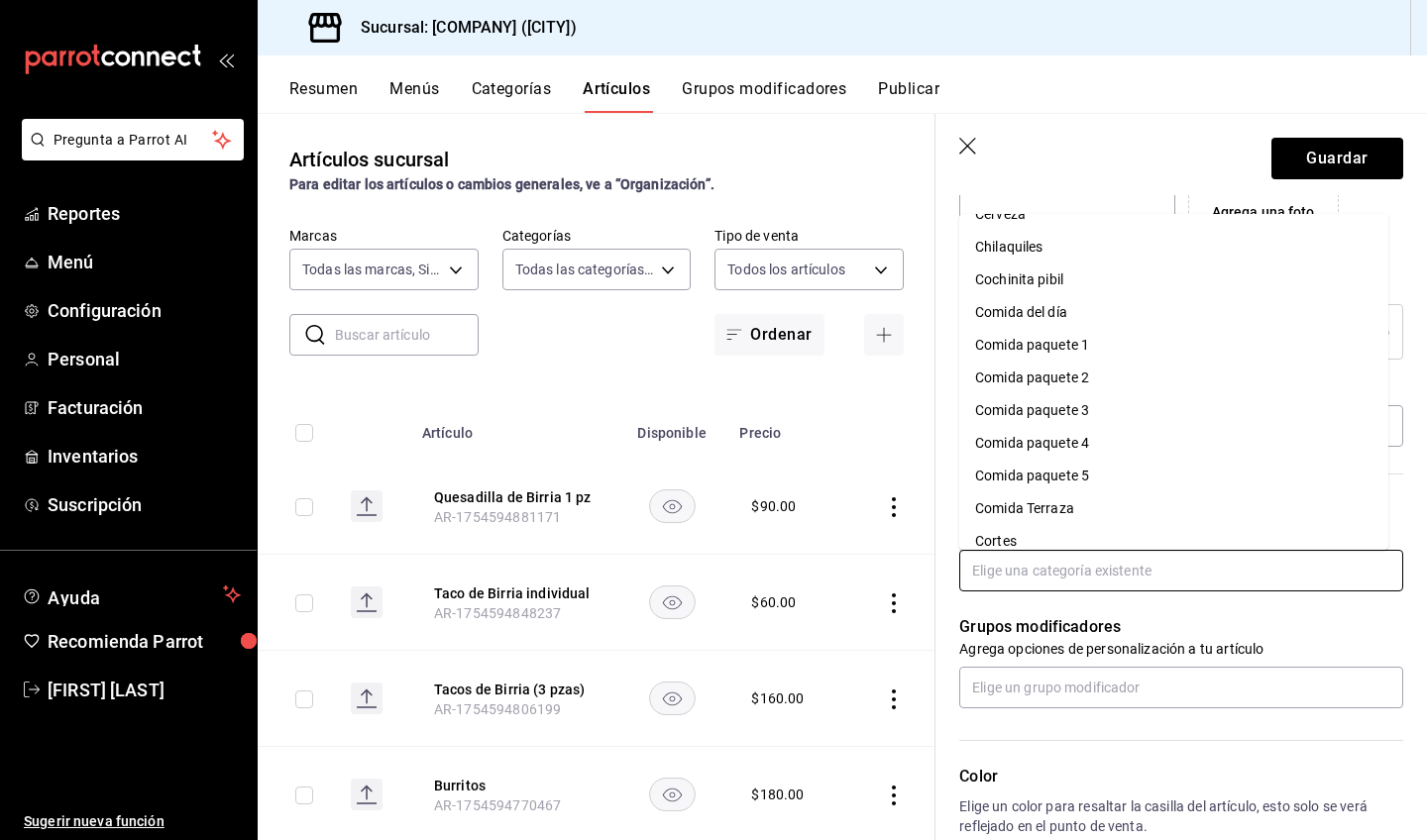 scroll, scrollTop: 421, scrollLeft: 0, axis: vertical 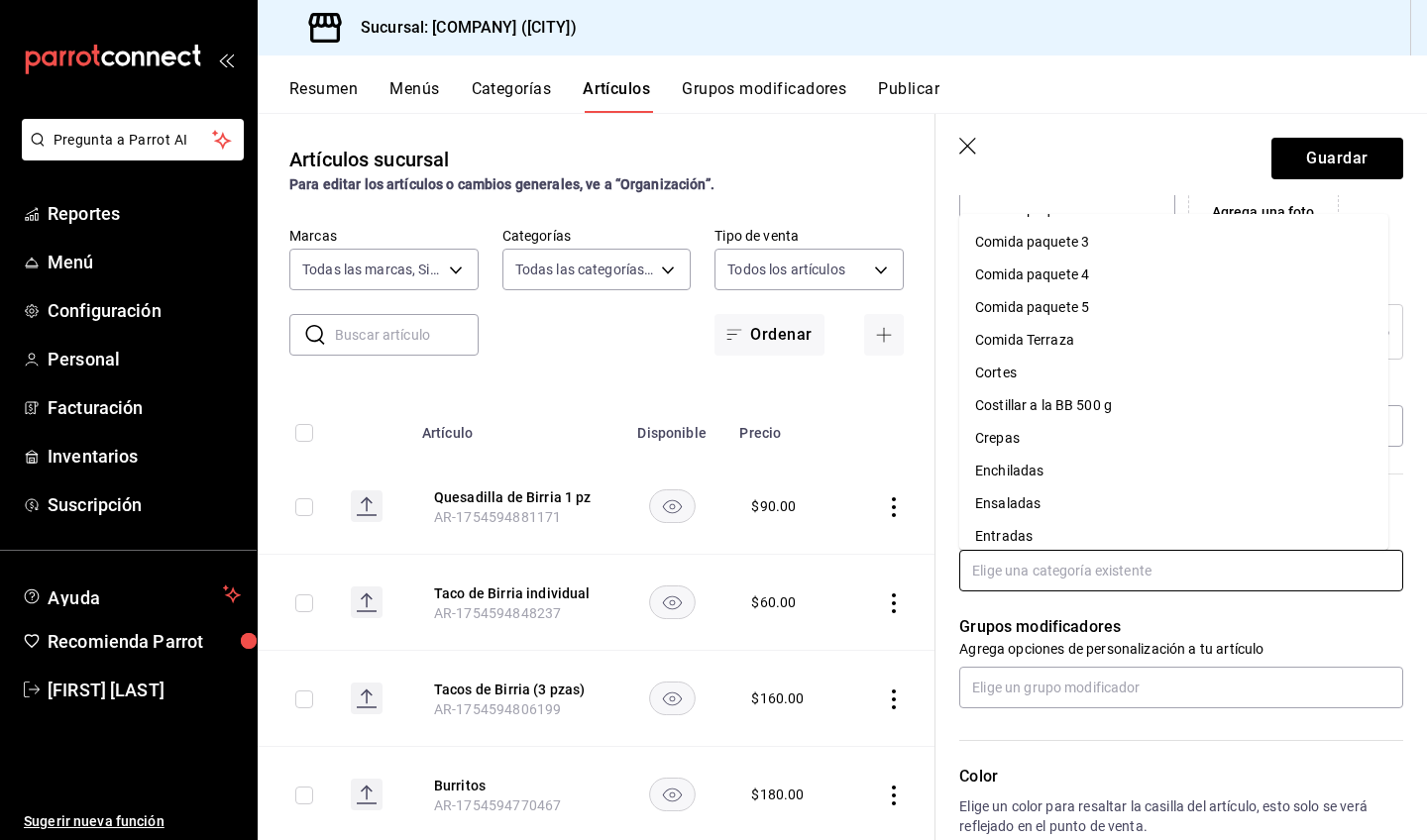 click on "Comida Terraza" at bounding box center [1173, 340] 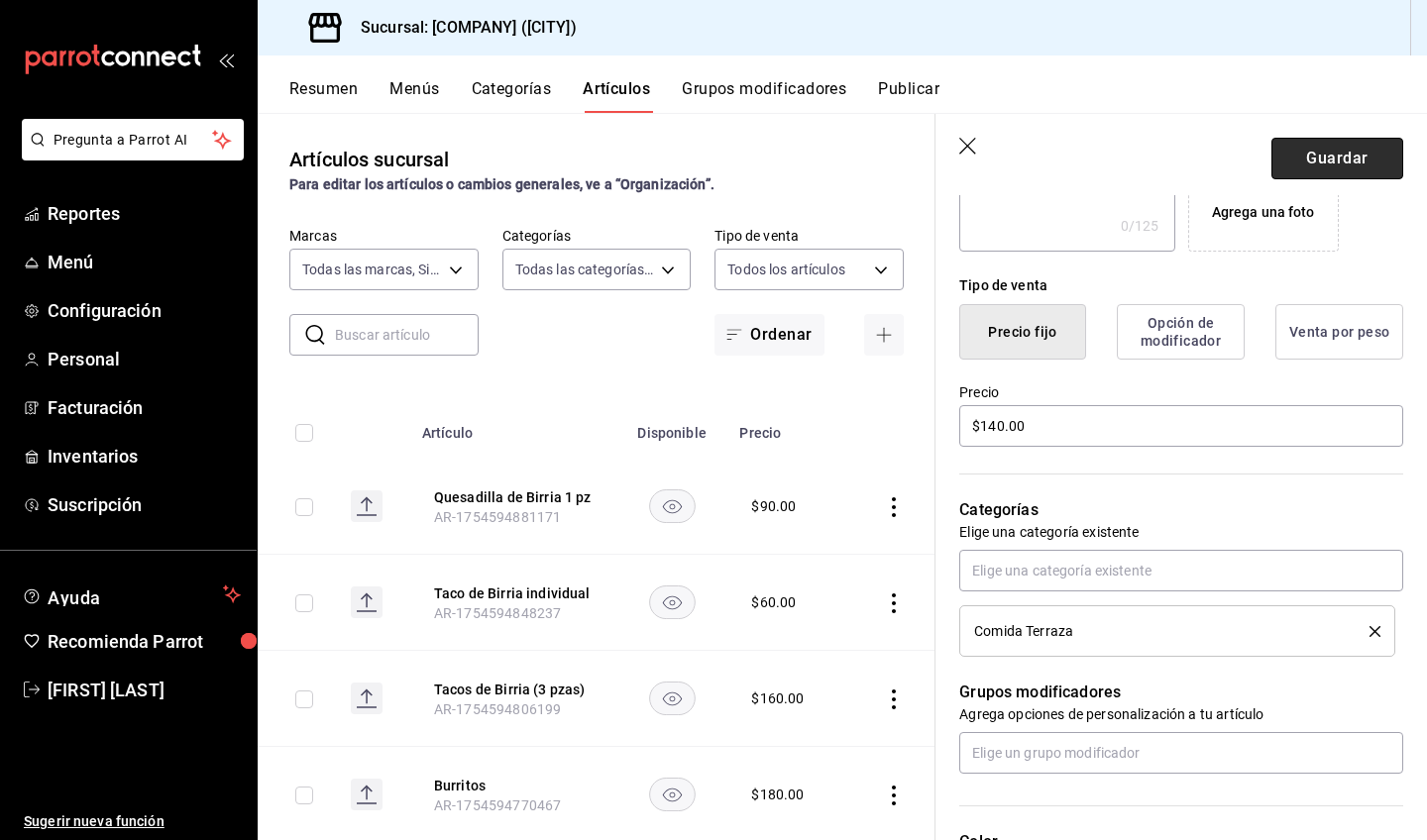 click on "Guardar" at bounding box center (1337, 158) 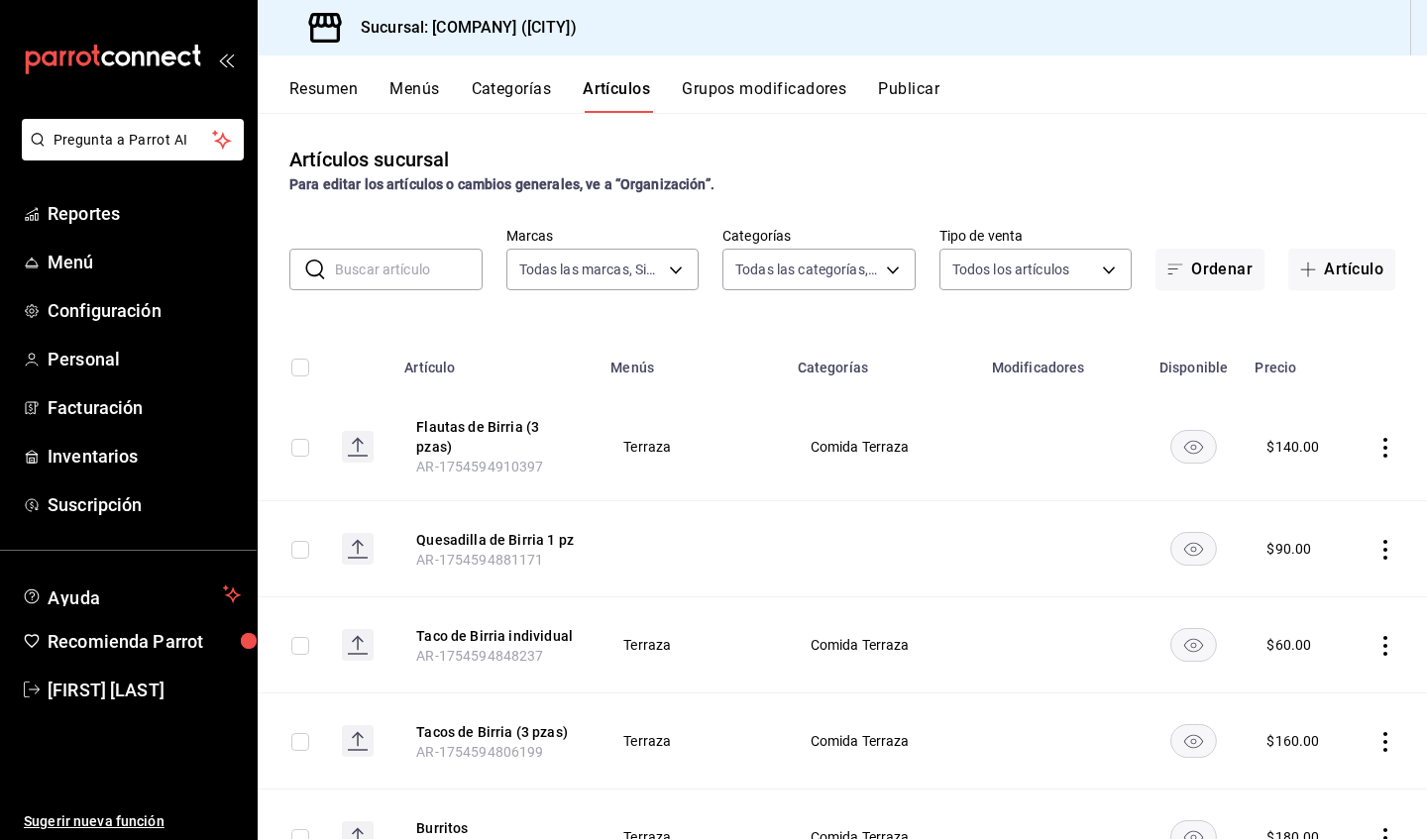 scroll, scrollTop: 0, scrollLeft: 0, axis: both 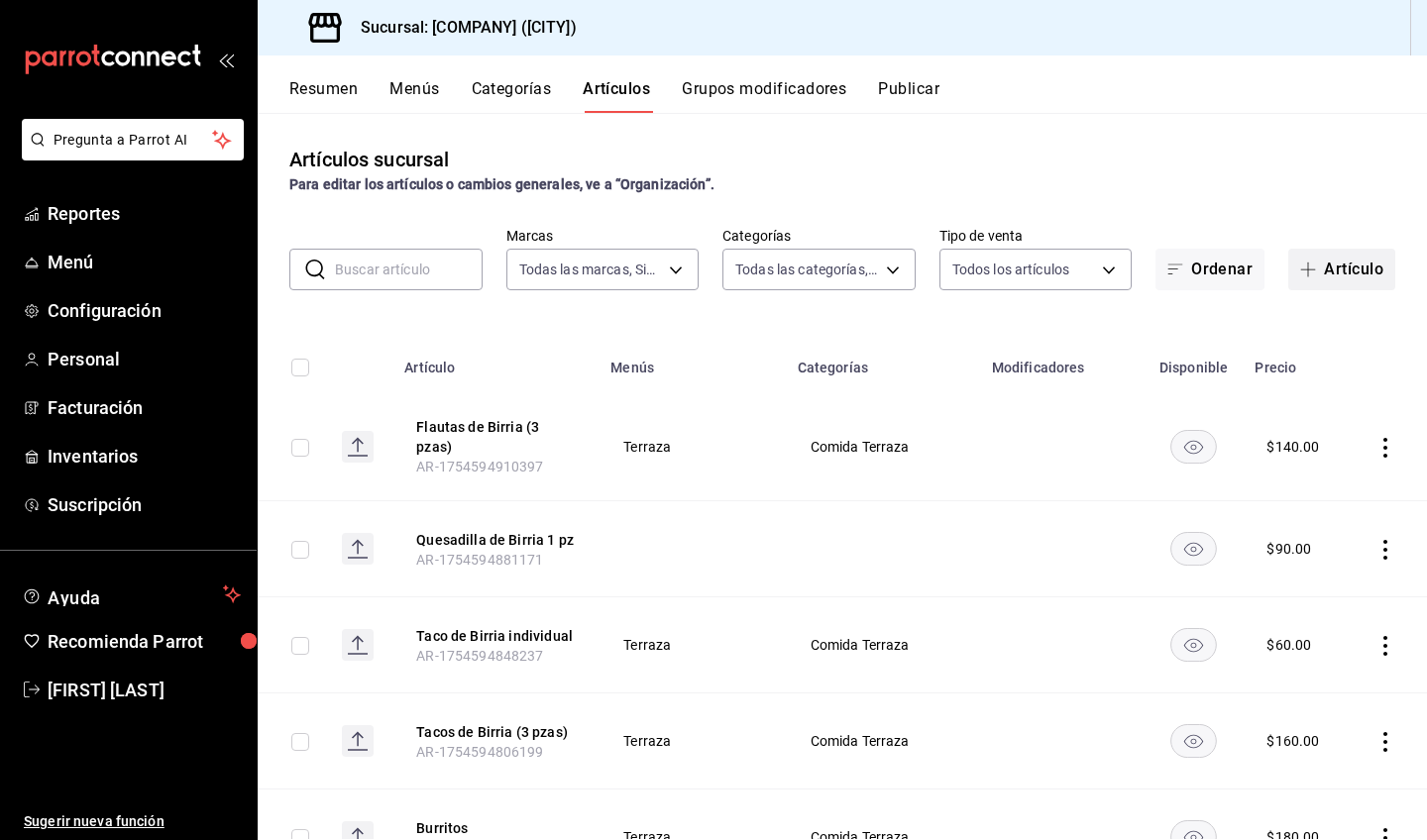 click on "Artículo" at bounding box center (1342, 269) 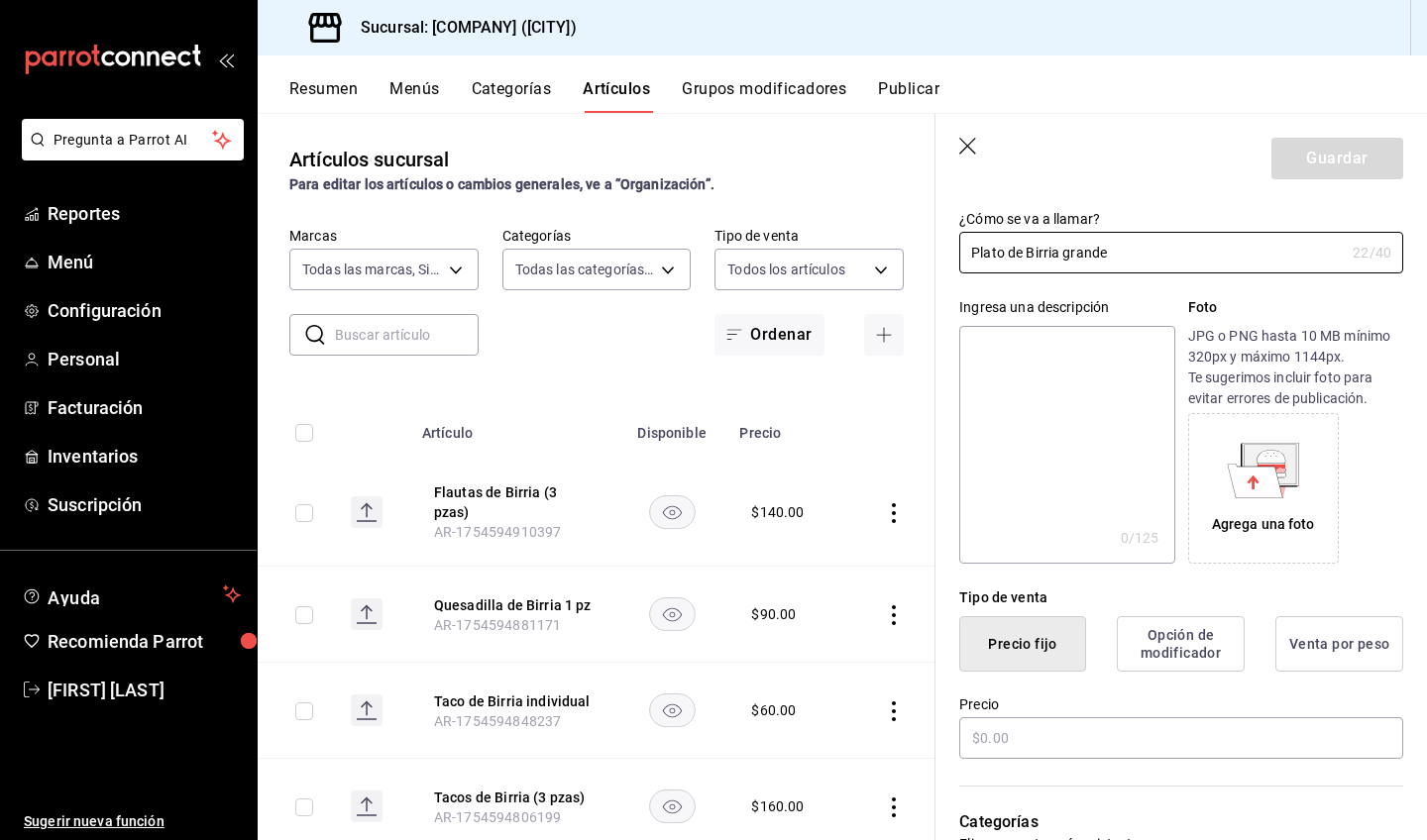 scroll, scrollTop: 279, scrollLeft: 0, axis: vertical 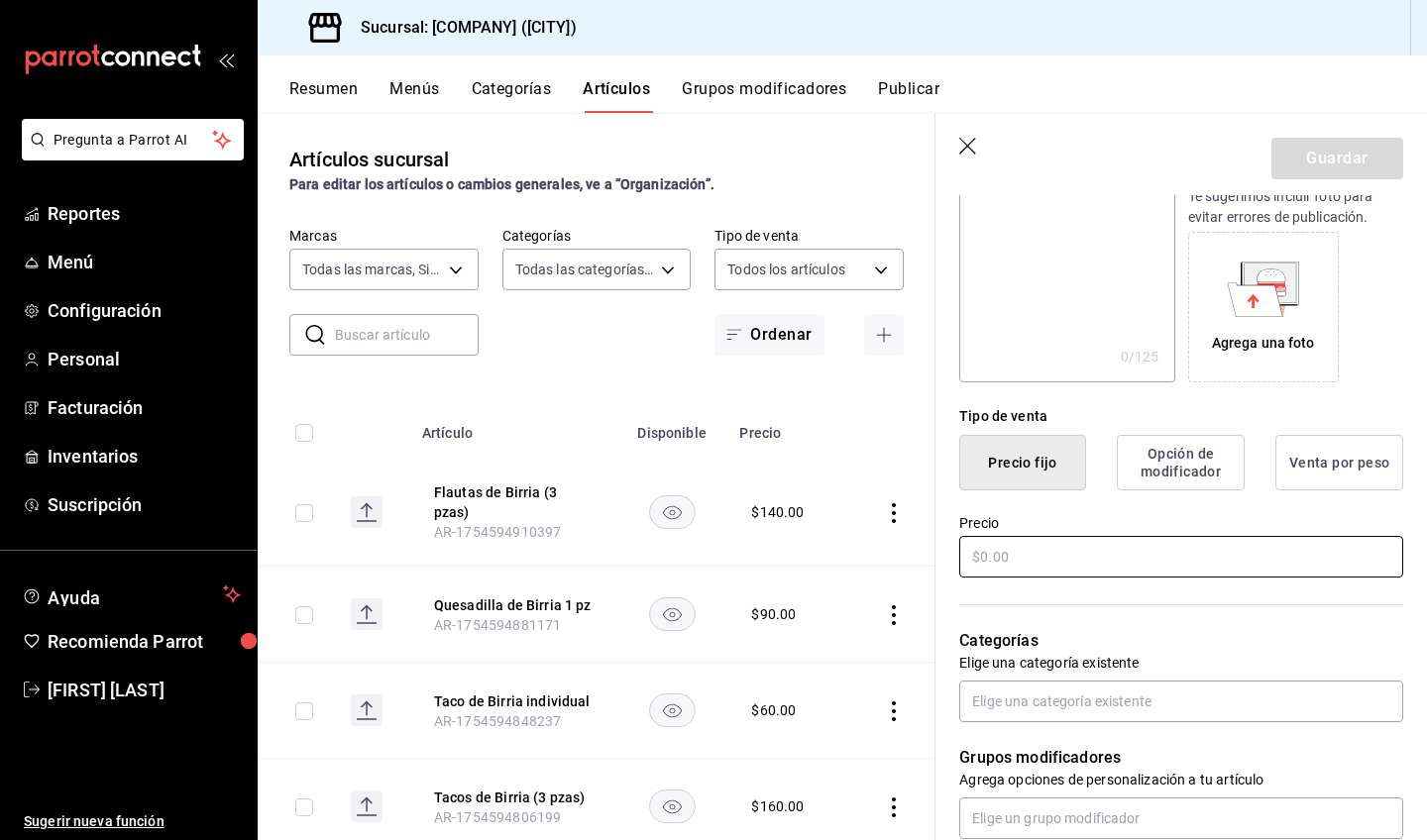 type on "Plato de Birria grande" 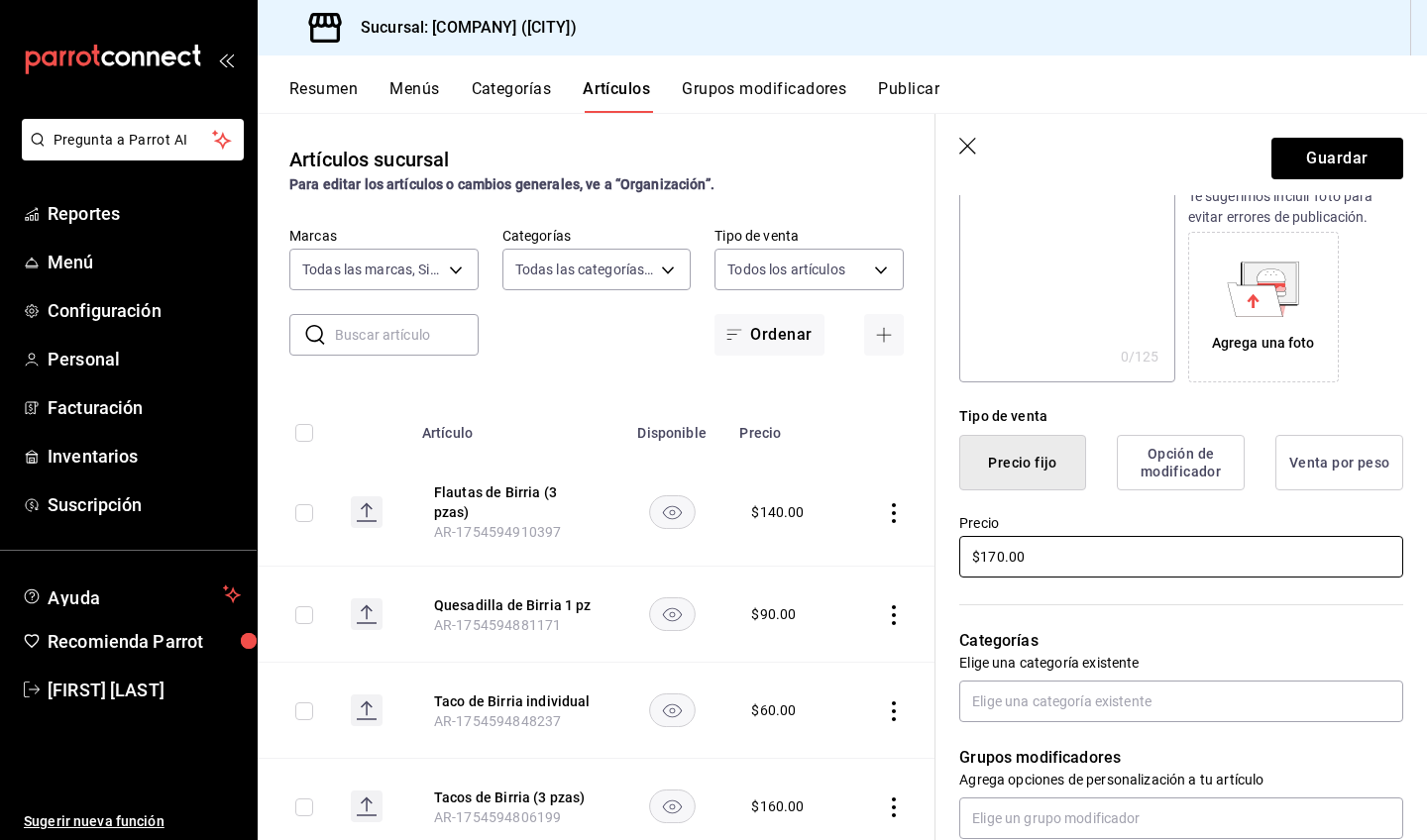 scroll, scrollTop: 501, scrollLeft: 0, axis: vertical 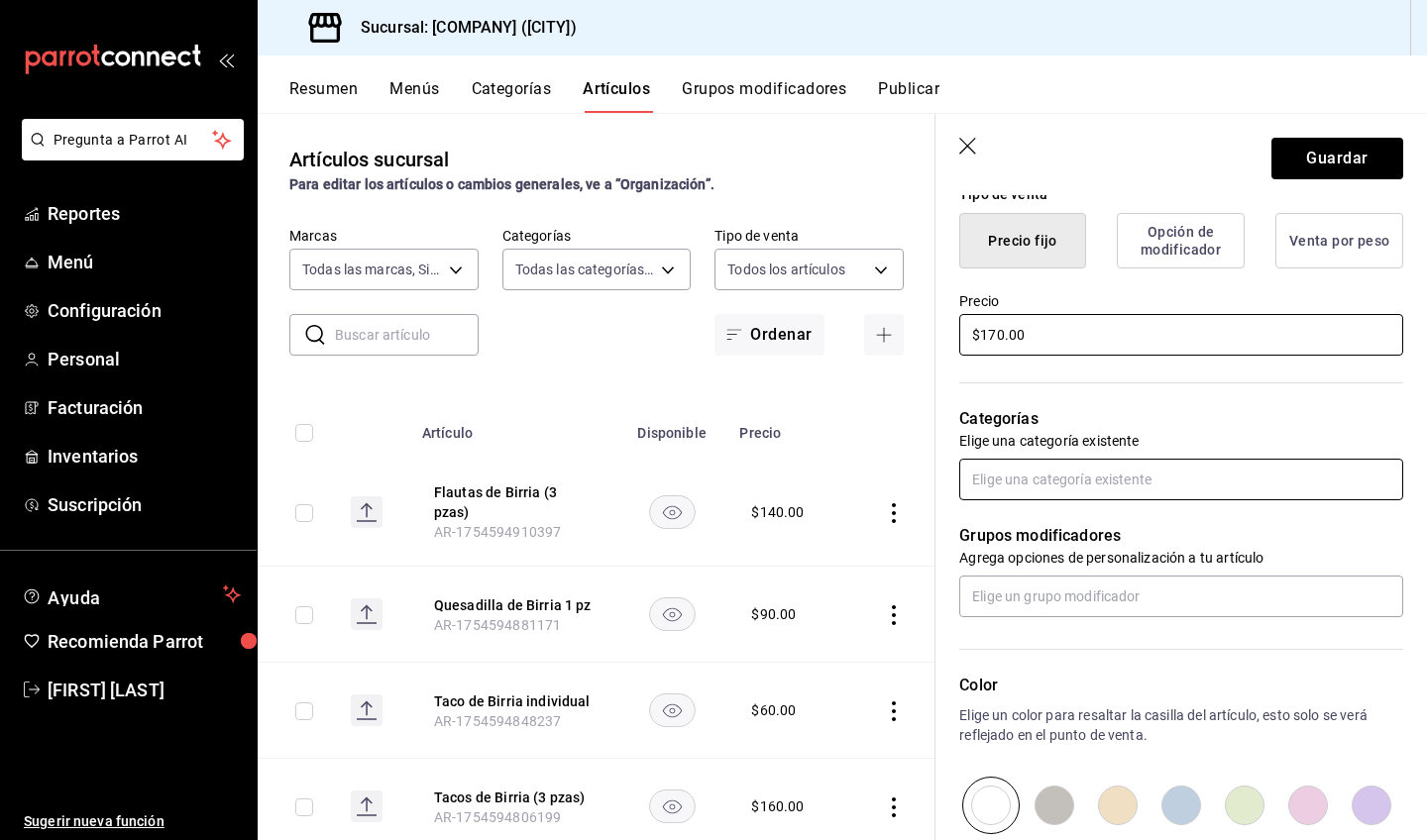 type on "$170.00" 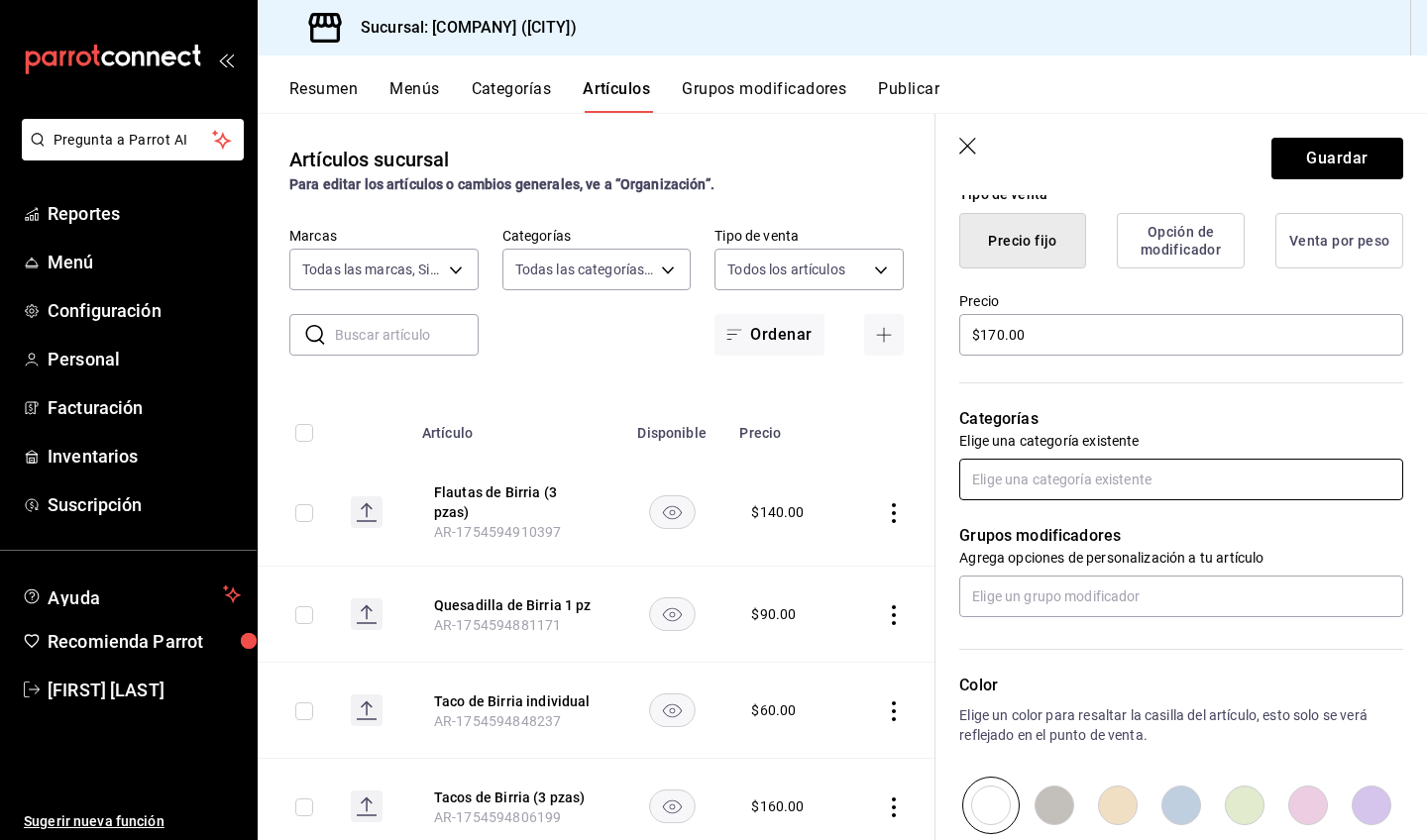 click at bounding box center (1181, 479) 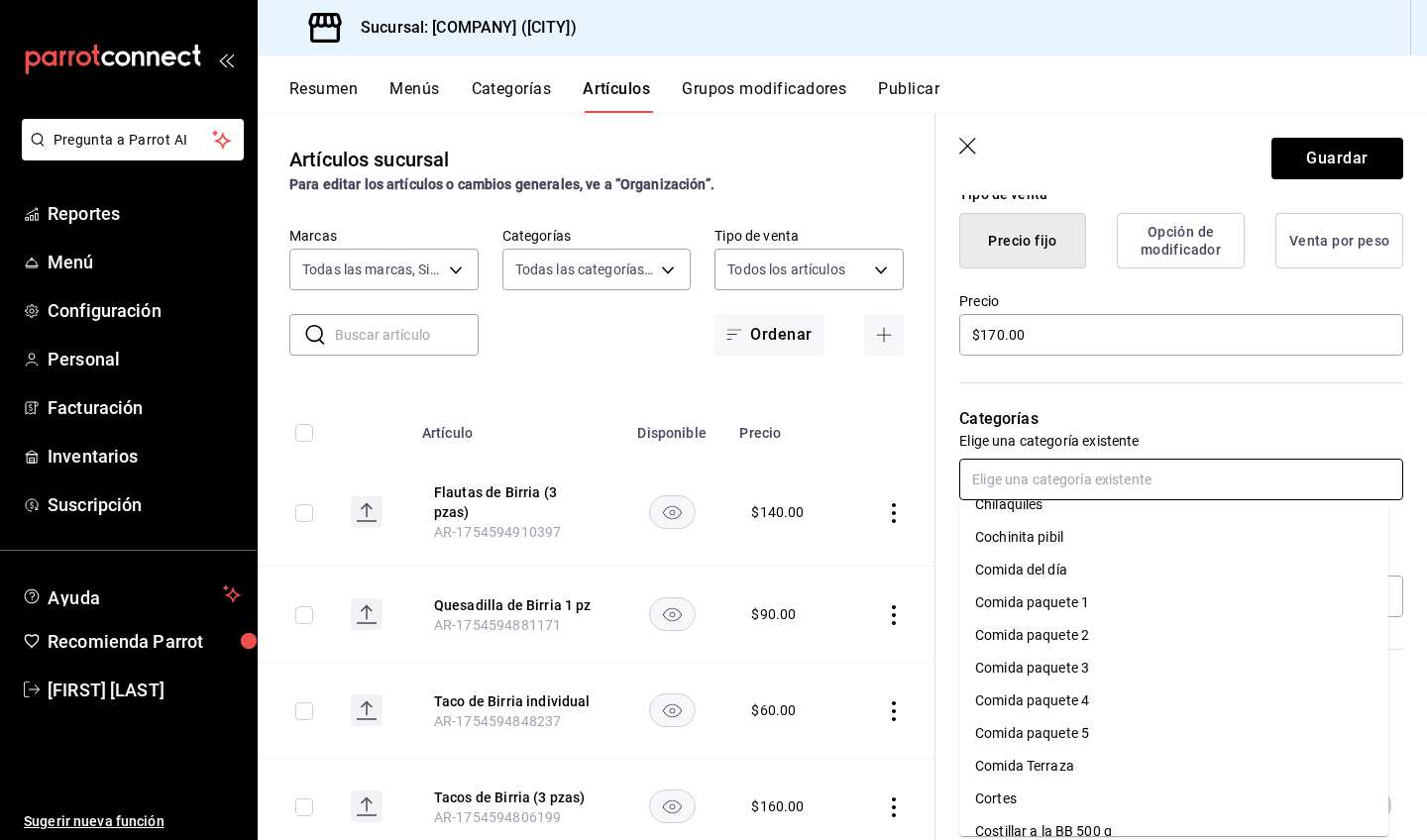 scroll, scrollTop: 299, scrollLeft: 0, axis: vertical 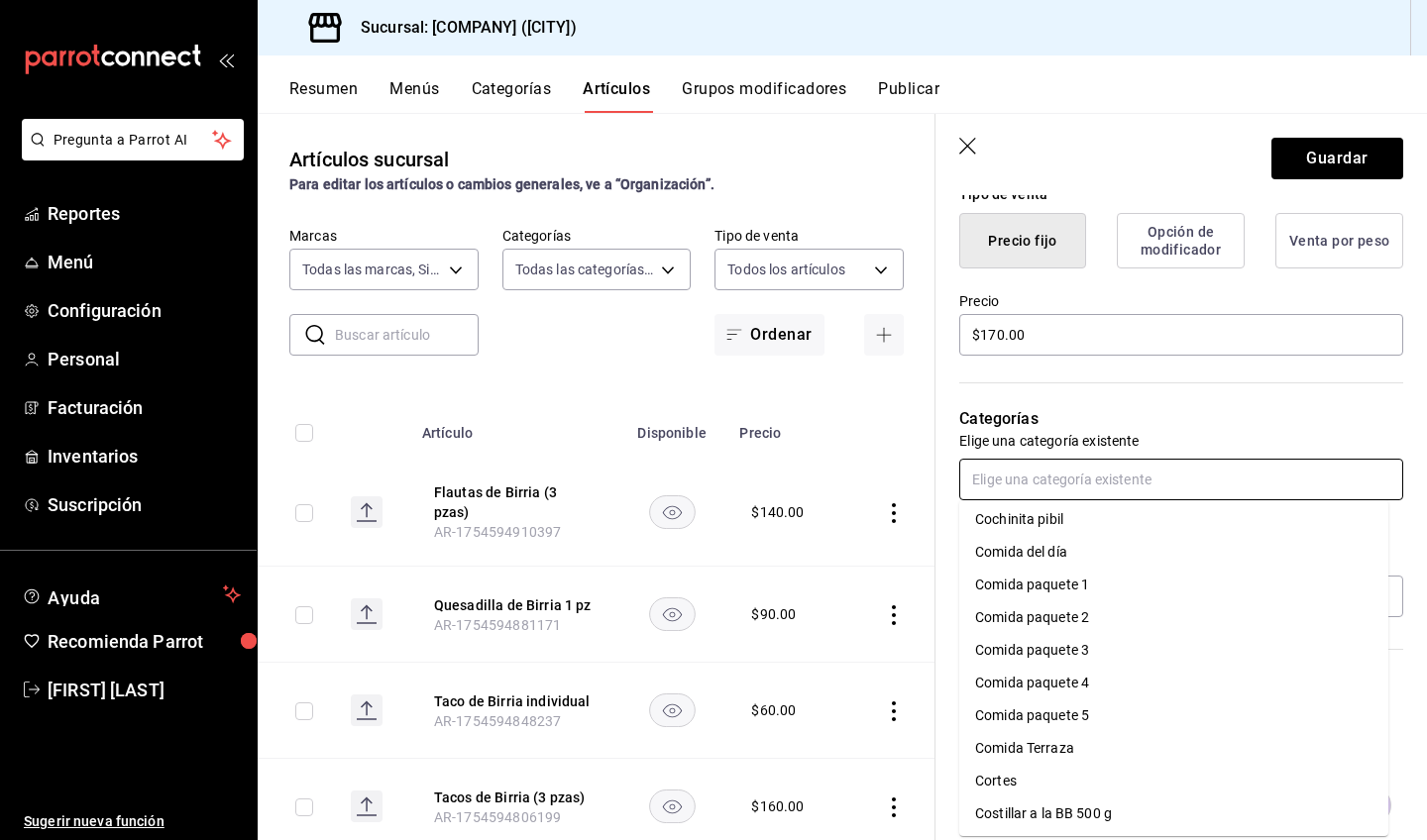 click on "Comida Terraza" at bounding box center [1173, 748] 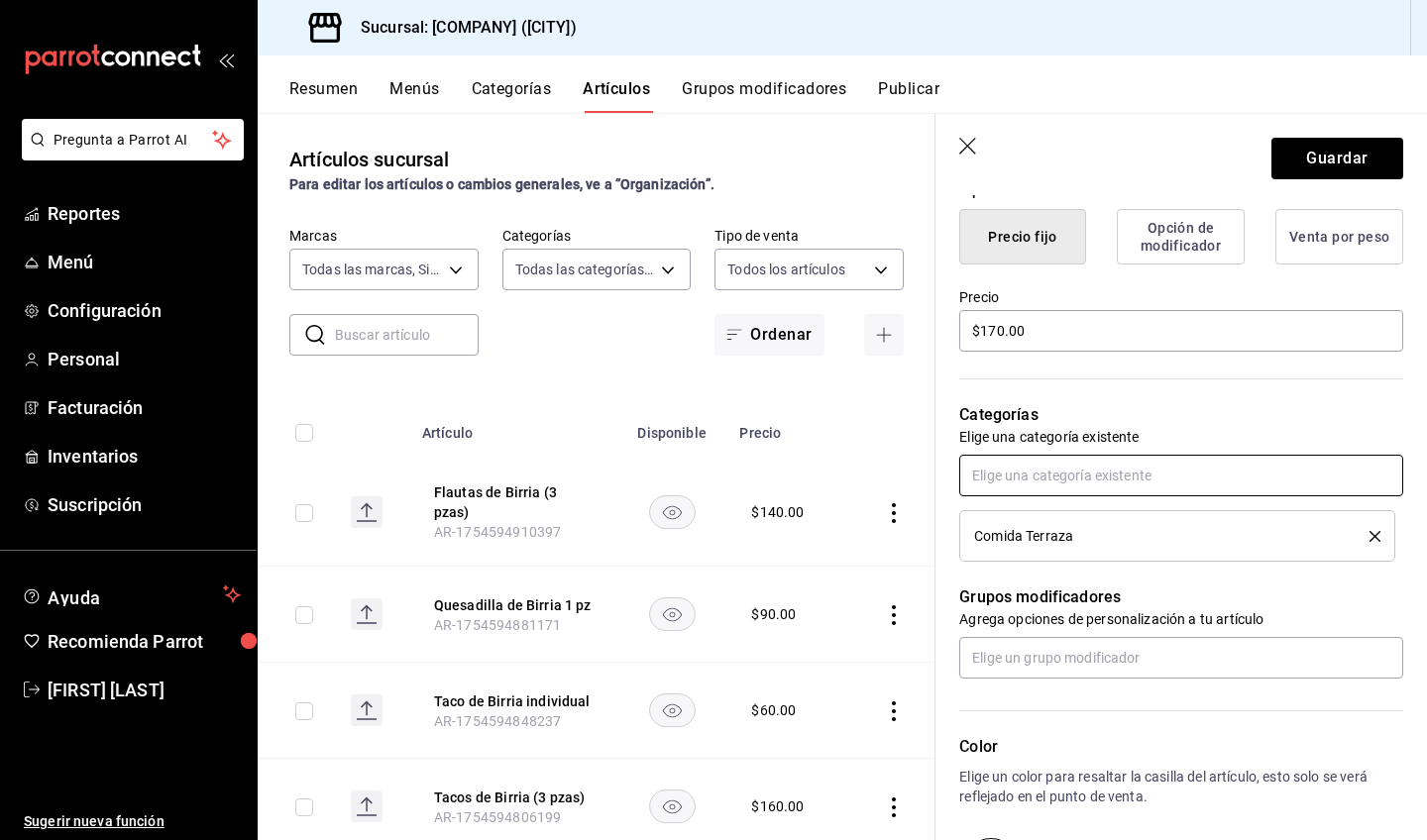 scroll, scrollTop: 604, scrollLeft: 0, axis: vertical 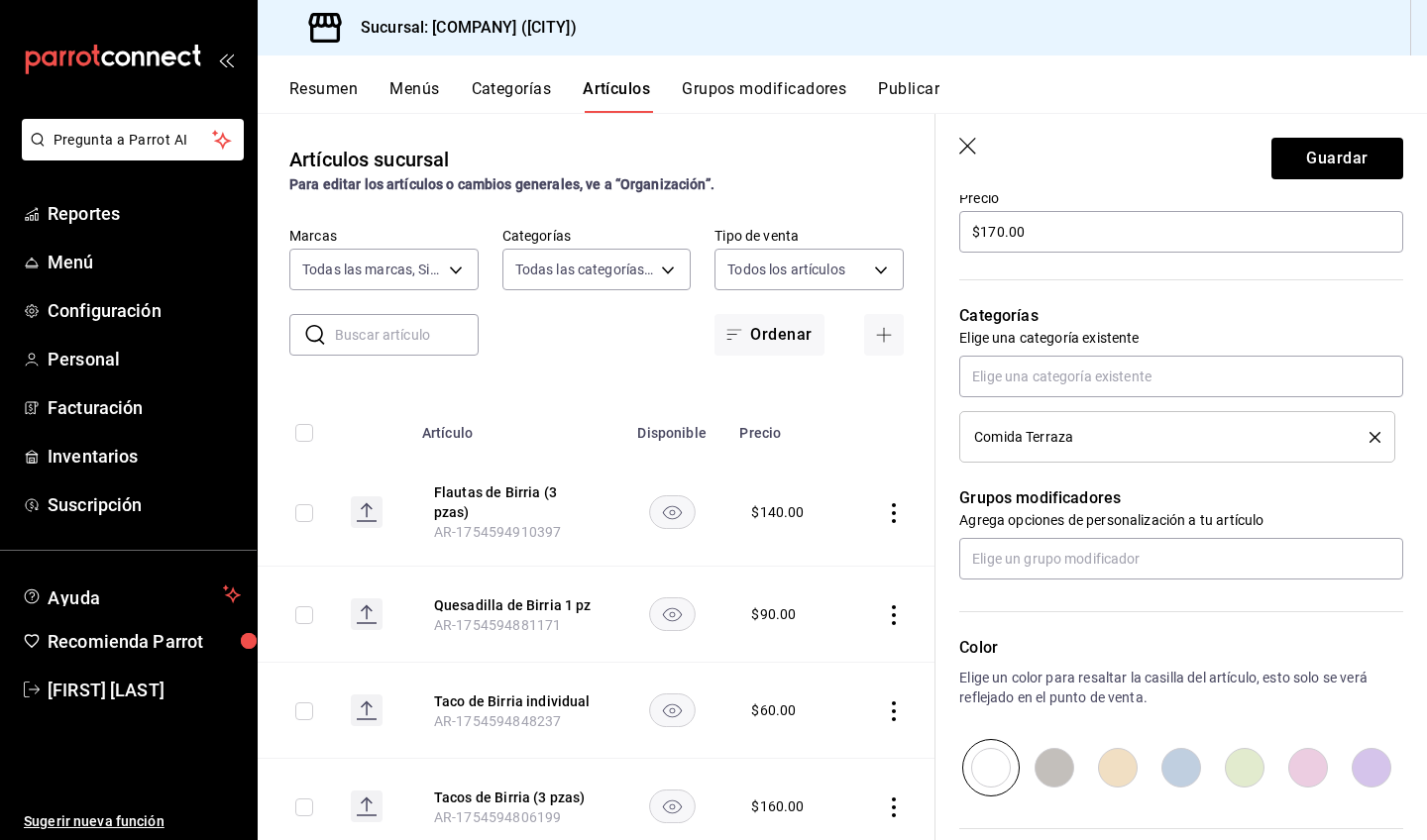 click at bounding box center [1181, 768] 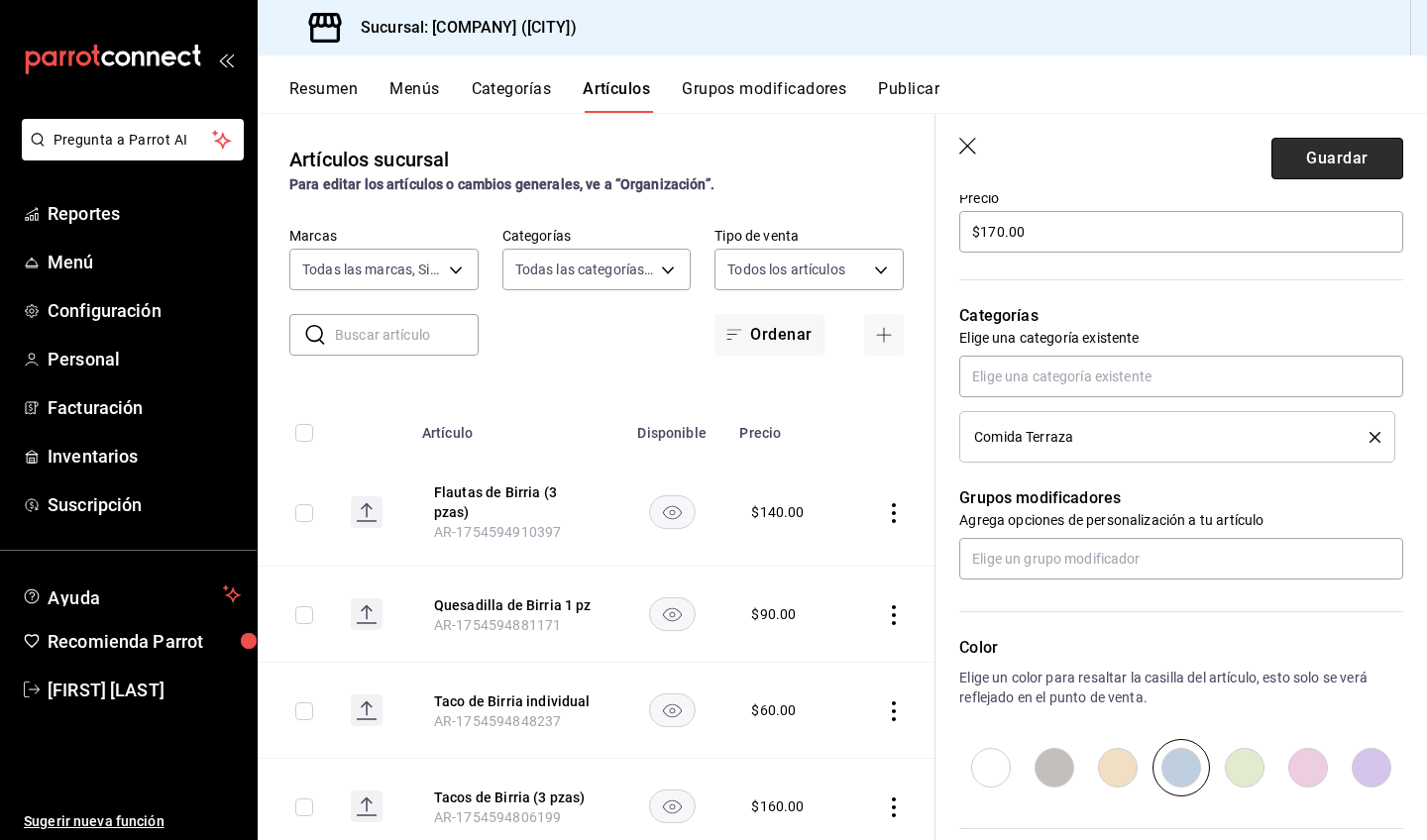 click on "Guardar" at bounding box center [1337, 158] 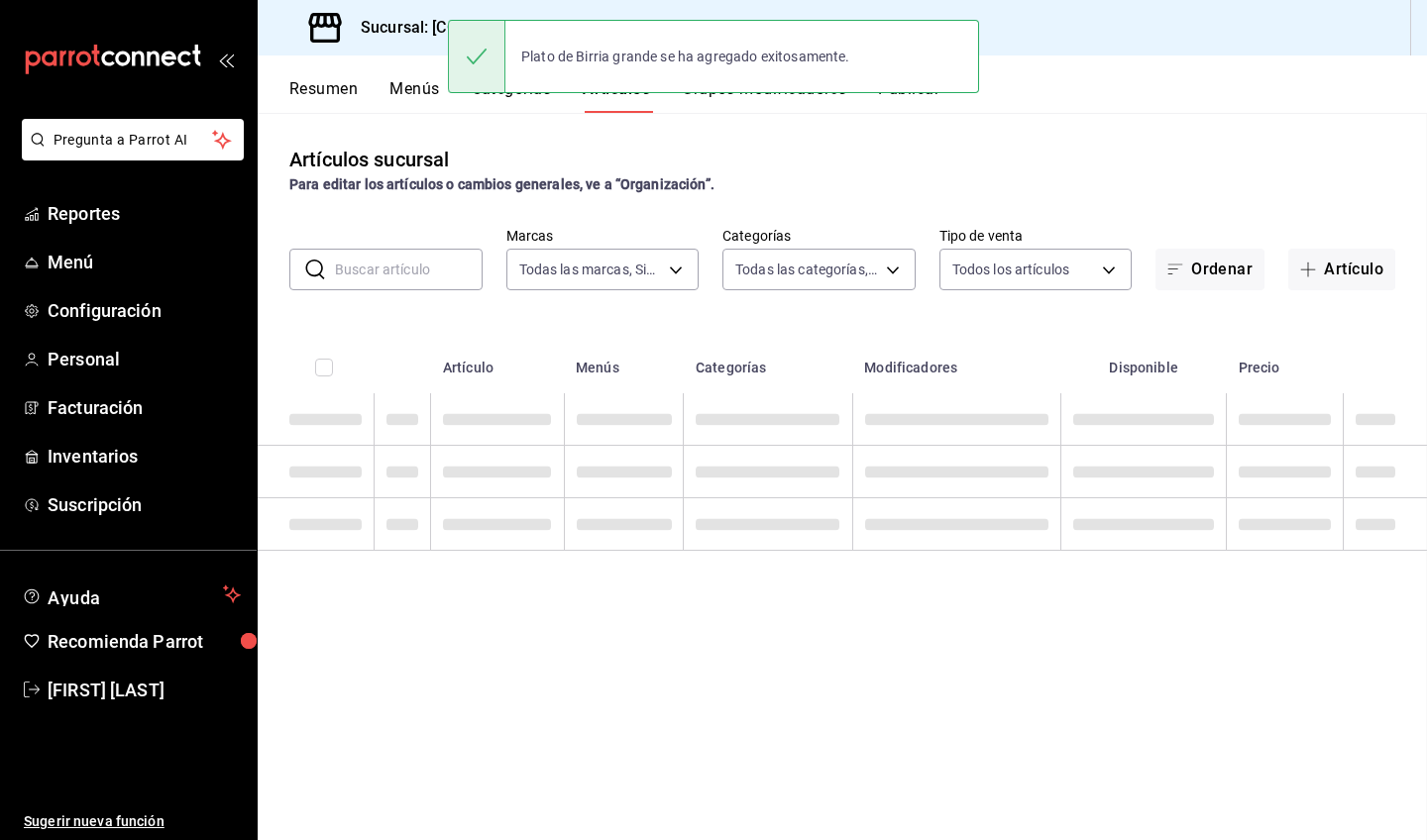 scroll, scrollTop: 0, scrollLeft: 0, axis: both 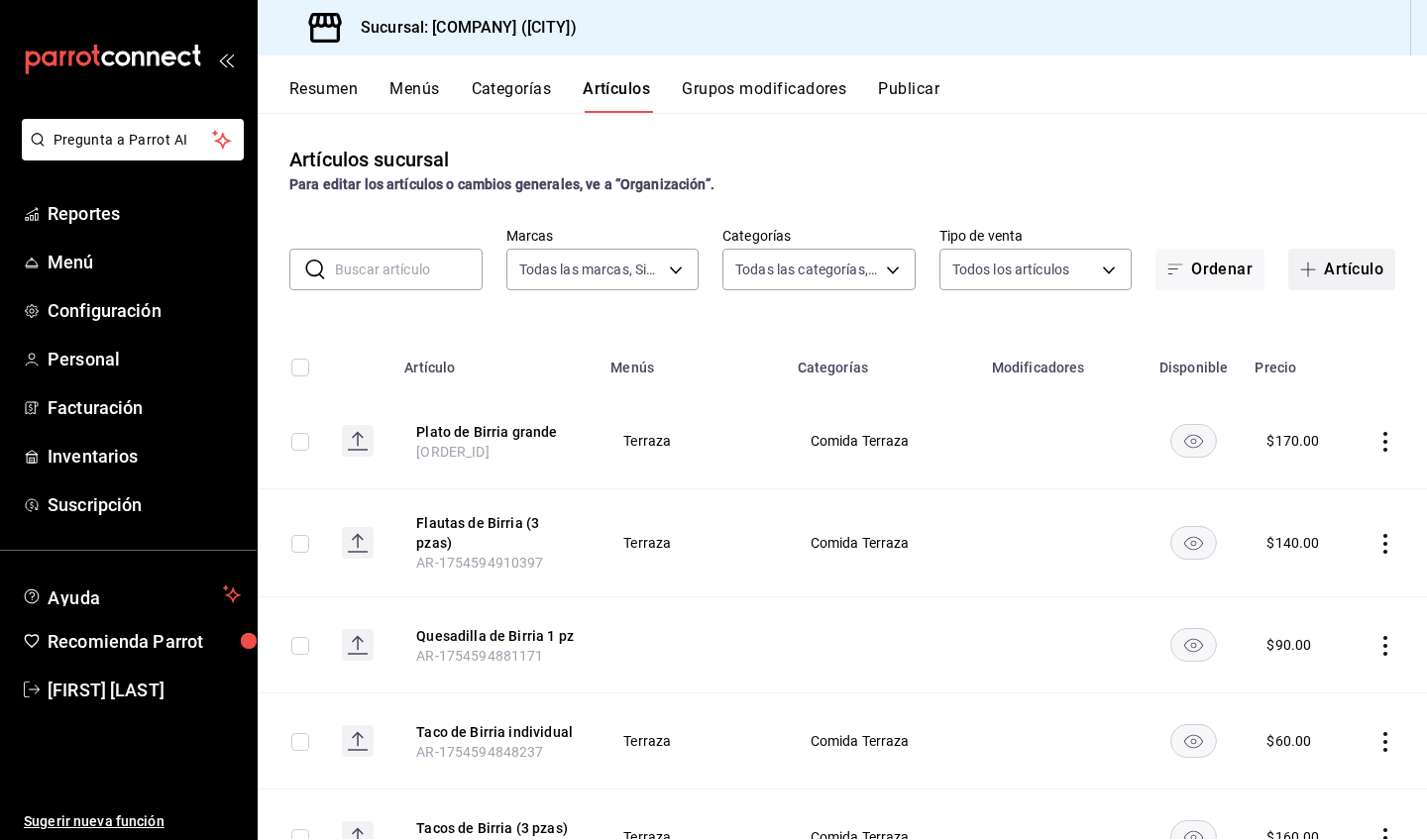 click on "Artículo" at bounding box center (1342, 269) 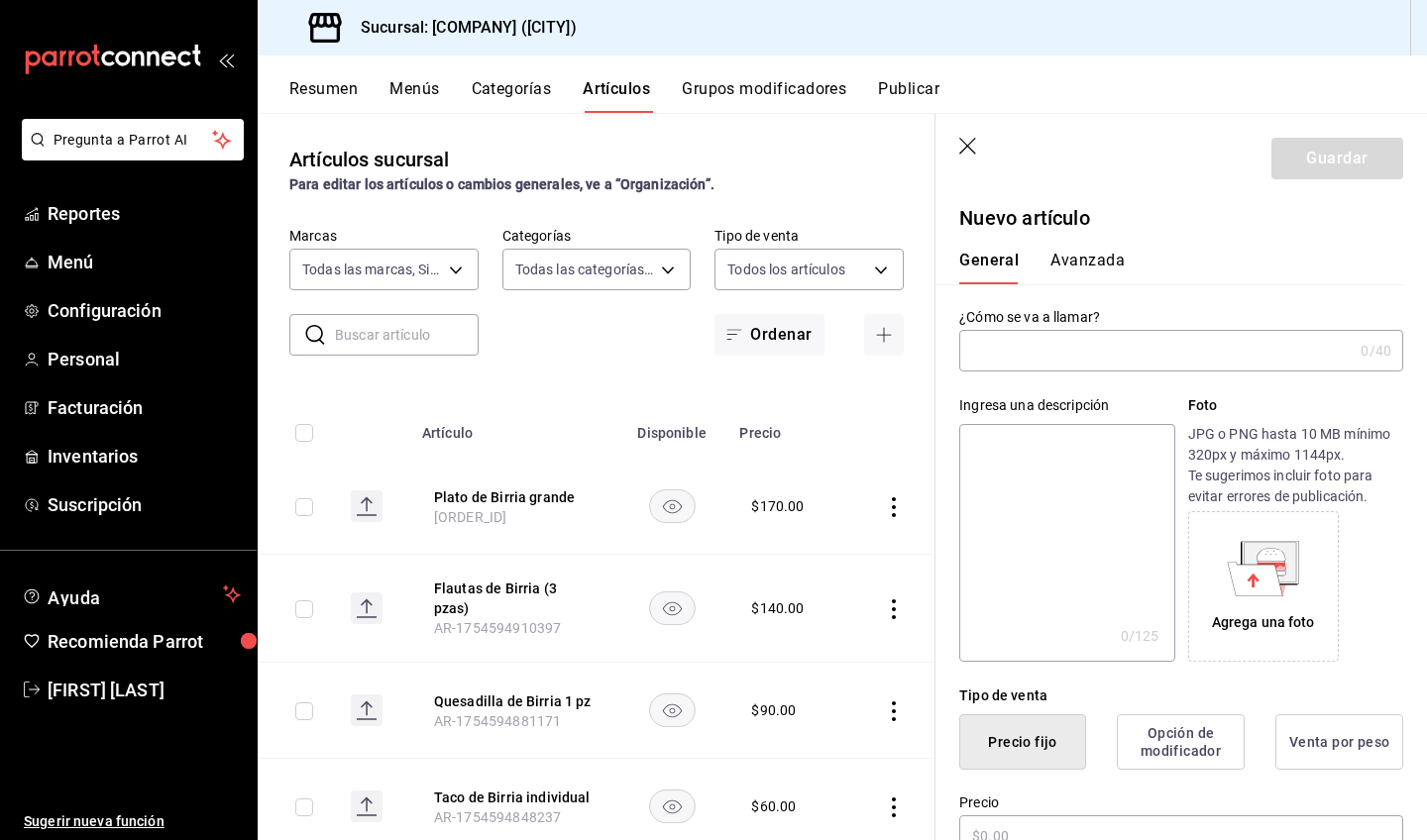 click at bounding box center (1155, 351) 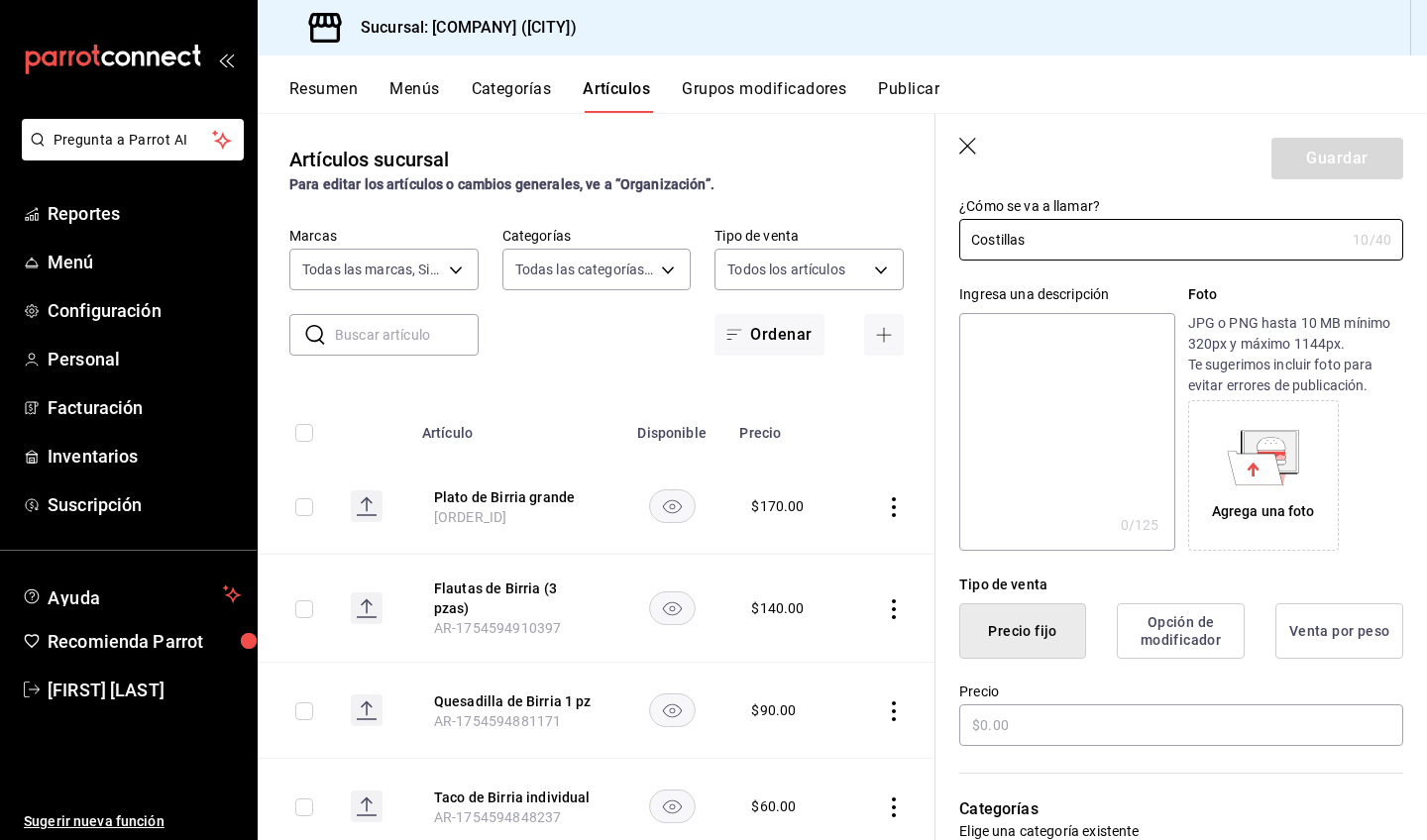 scroll, scrollTop: 180, scrollLeft: 0, axis: vertical 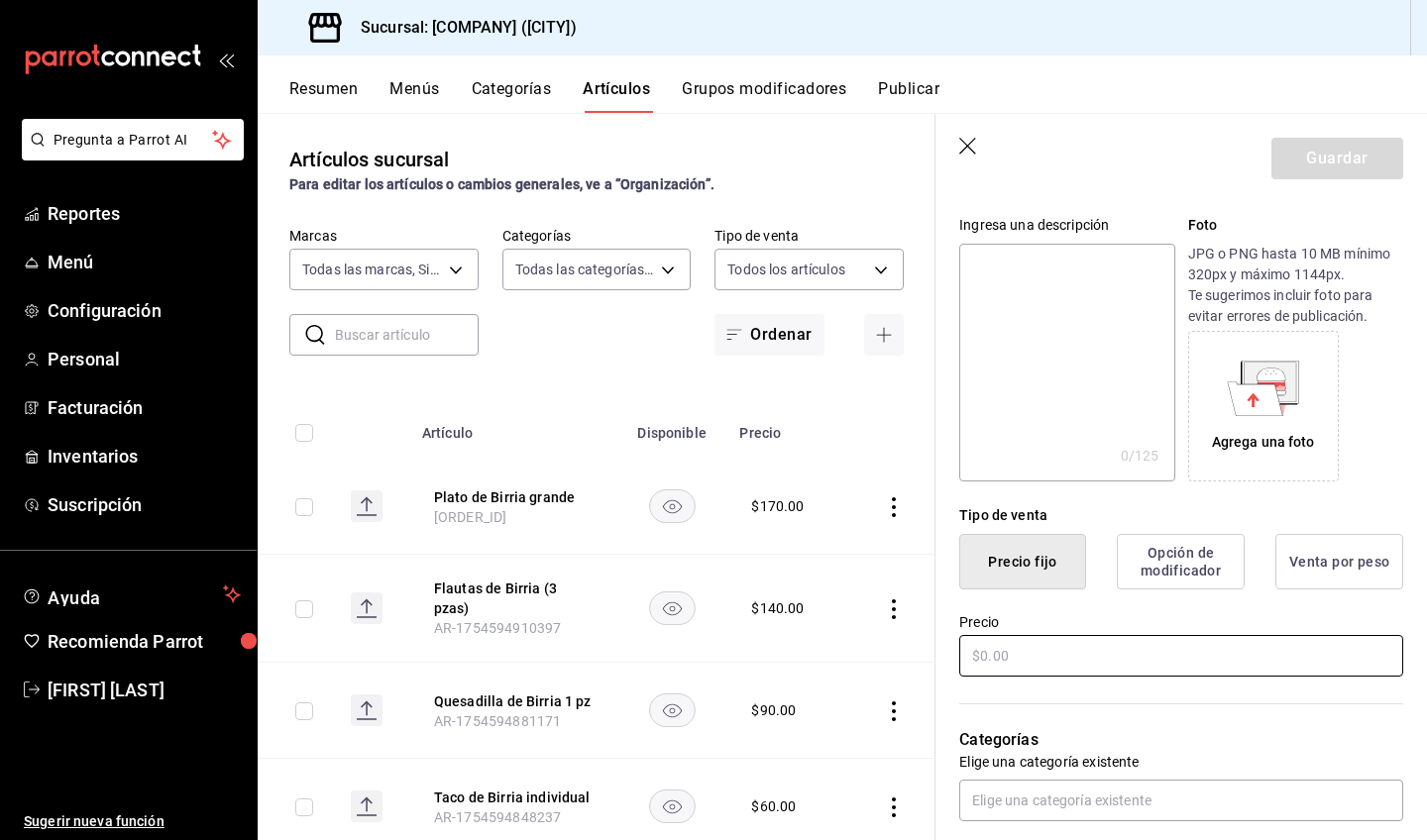 type on "Costillas" 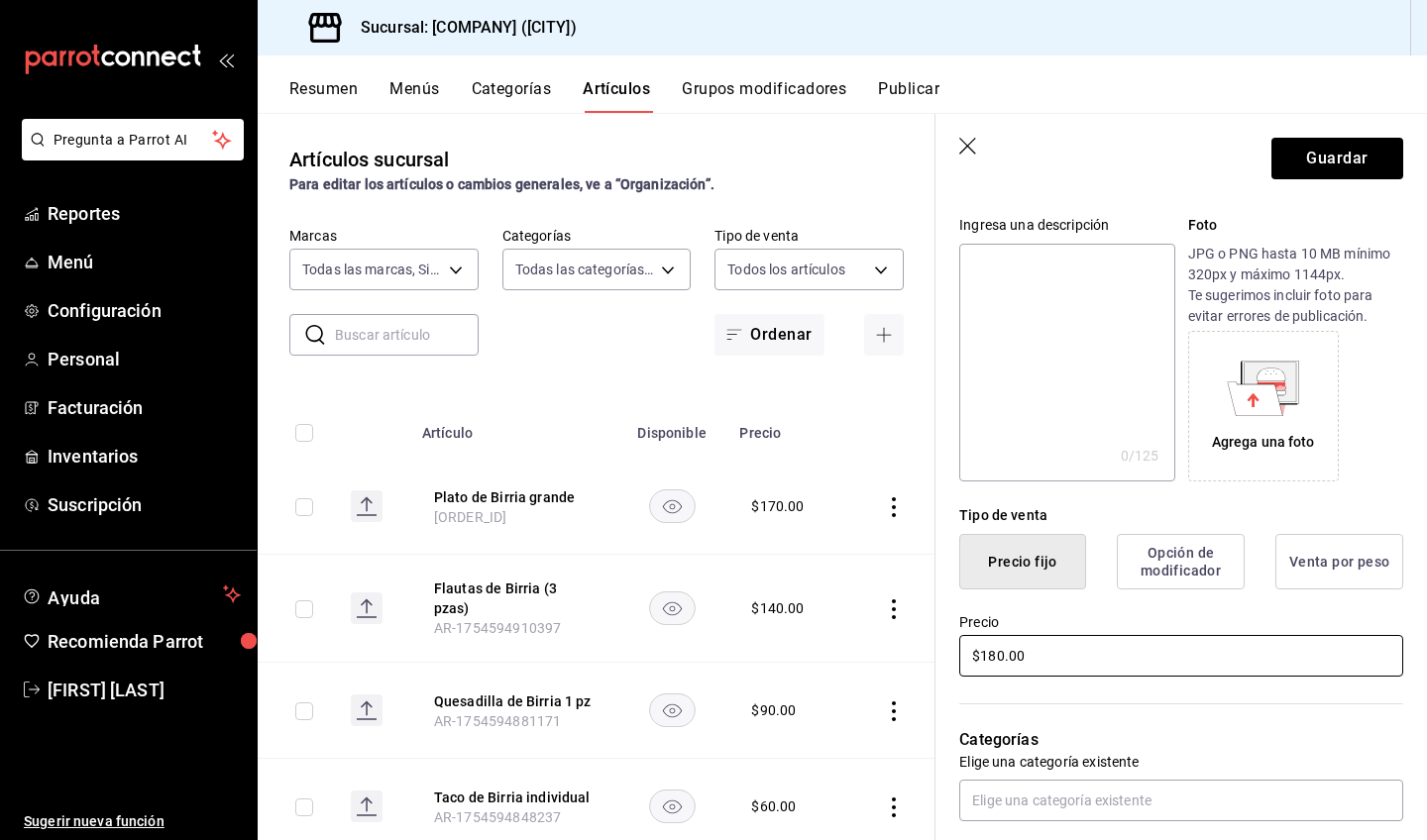 scroll, scrollTop: 358, scrollLeft: 0, axis: vertical 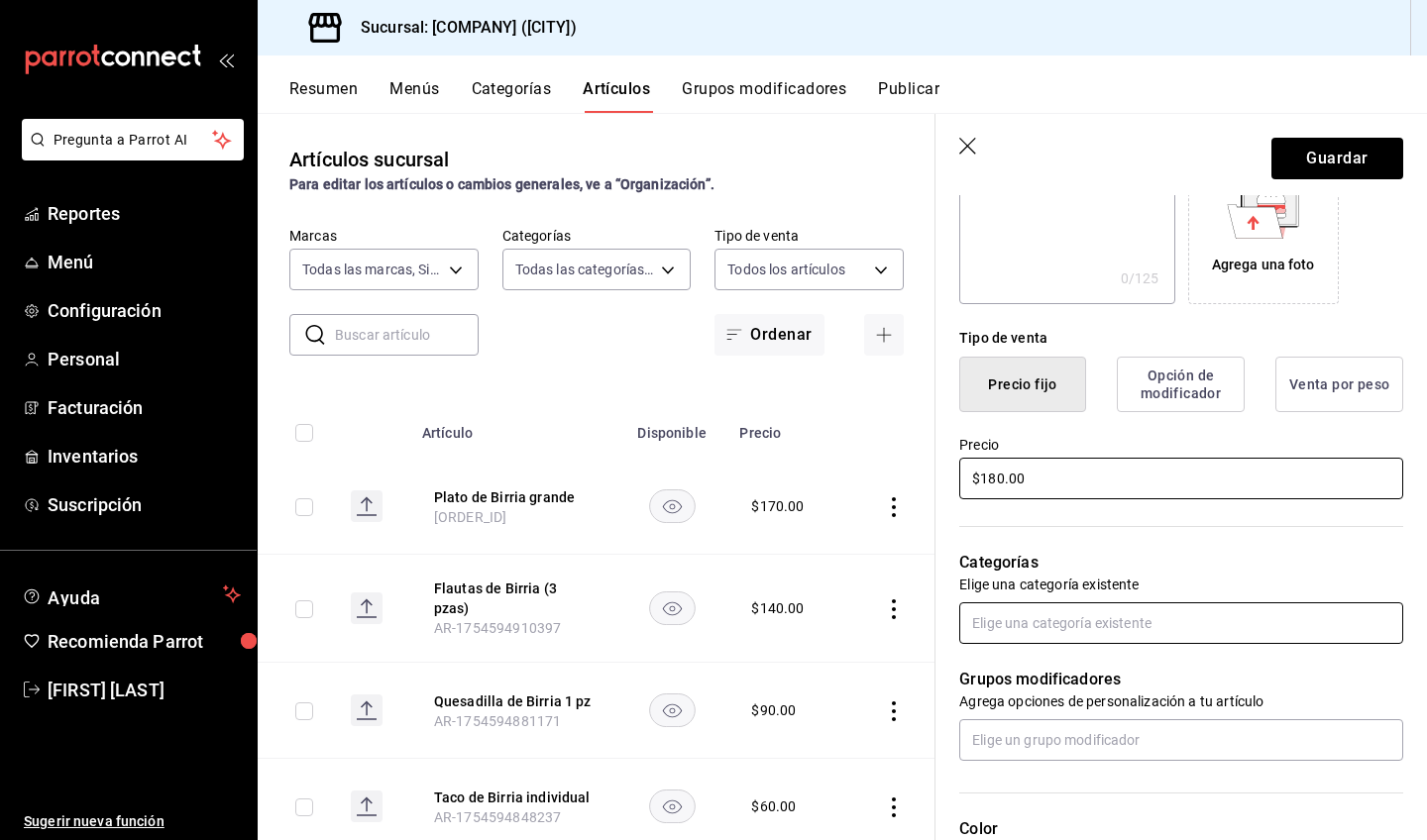 type on "$180.00" 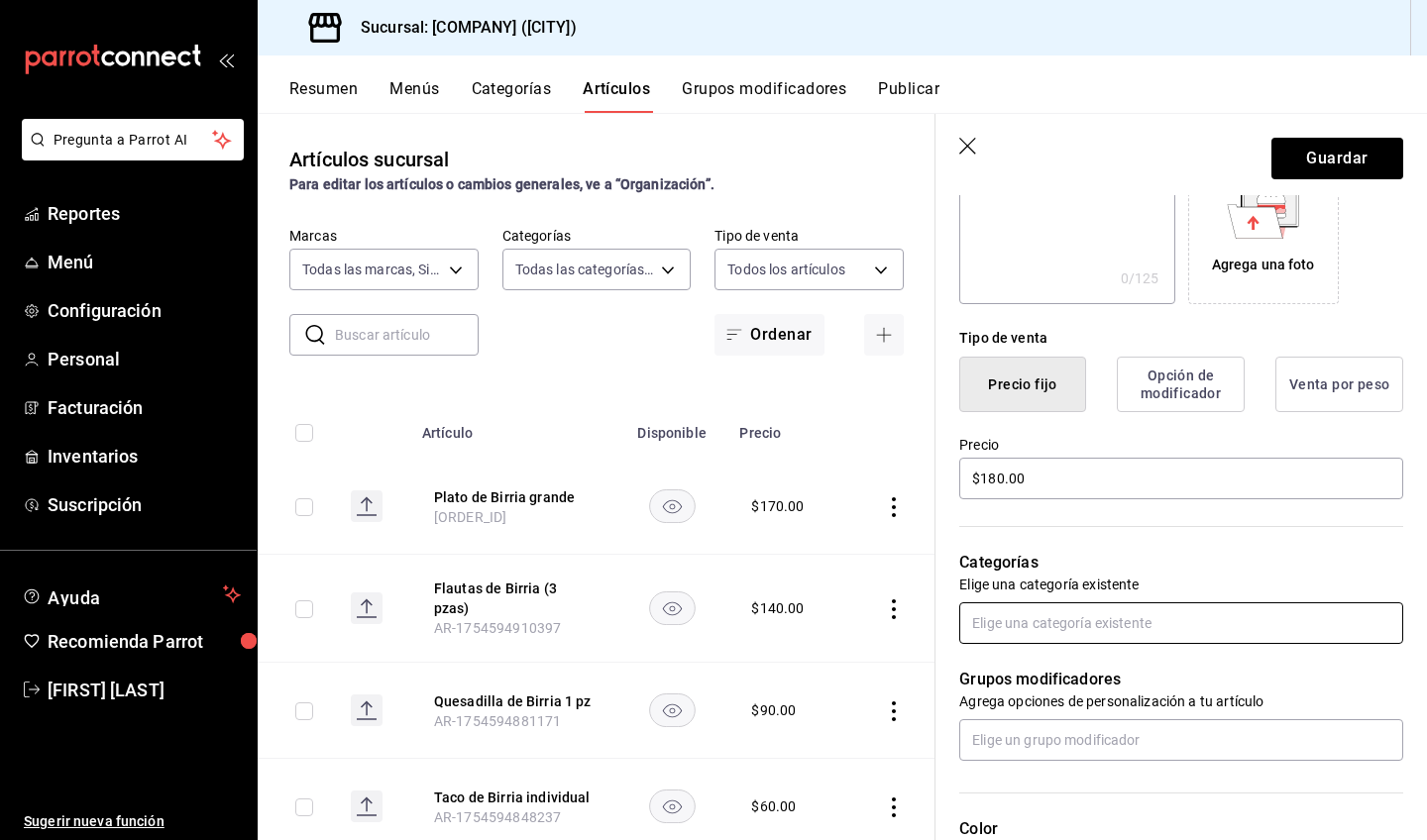 click at bounding box center (1181, 623) 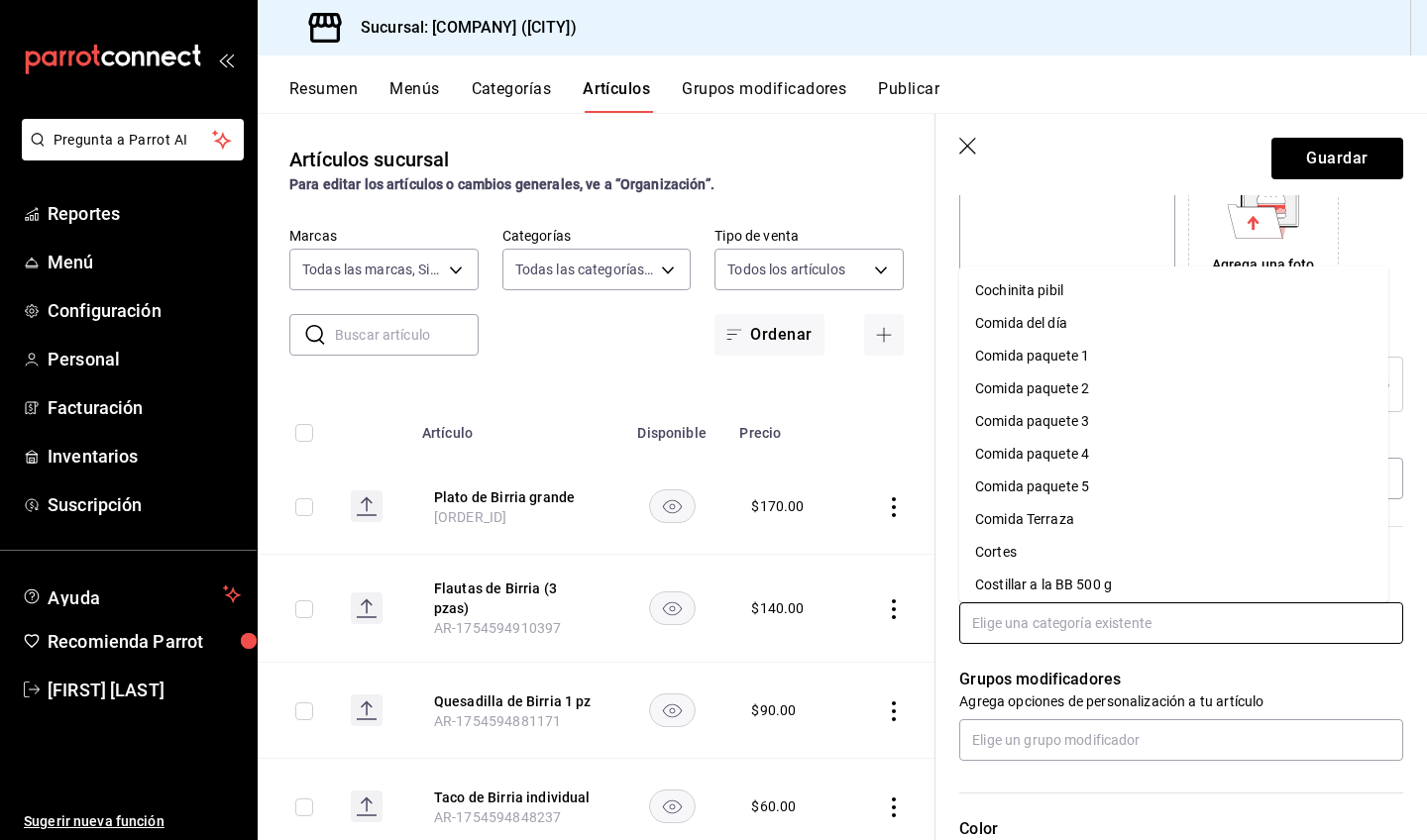 scroll, scrollTop: 298, scrollLeft: 0, axis: vertical 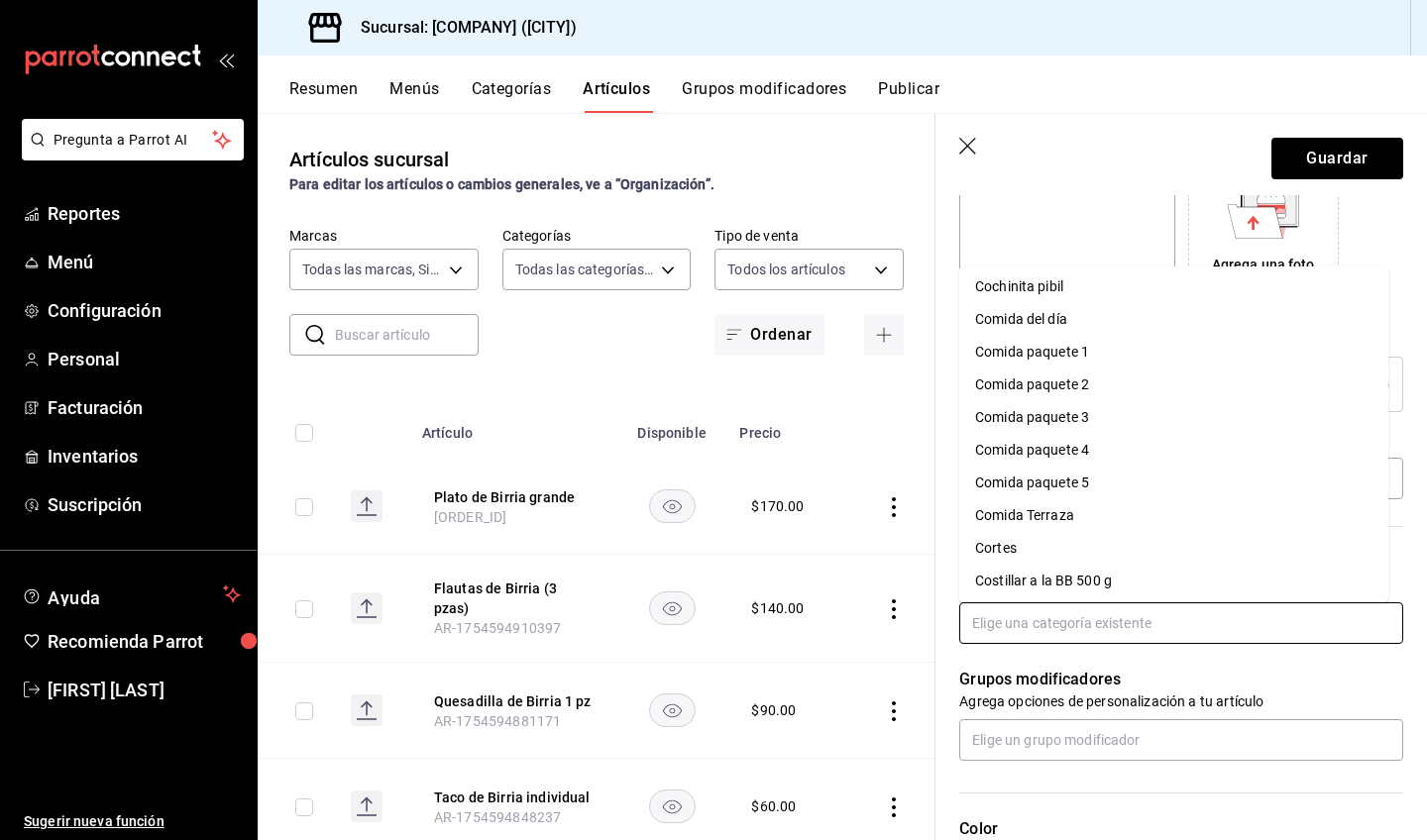 click on "Comida Terraza" at bounding box center [1173, 515] 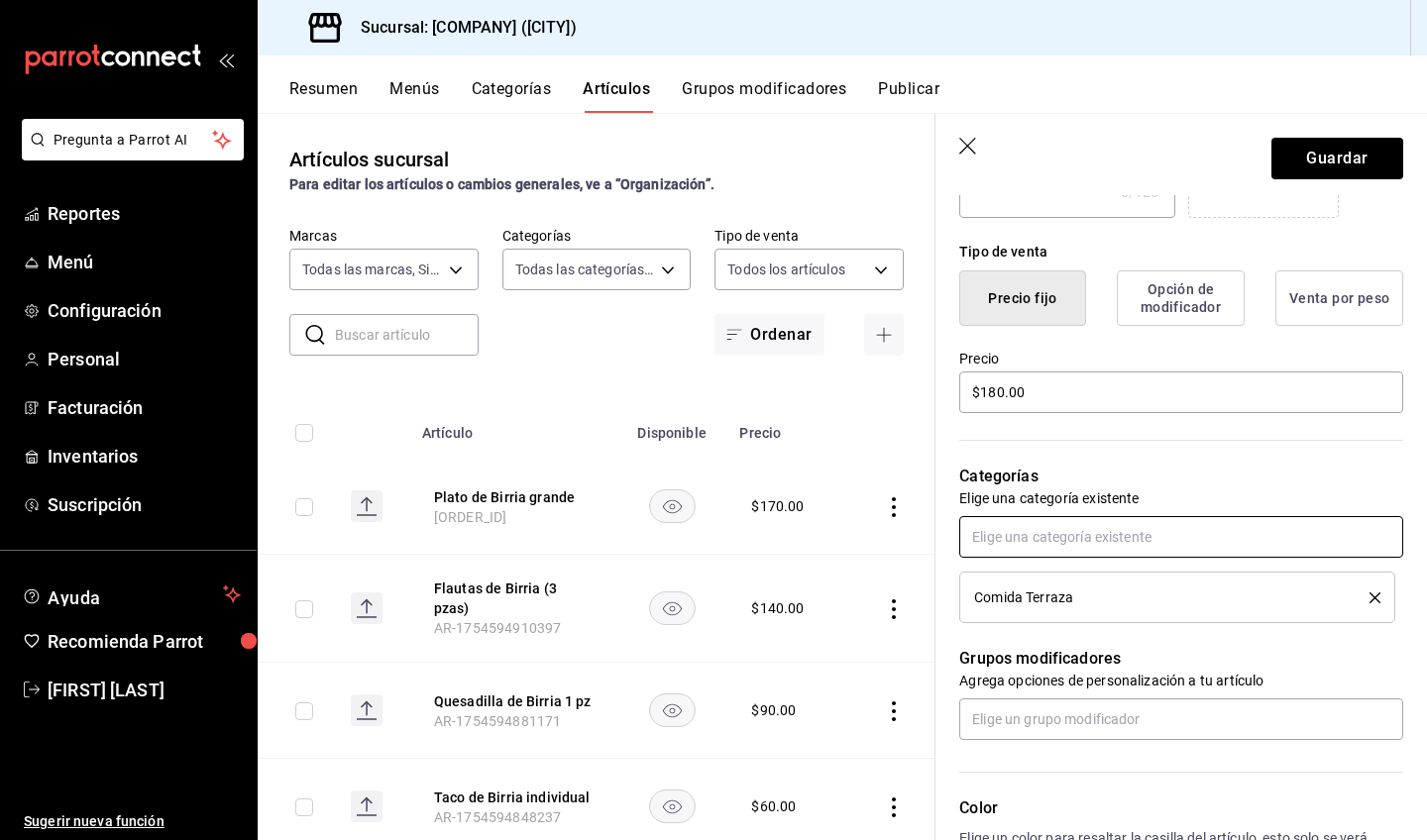 scroll, scrollTop: 594, scrollLeft: 0, axis: vertical 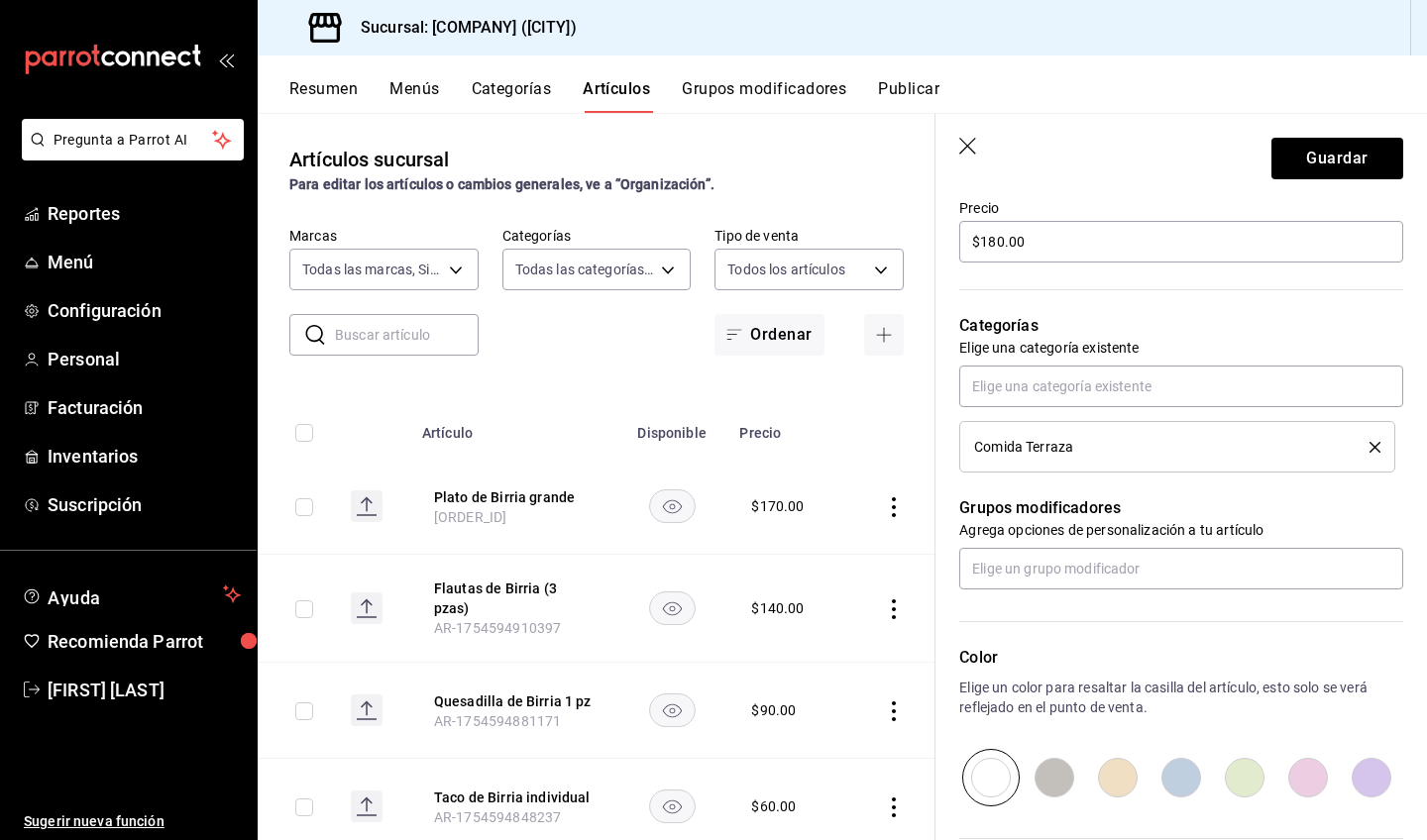 click at bounding box center (1181, 778) 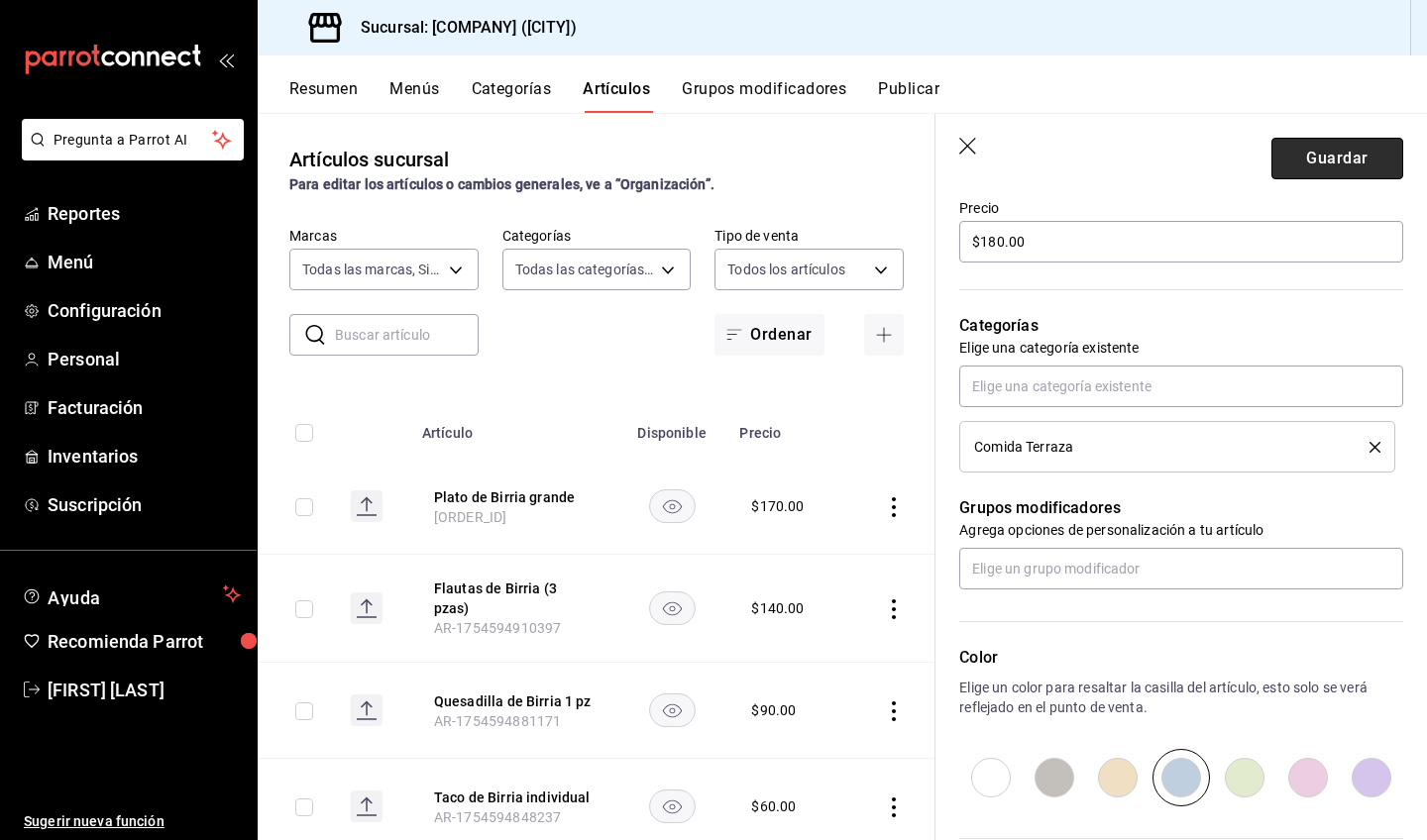 click on "Guardar" at bounding box center (1337, 158) 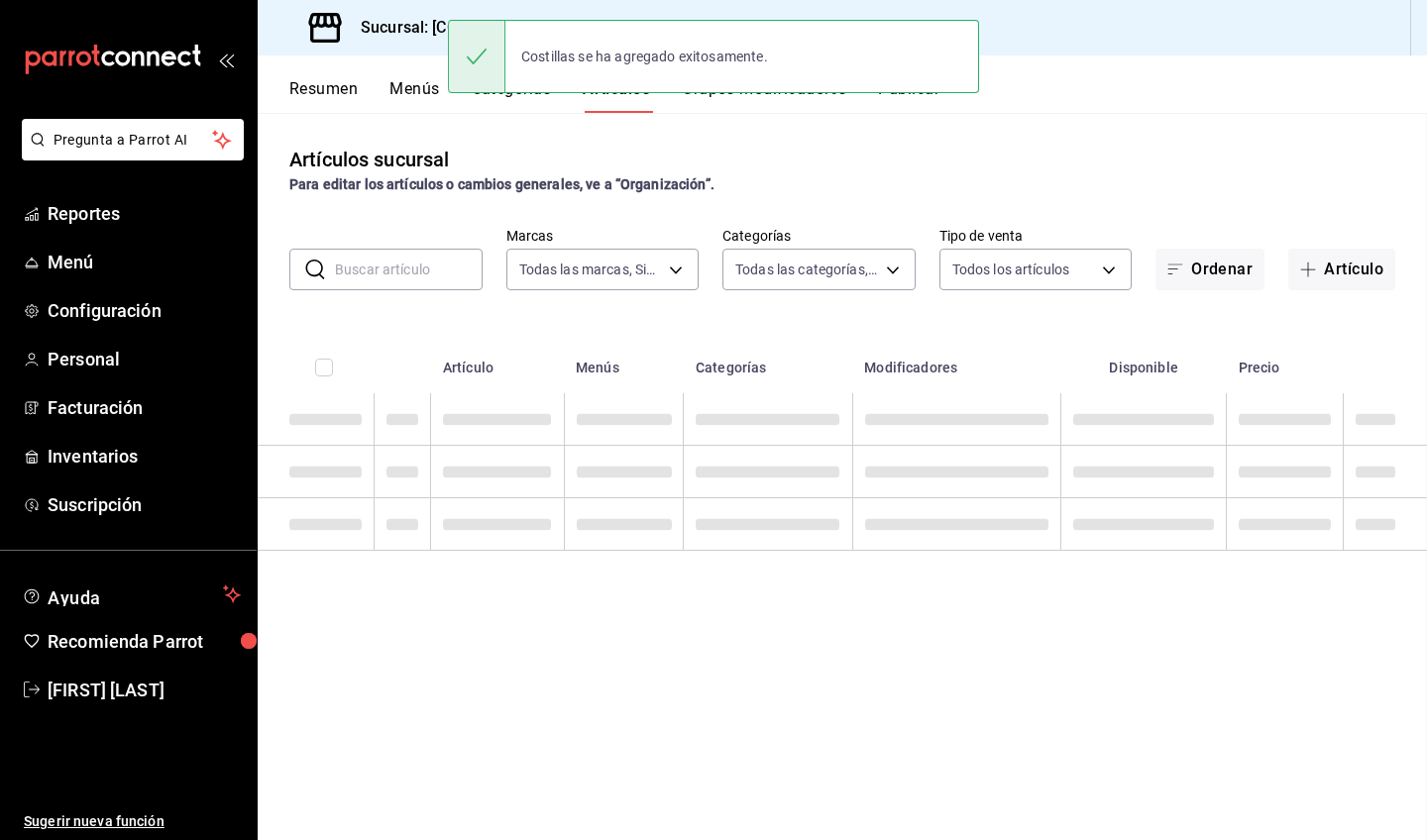 scroll, scrollTop: 0, scrollLeft: 0, axis: both 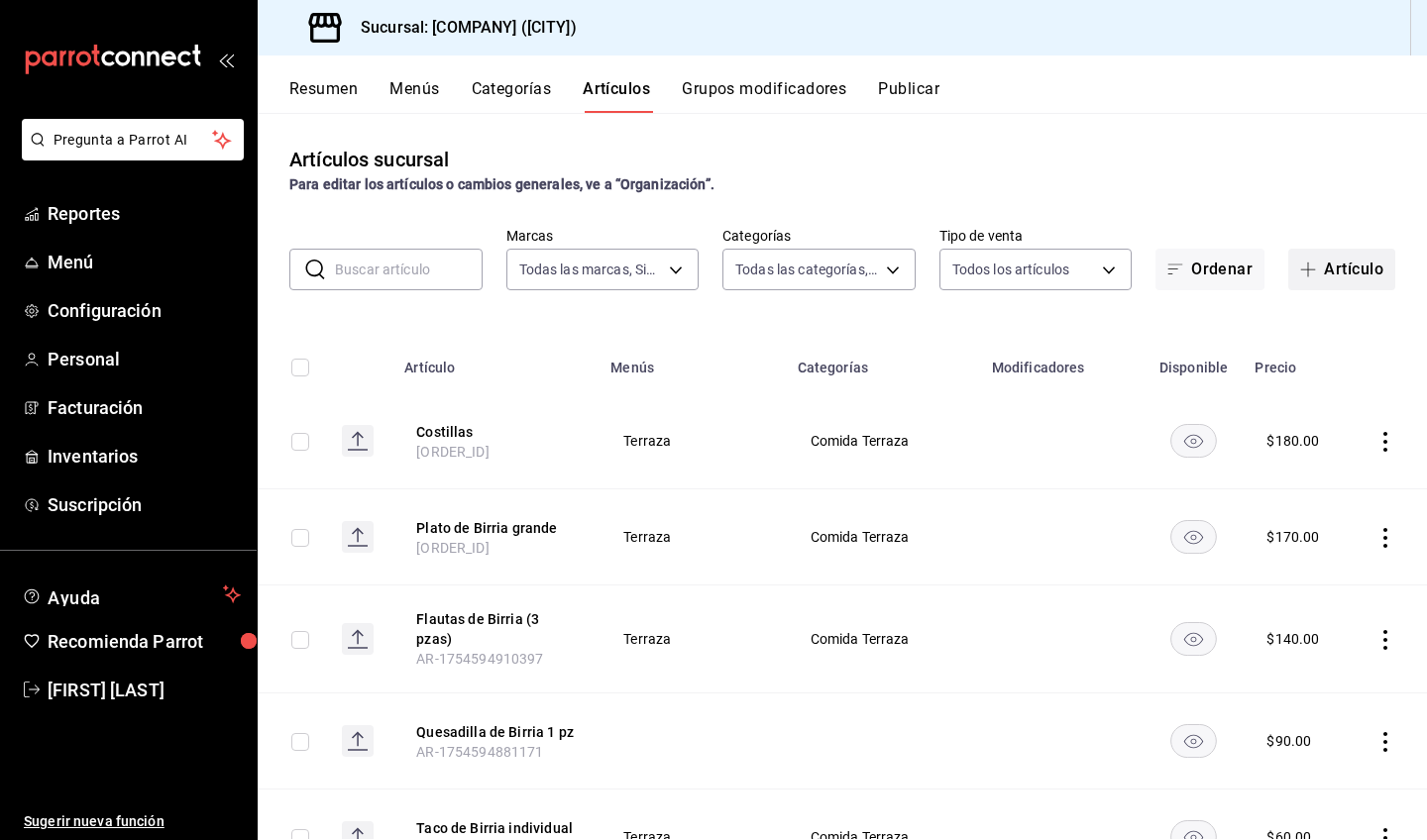 click on "Artículo" at bounding box center (1342, 269) 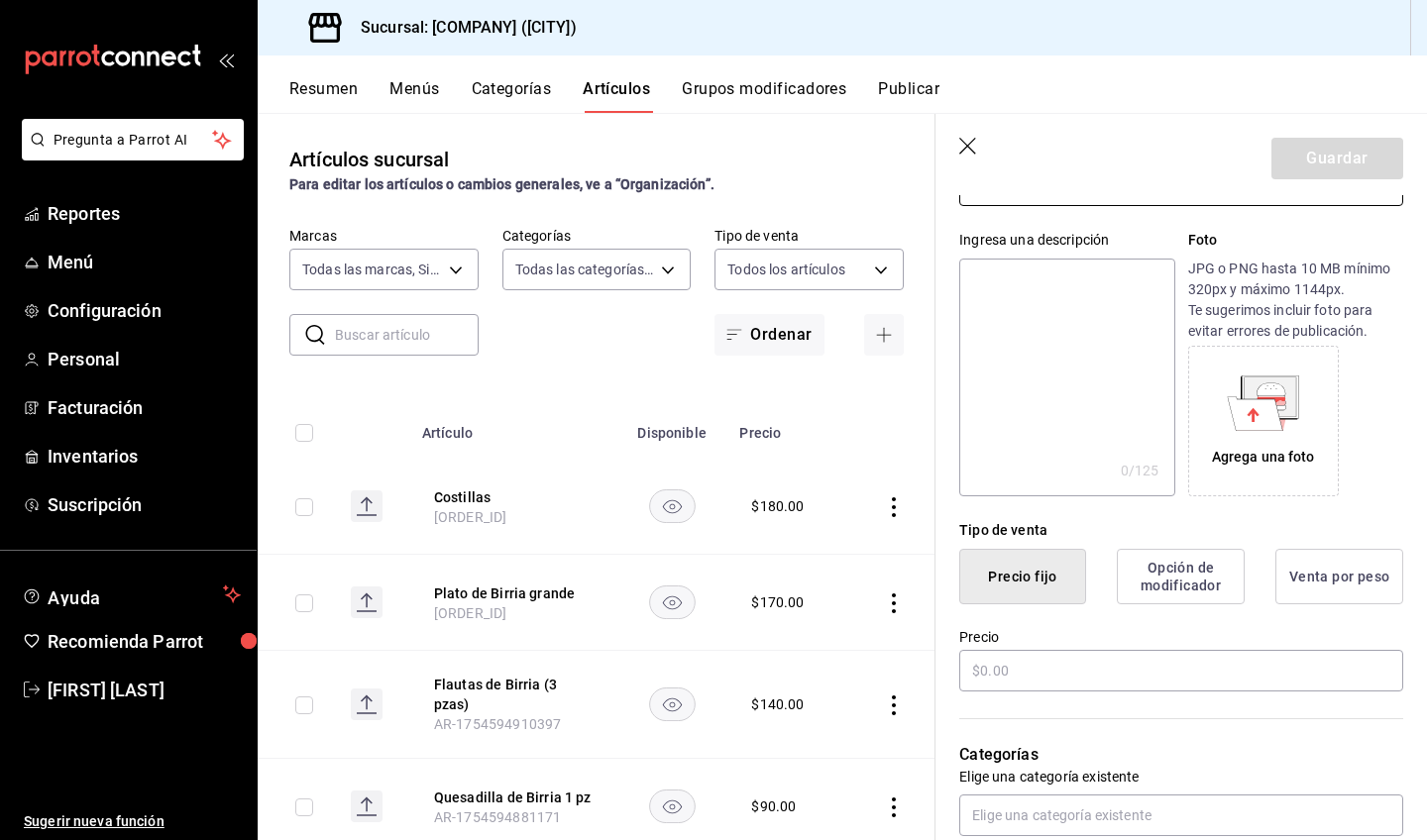 scroll, scrollTop: 338, scrollLeft: 0, axis: vertical 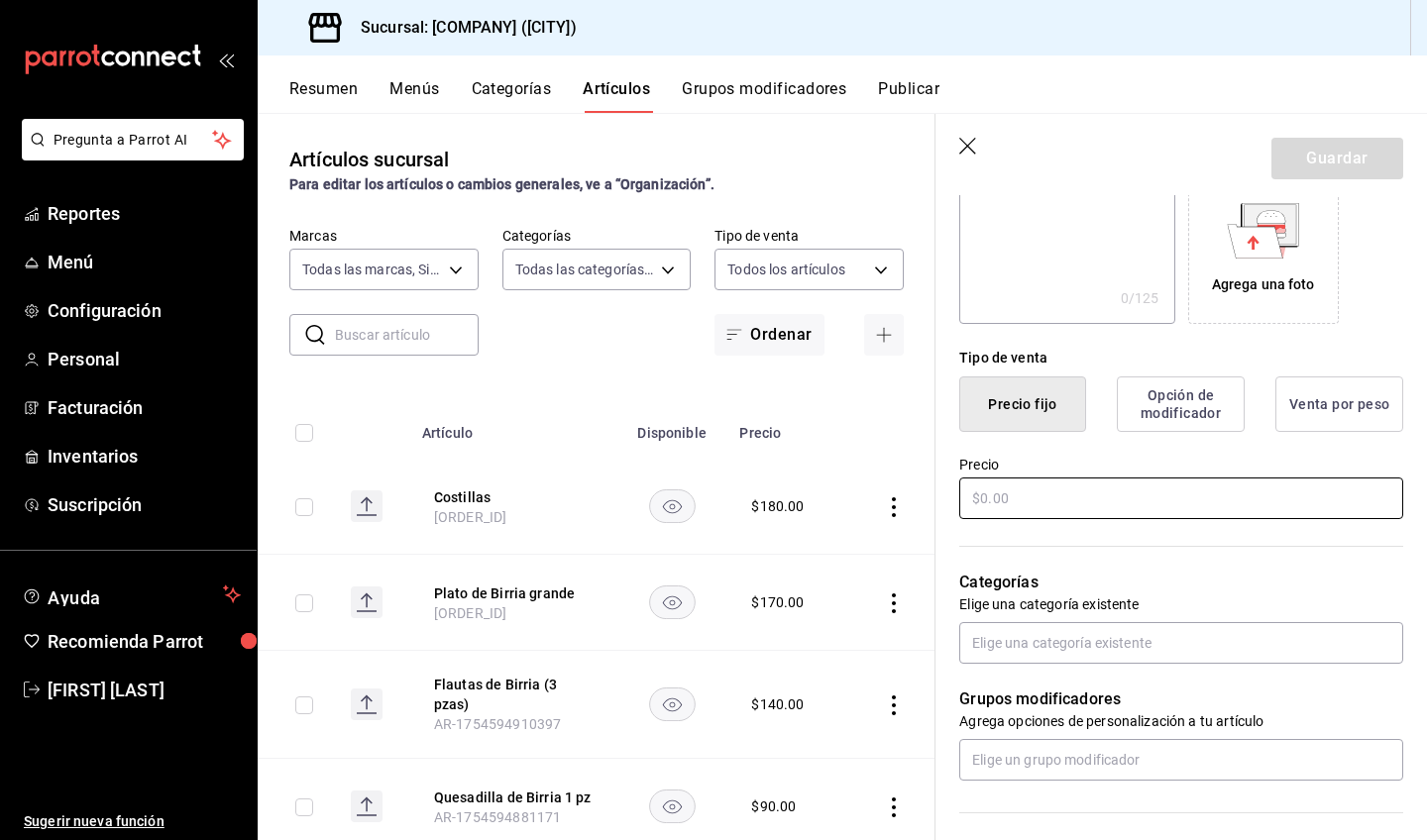 type on "Alitas 6 pzas" 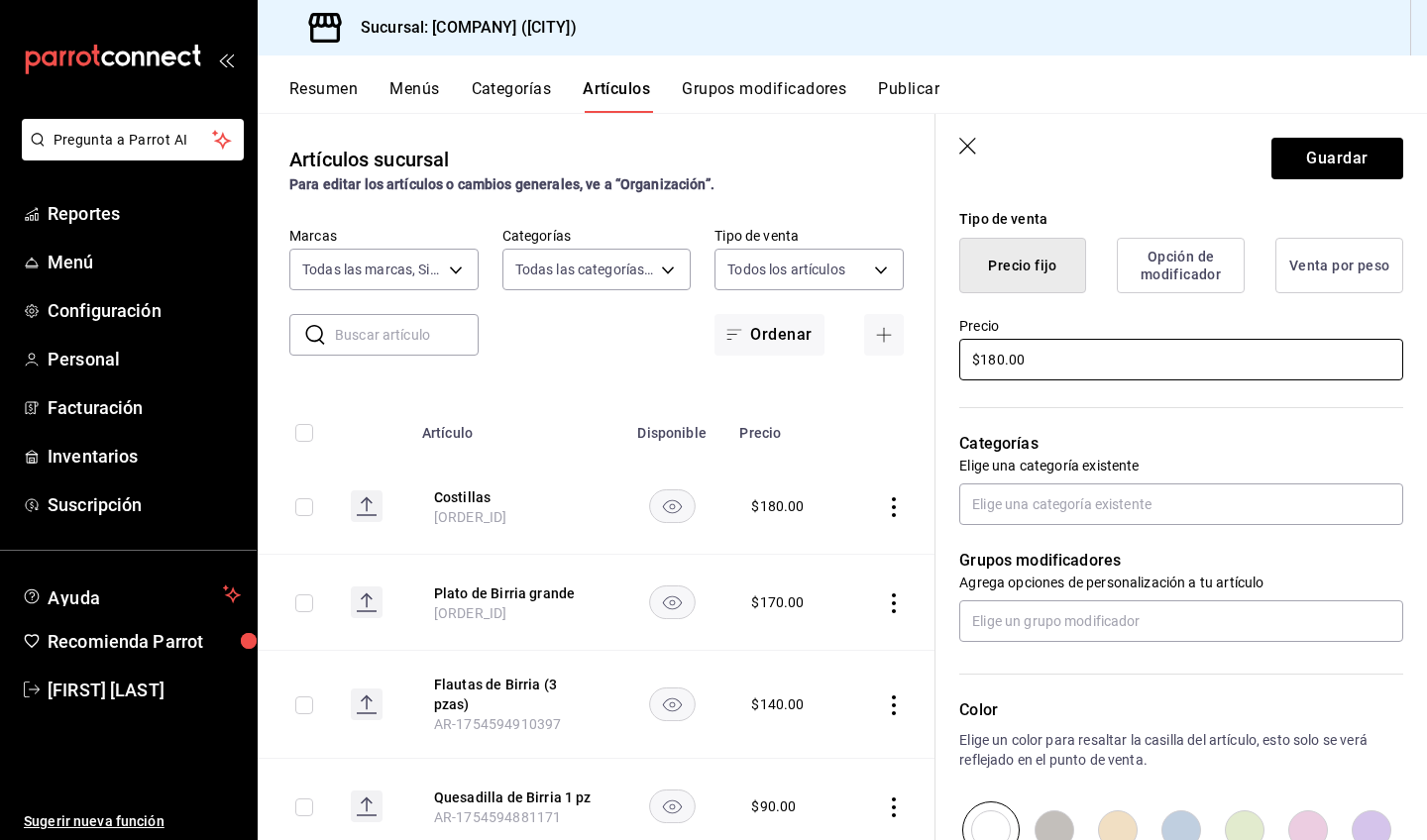 scroll, scrollTop: 492, scrollLeft: 0, axis: vertical 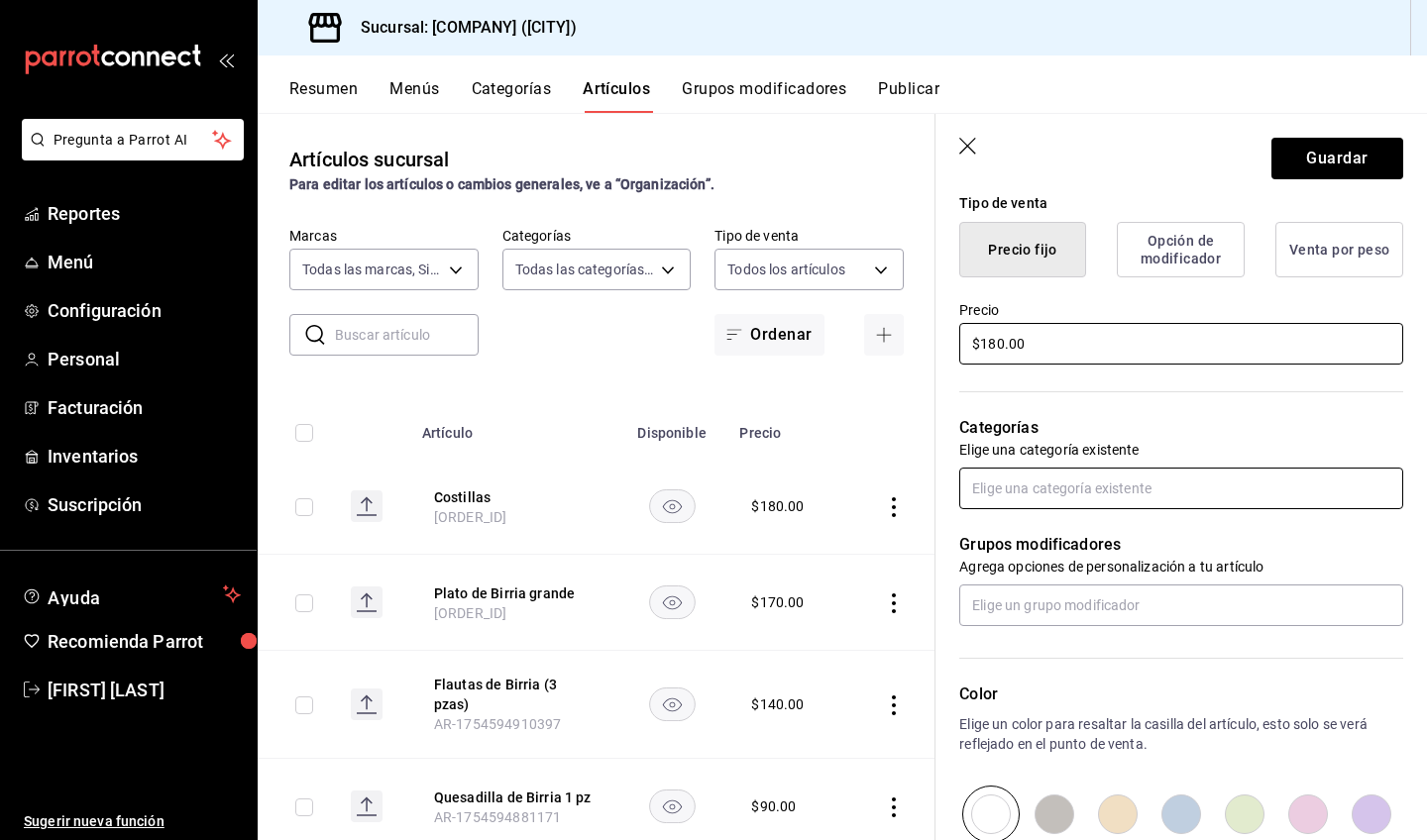 type on "$180.00" 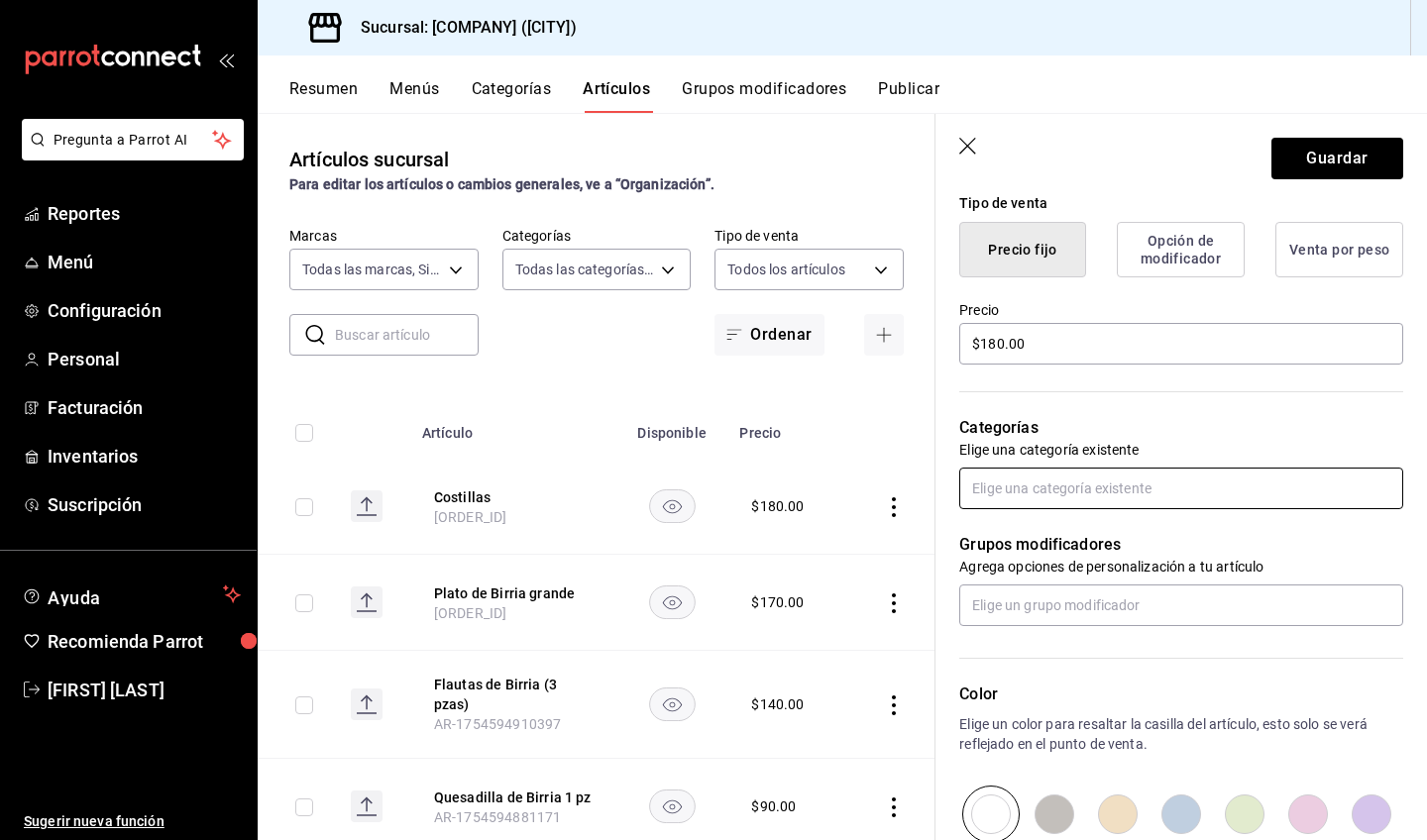 click at bounding box center [1181, 488] 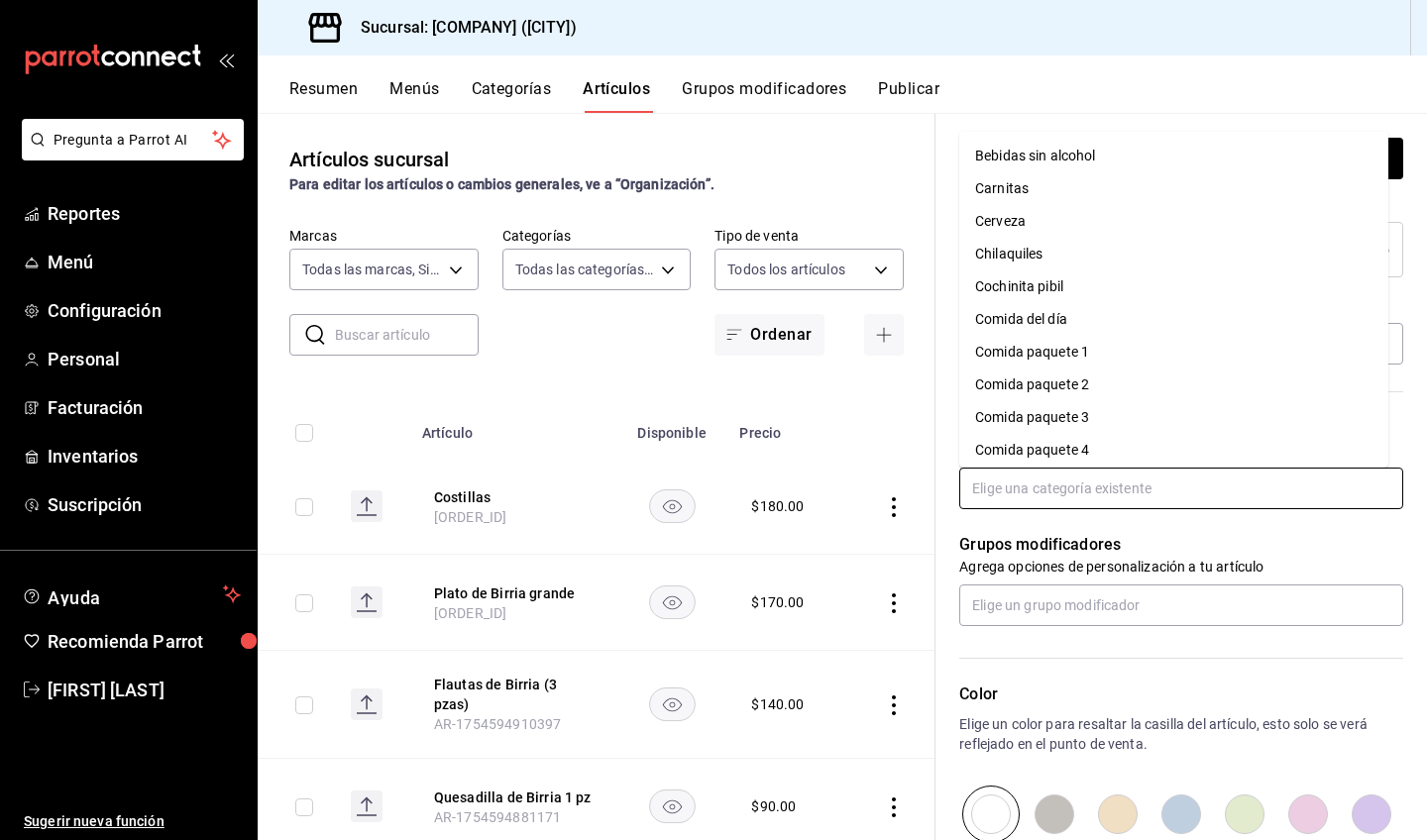 scroll, scrollTop: 337, scrollLeft: 0, axis: vertical 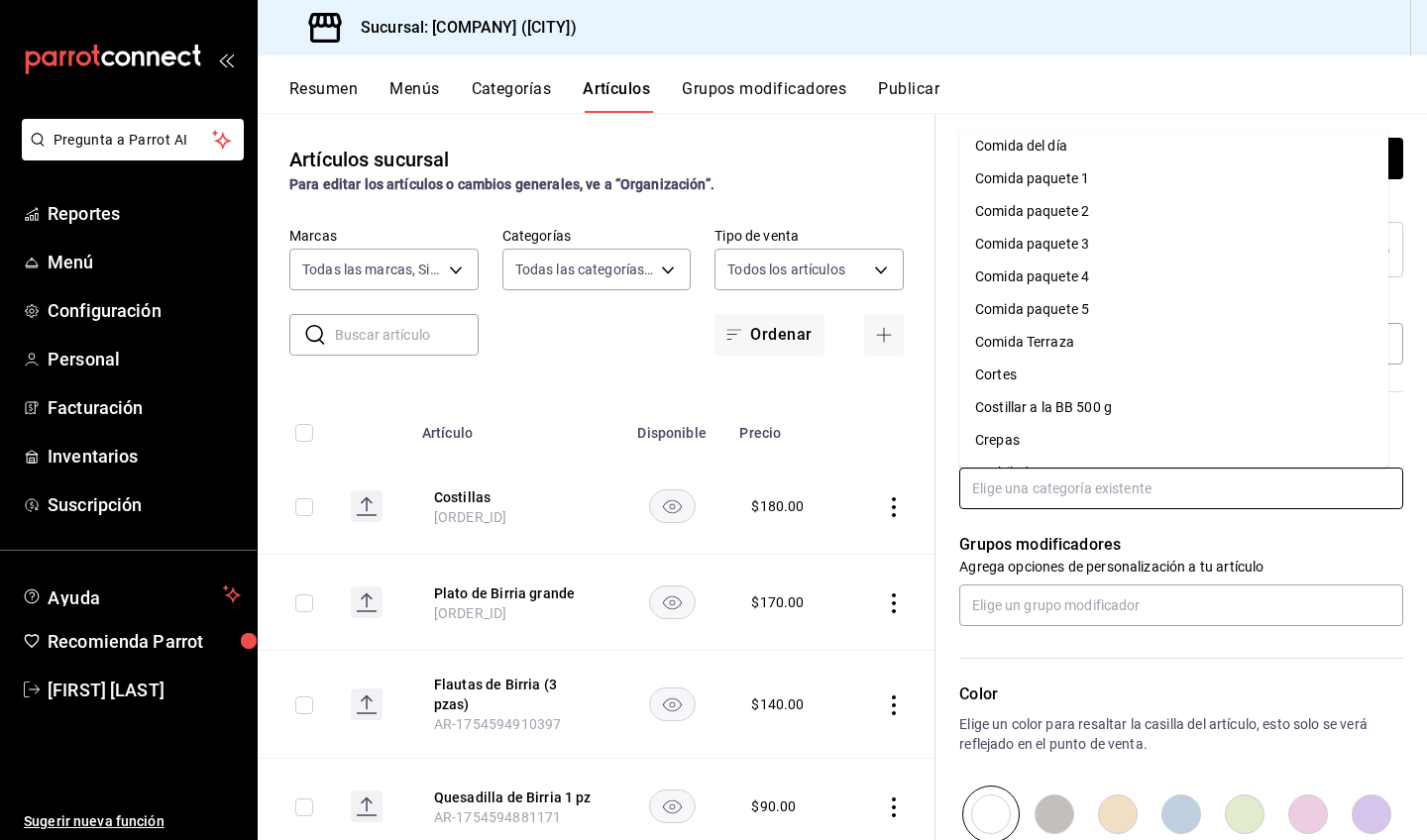 click on "Comida Terraza" at bounding box center (1173, 342) 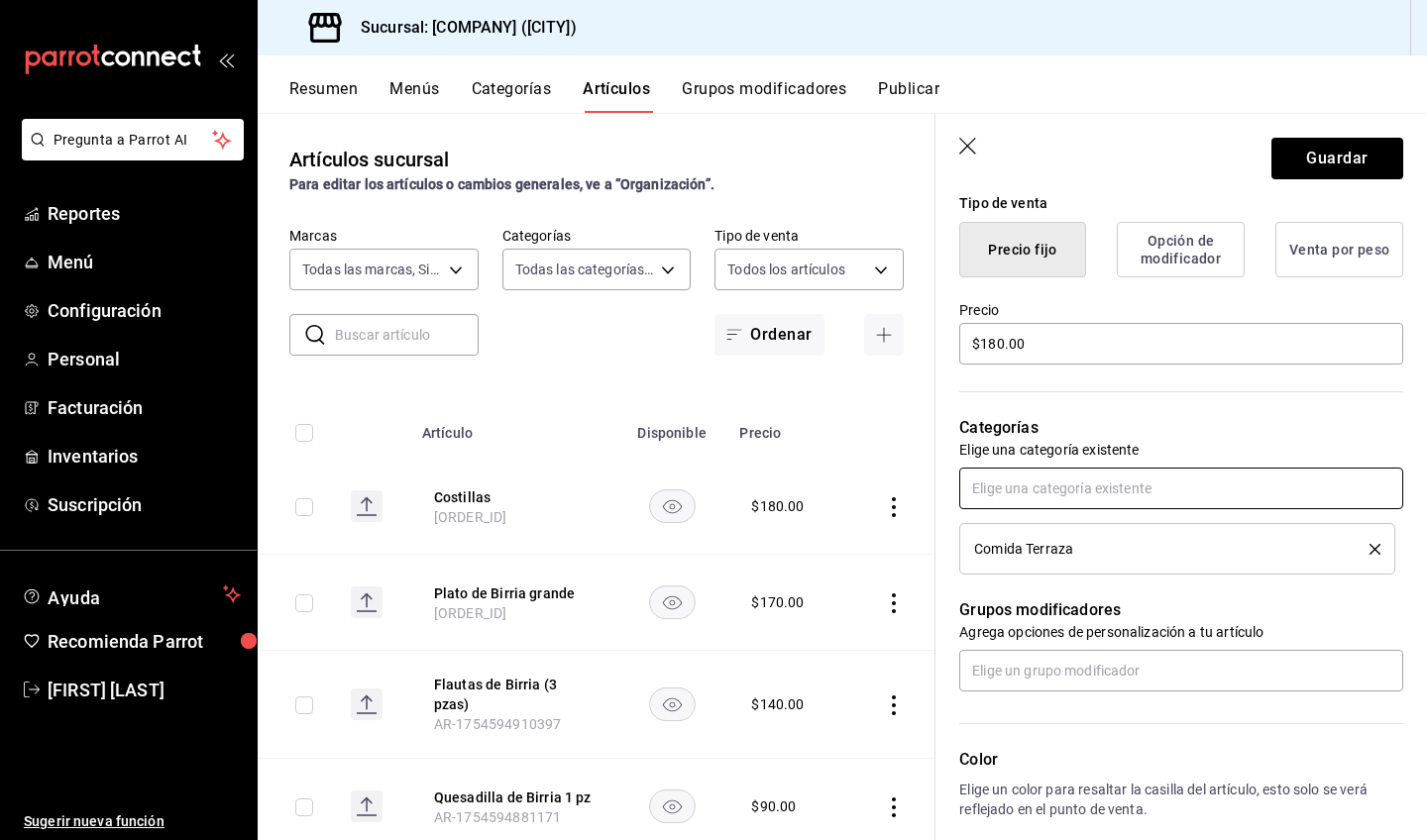 scroll, scrollTop: 809, scrollLeft: 0, axis: vertical 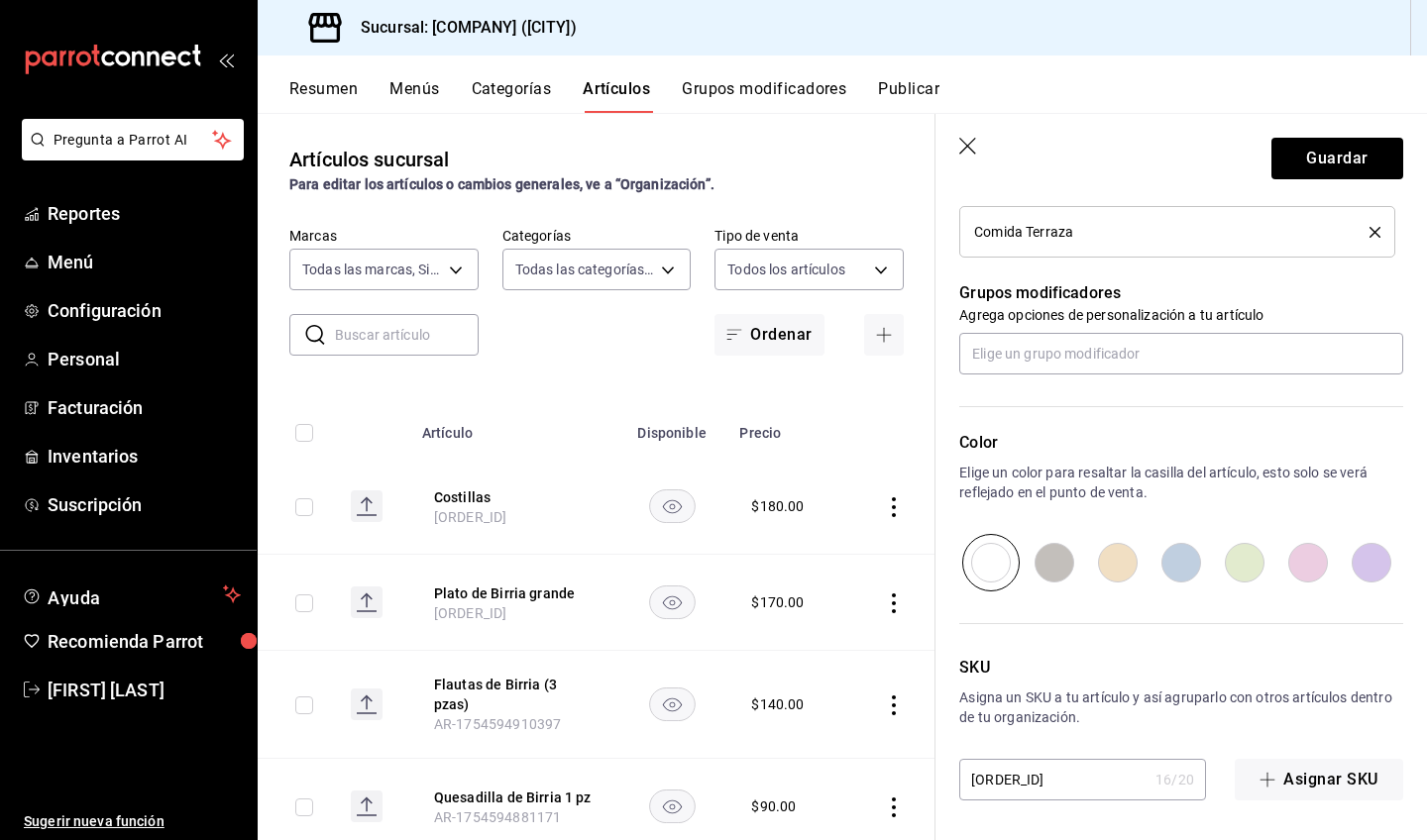 click at bounding box center (1181, 563) 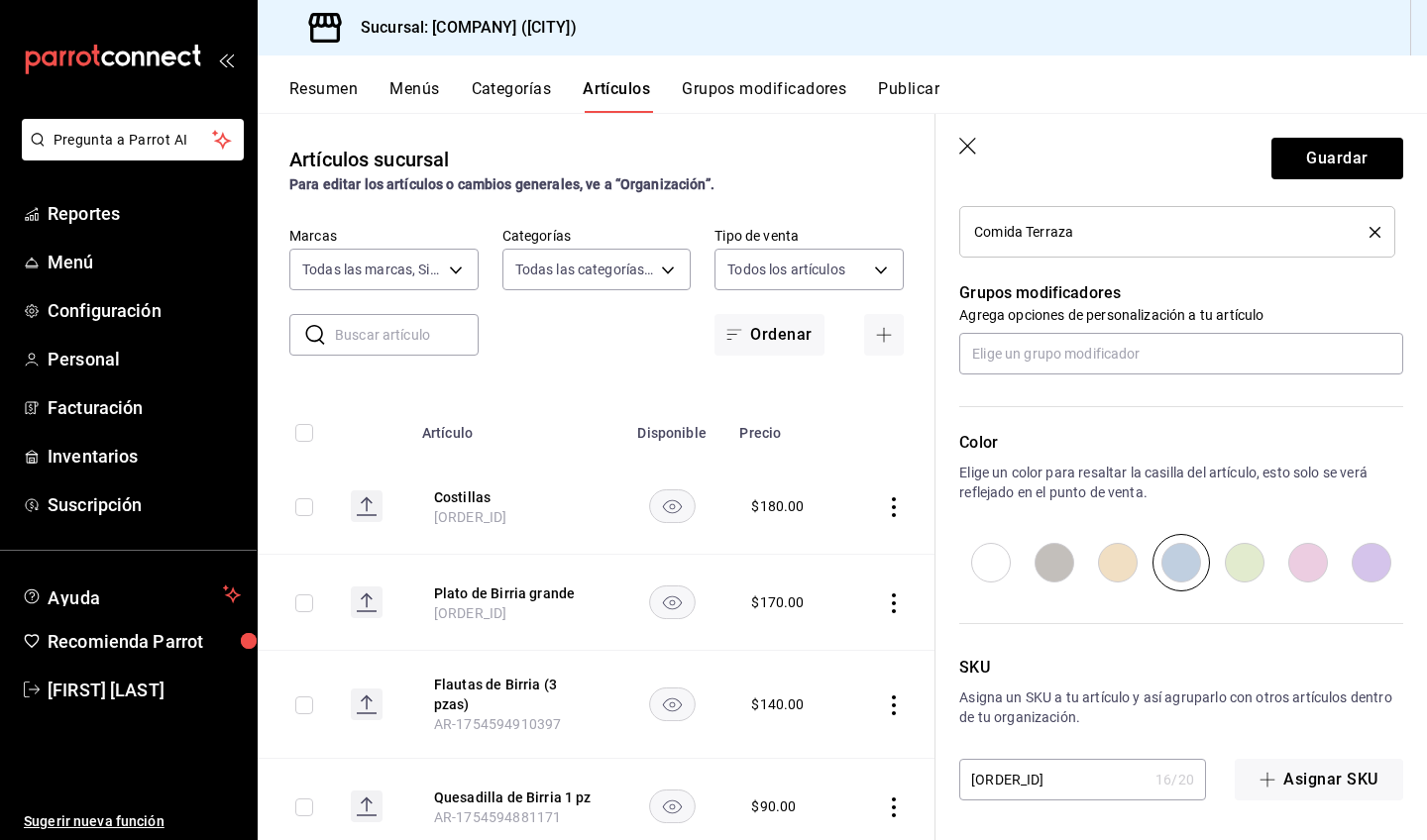 scroll, scrollTop: 310, scrollLeft: 0, axis: vertical 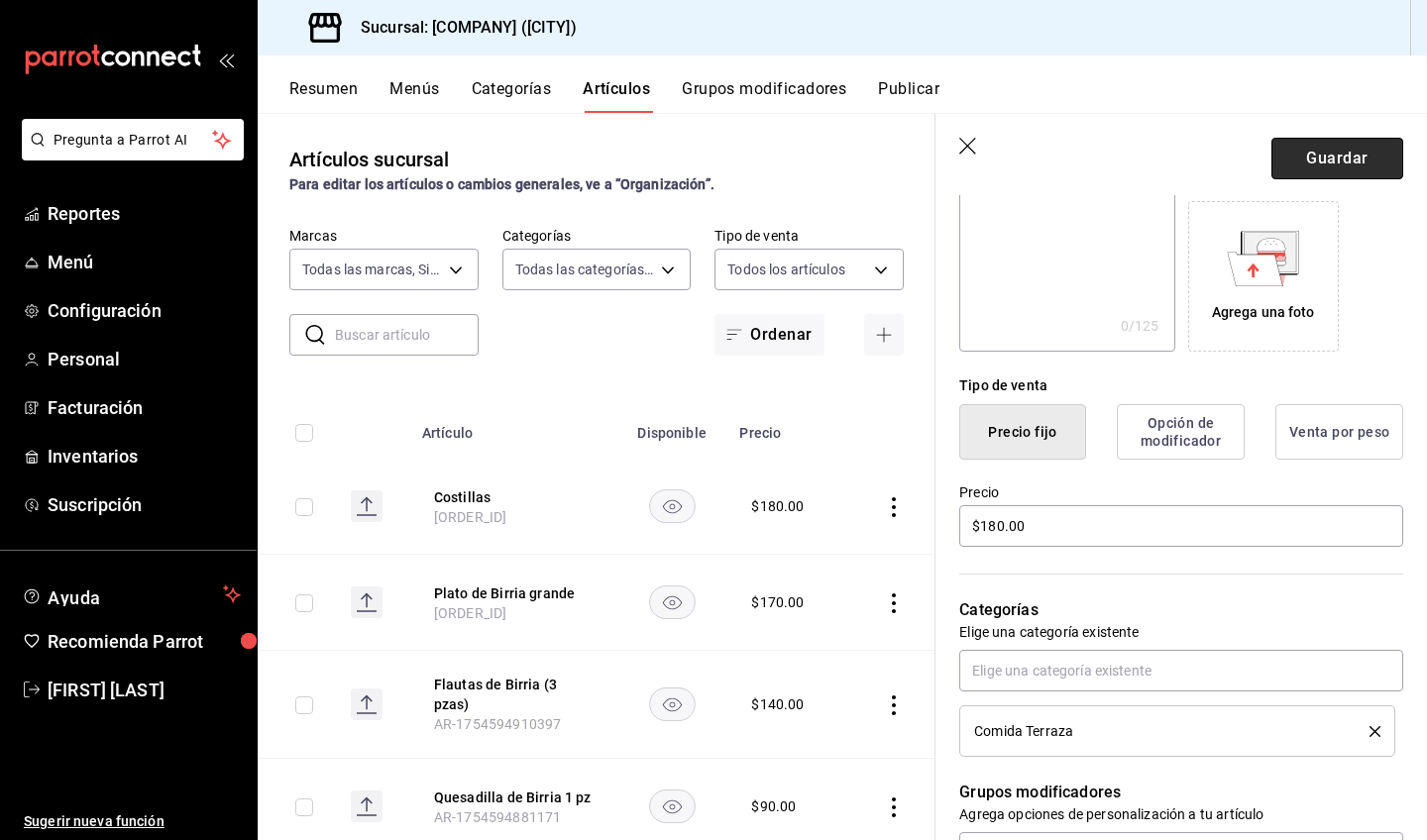 click on "Guardar" at bounding box center (1337, 158) 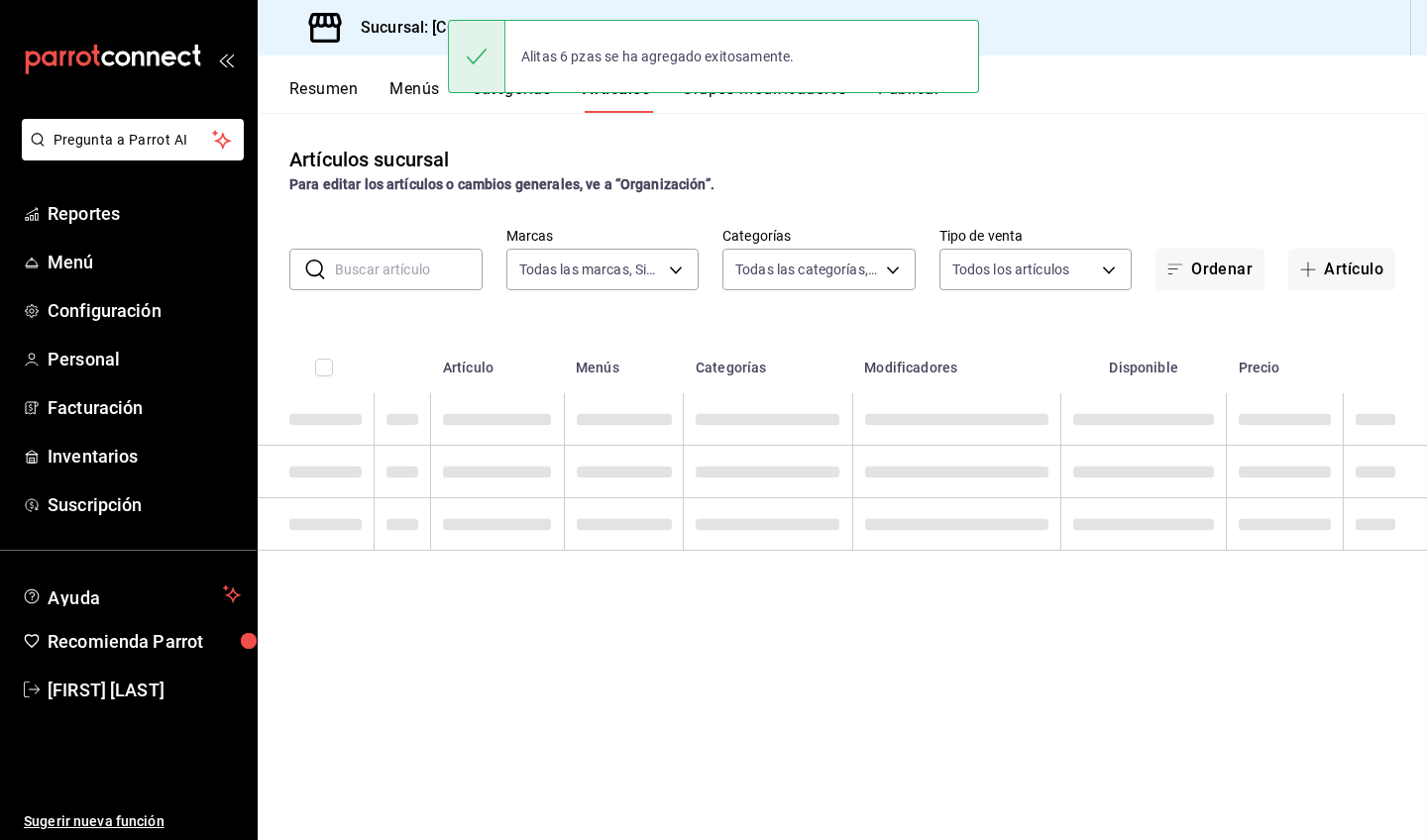 scroll, scrollTop: 0, scrollLeft: 0, axis: both 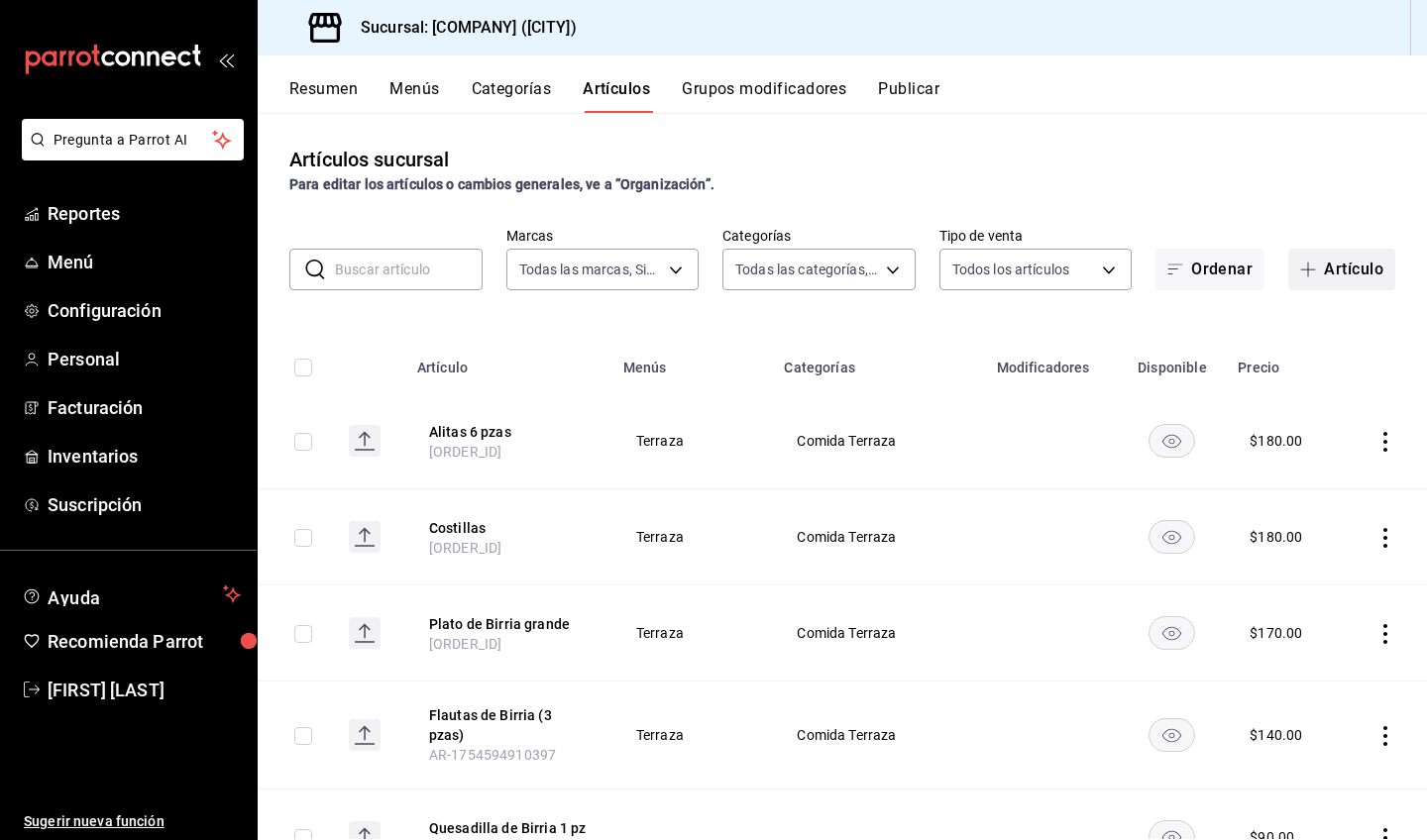 click on "Artículo" at bounding box center [1342, 269] 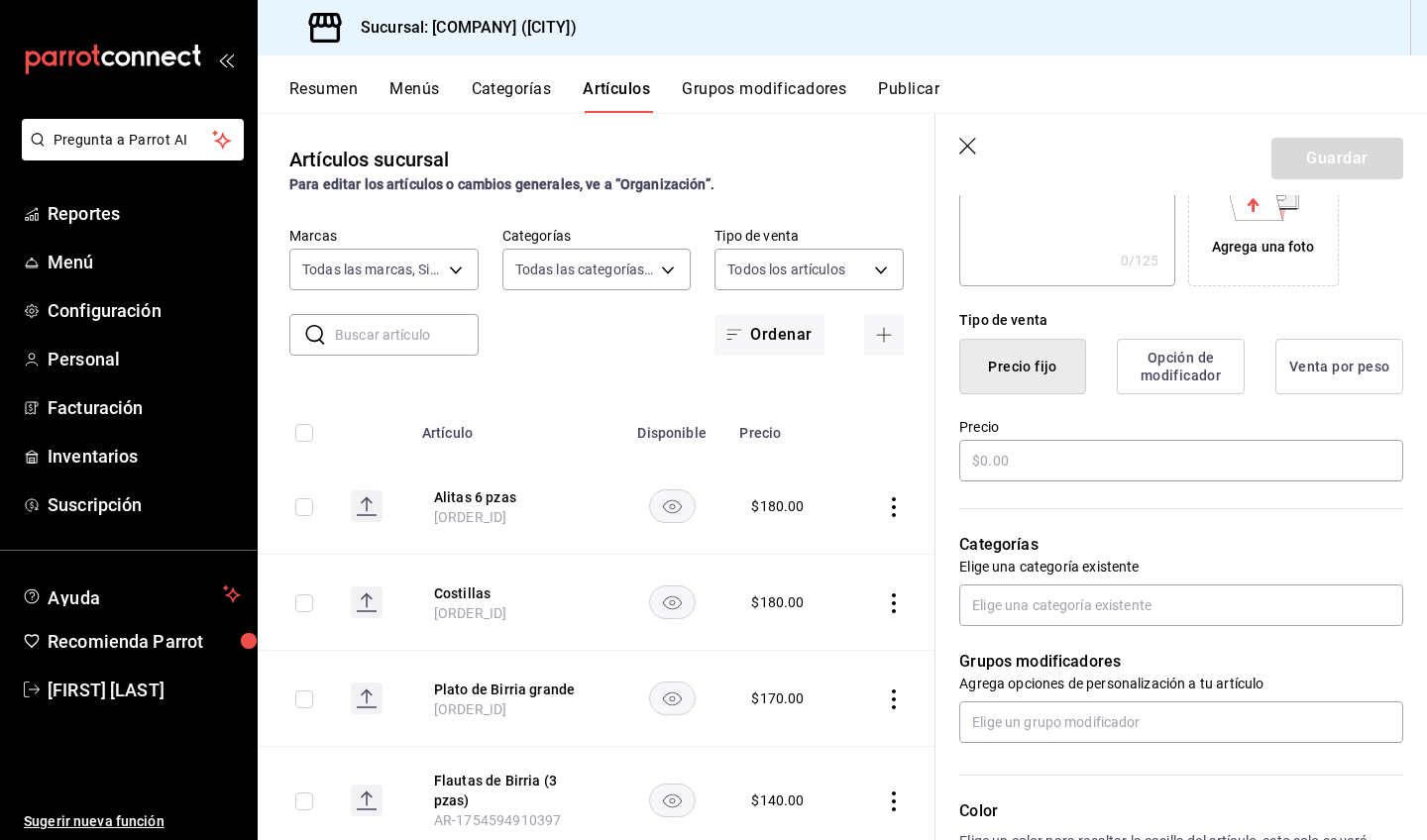scroll, scrollTop: 600, scrollLeft: 0, axis: vertical 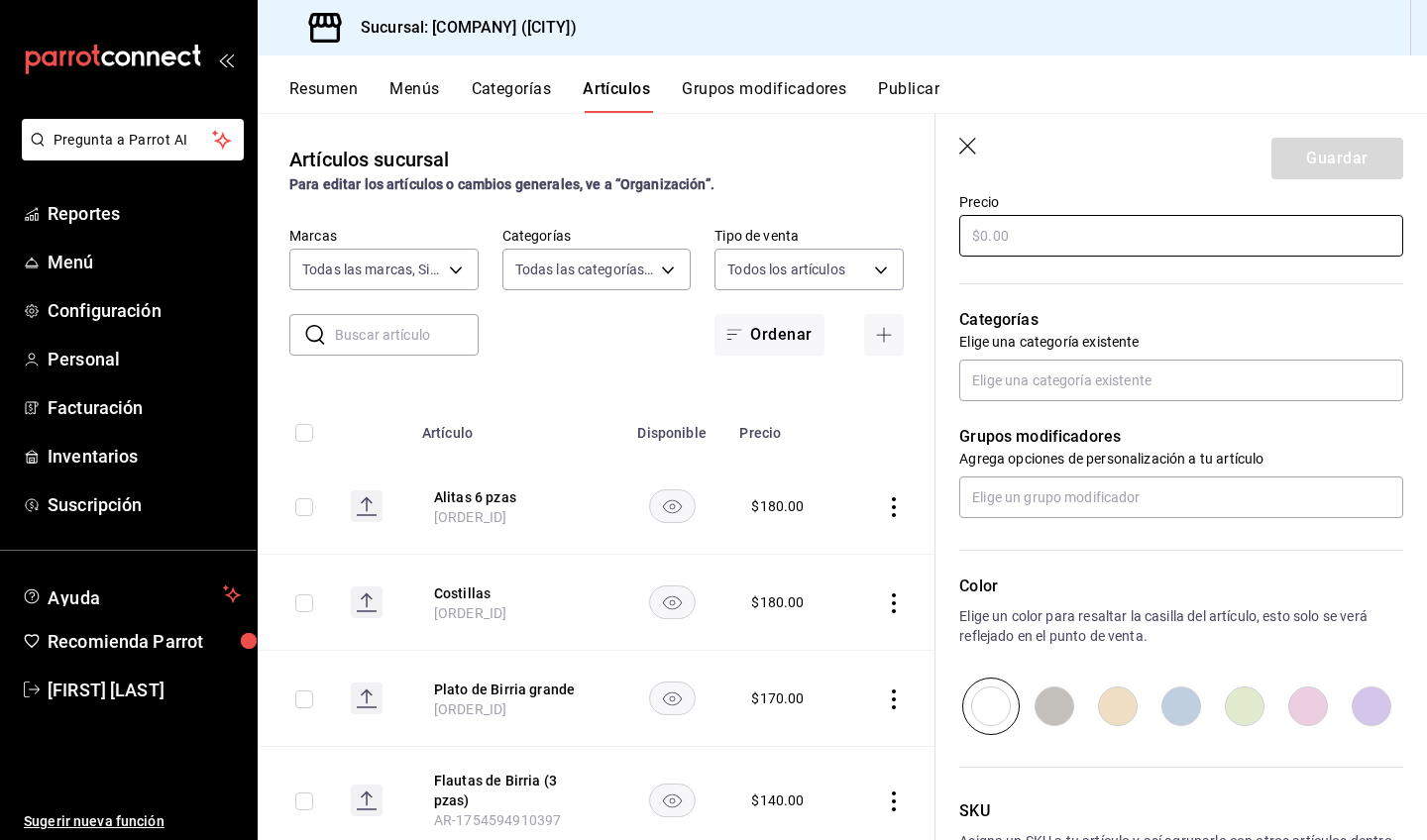 type on "Alitas 8 pzas" 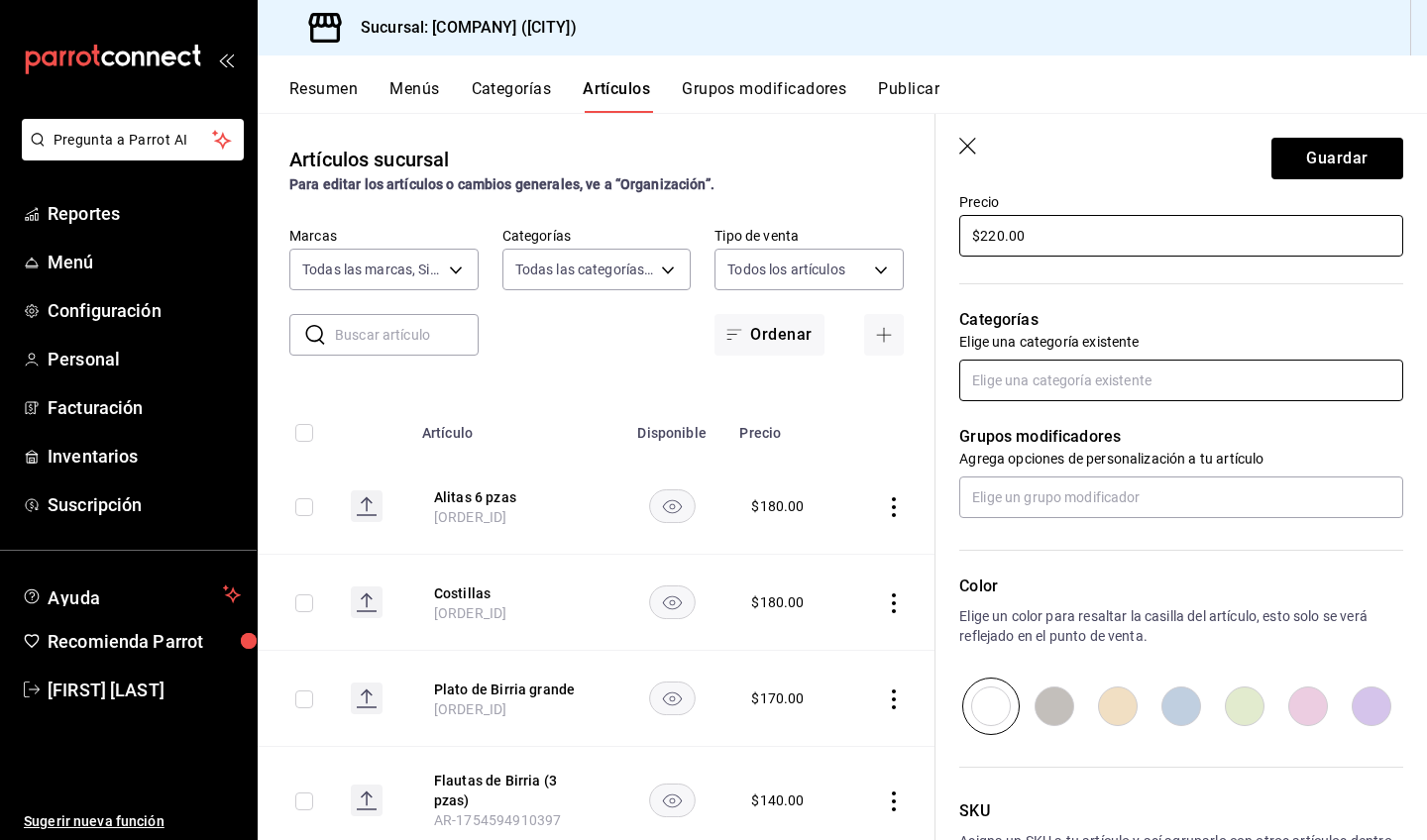 type on "$220.00" 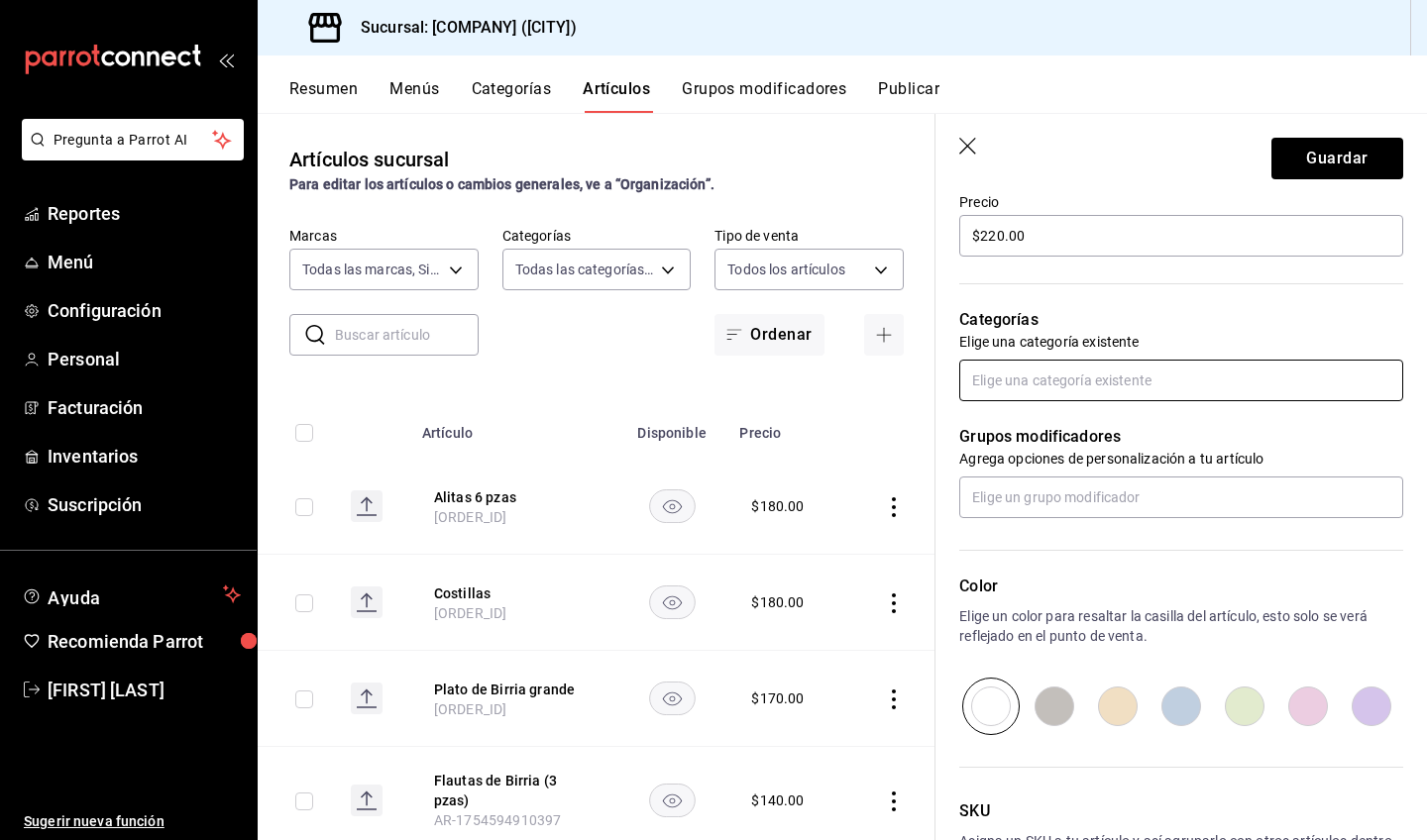 click at bounding box center (1181, 380) 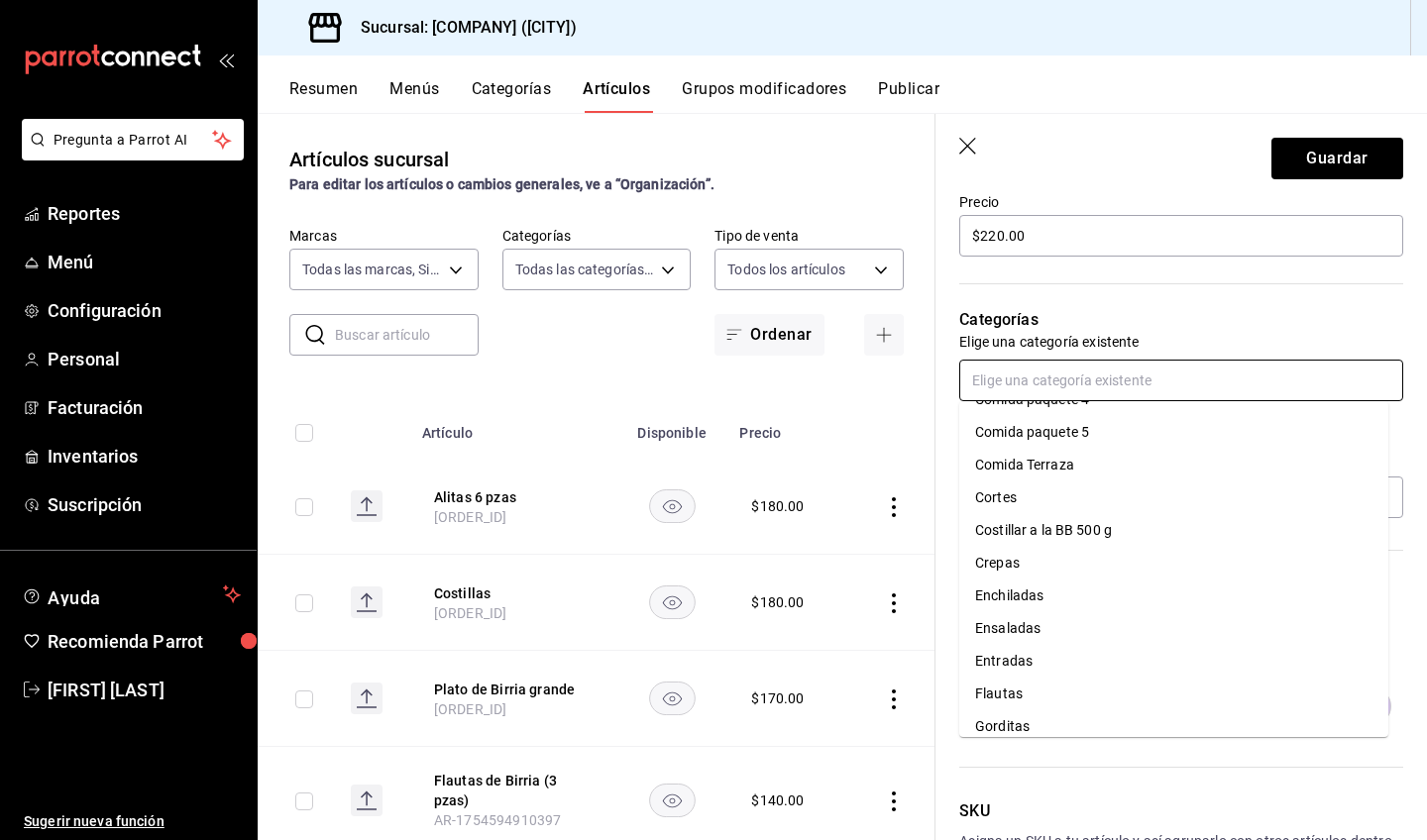 scroll, scrollTop: 375, scrollLeft: 0, axis: vertical 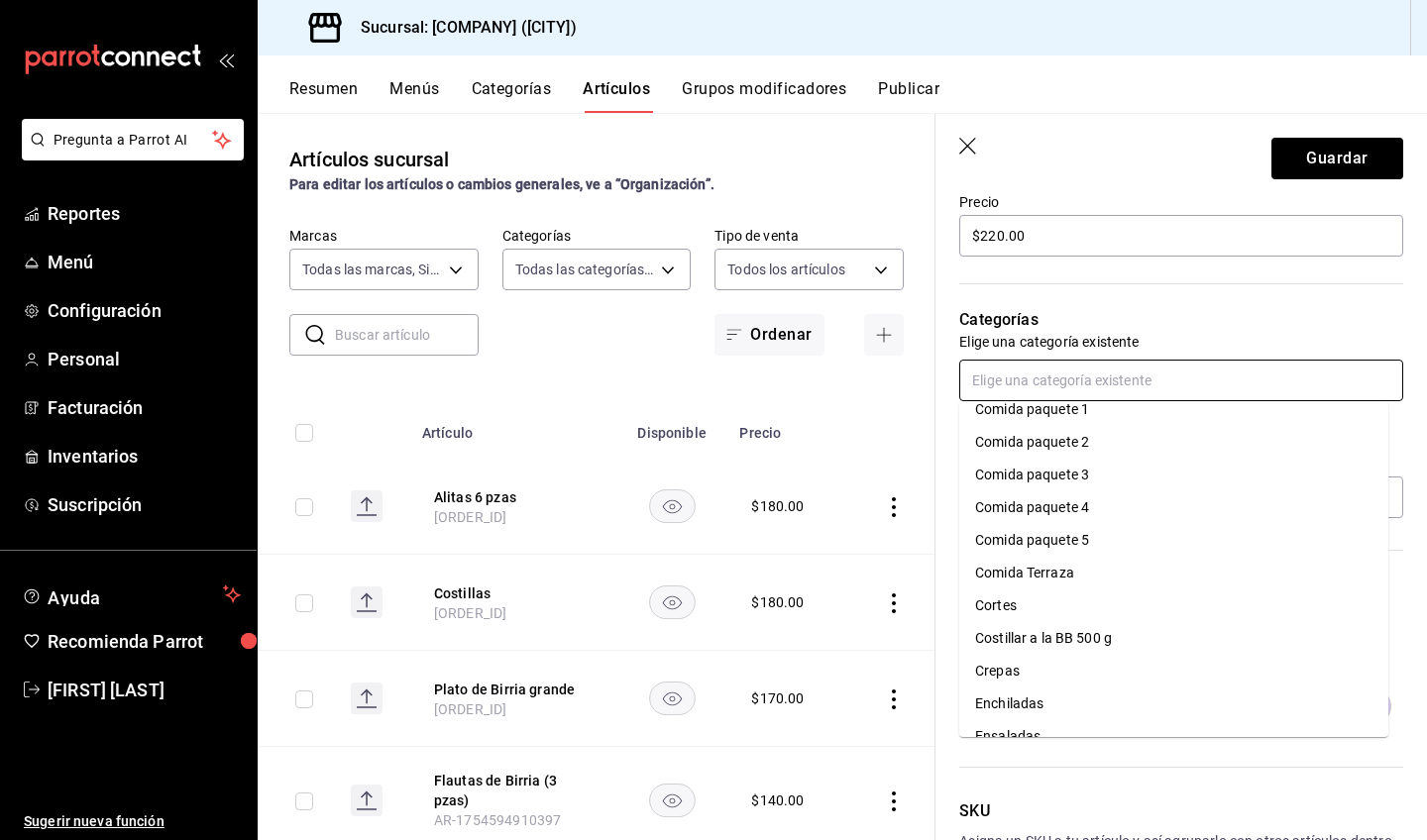 click on "Comida Terraza" at bounding box center [1173, 573] 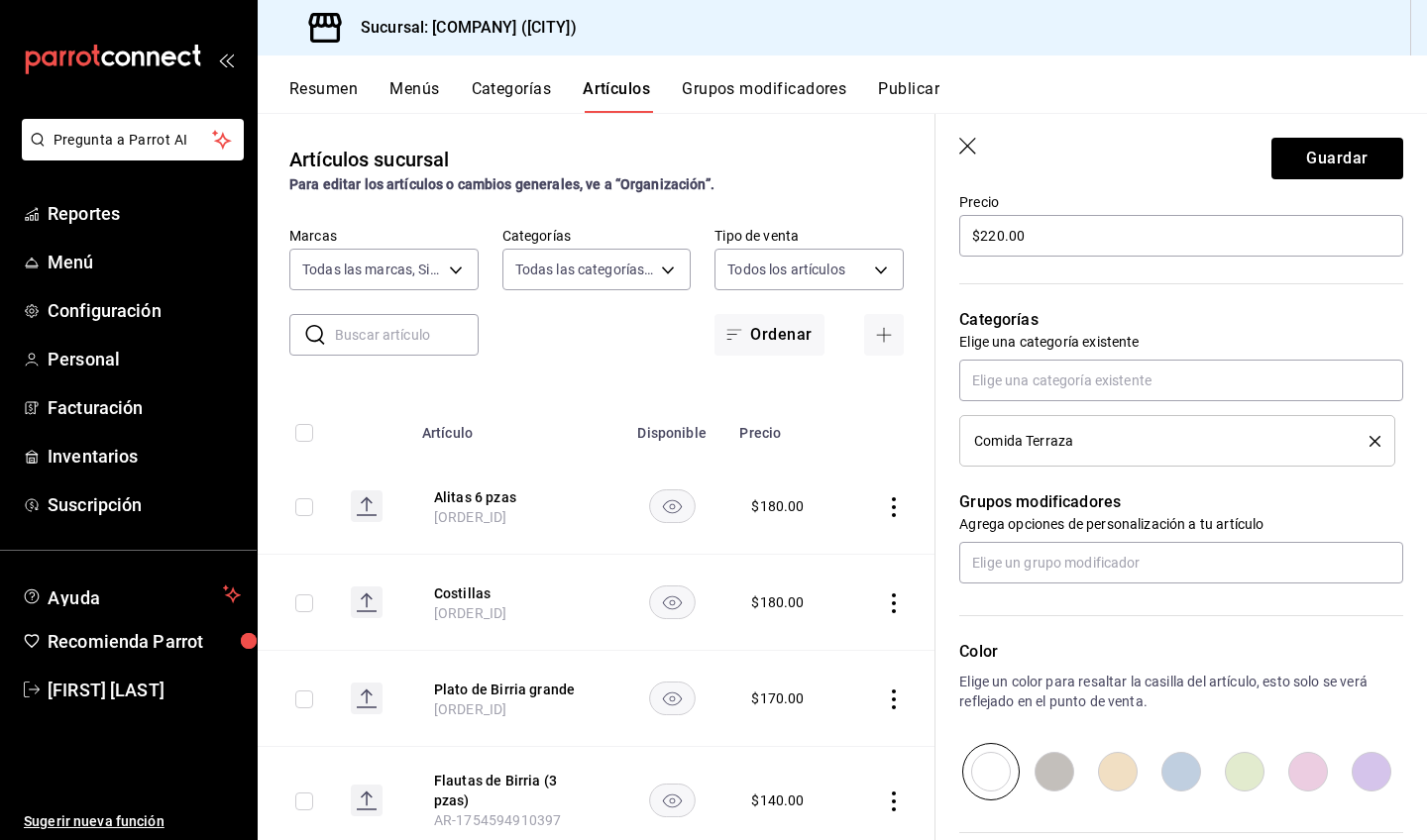 click at bounding box center (1181, 772) 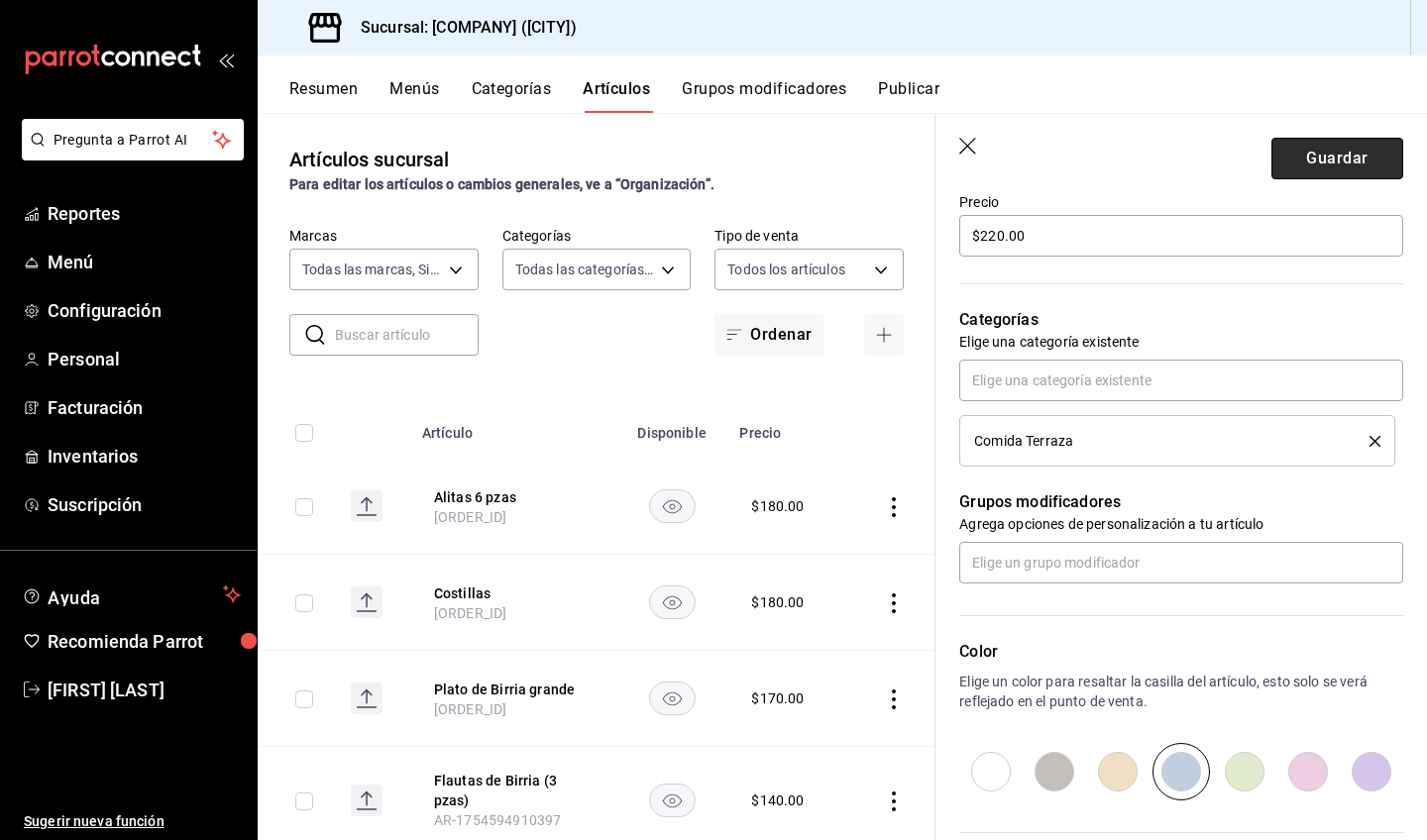 click on "Guardar" at bounding box center [1337, 158] 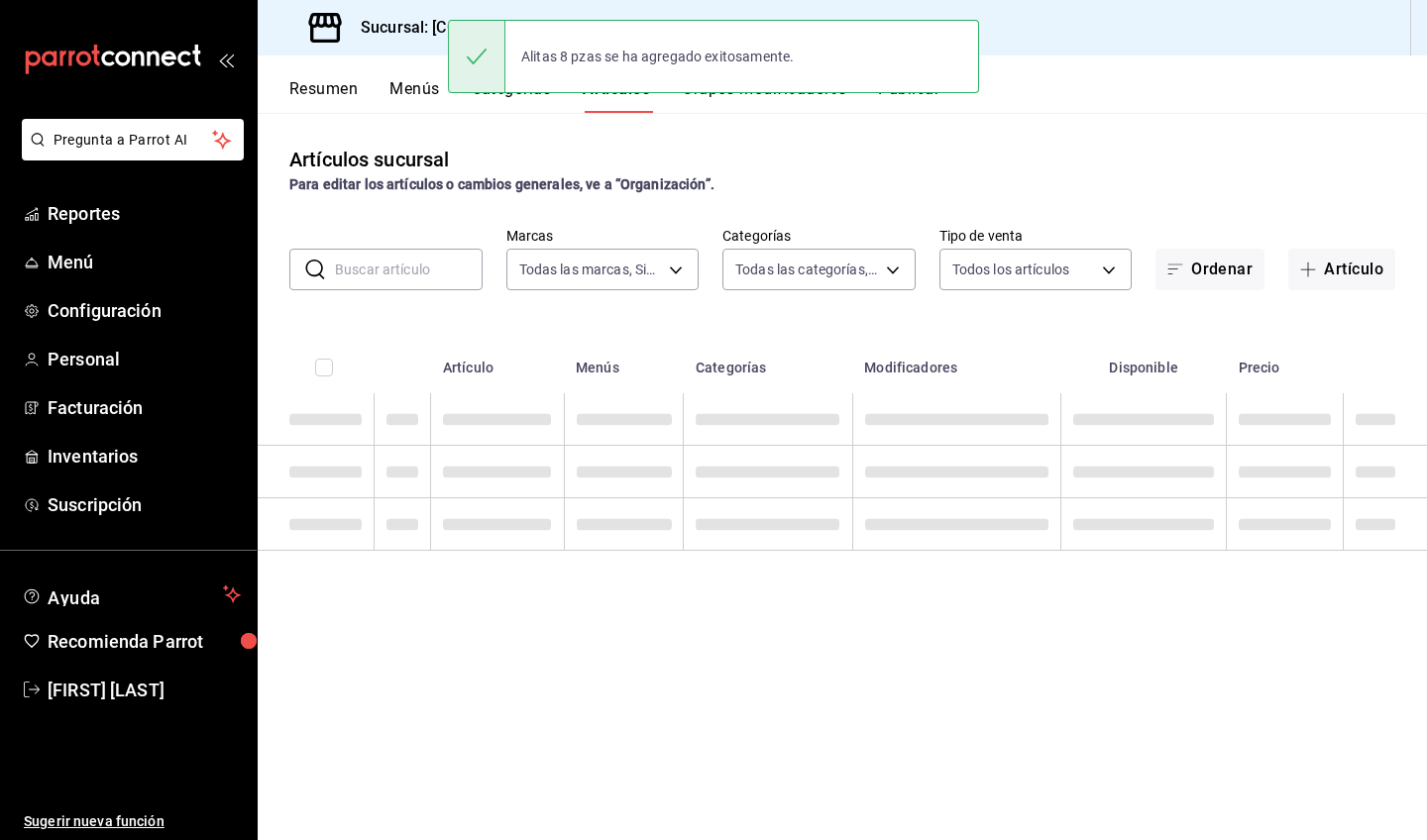 scroll, scrollTop: 0, scrollLeft: 0, axis: both 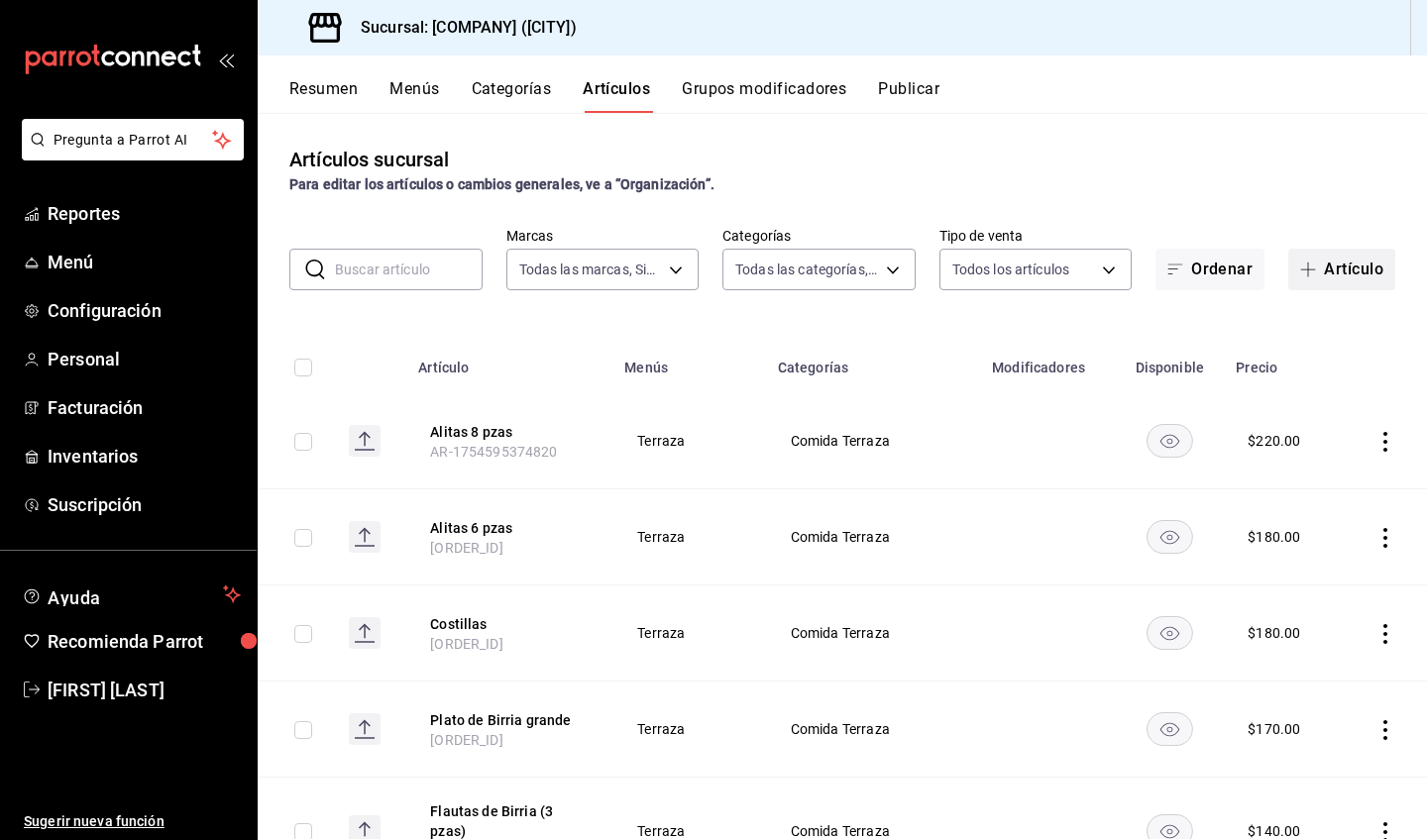click on "Artículo" at bounding box center (1342, 269) 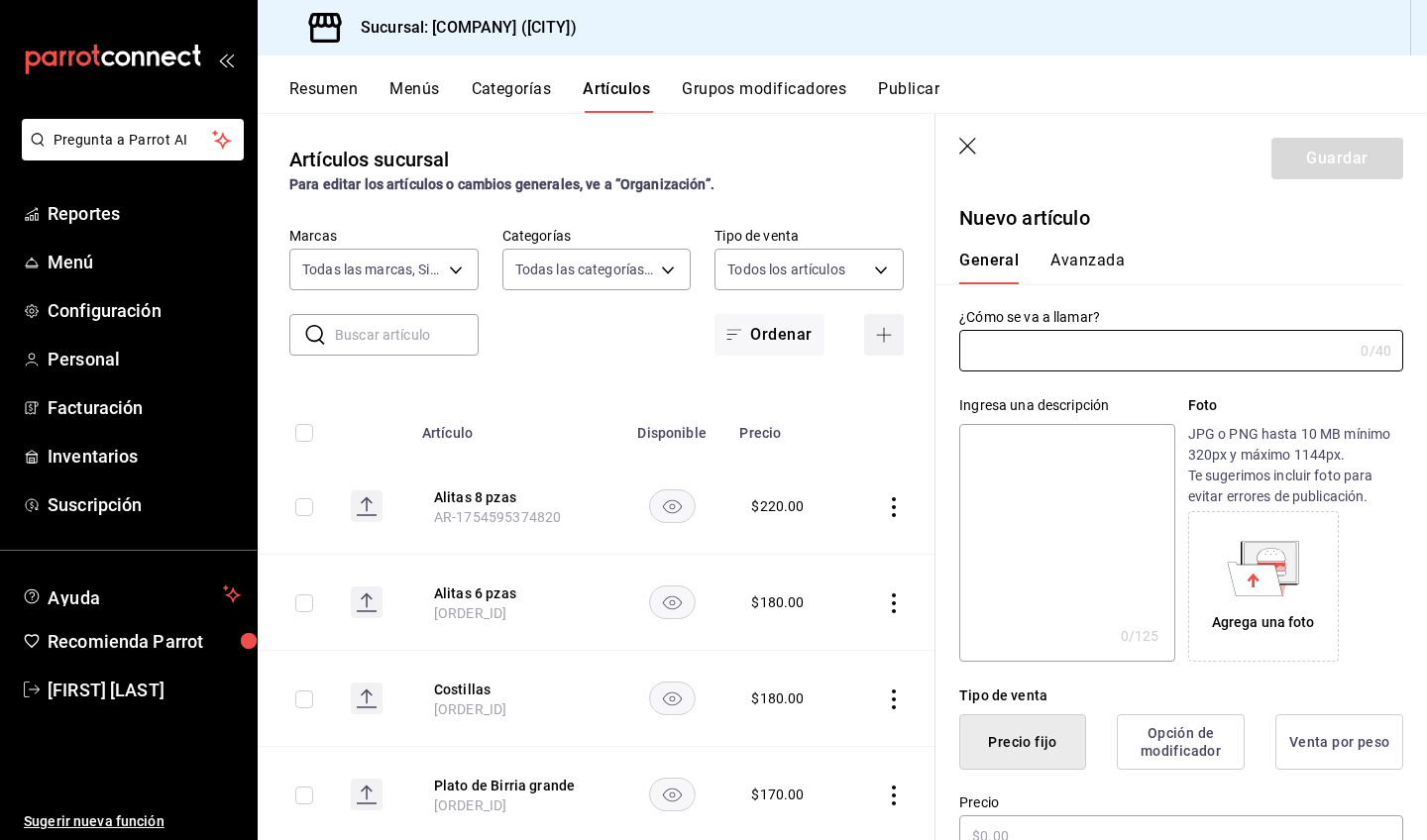 type on "AR-1754595410438" 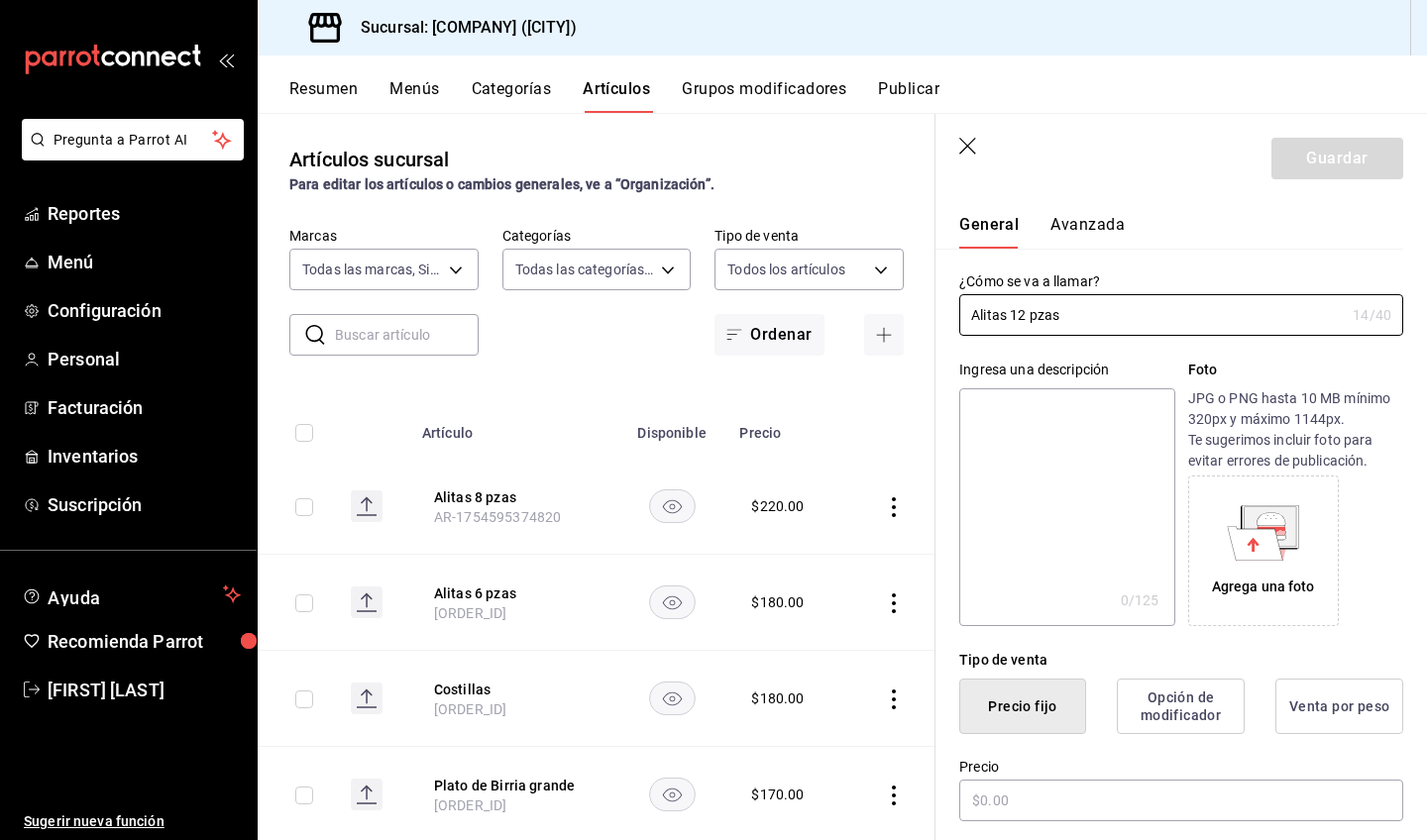 scroll, scrollTop: 107, scrollLeft: 0, axis: vertical 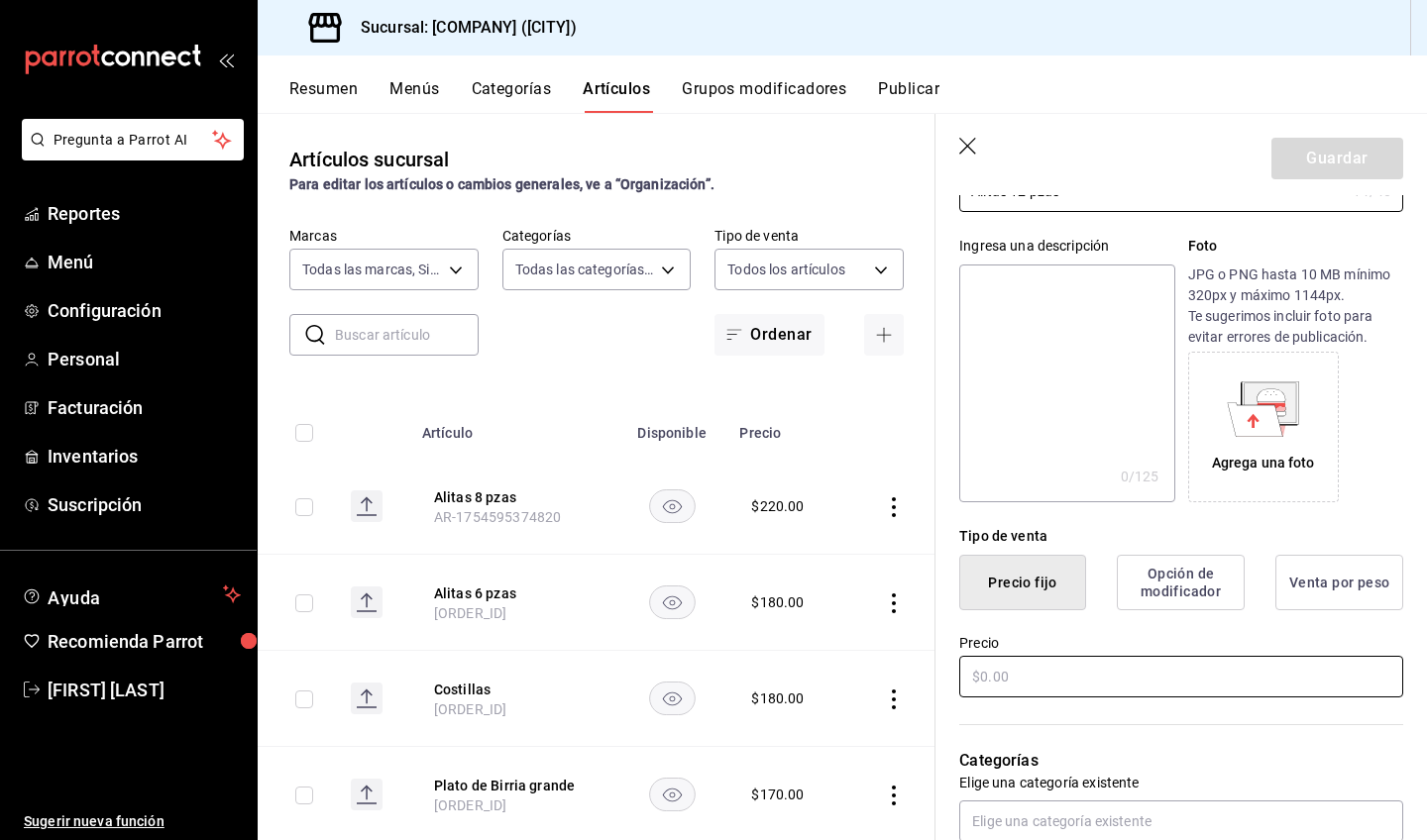 type on "Alitas 12 pzas" 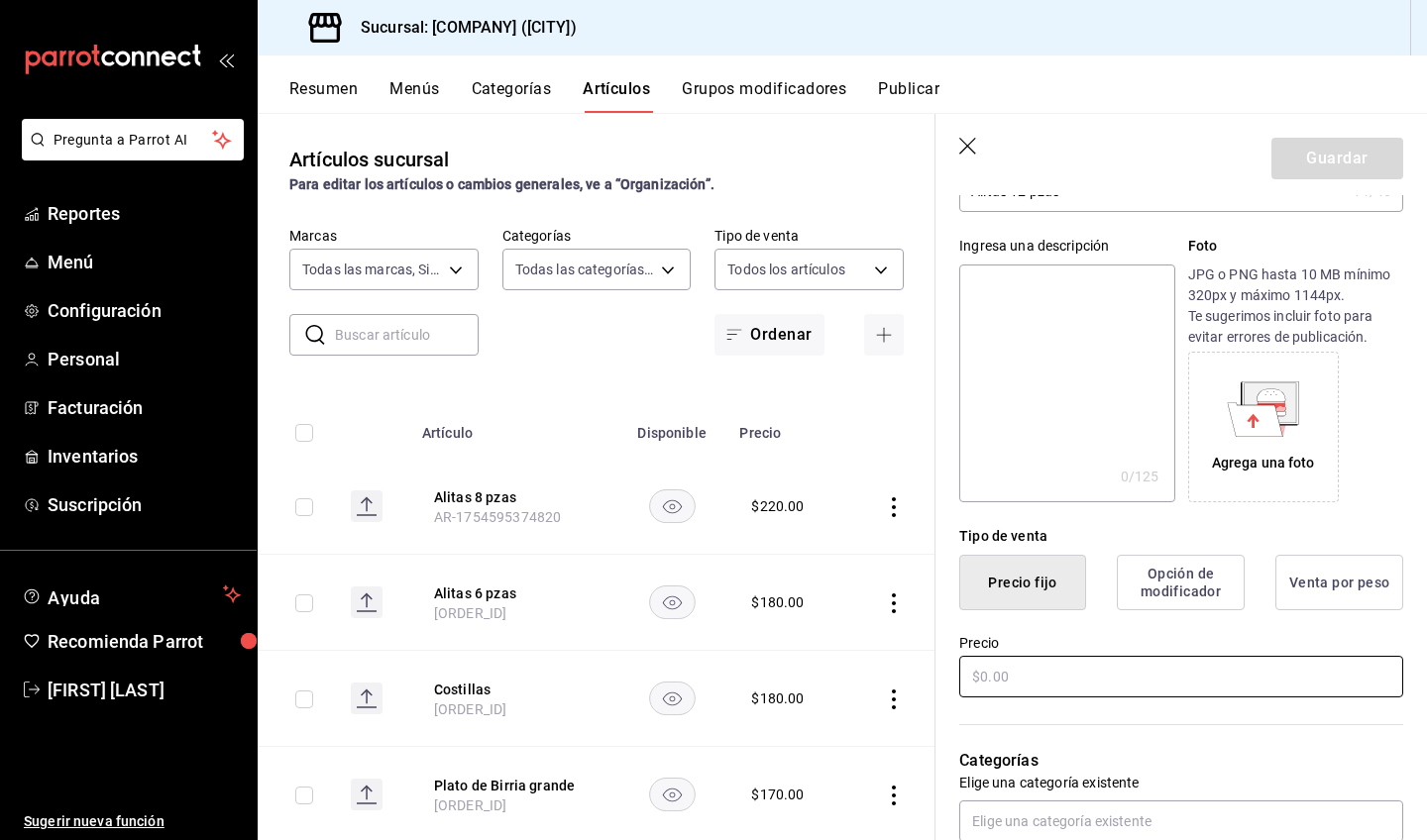 click at bounding box center (1181, 677) 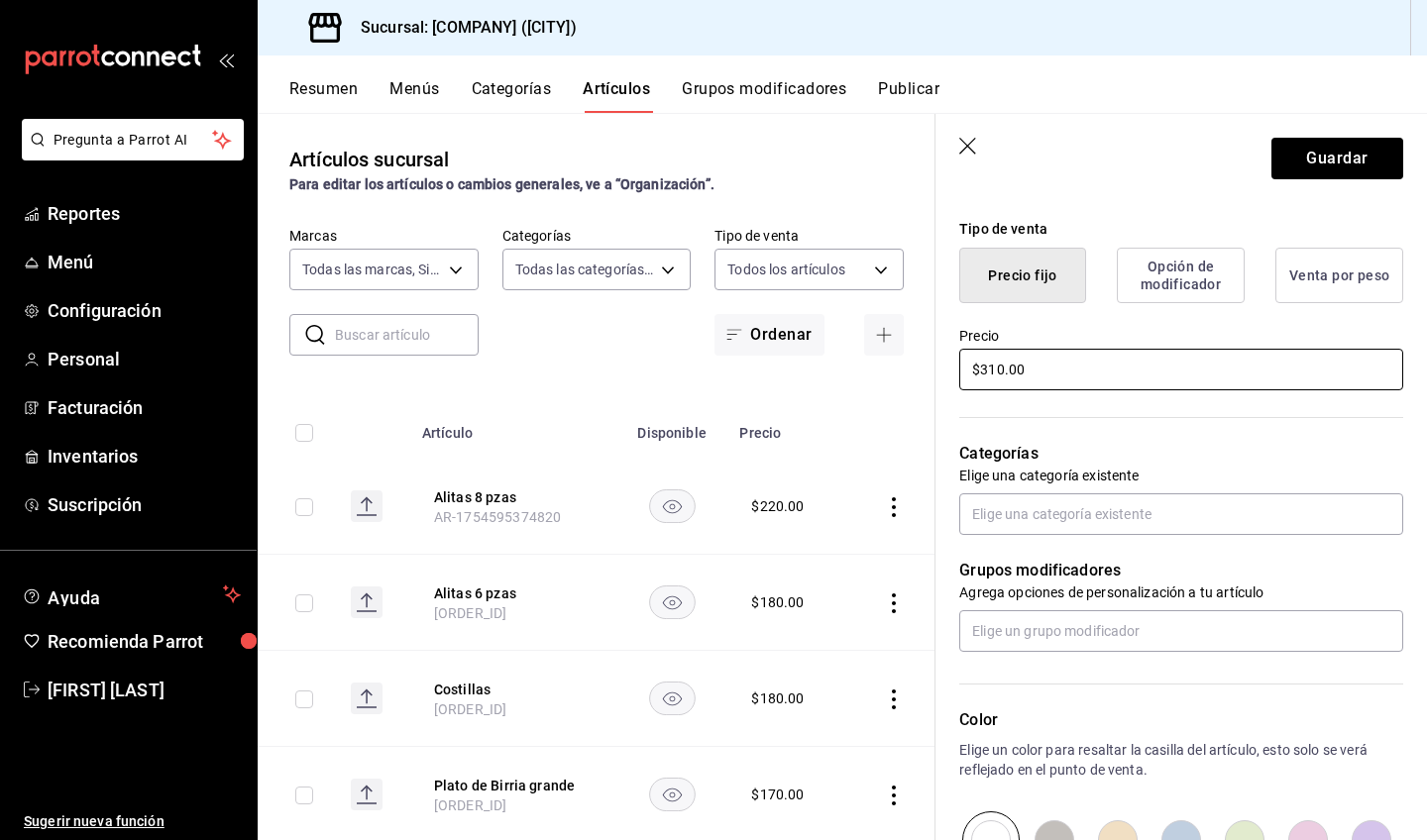scroll, scrollTop: 744, scrollLeft: 0, axis: vertical 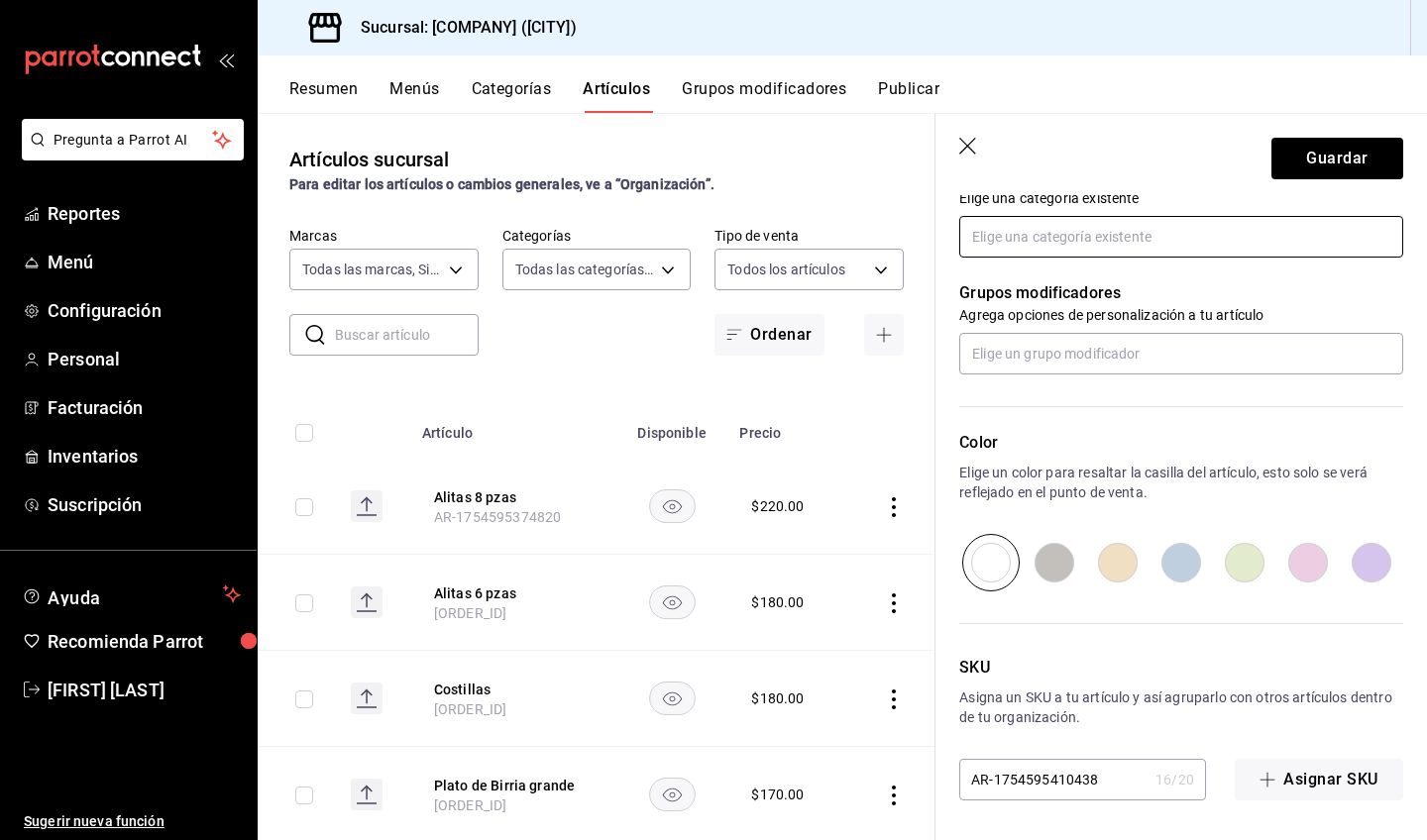 type on "$310.00" 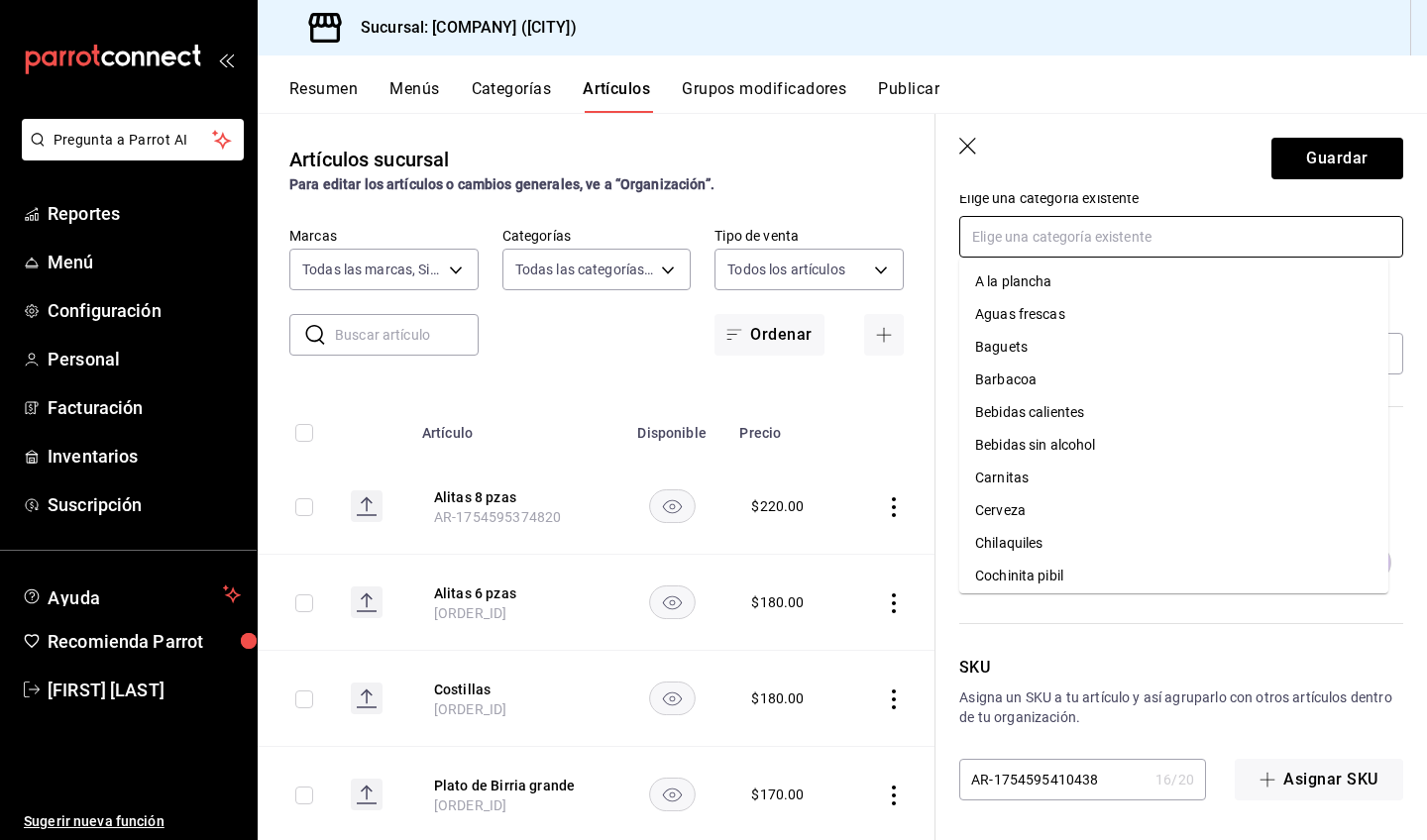 click at bounding box center [1181, 237] 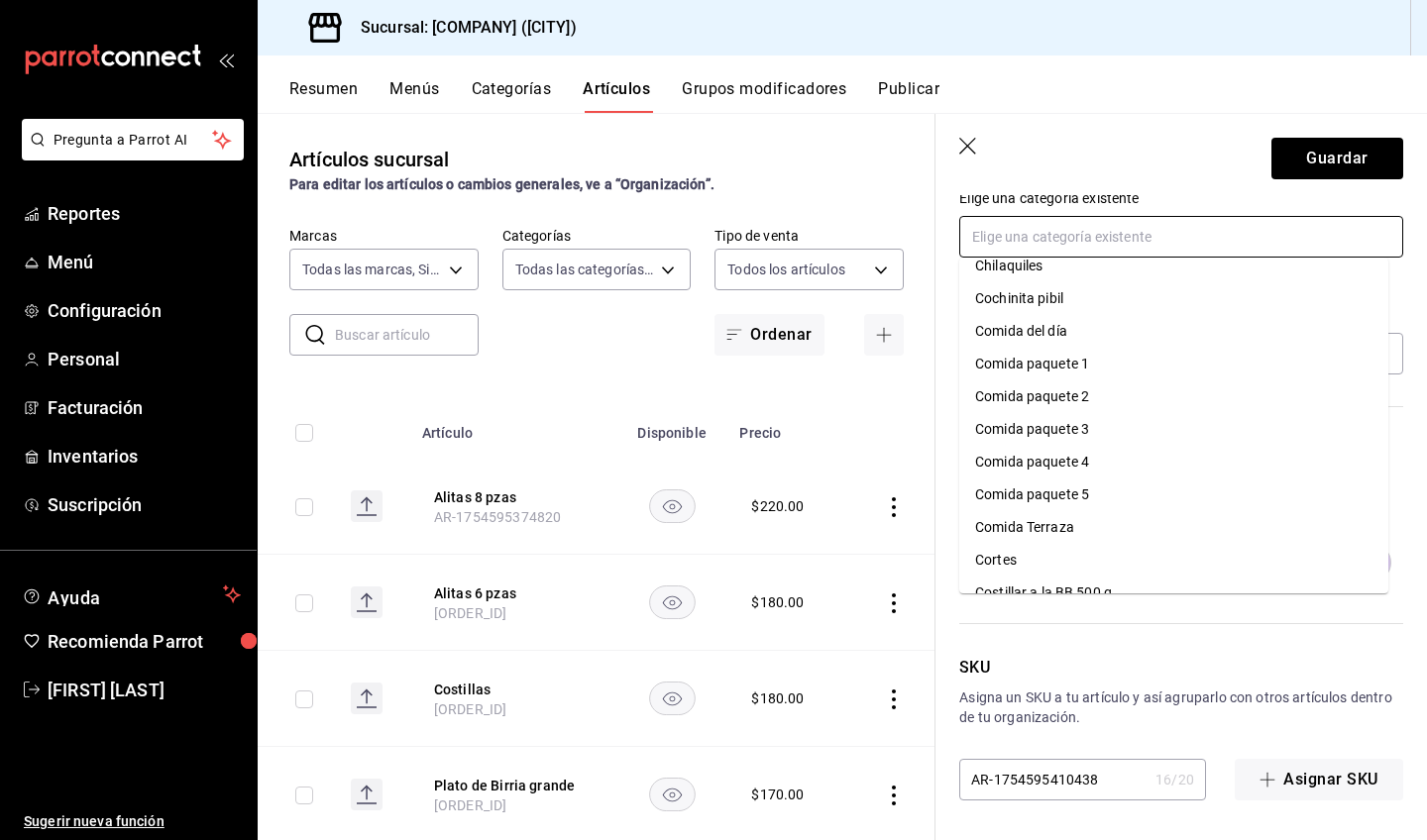 scroll, scrollTop: 281, scrollLeft: 0, axis: vertical 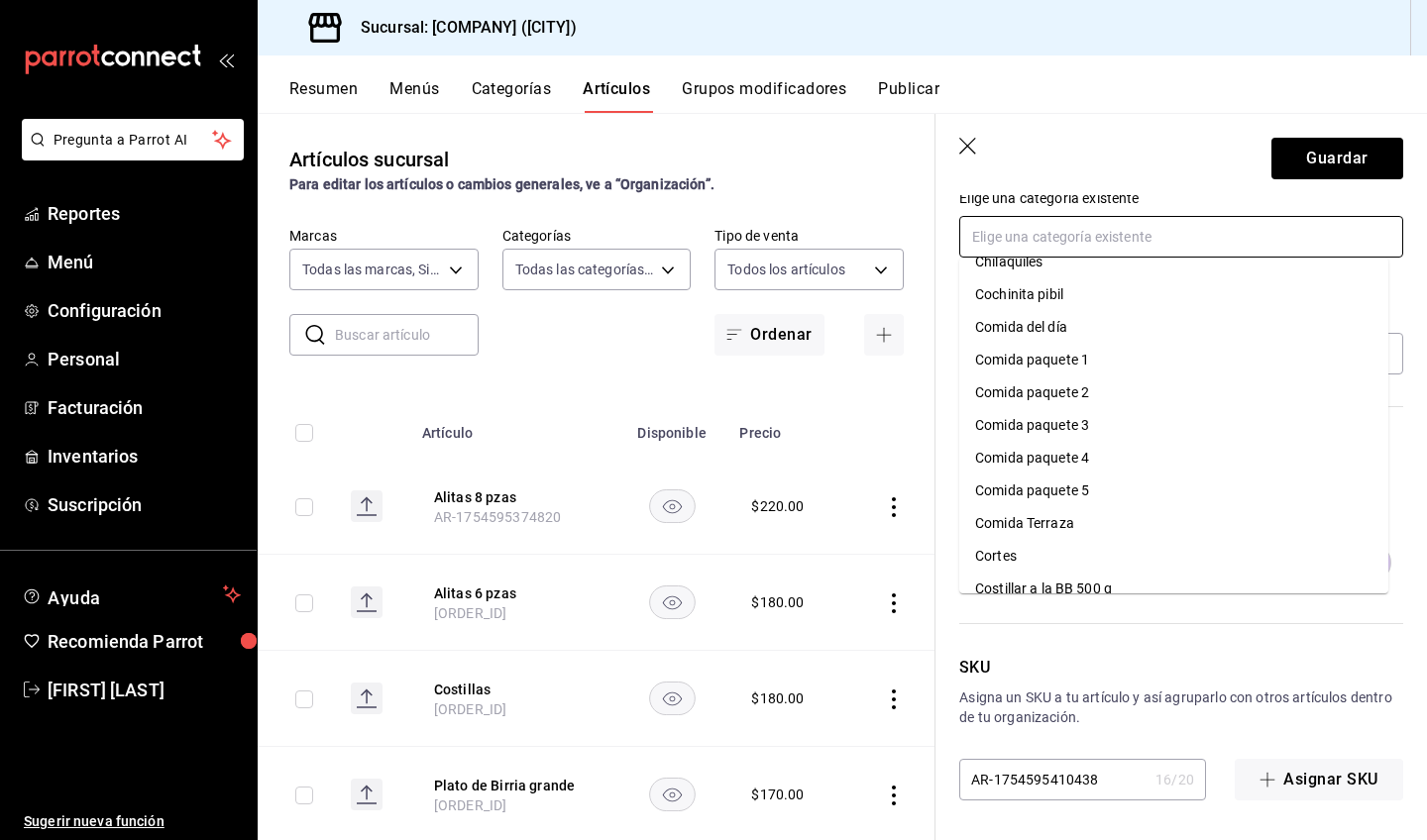 click on "Comida Terraza" at bounding box center [1173, 523] 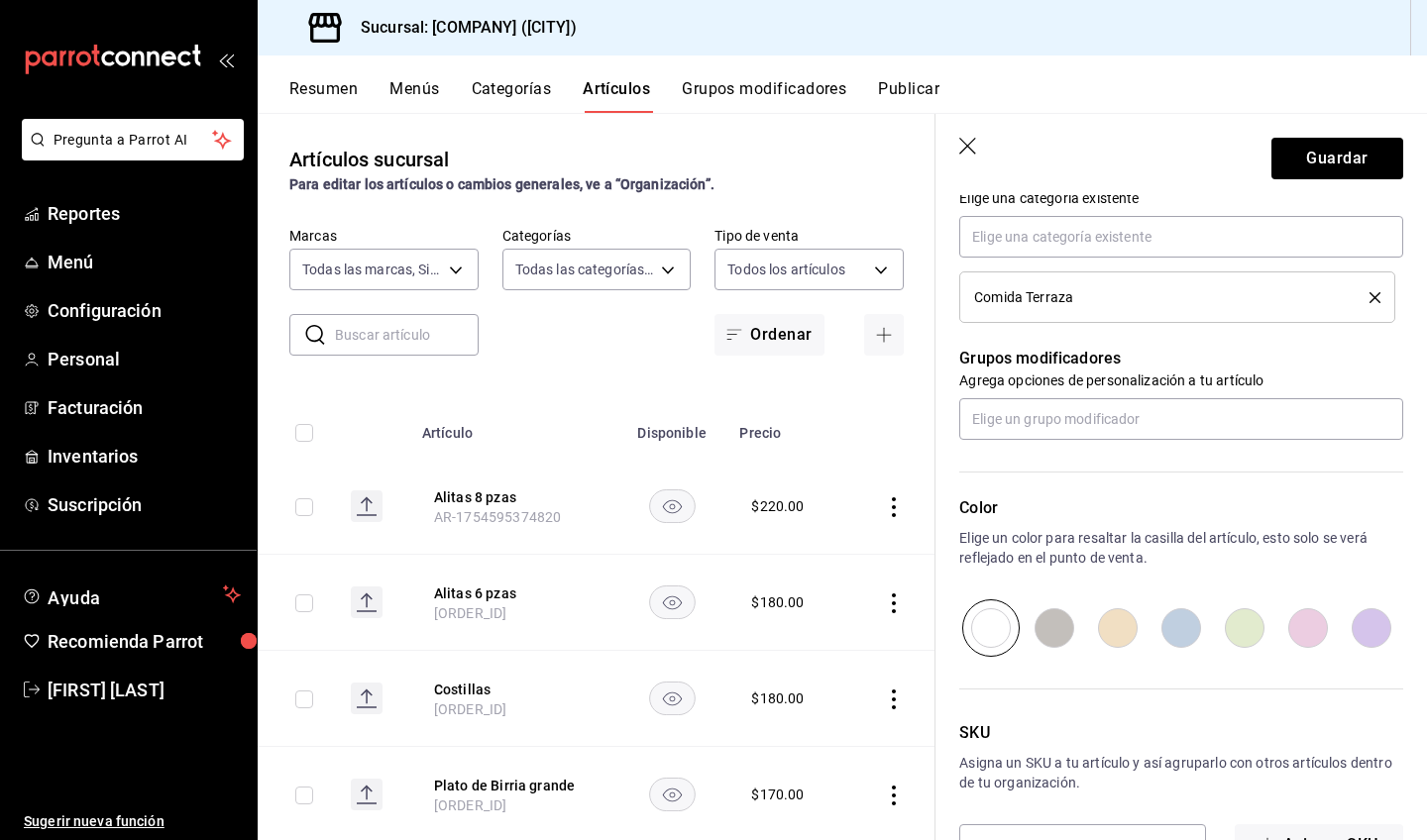 click at bounding box center [1181, 628] 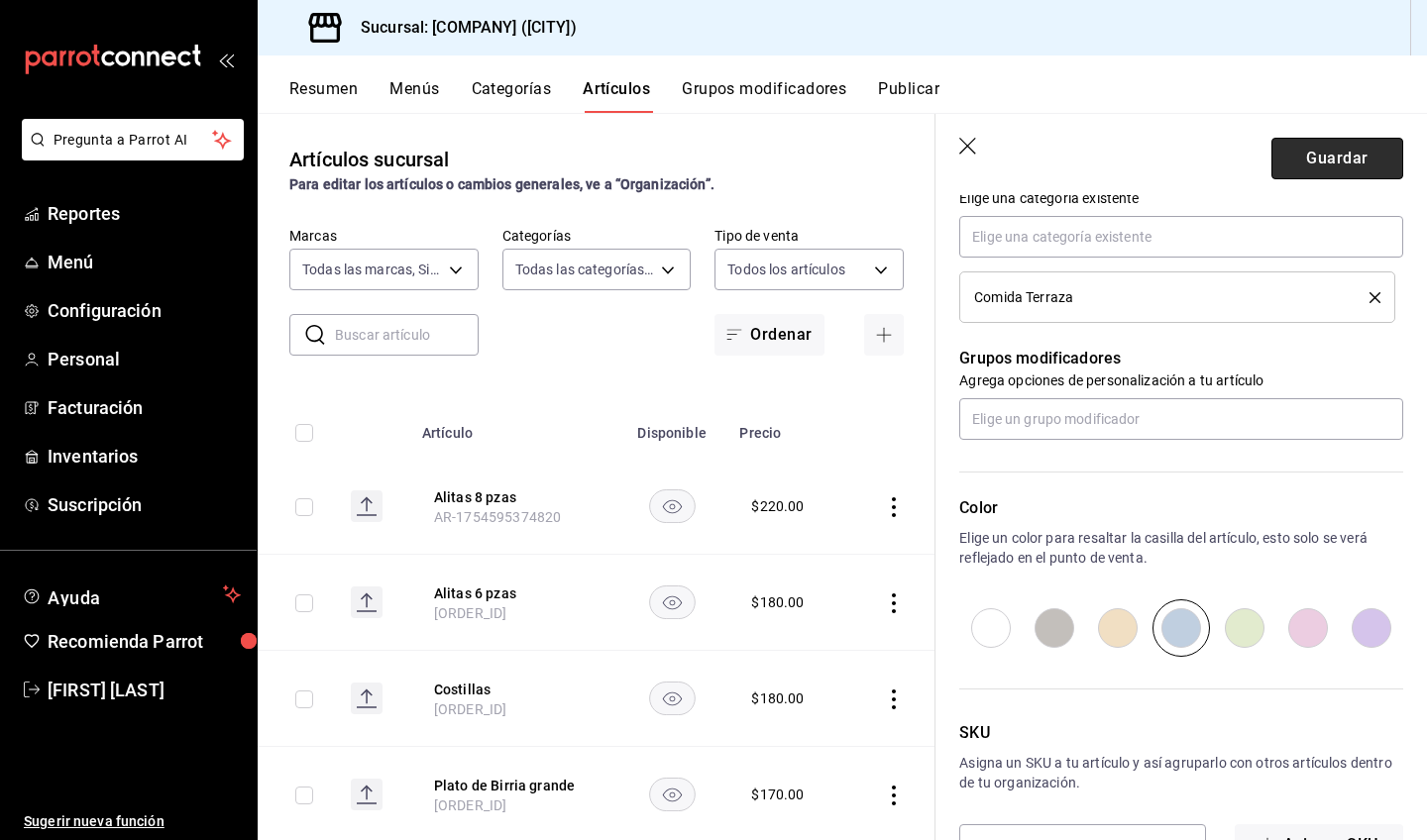 click on "Guardar" at bounding box center (1337, 158) 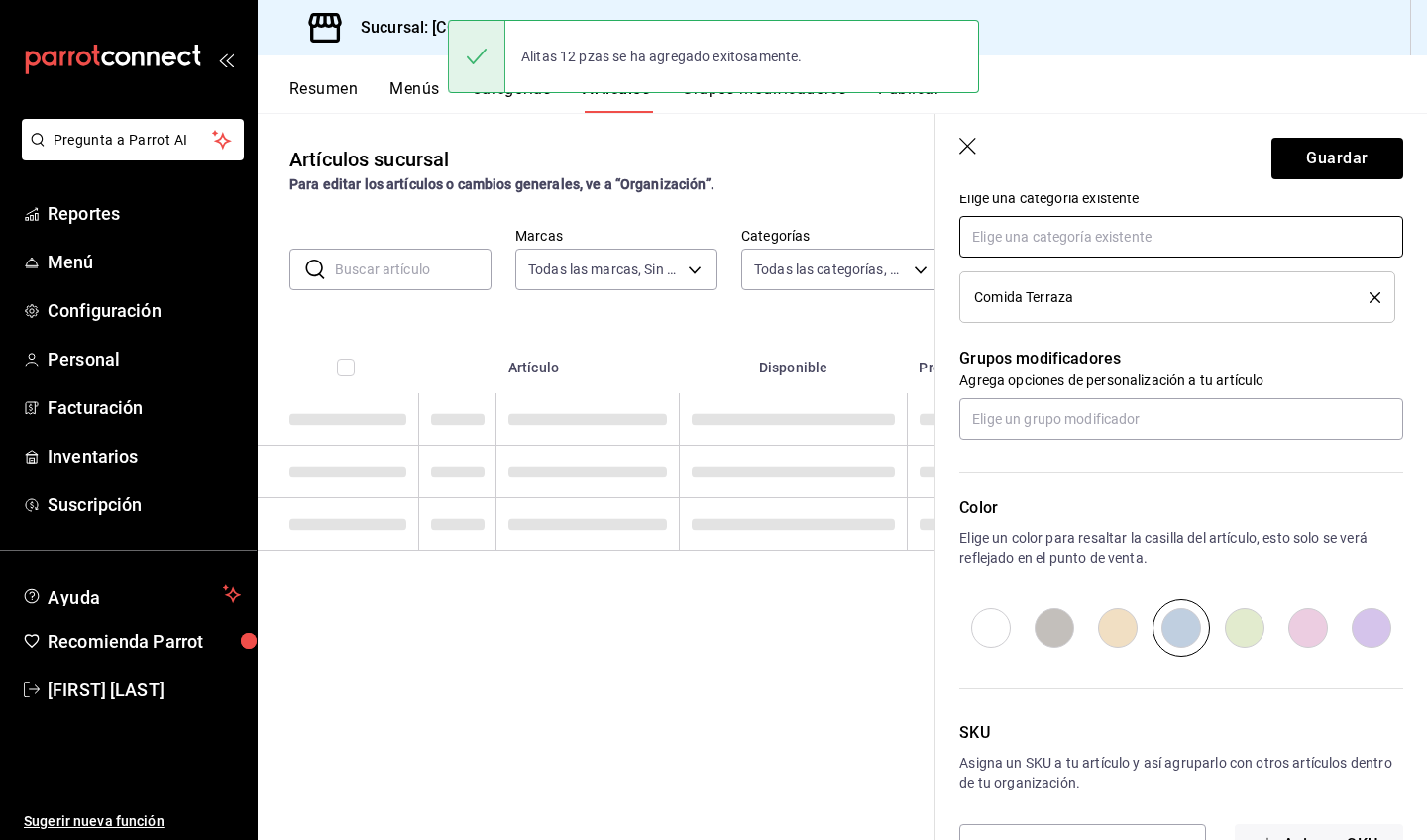 scroll, scrollTop: 0, scrollLeft: 0, axis: both 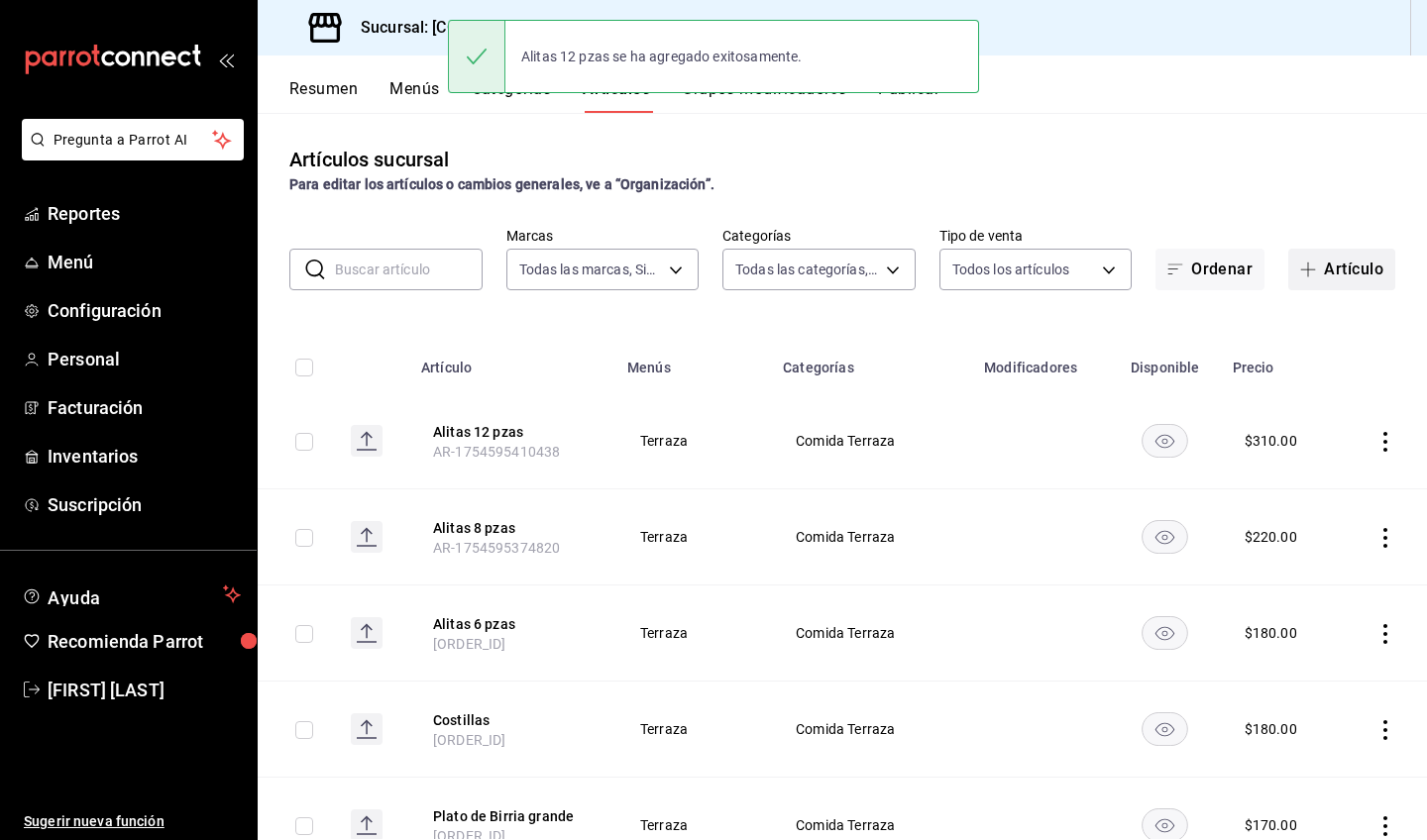 click on "Artículo" at bounding box center [1342, 269] 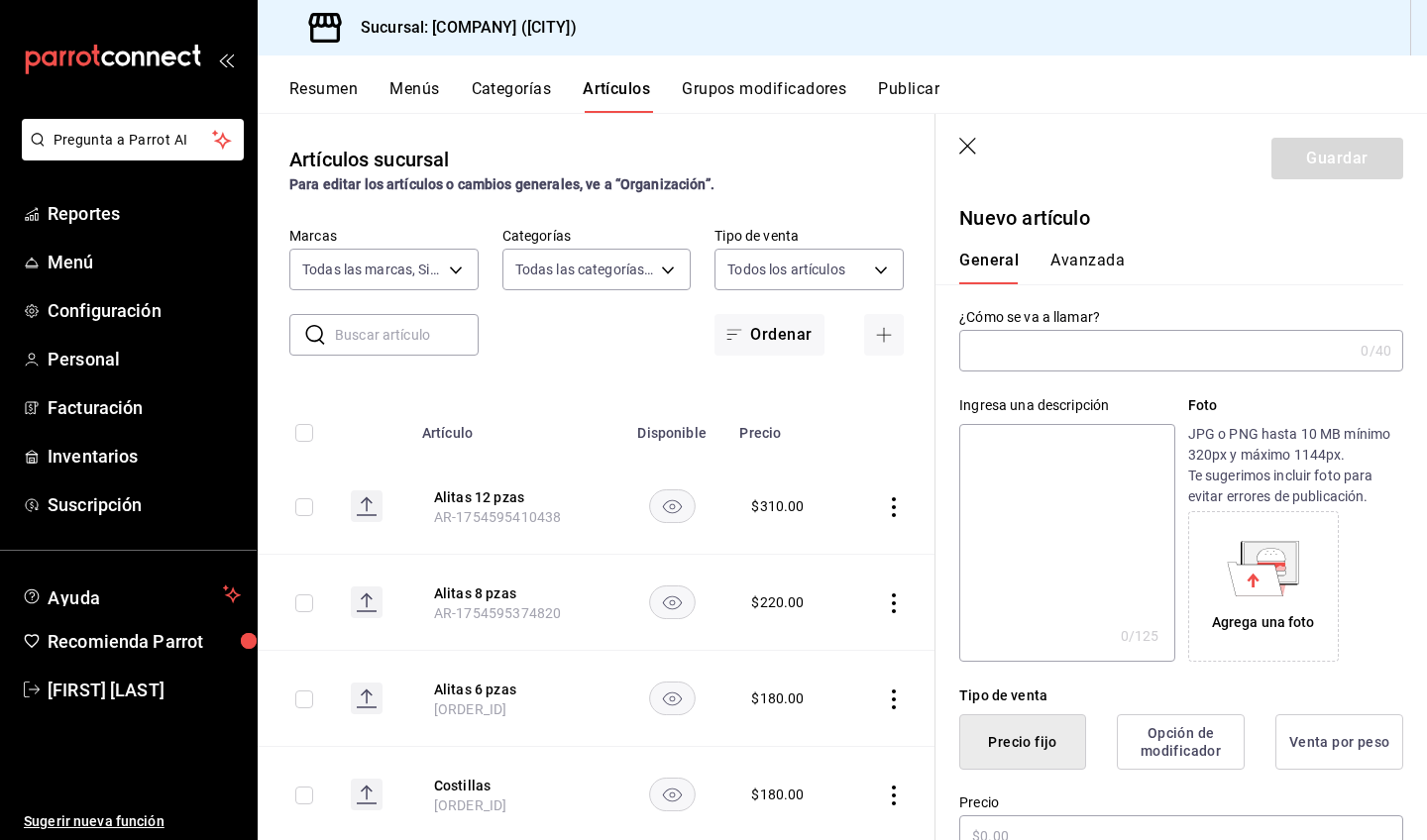 click at bounding box center (1155, 351) 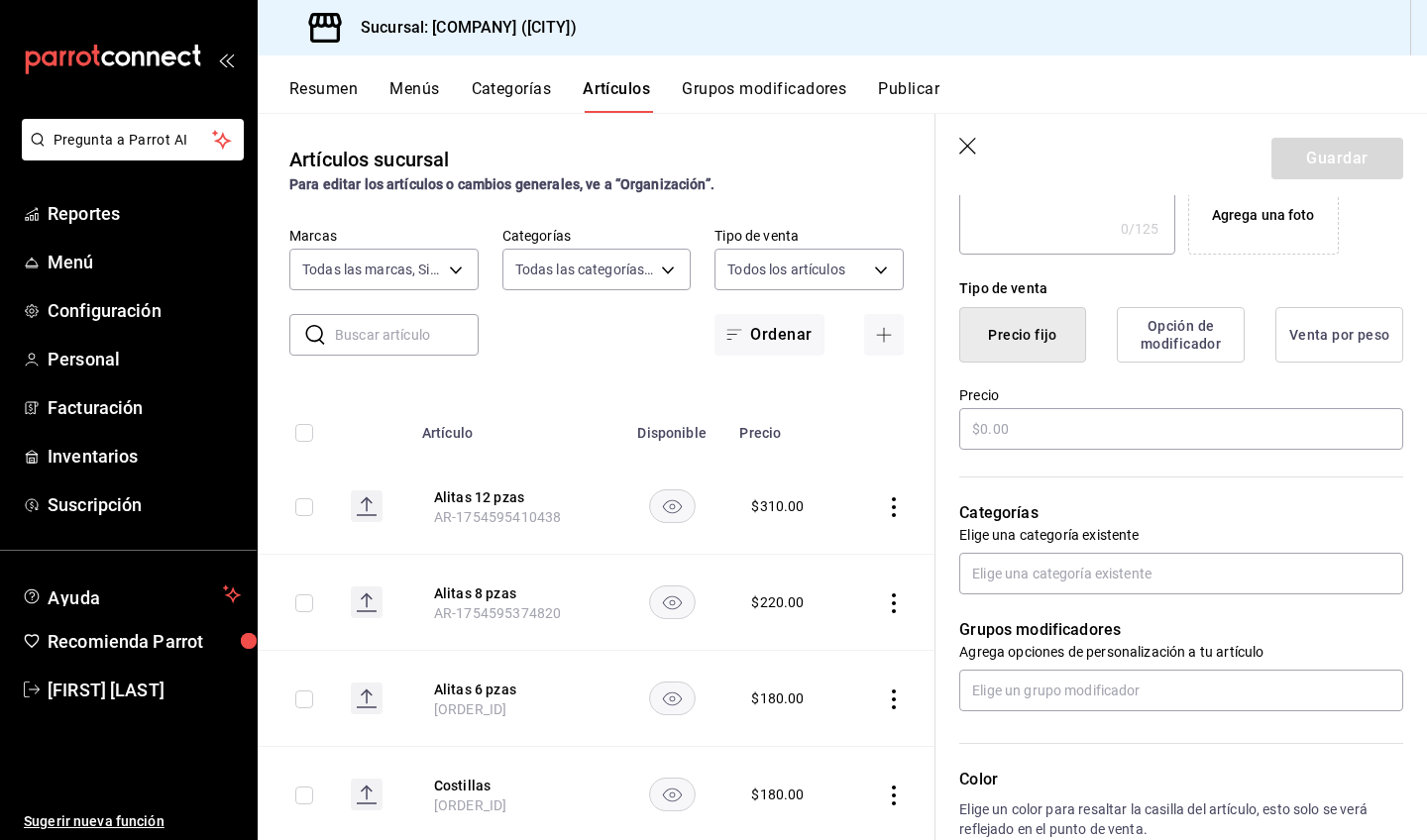 scroll, scrollTop: 412, scrollLeft: 0, axis: vertical 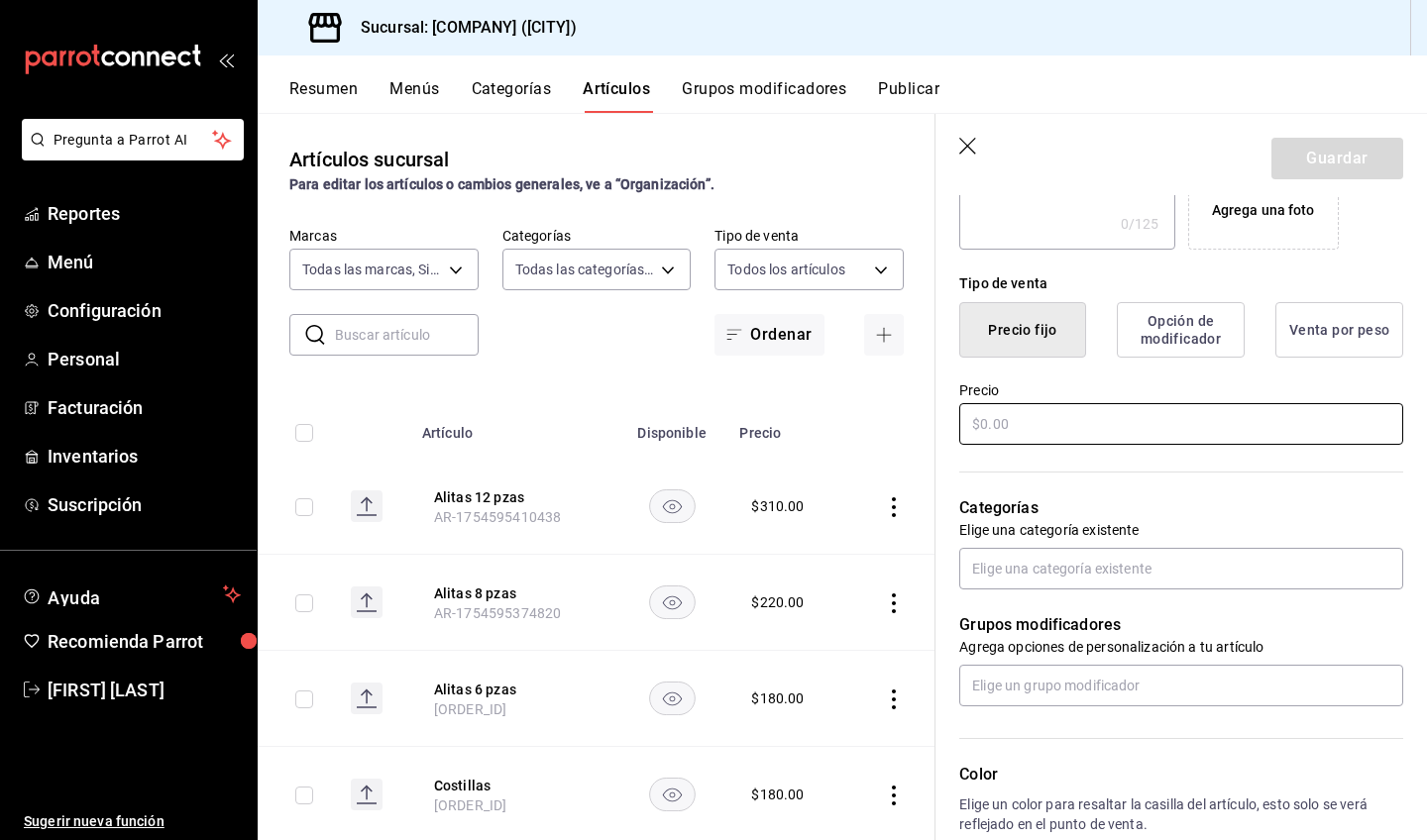 type on "Boneles" 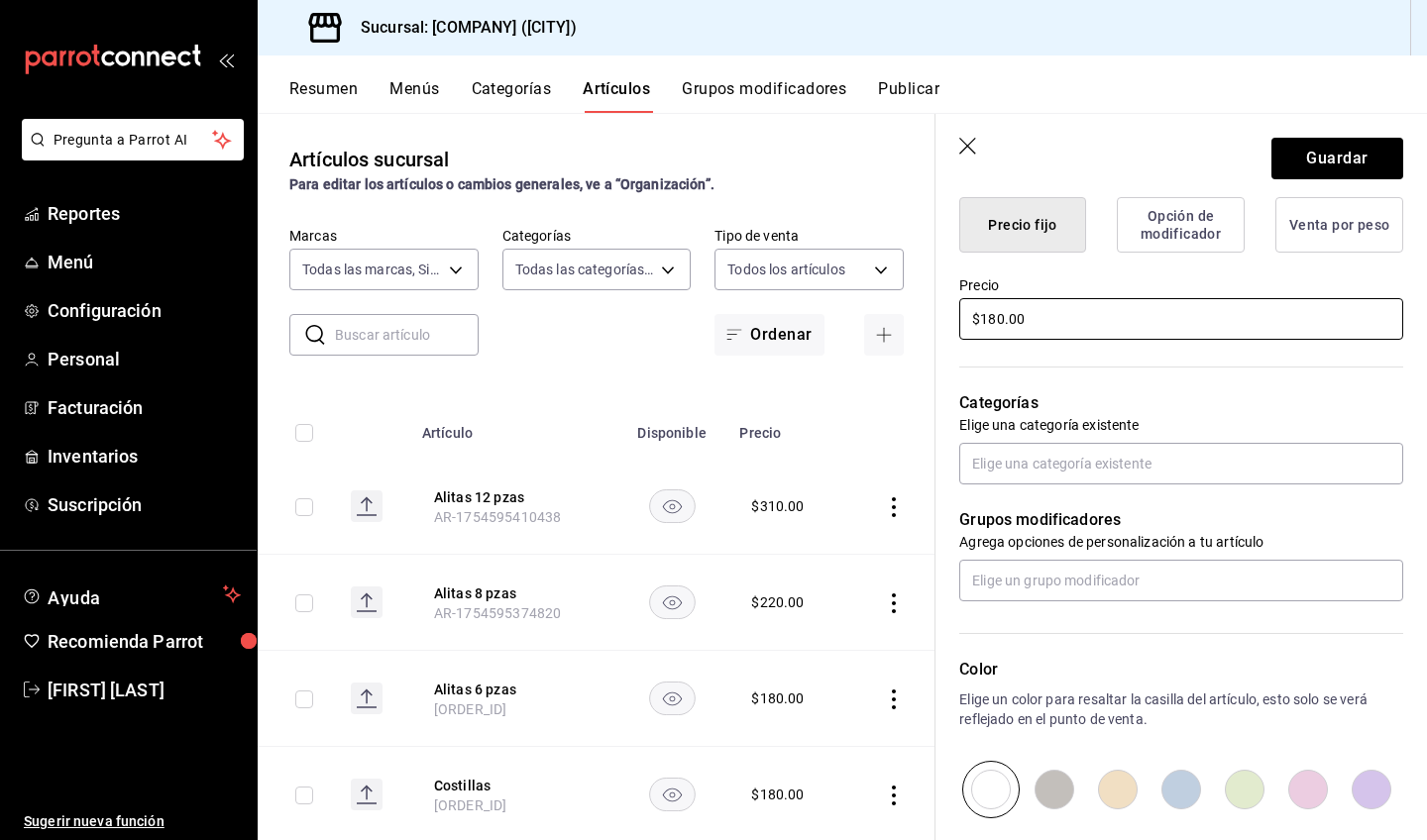 scroll, scrollTop: 521, scrollLeft: 0, axis: vertical 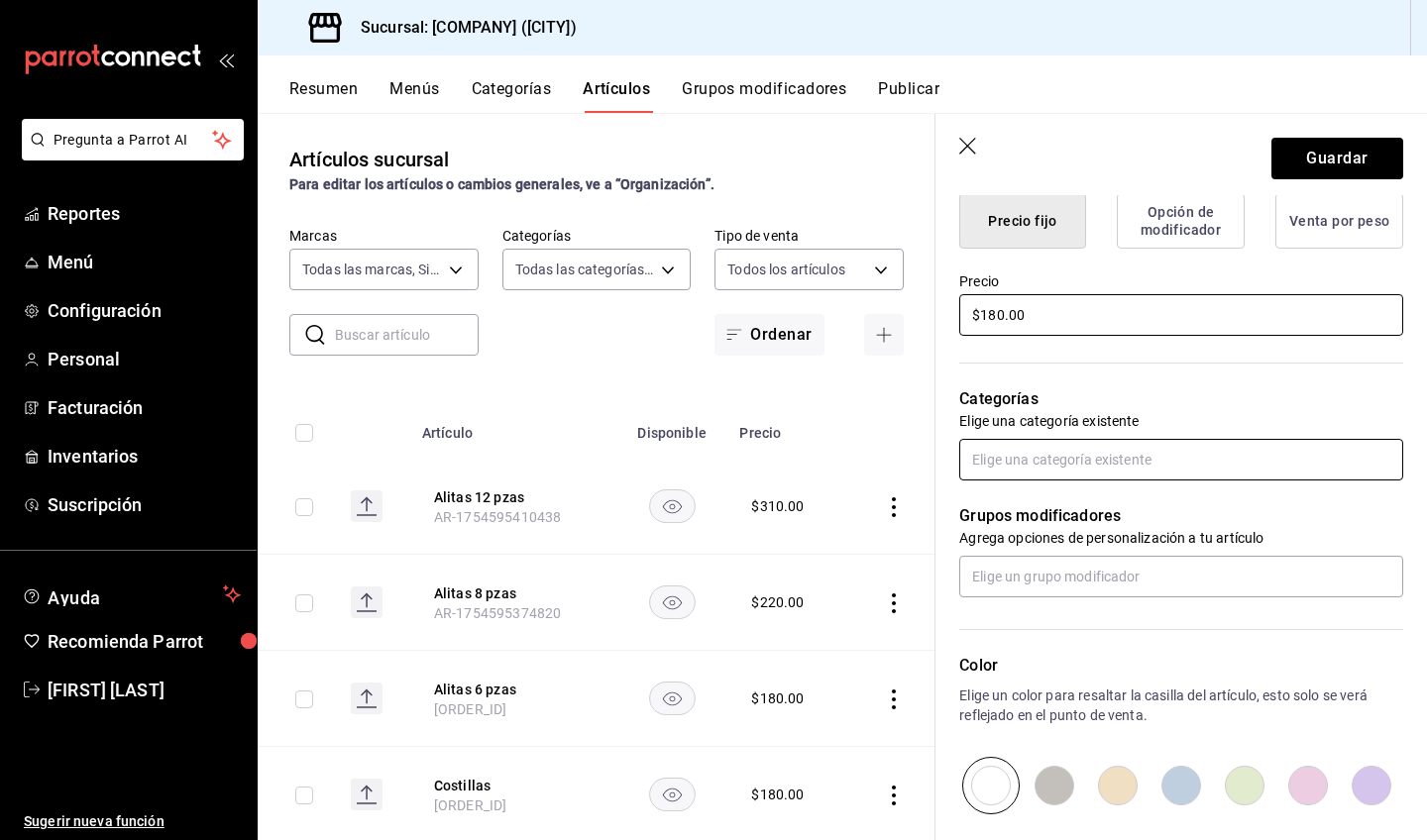 type on "$180.00" 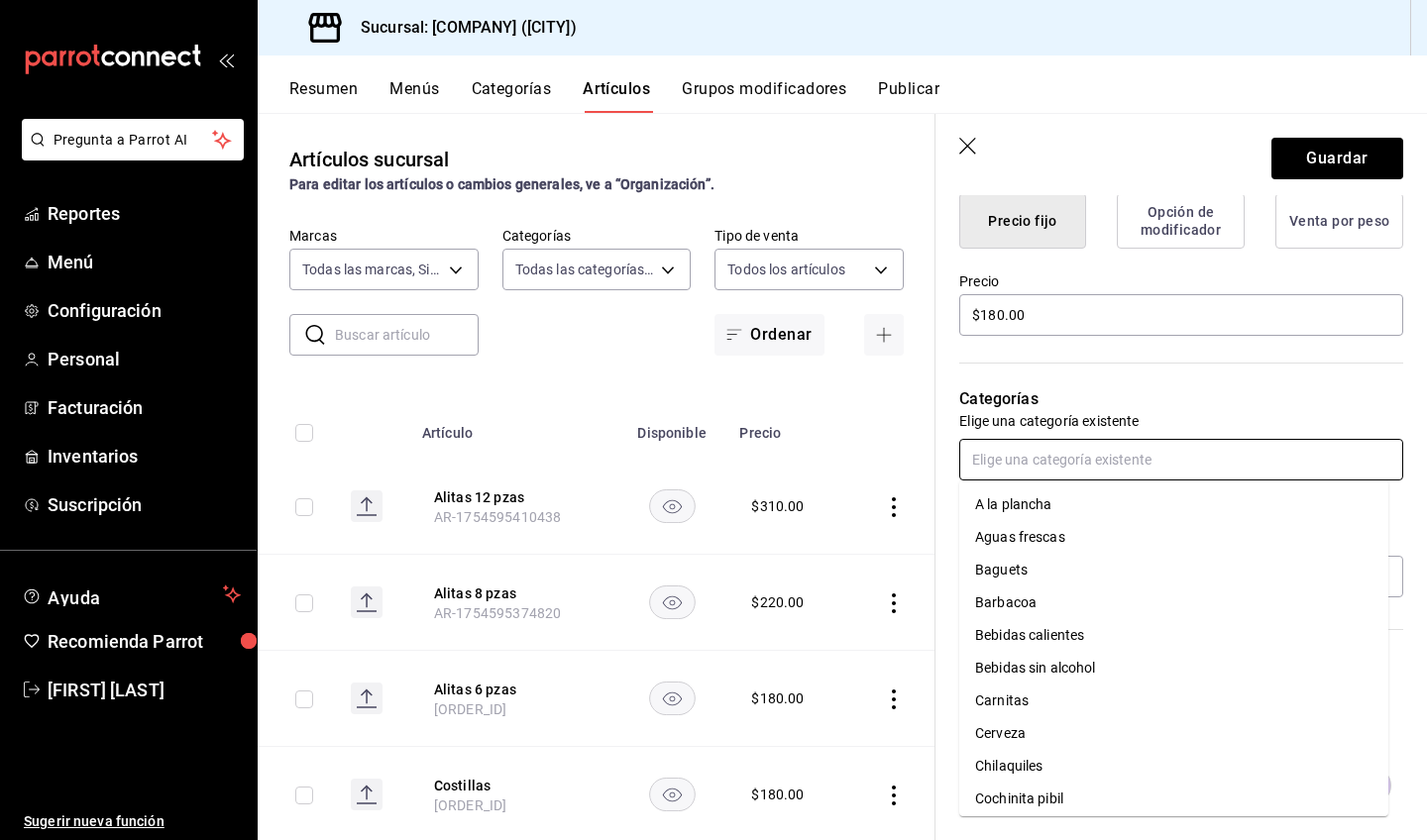 click at bounding box center (1181, 460) 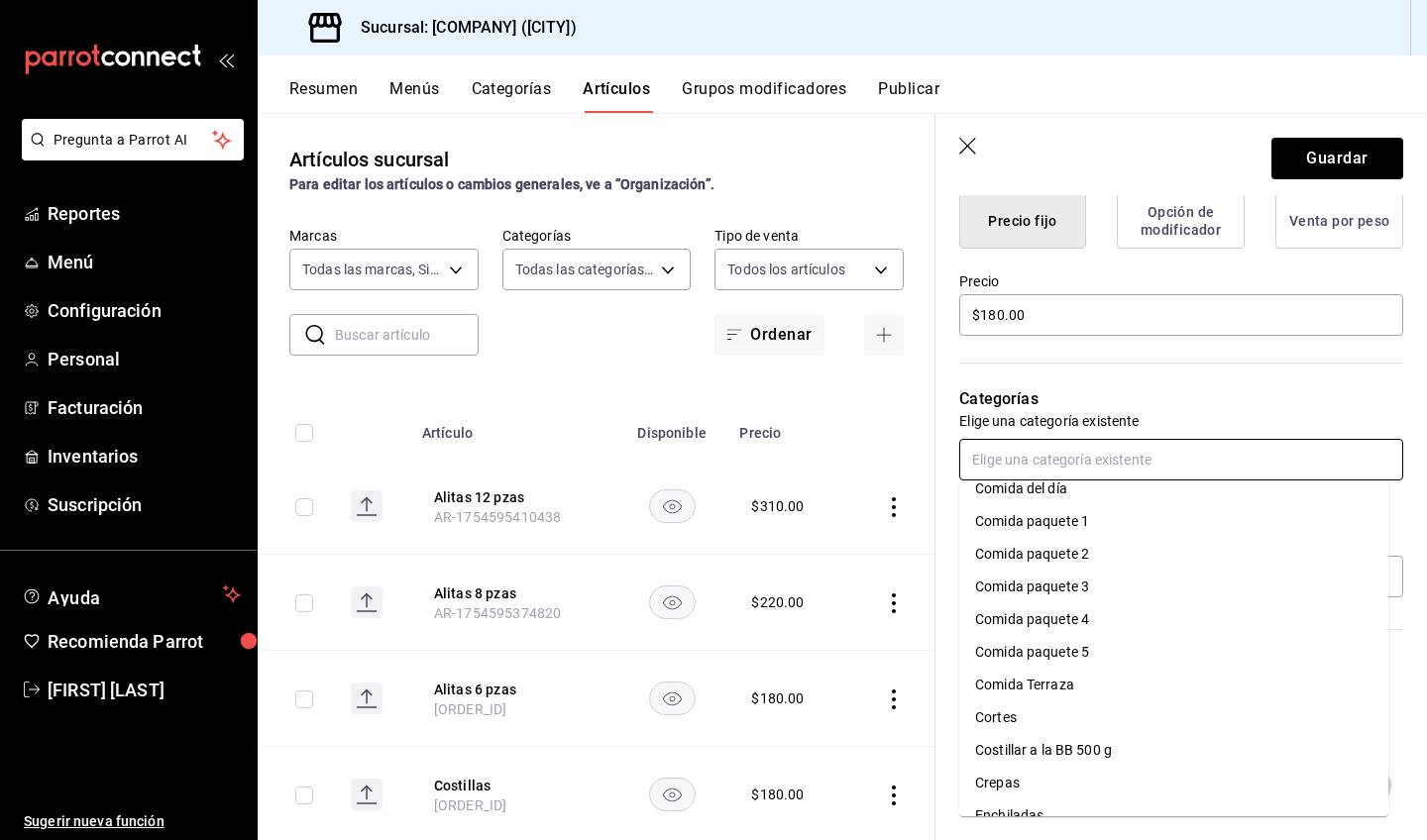 scroll, scrollTop: 346, scrollLeft: 0, axis: vertical 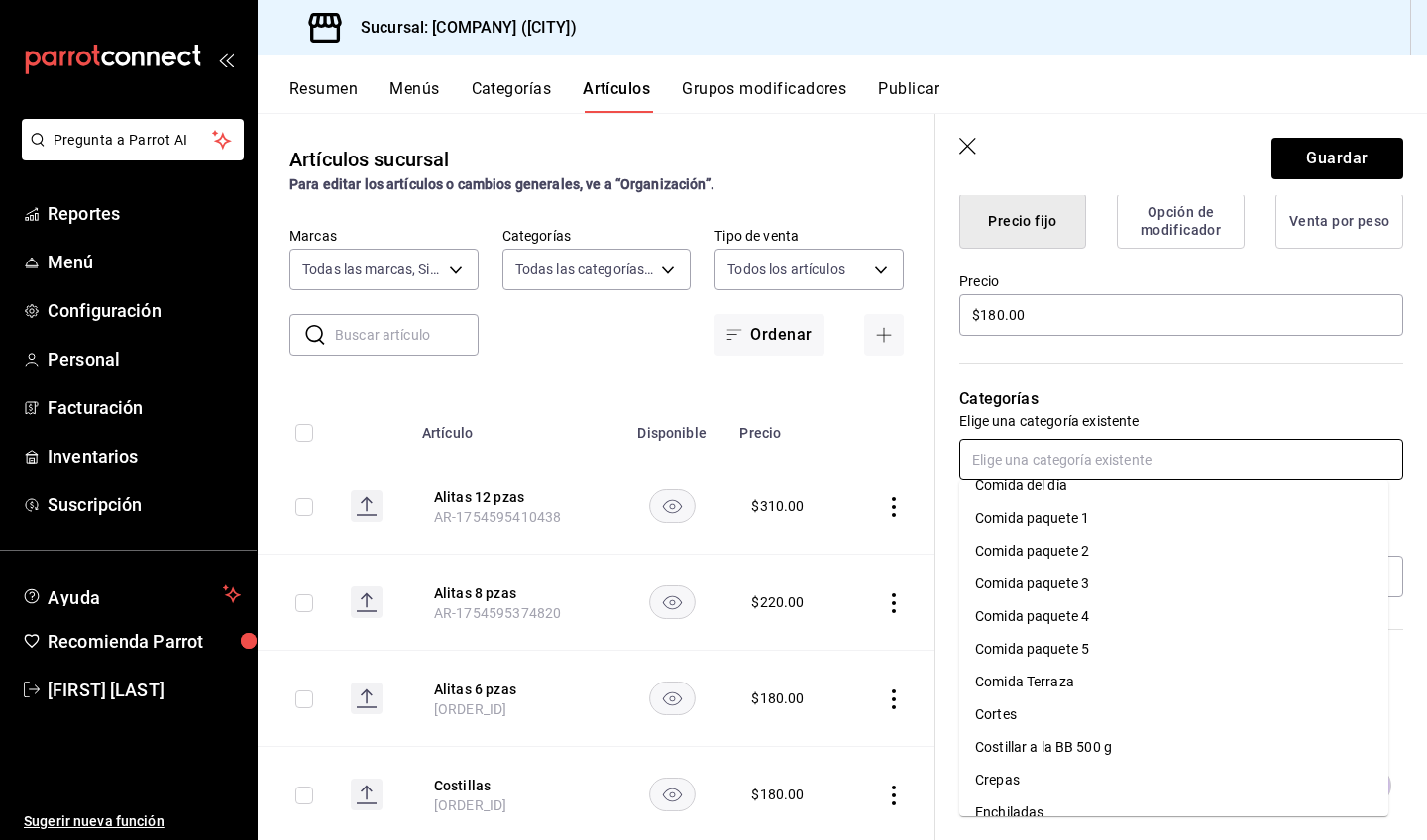 click on "Comida Terraza" at bounding box center [1173, 682] 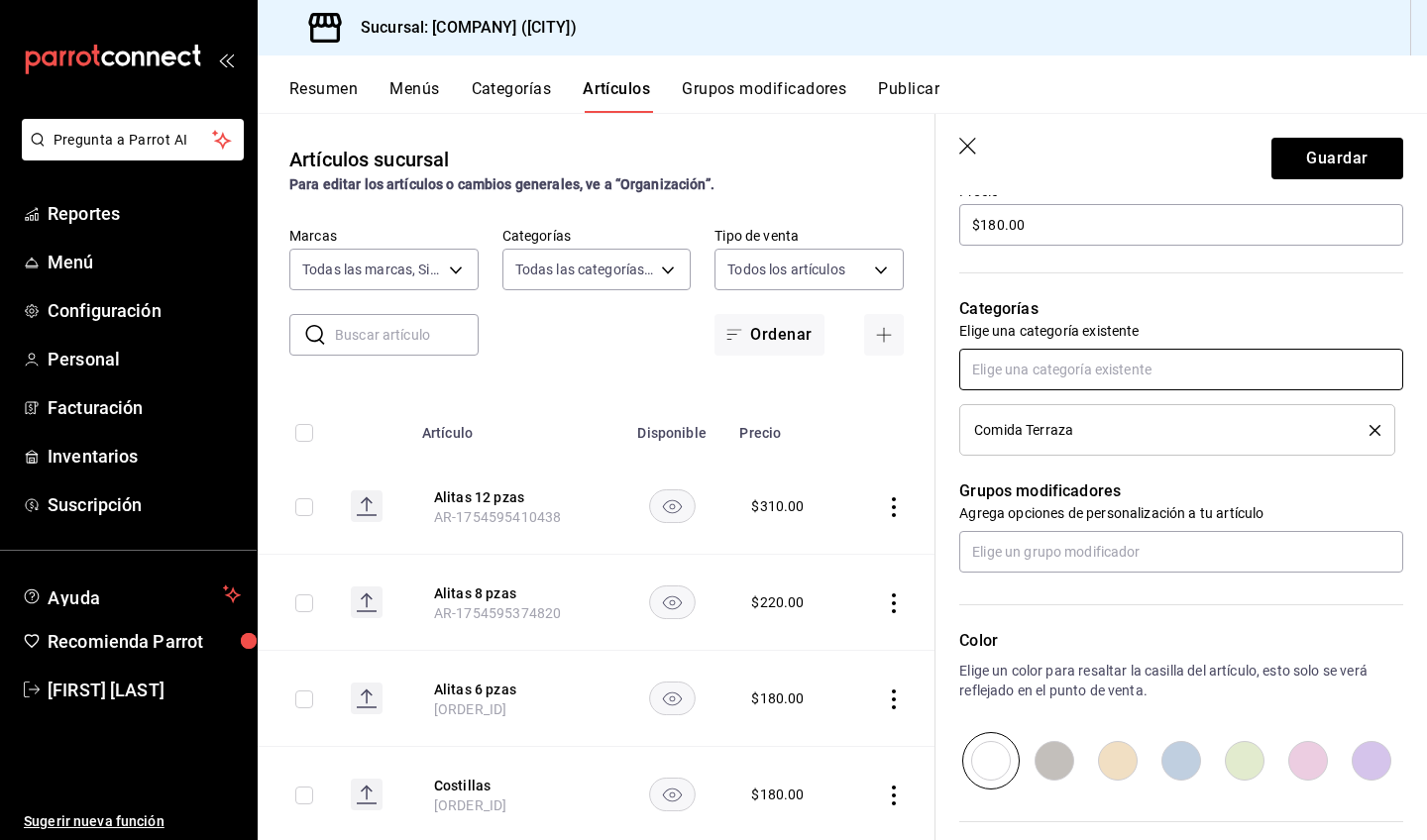 scroll, scrollTop: 624, scrollLeft: 0, axis: vertical 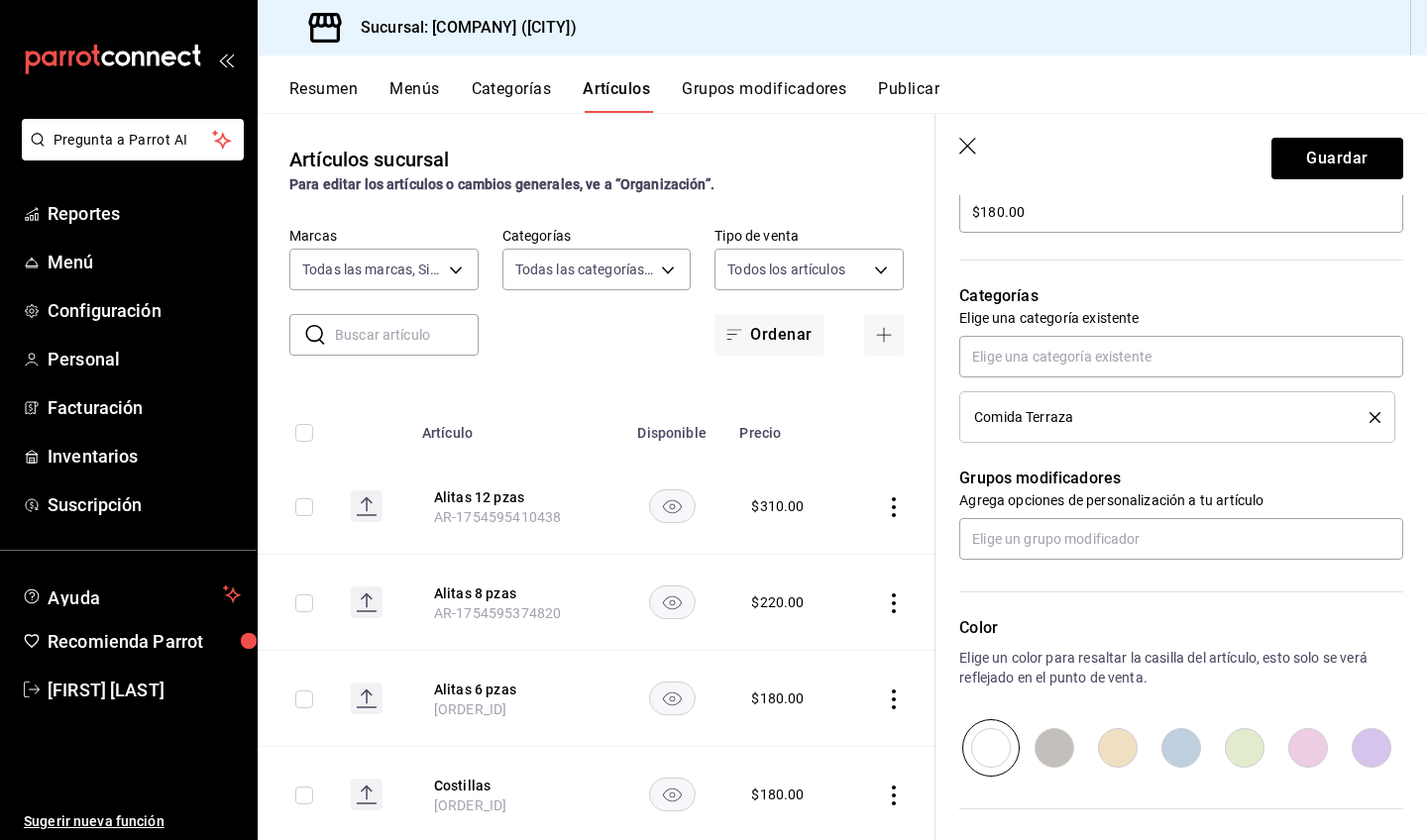 click at bounding box center (1181, 748) 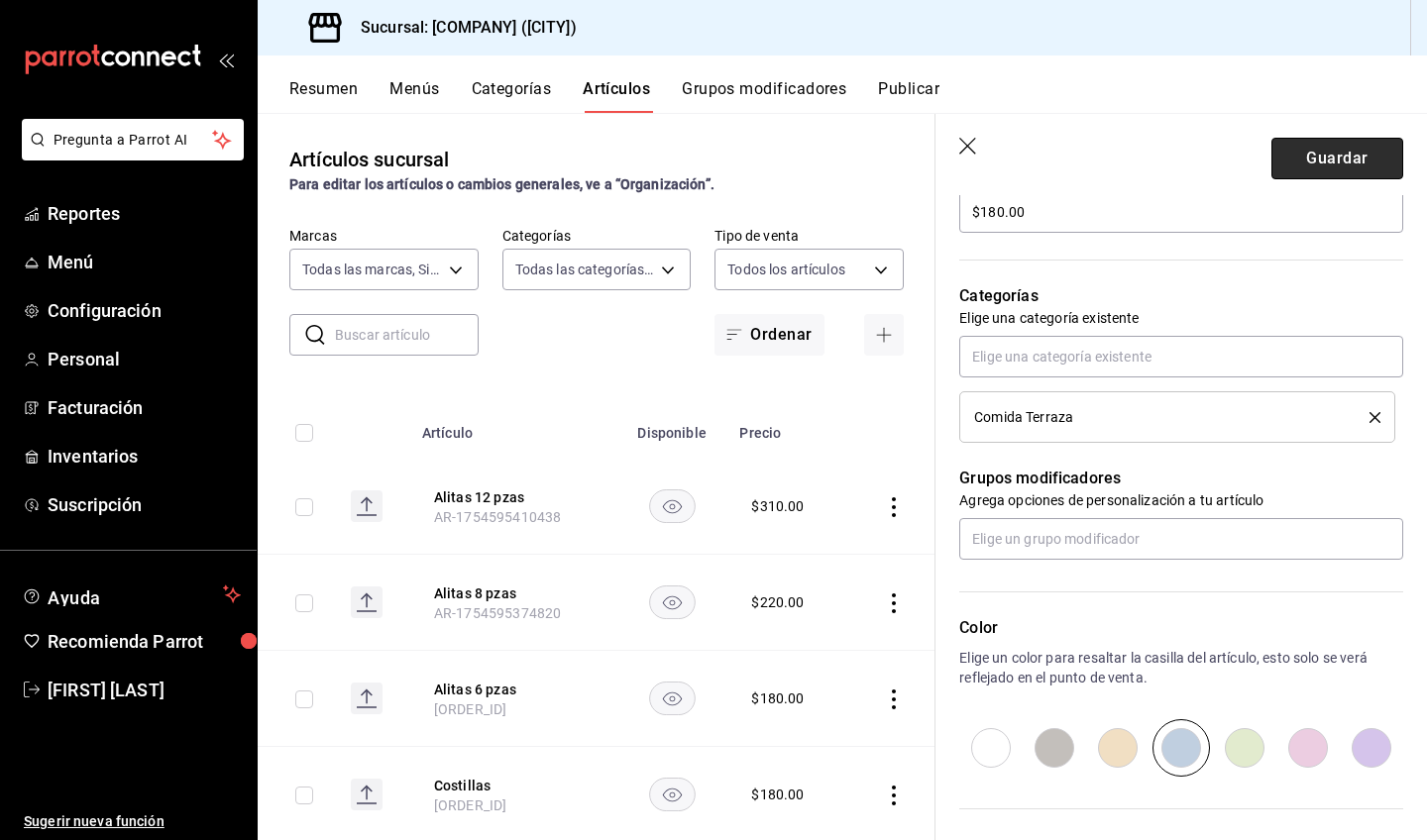 click on "Guardar" at bounding box center [1337, 158] 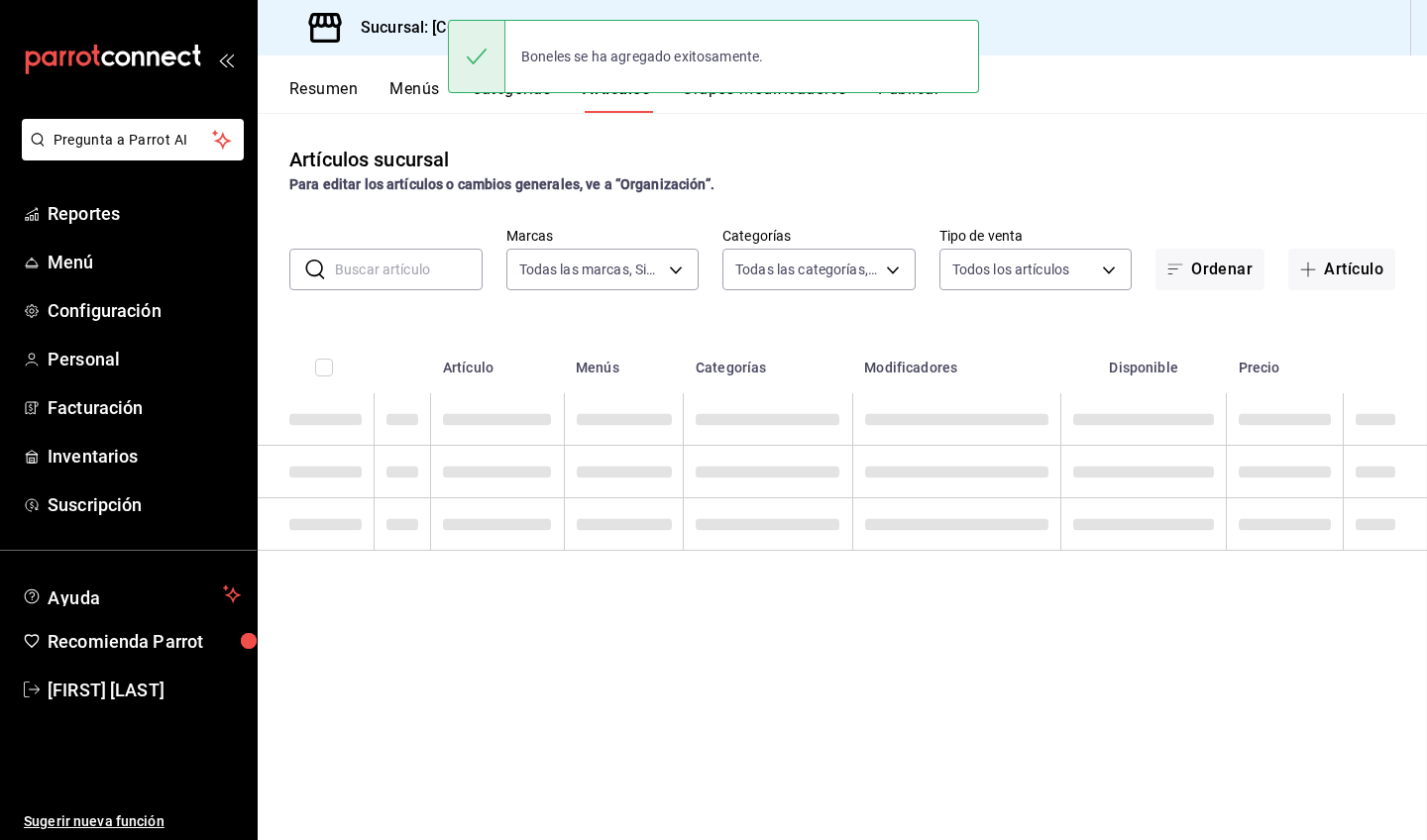 scroll, scrollTop: 0, scrollLeft: 0, axis: both 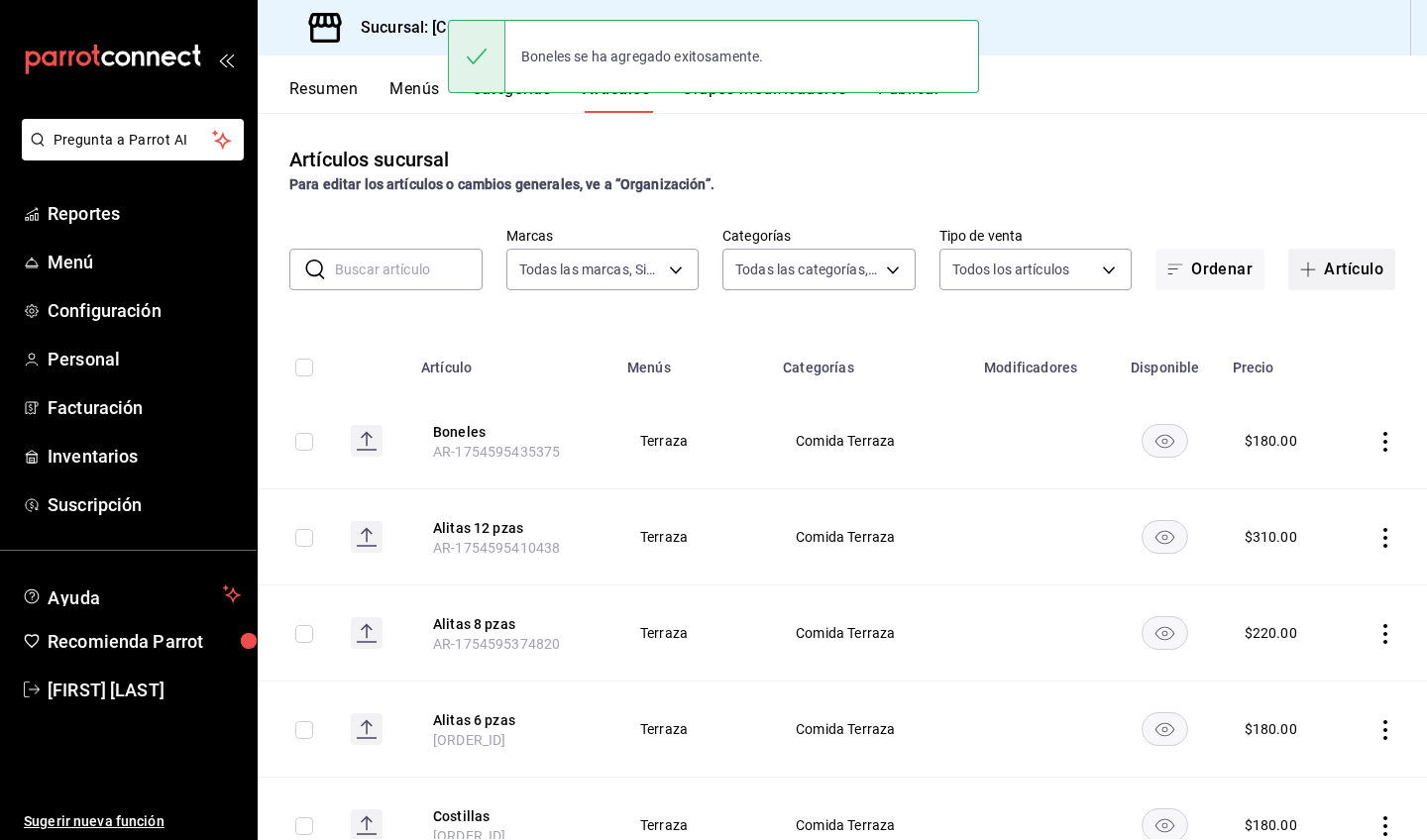 click on "Artículo" at bounding box center [1342, 269] 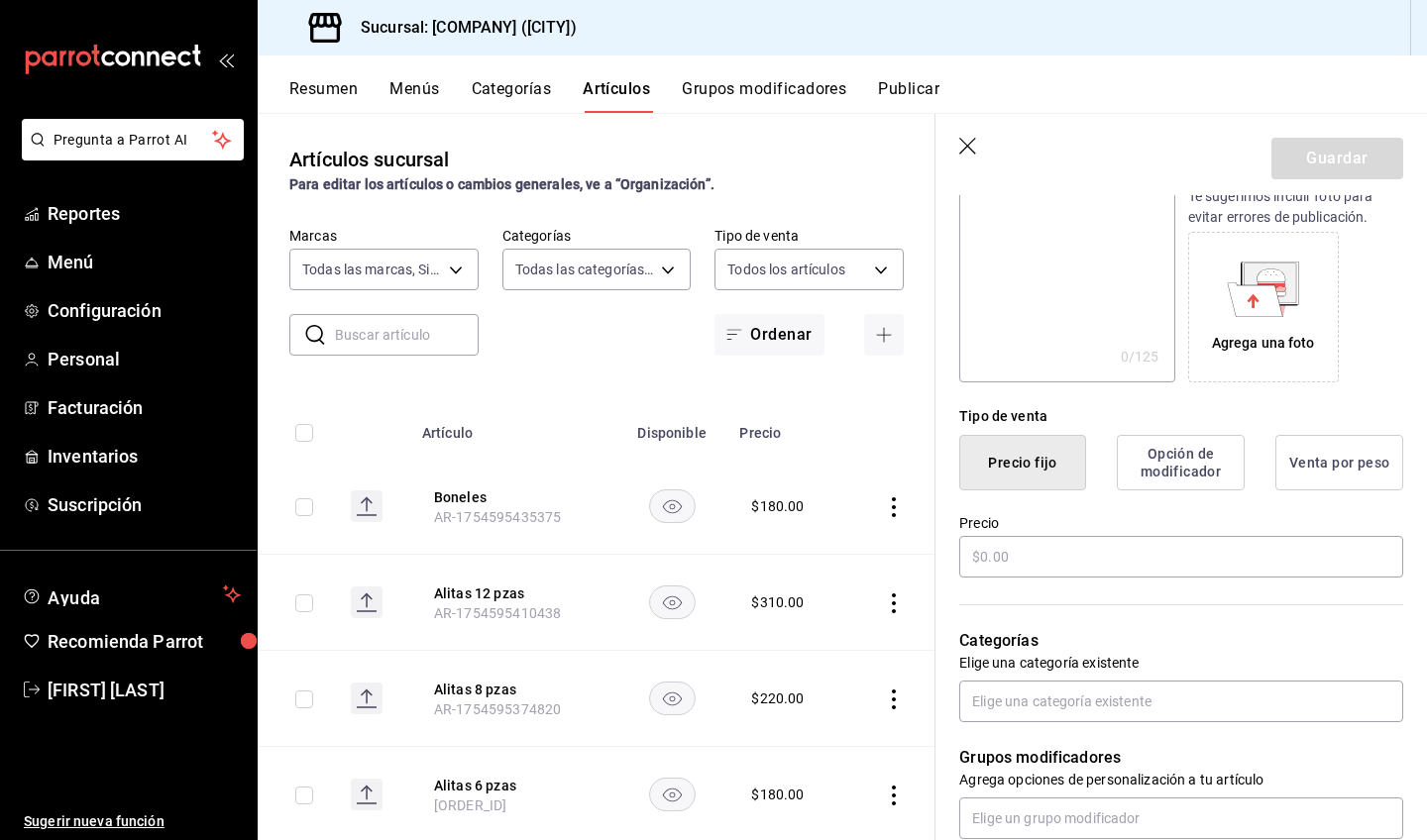 scroll, scrollTop: 280, scrollLeft: 0, axis: vertical 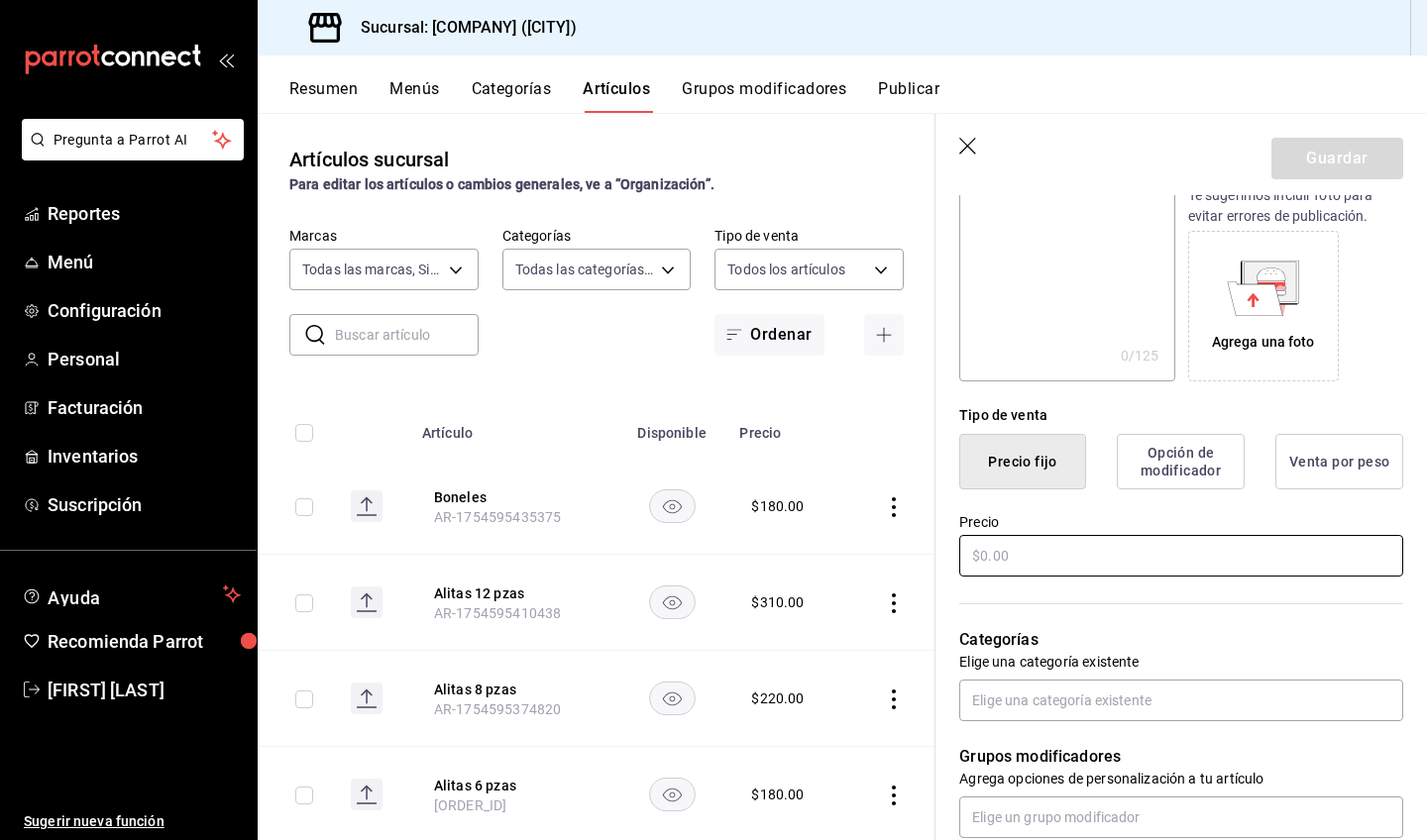 type on "Hamburguesa de Res" 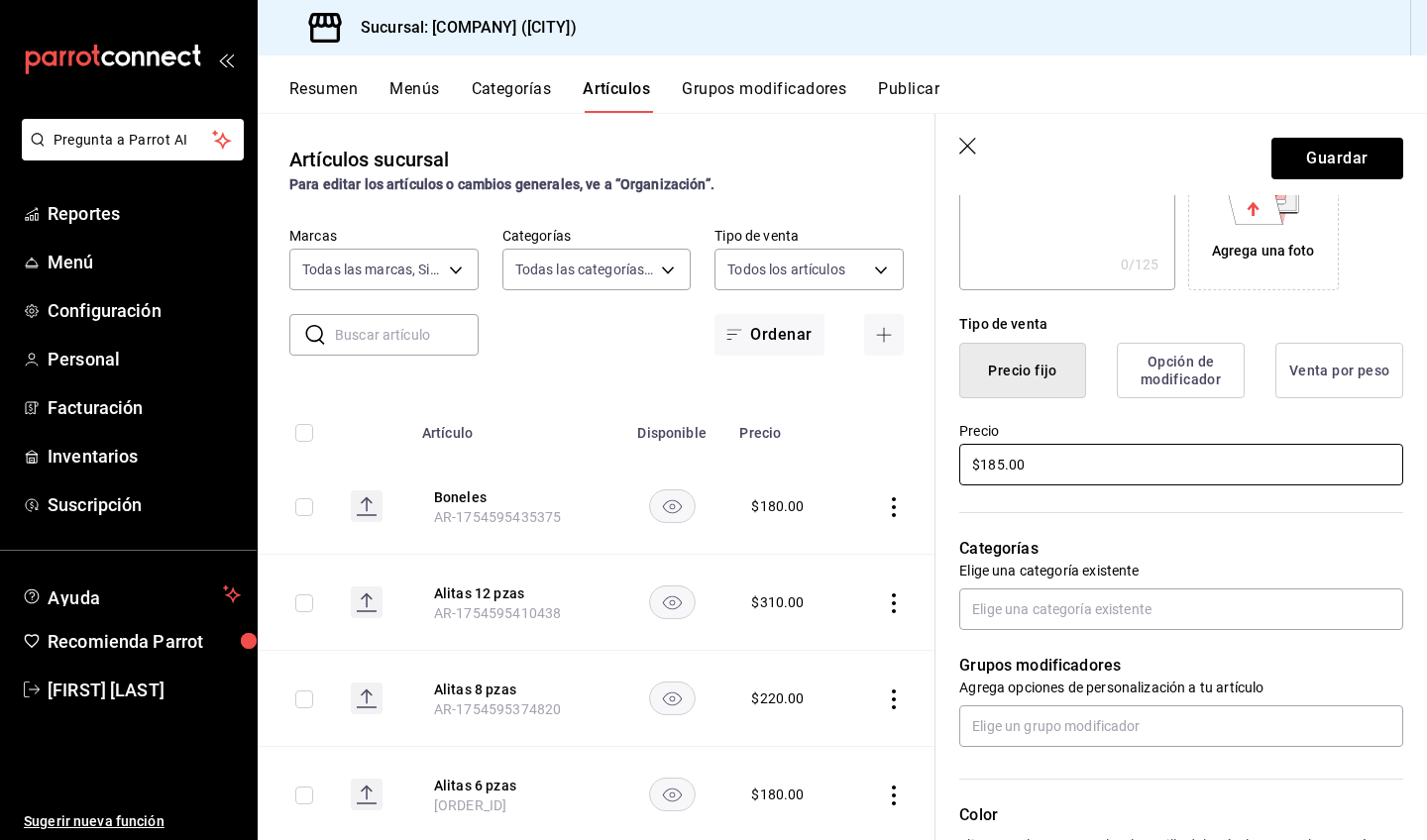 scroll, scrollTop: 402, scrollLeft: 0, axis: vertical 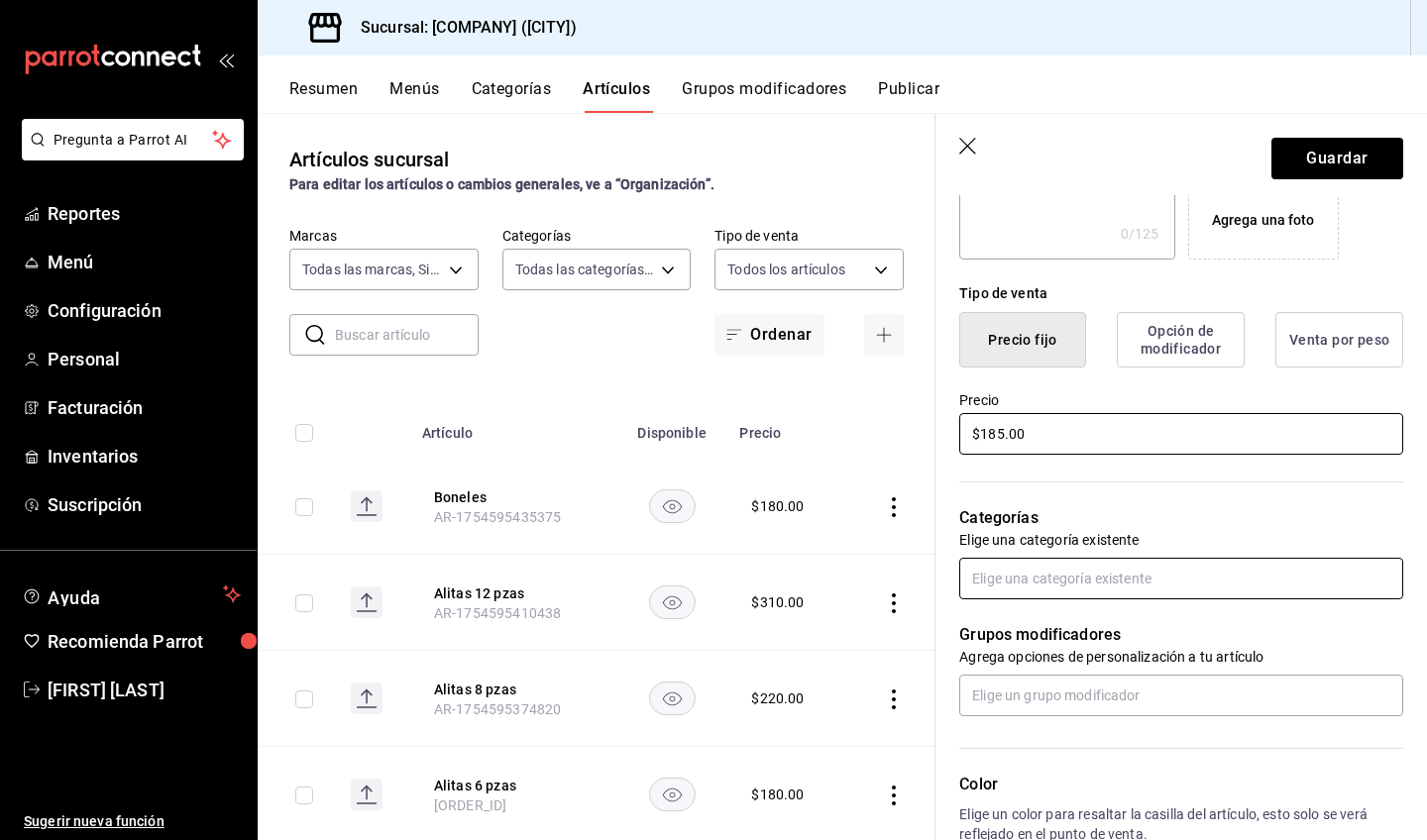 type on "$185.00" 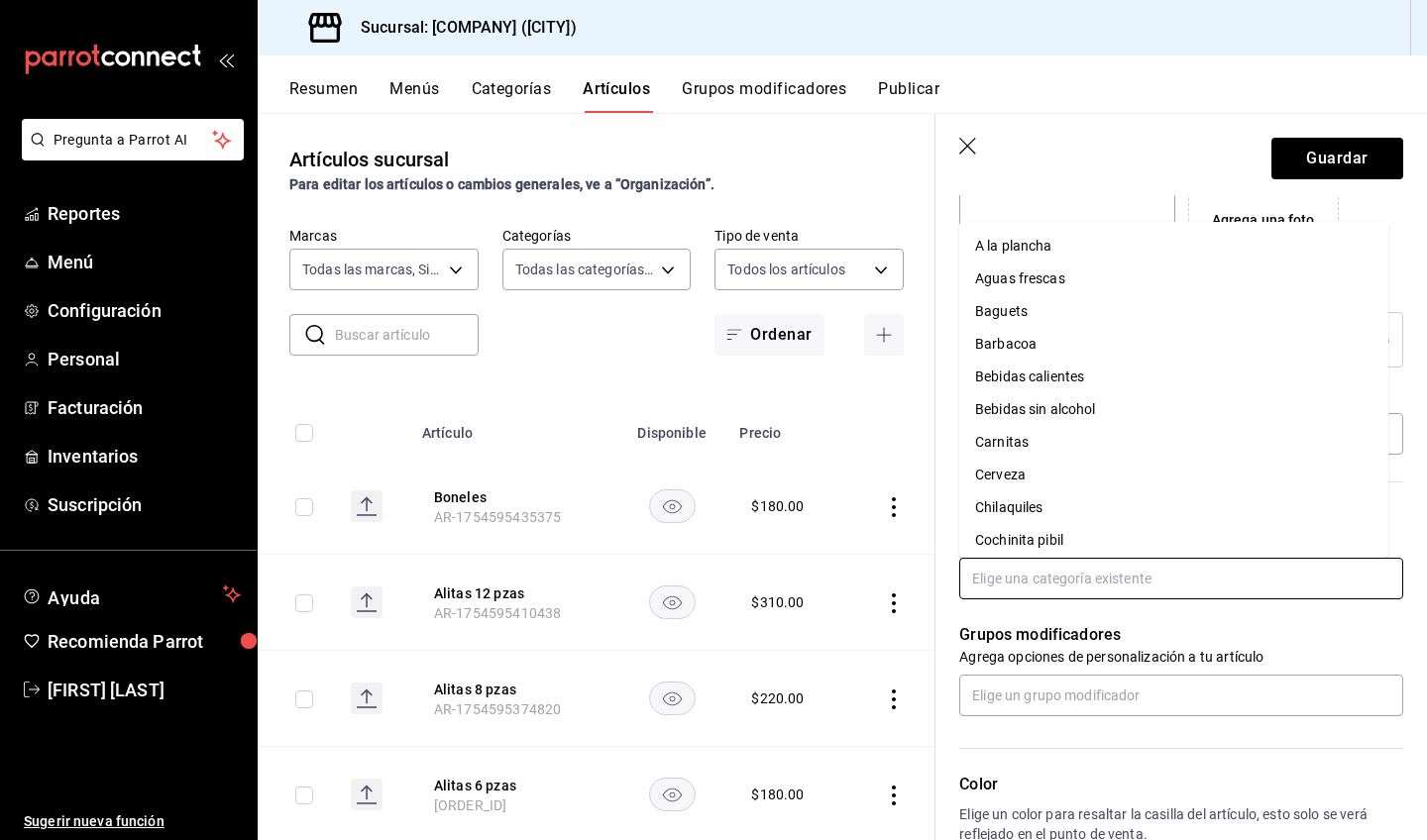 click at bounding box center [1181, 578] 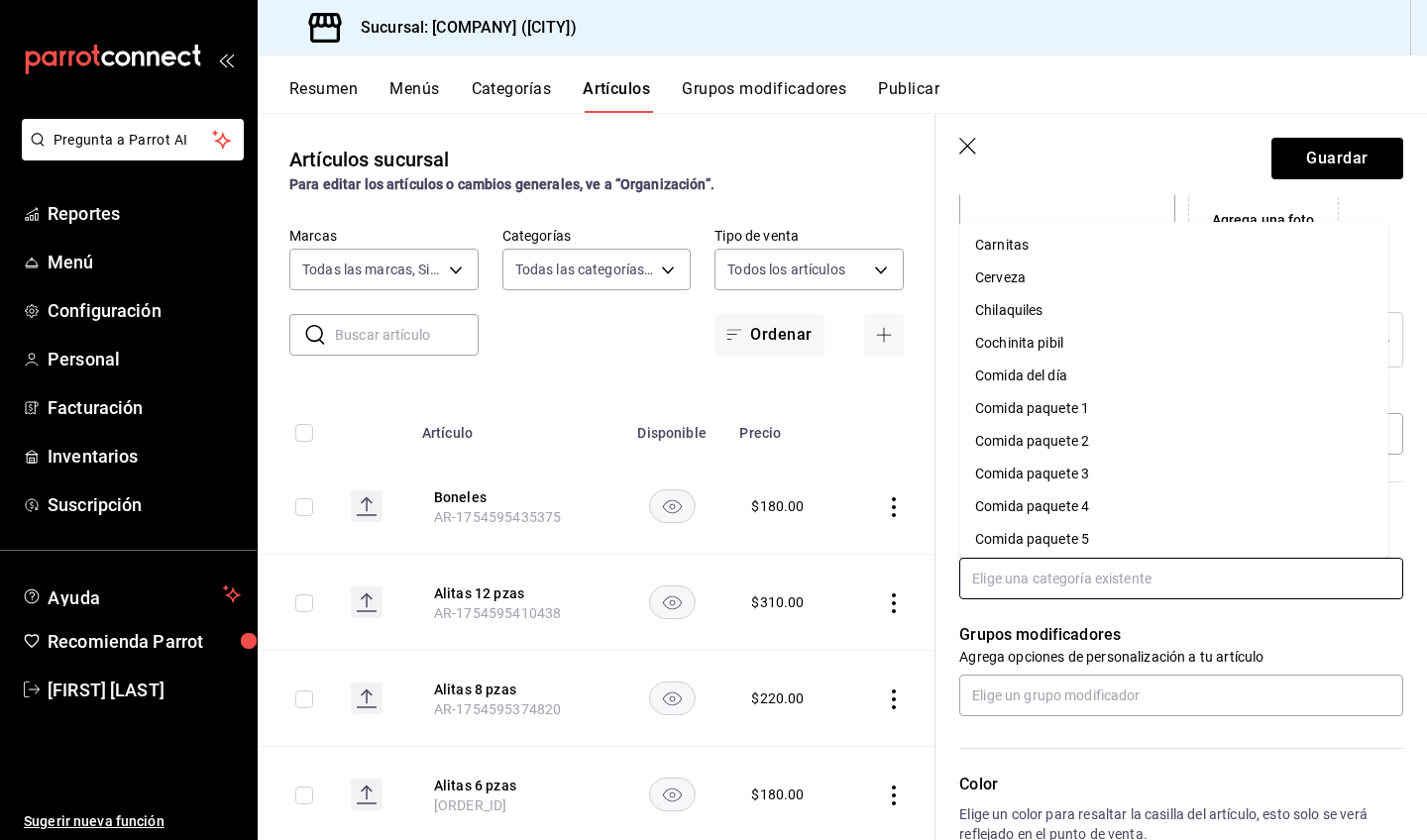 scroll, scrollTop: 280, scrollLeft: 0, axis: vertical 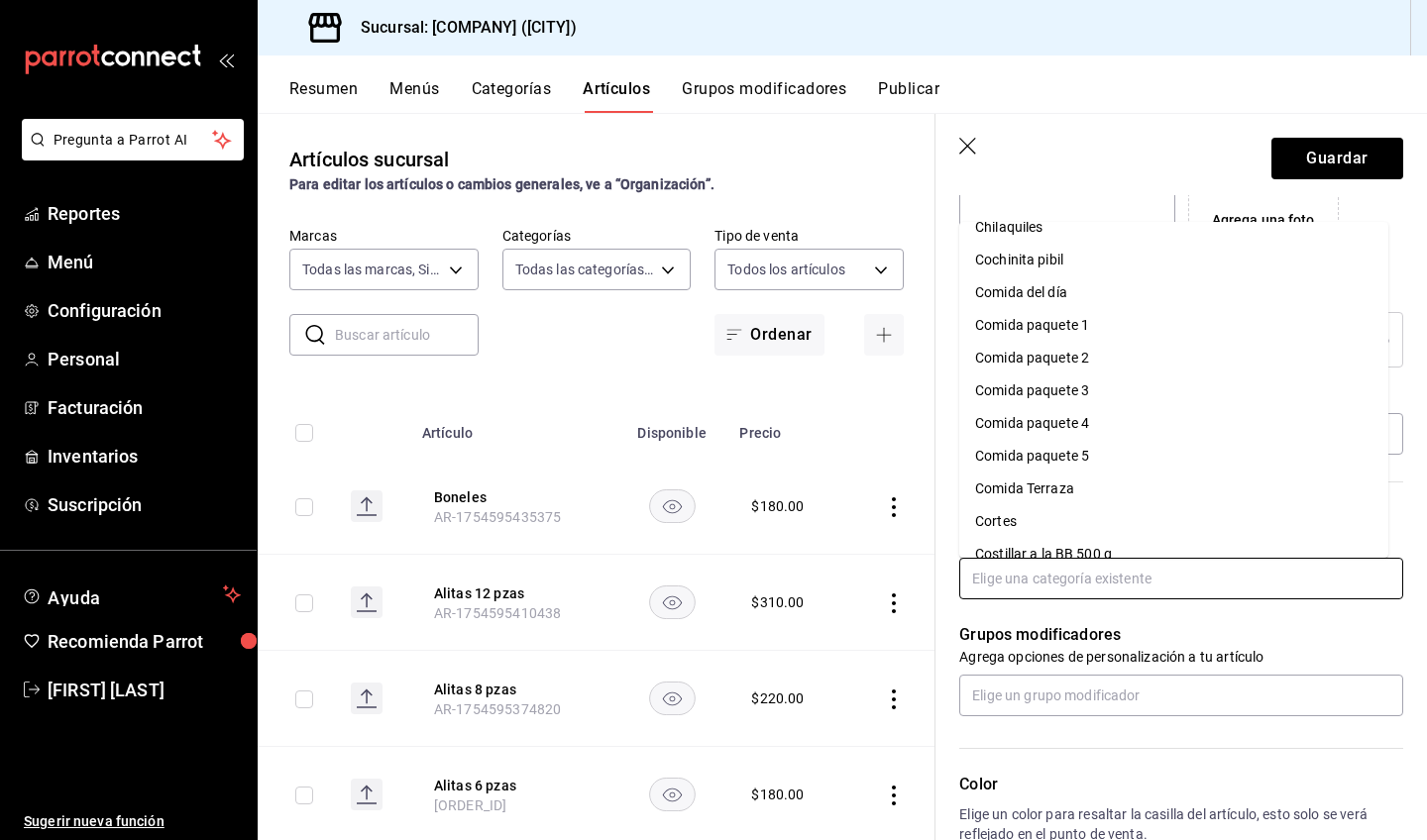 click on "Comida Terraza" at bounding box center [1173, 488] 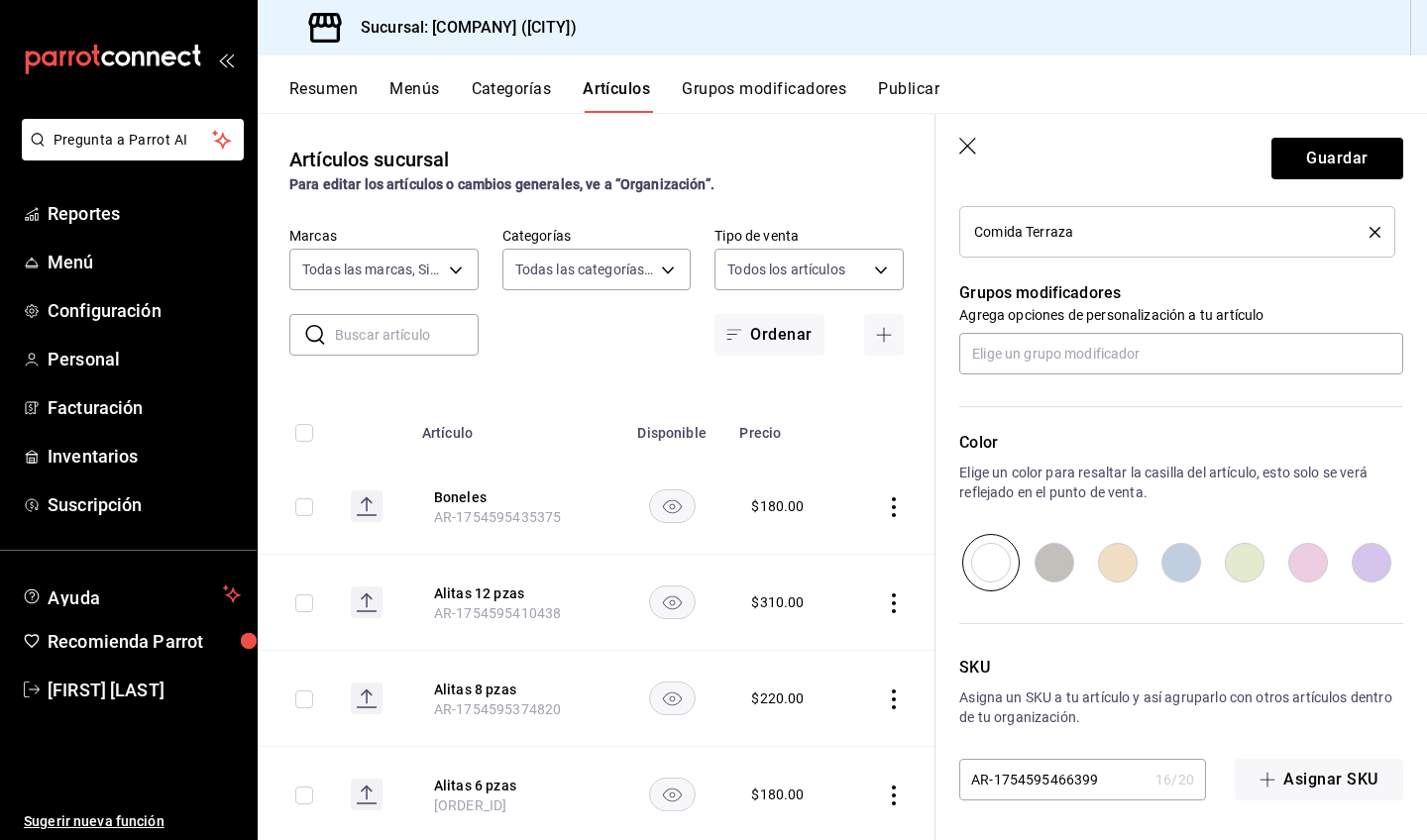 scroll, scrollTop: 809, scrollLeft: 0, axis: vertical 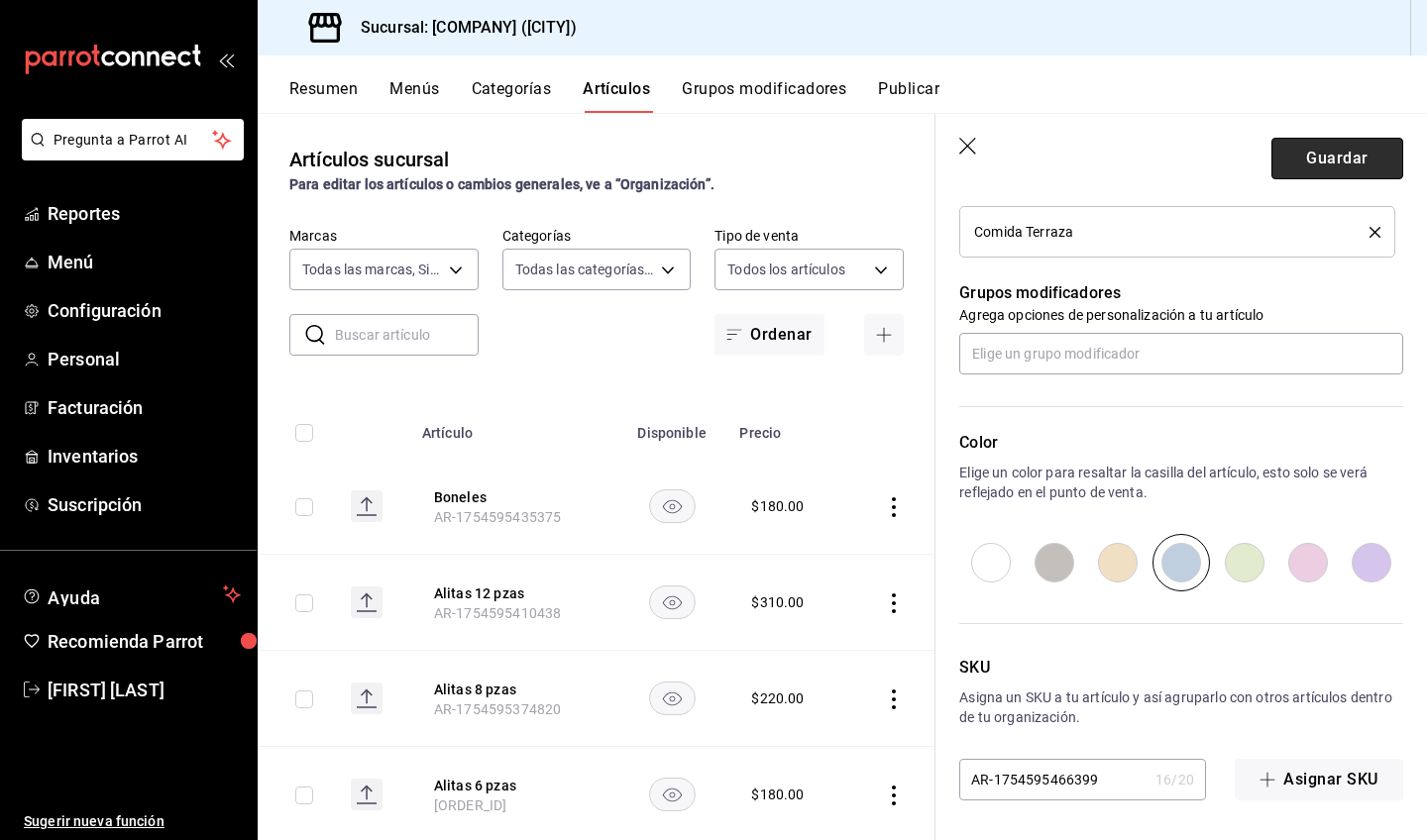 click on "Guardar" at bounding box center [1337, 158] 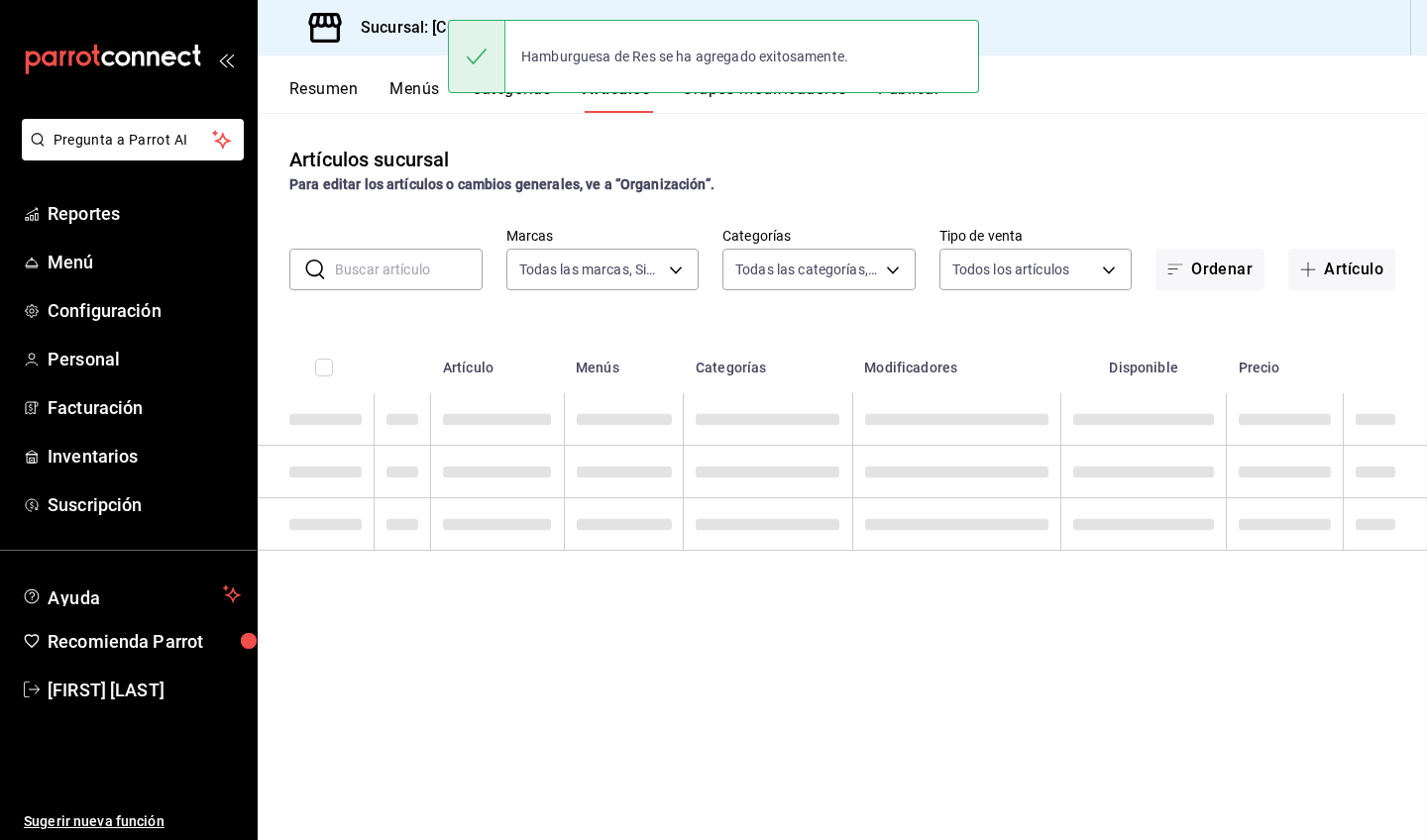 scroll, scrollTop: 0, scrollLeft: 0, axis: both 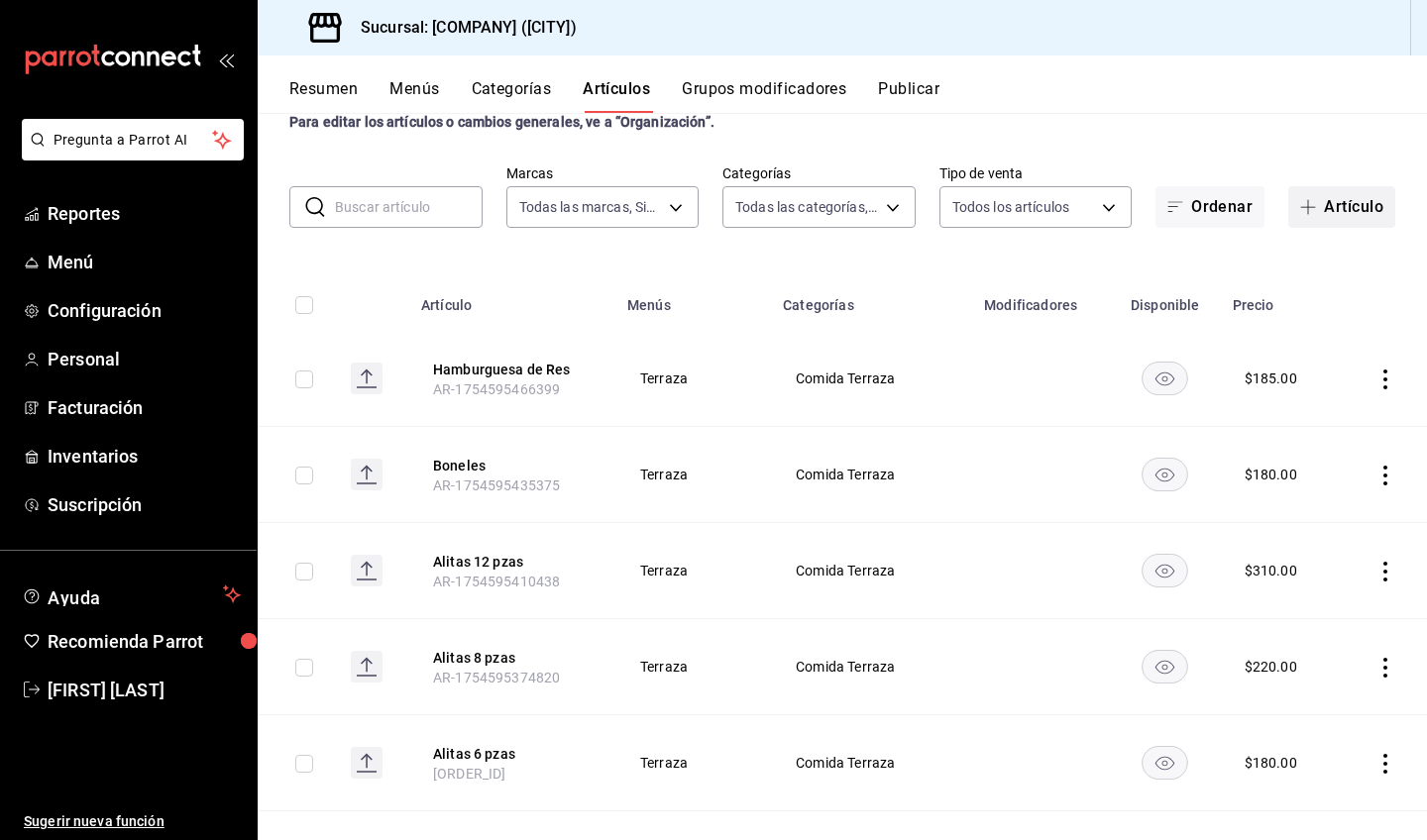 click on "Artículo" at bounding box center (1342, 207) 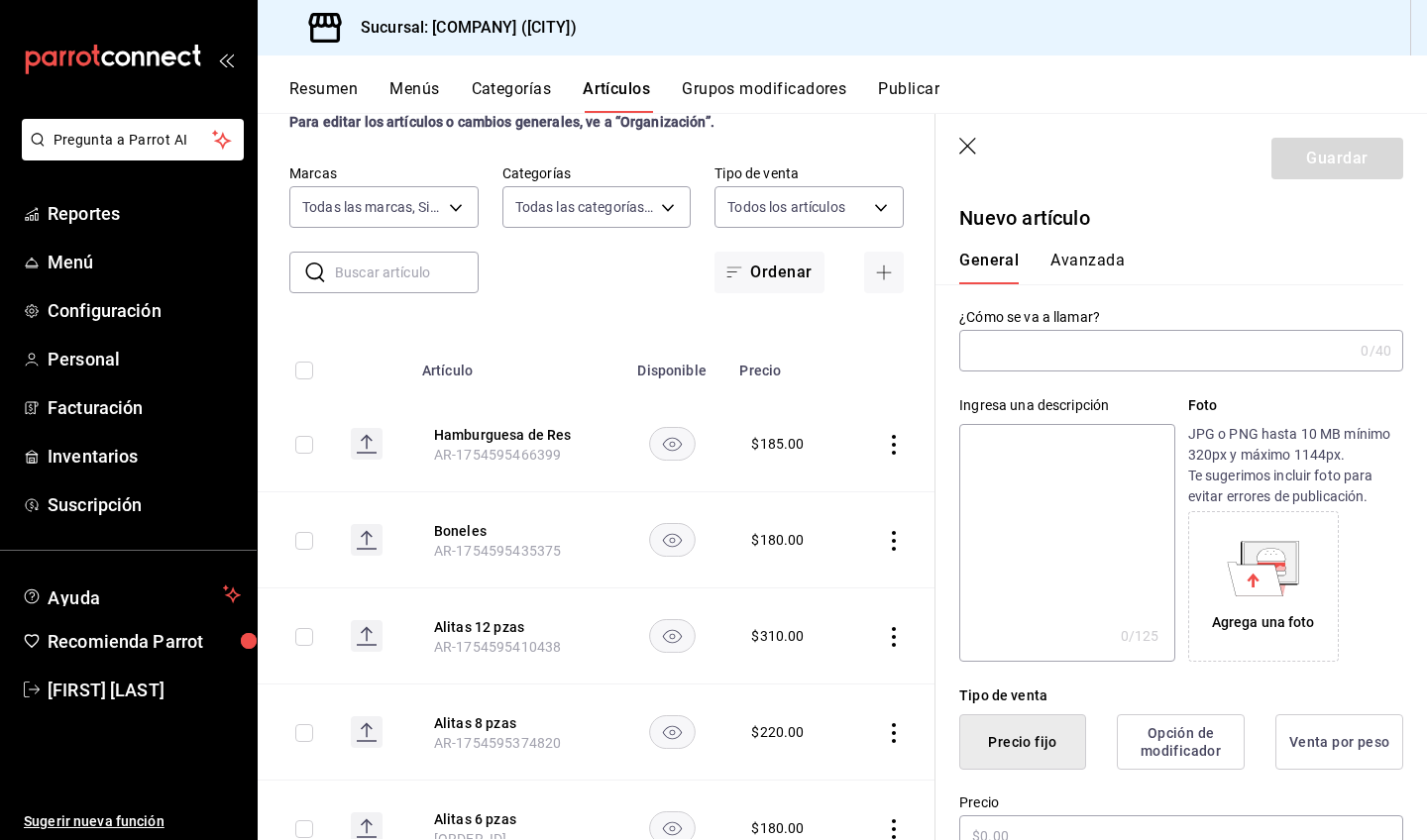 type on "AR-1754595516869" 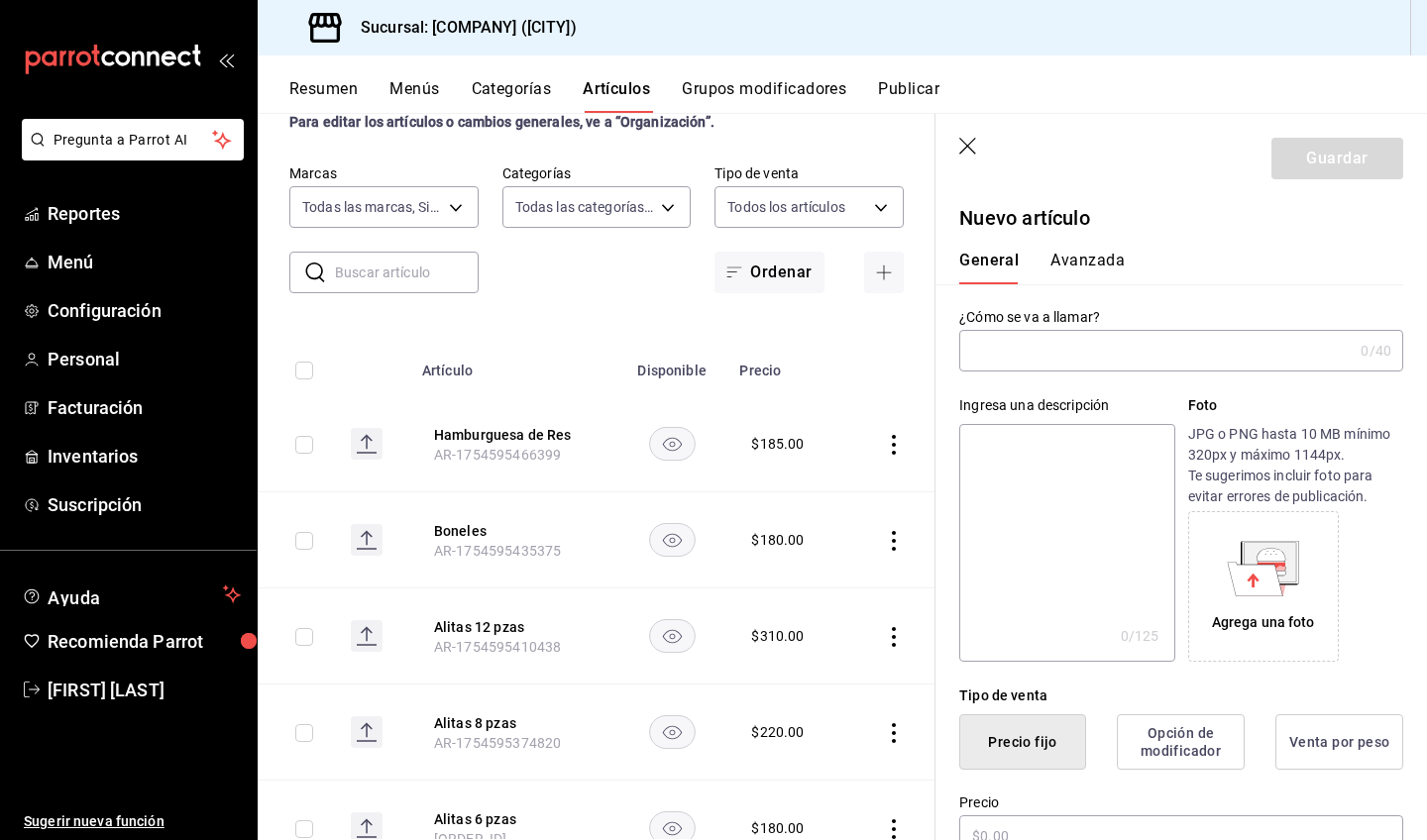 click at bounding box center (1155, 351) 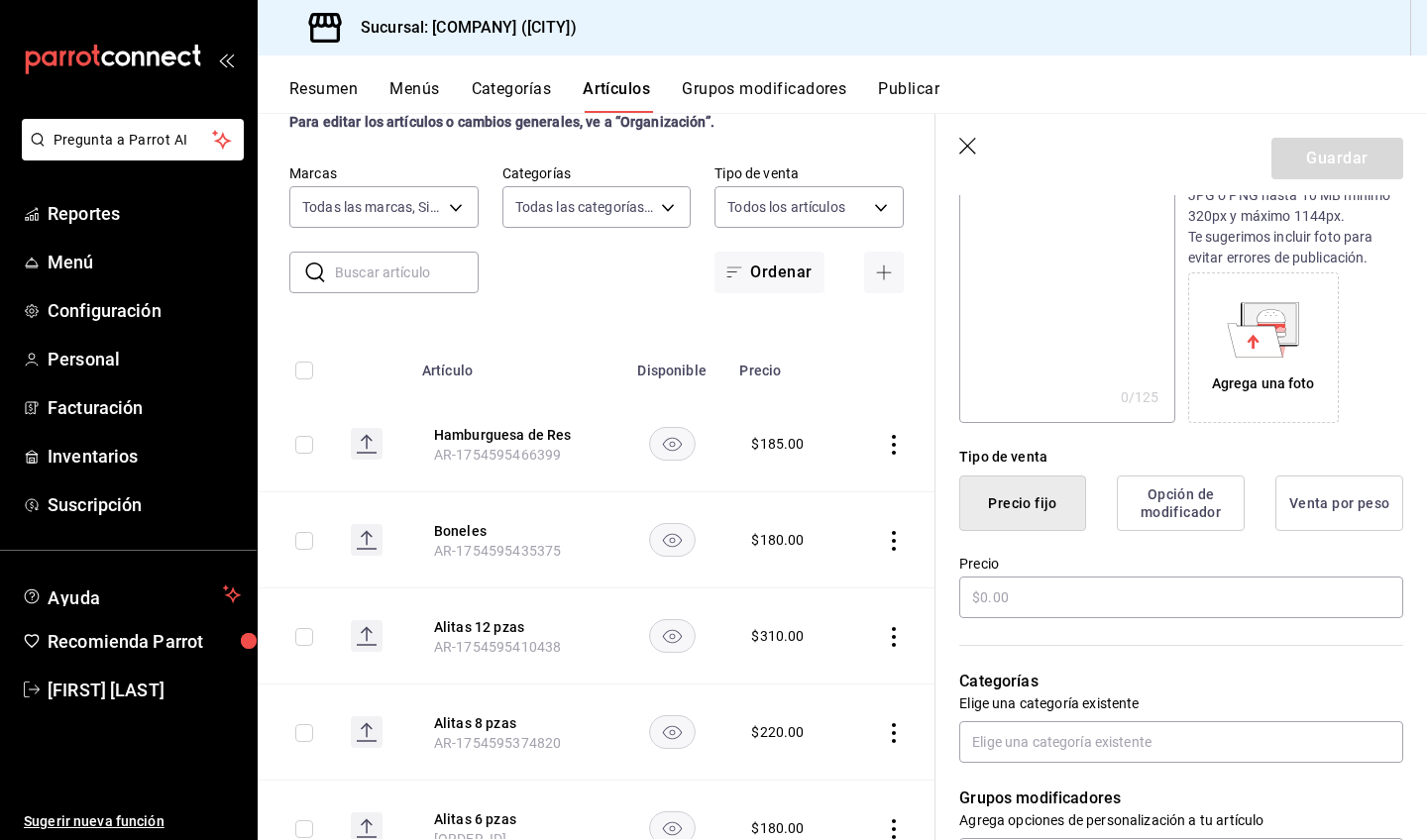 scroll, scrollTop: 278, scrollLeft: 0, axis: vertical 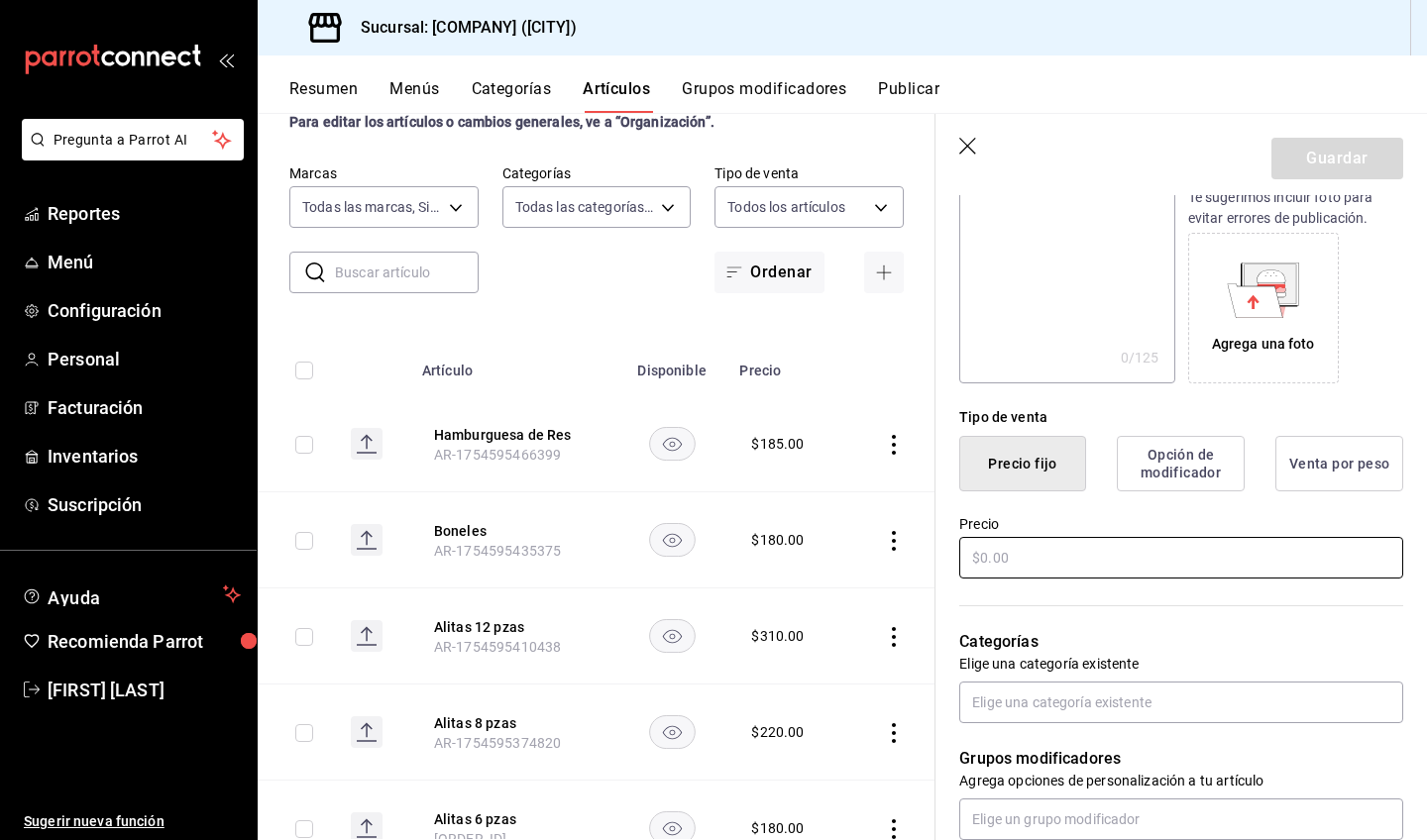 type on "Hamburguesa de Pollo" 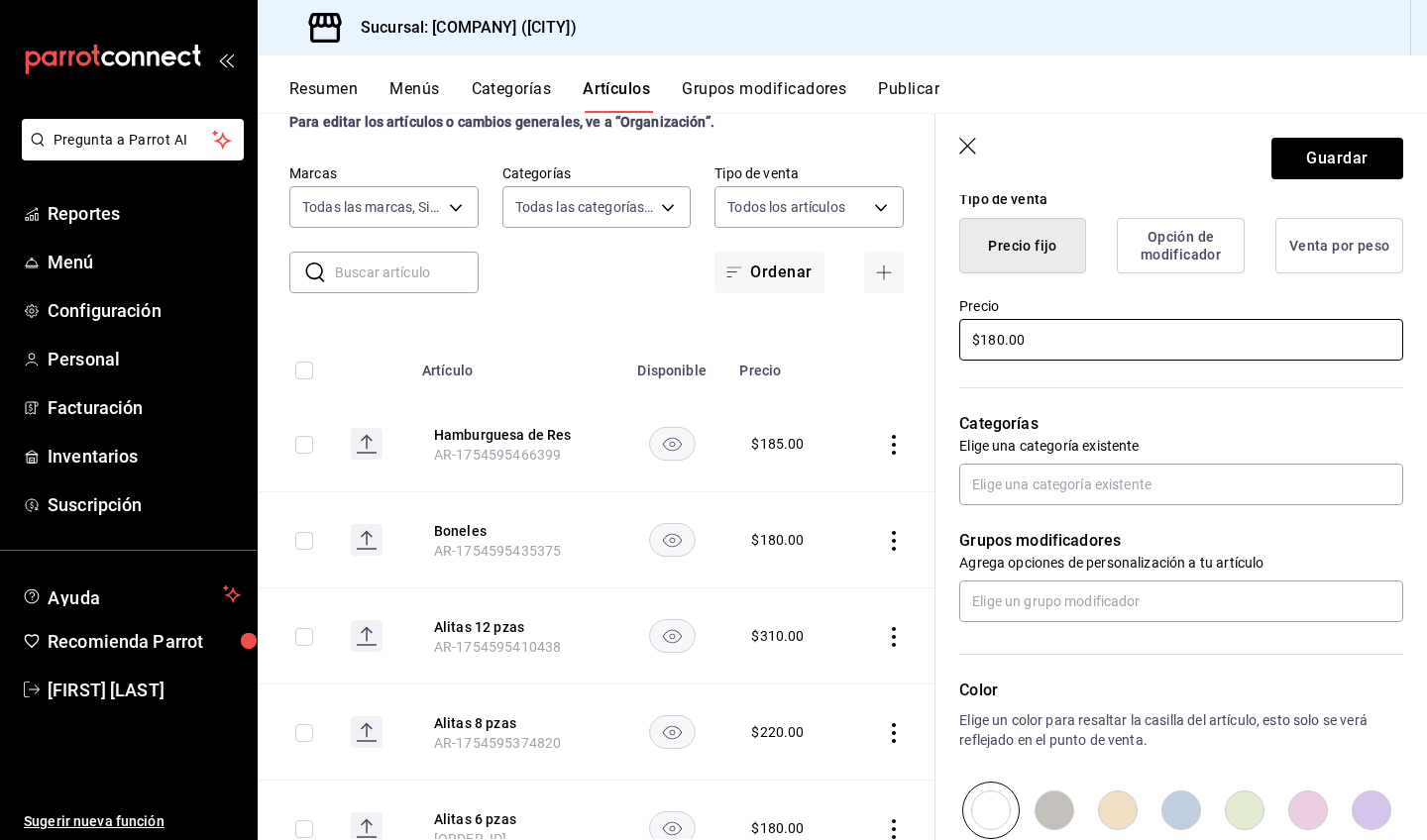 scroll, scrollTop: 523, scrollLeft: 0, axis: vertical 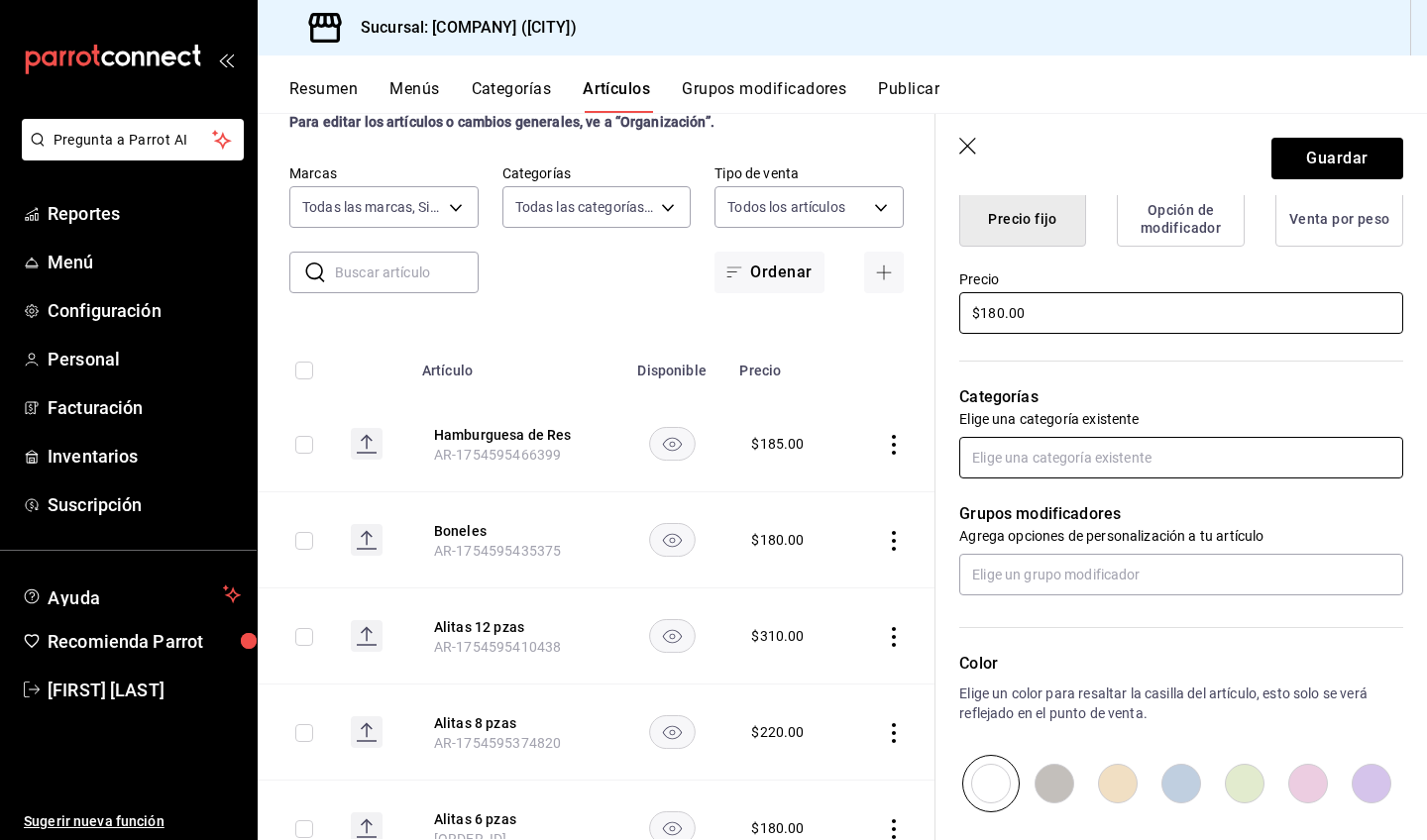 type on "$180.00" 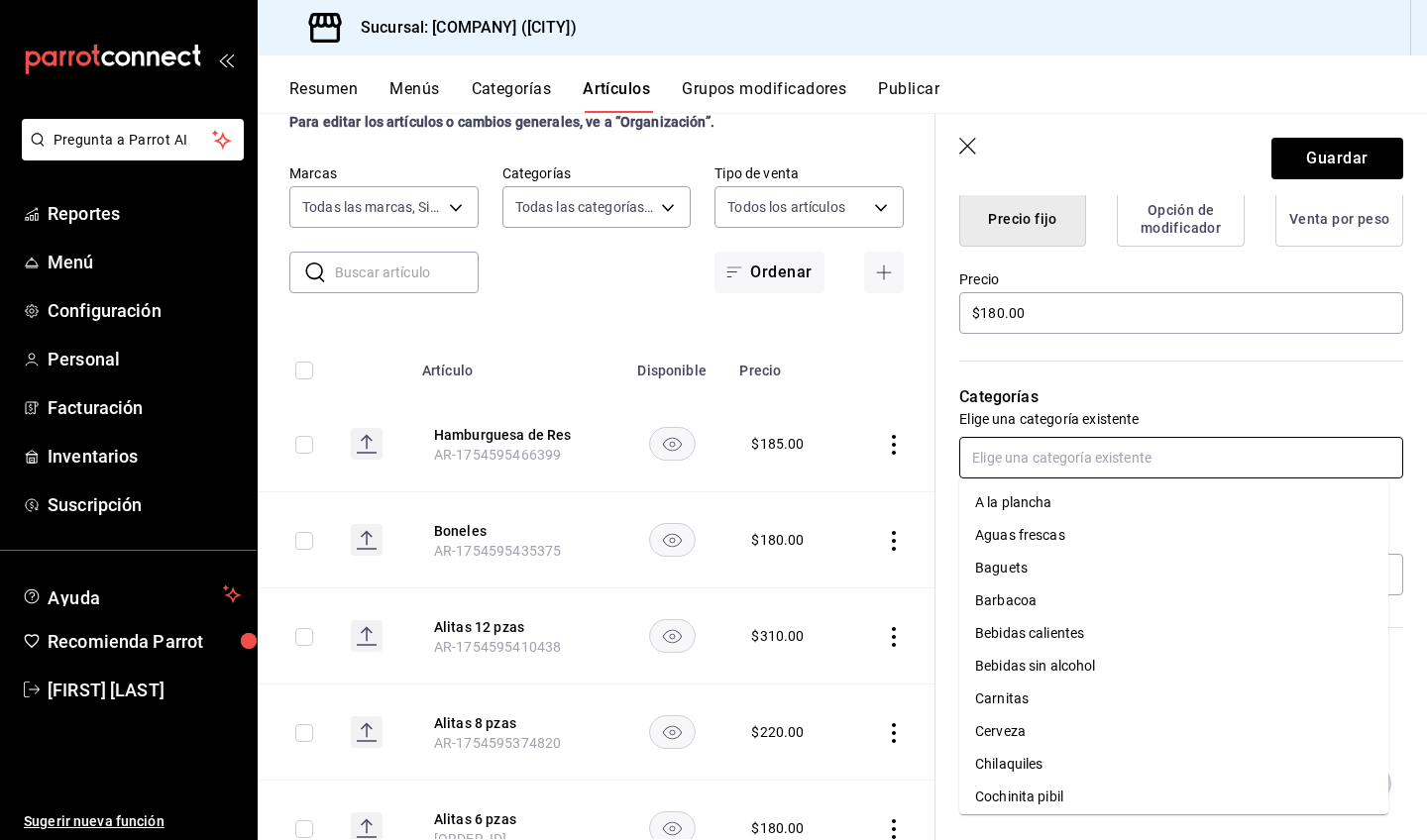 click at bounding box center (1181, 458) 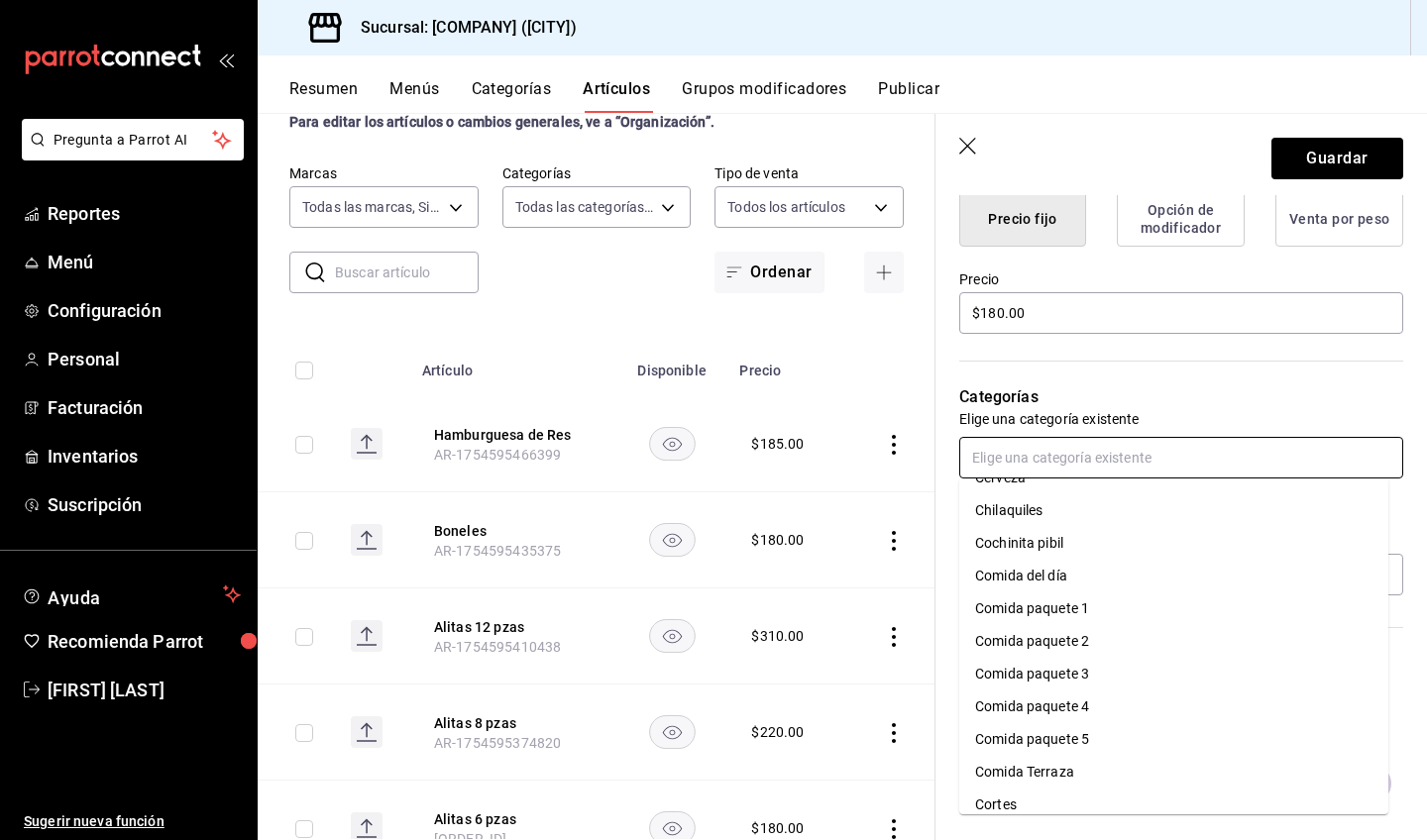 scroll, scrollTop: 286, scrollLeft: 0, axis: vertical 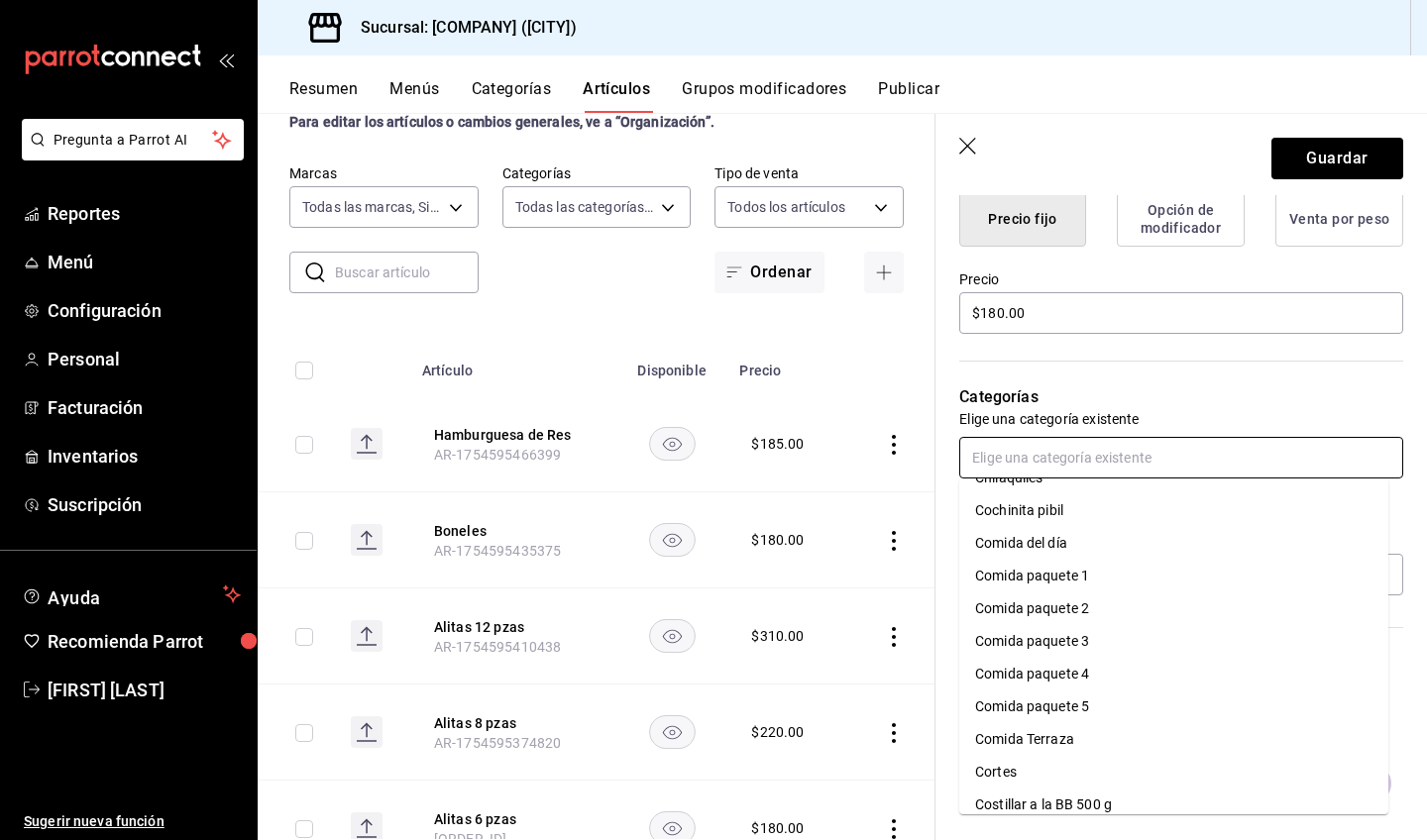 click on "Comida Terraza" at bounding box center [1173, 739] 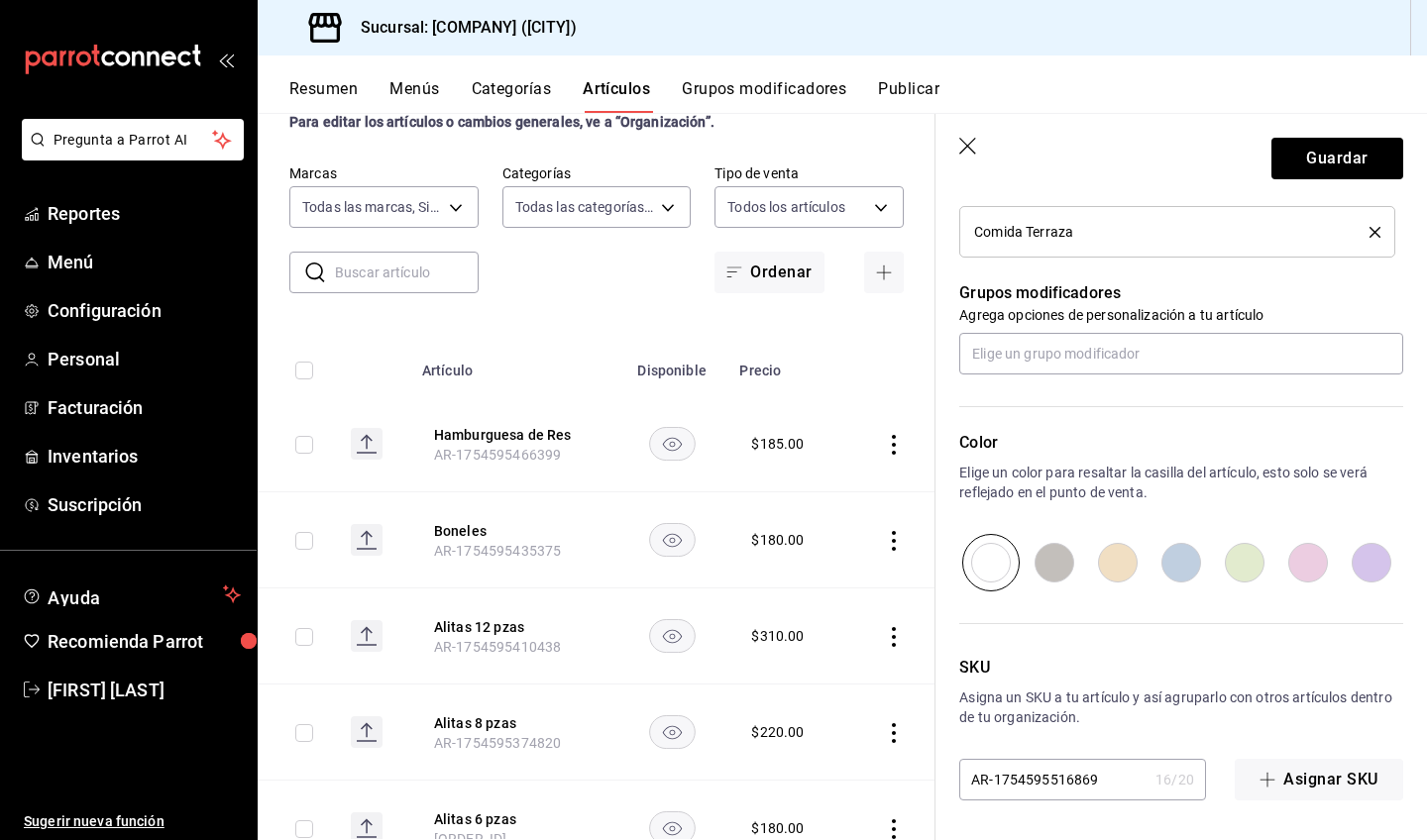 scroll, scrollTop: 809, scrollLeft: 0, axis: vertical 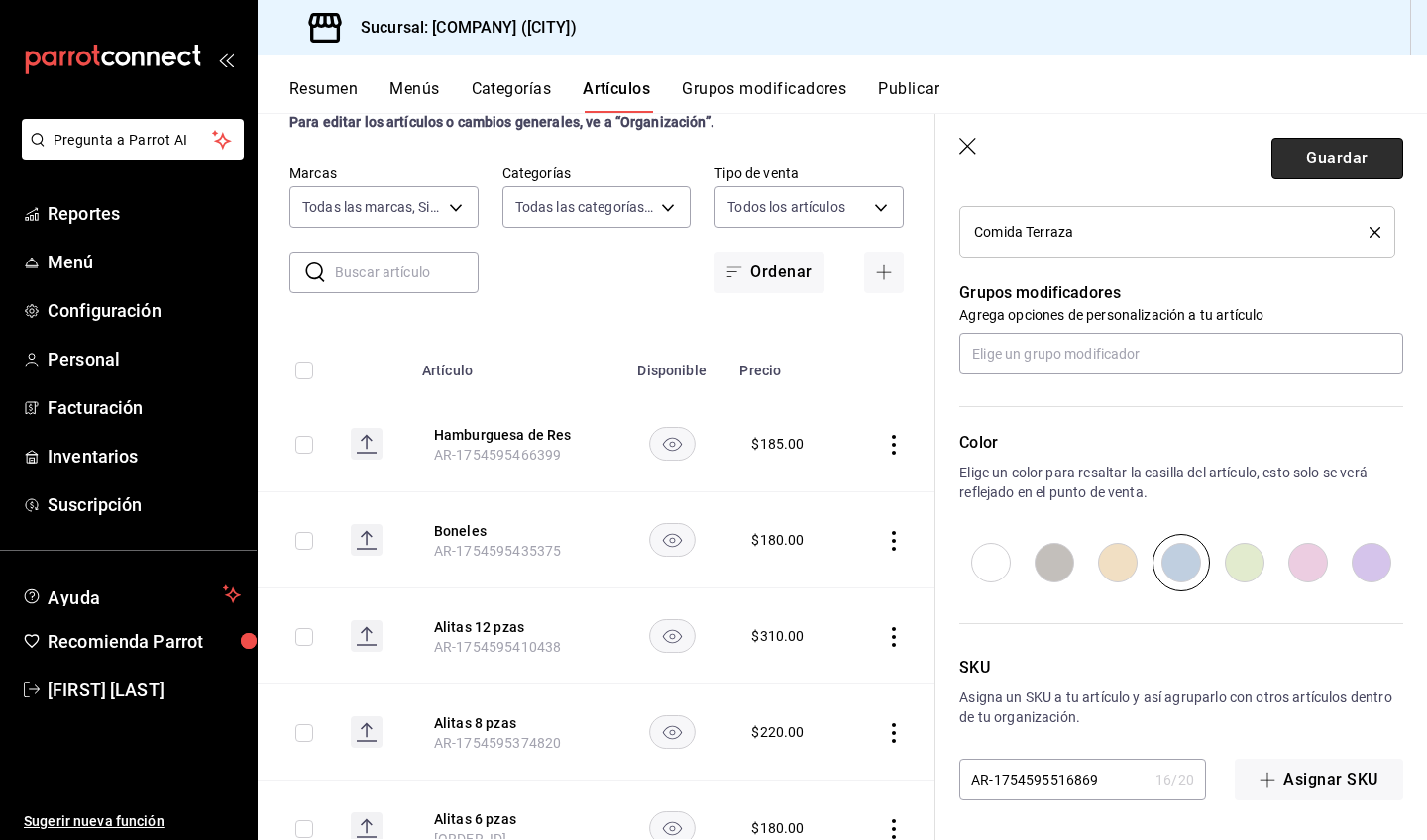 click on "Guardar" at bounding box center [1337, 158] 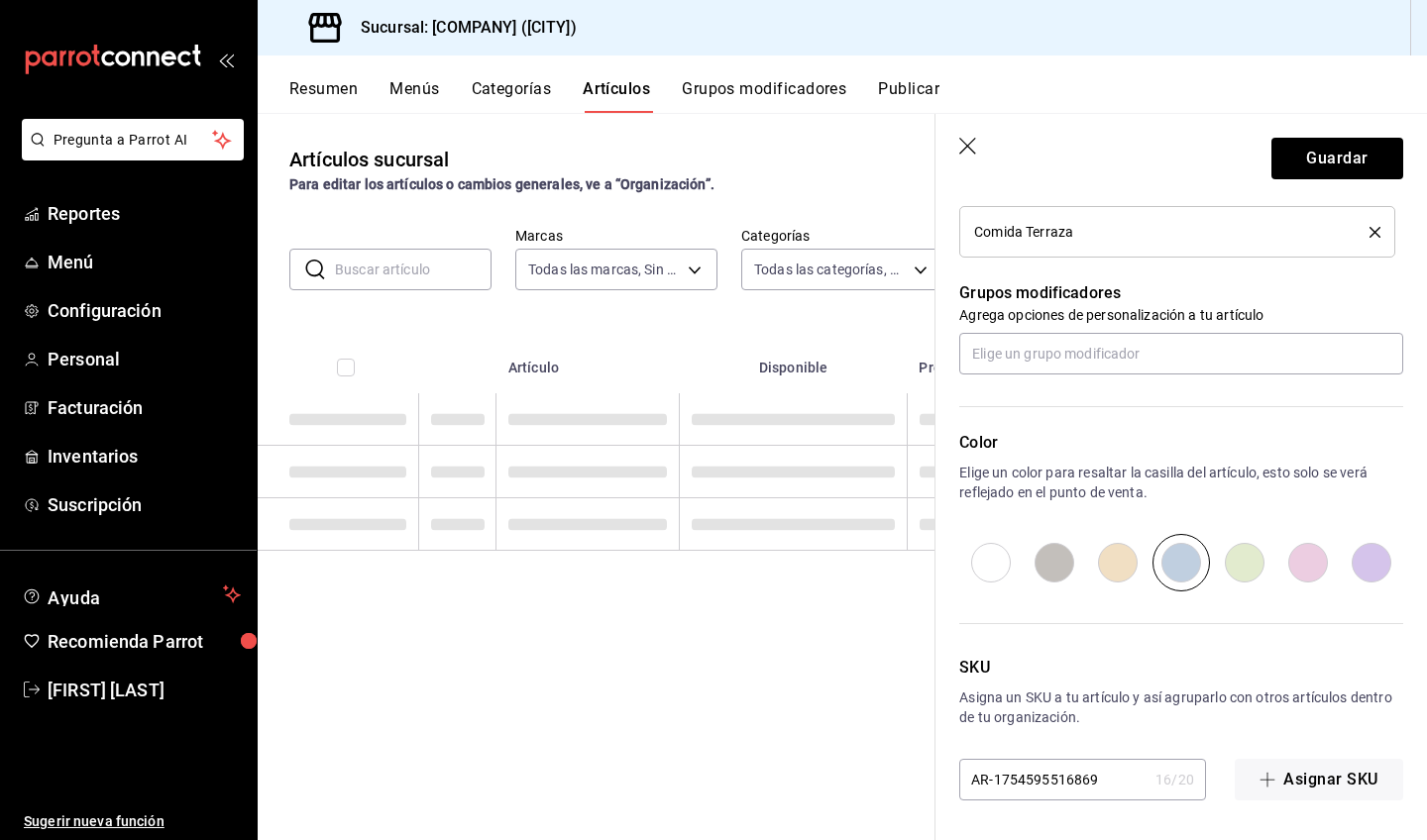 scroll, scrollTop: 0, scrollLeft: 0, axis: both 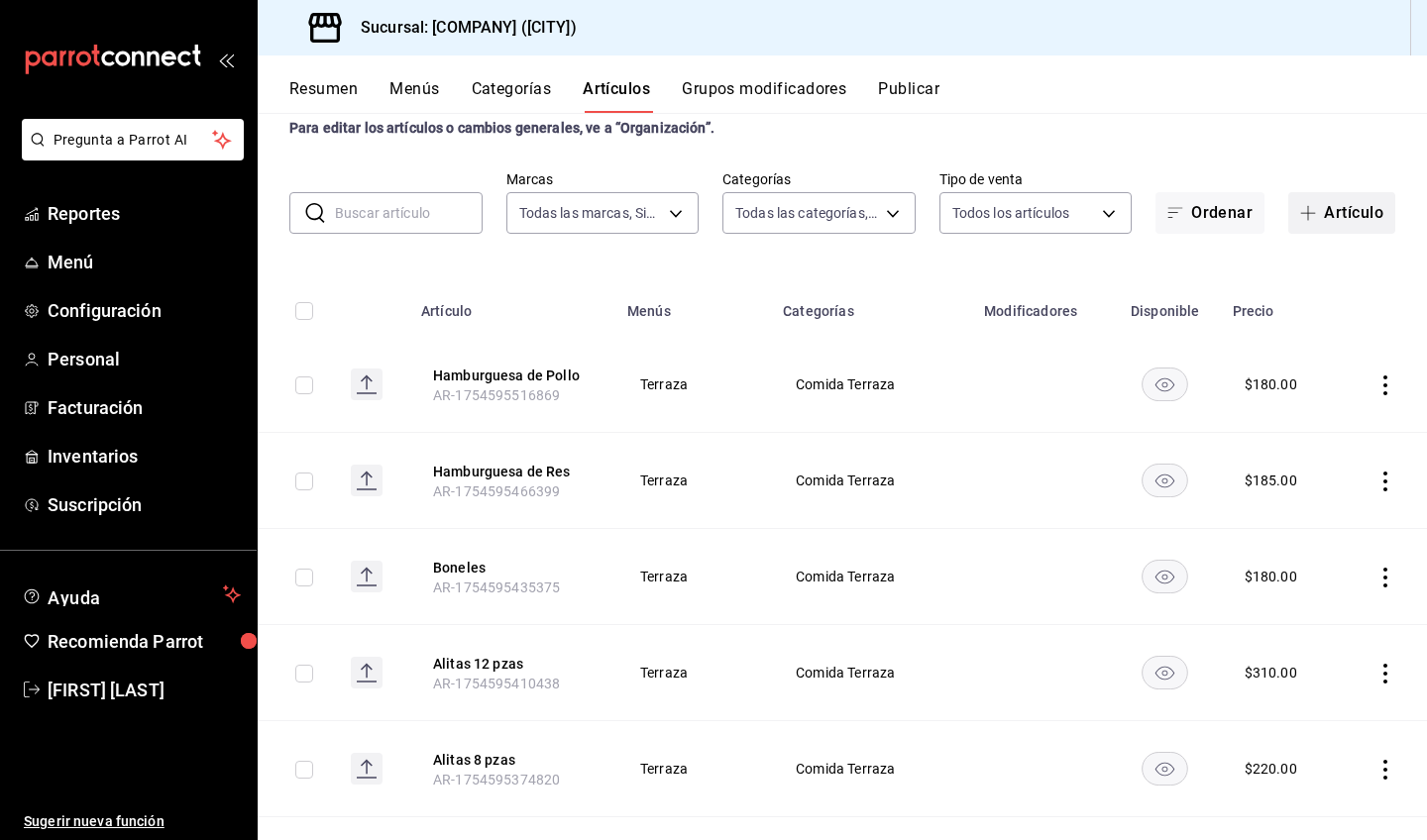 click on "Artículo" at bounding box center (1342, 213) 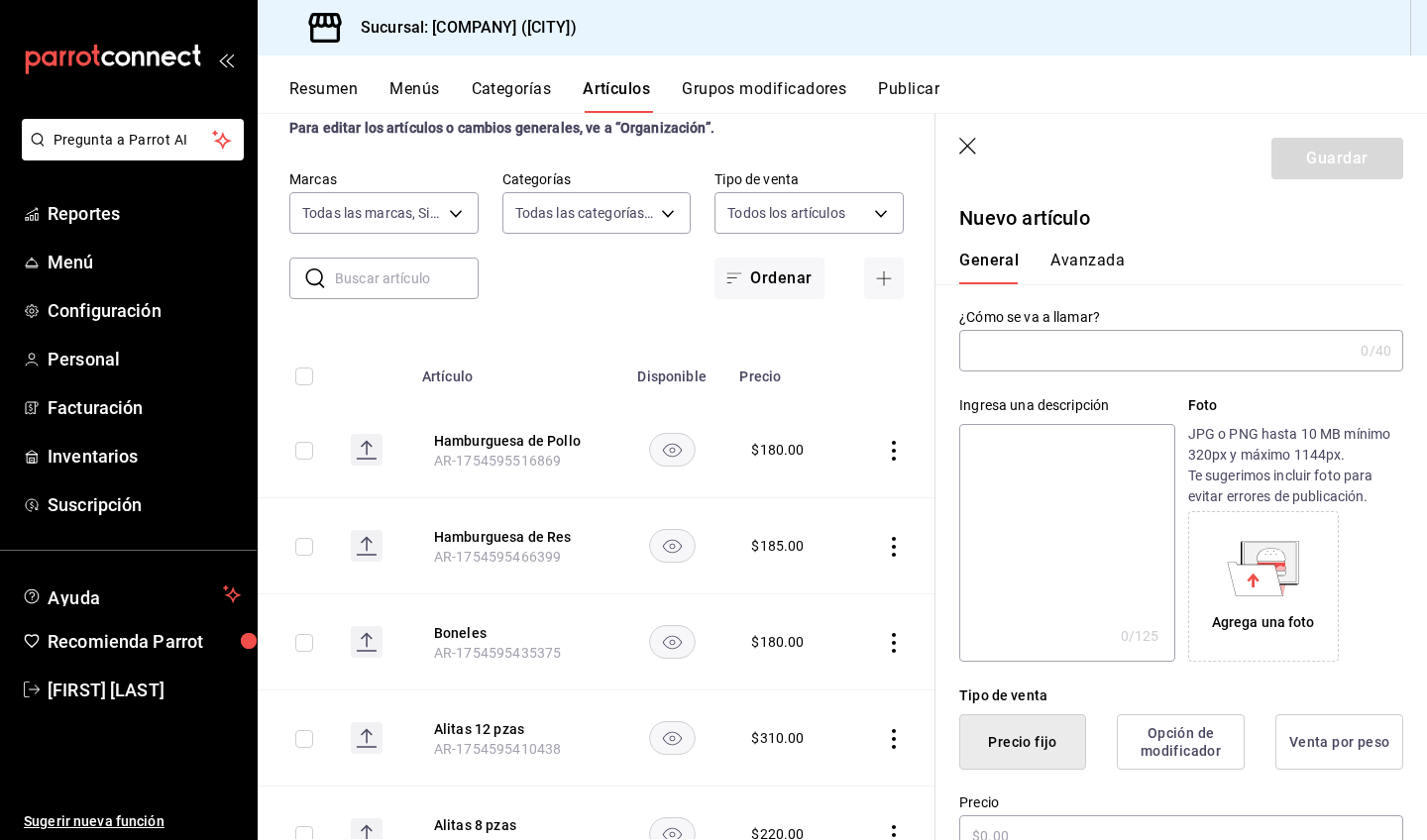 click at bounding box center (1155, 351) 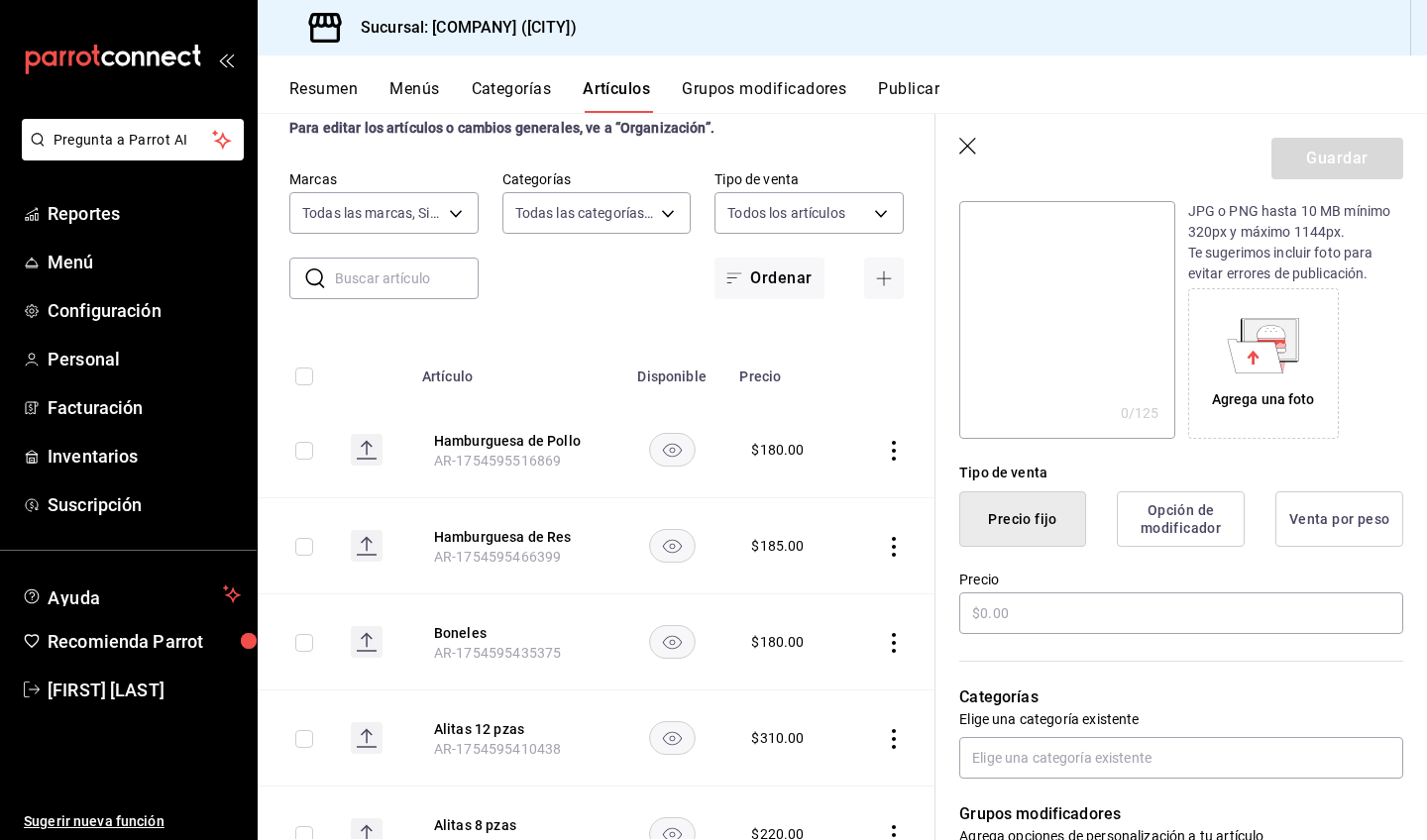 scroll, scrollTop: 340, scrollLeft: 0, axis: vertical 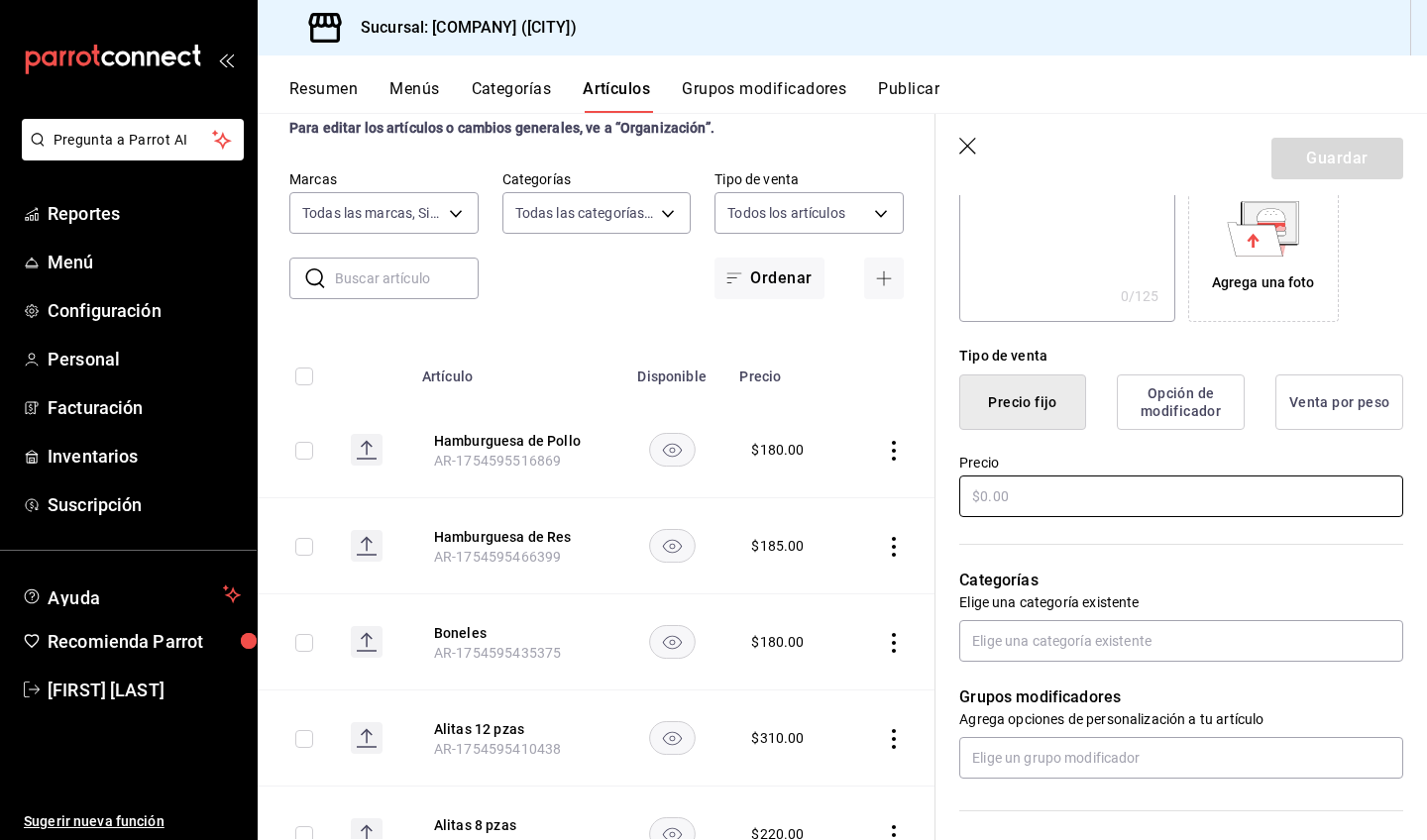 type on "Orden de papas Gajo" 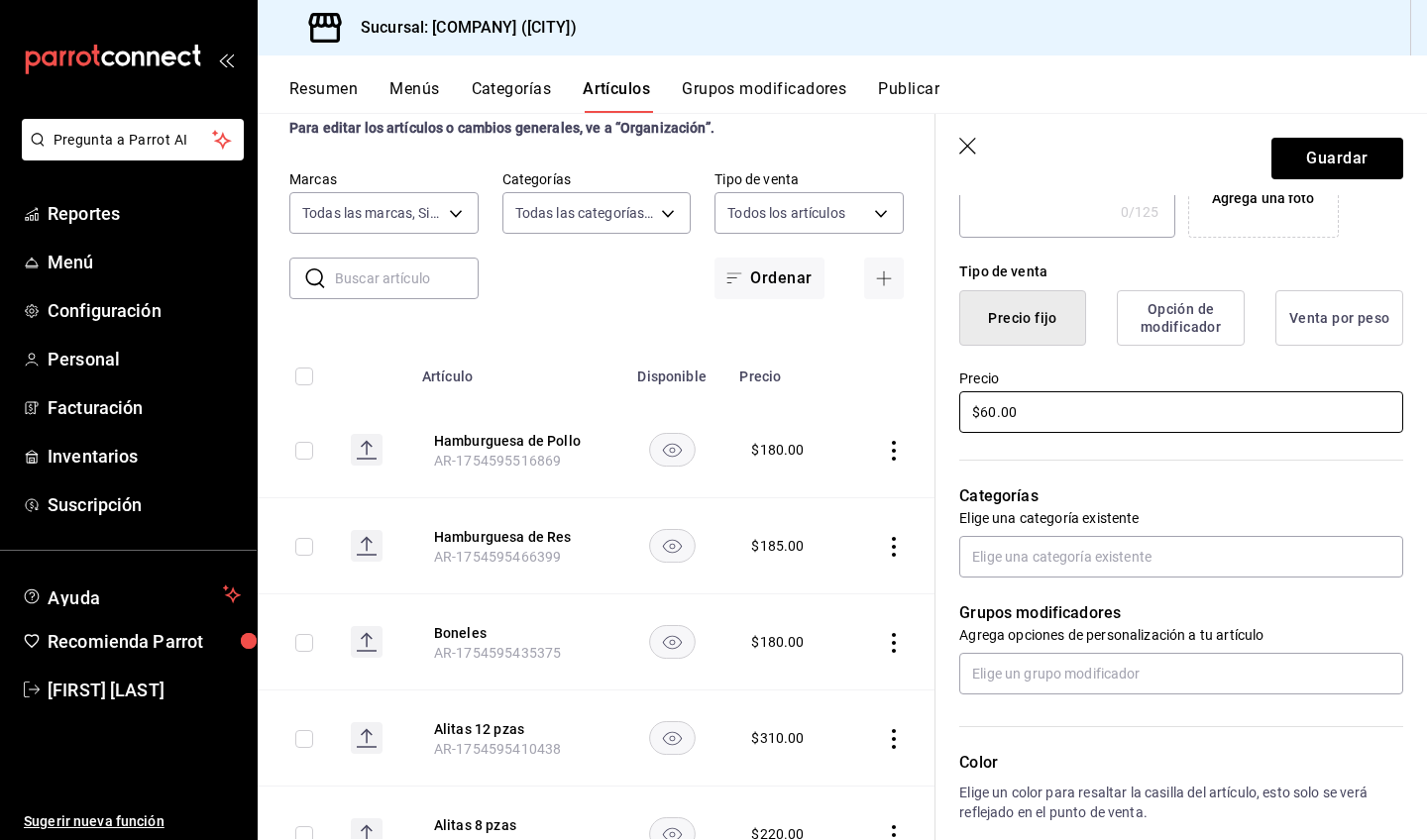 scroll, scrollTop: 429, scrollLeft: 0, axis: vertical 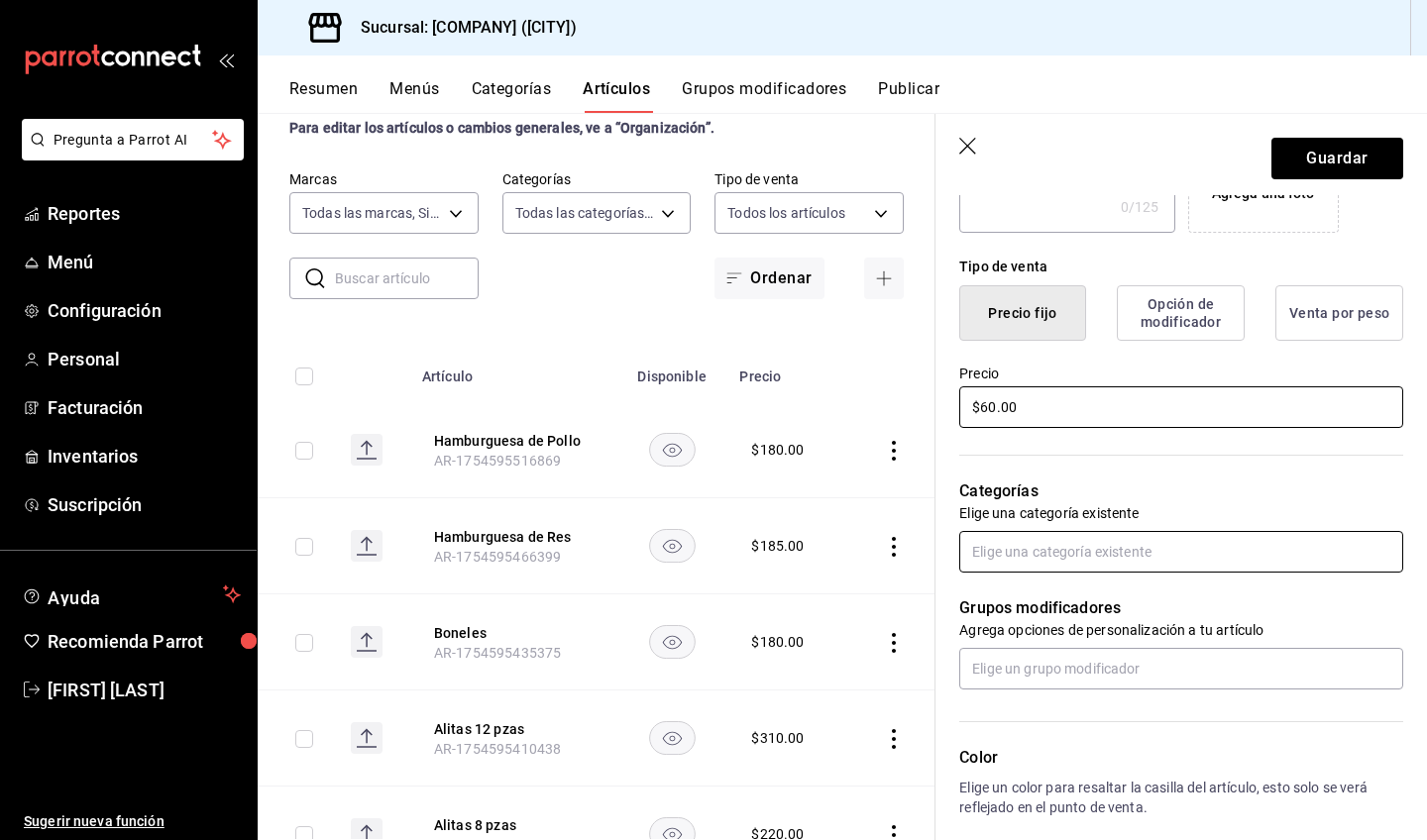 type on "$60.00" 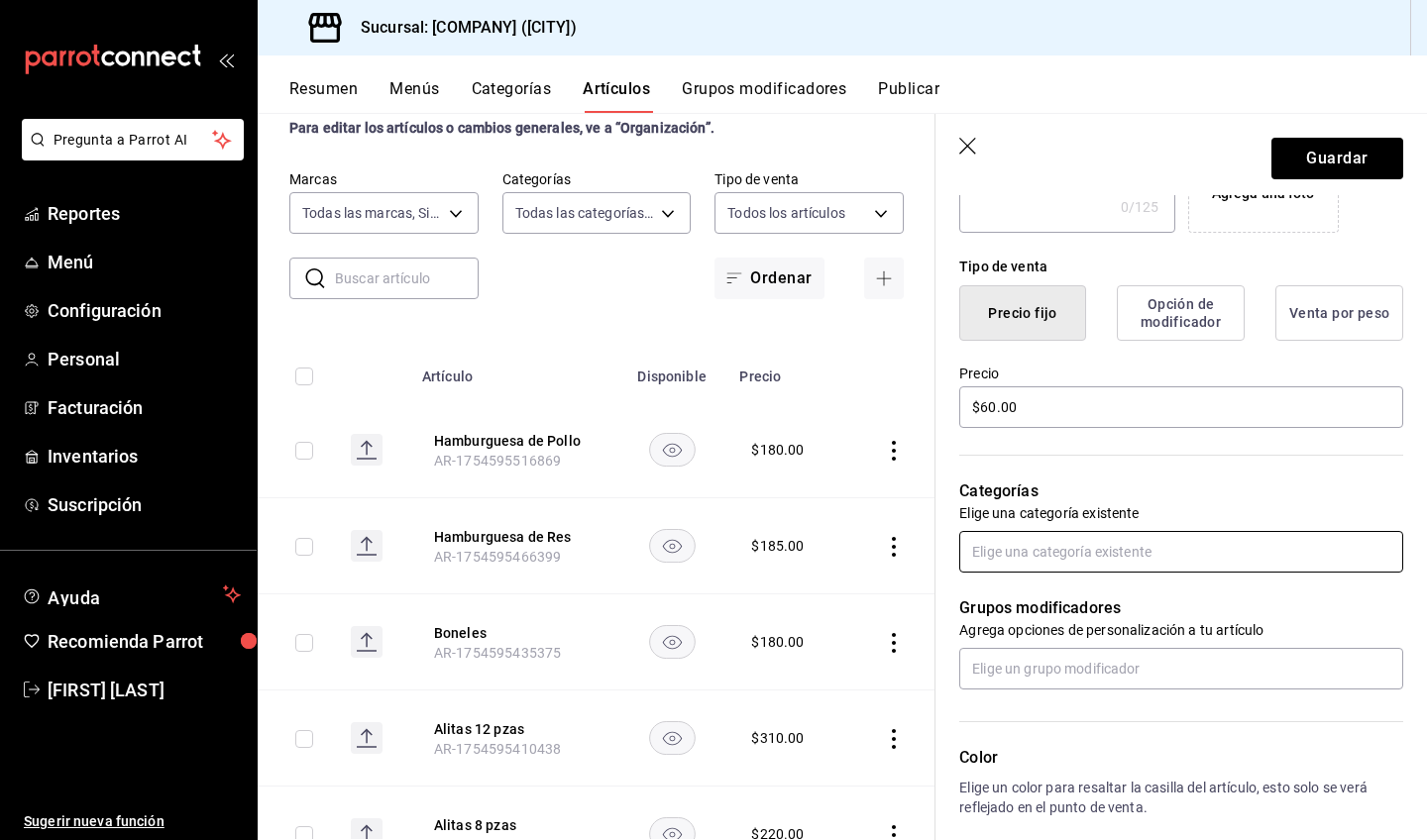 click at bounding box center (1181, 552) 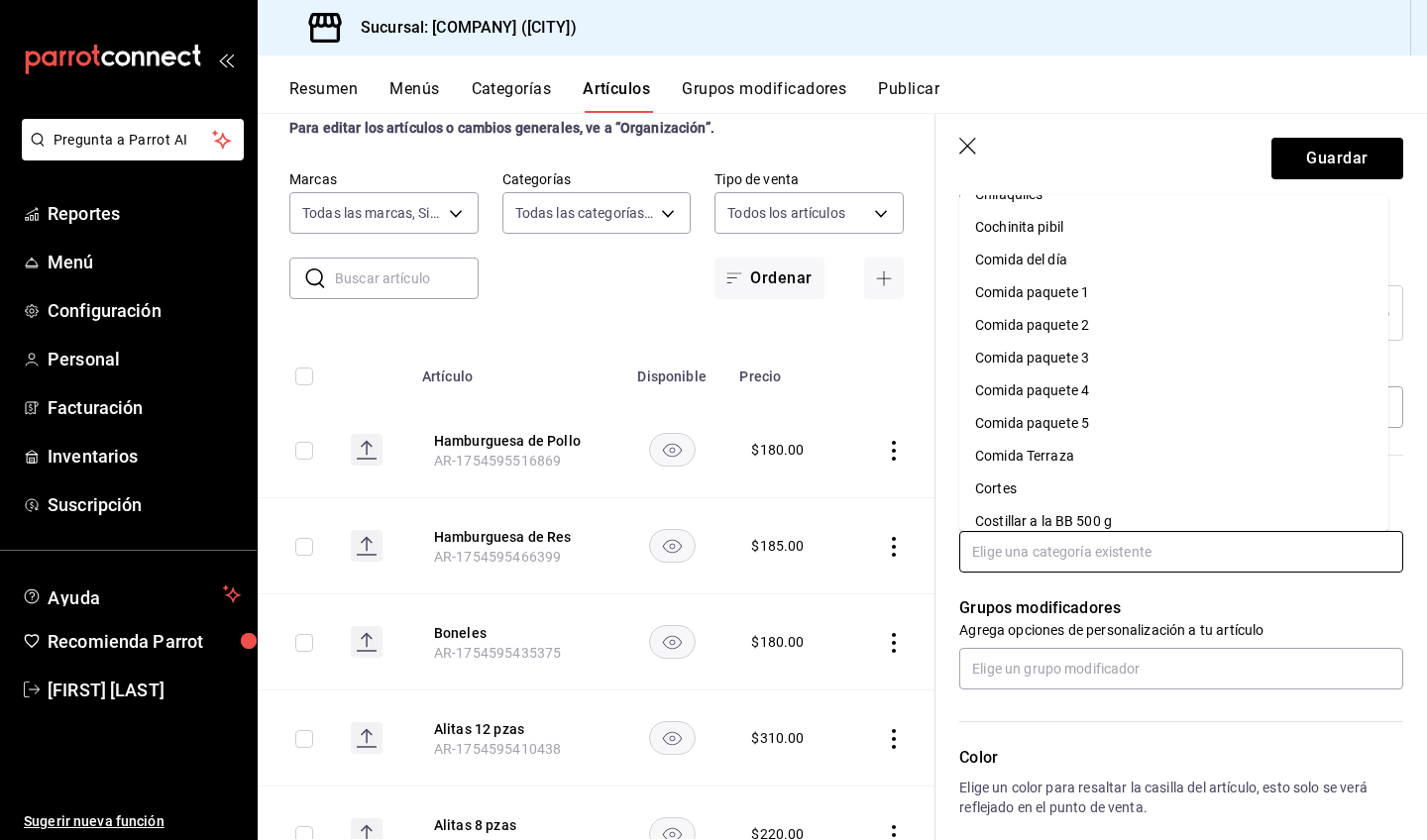 scroll, scrollTop: 304, scrollLeft: 0, axis: vertical 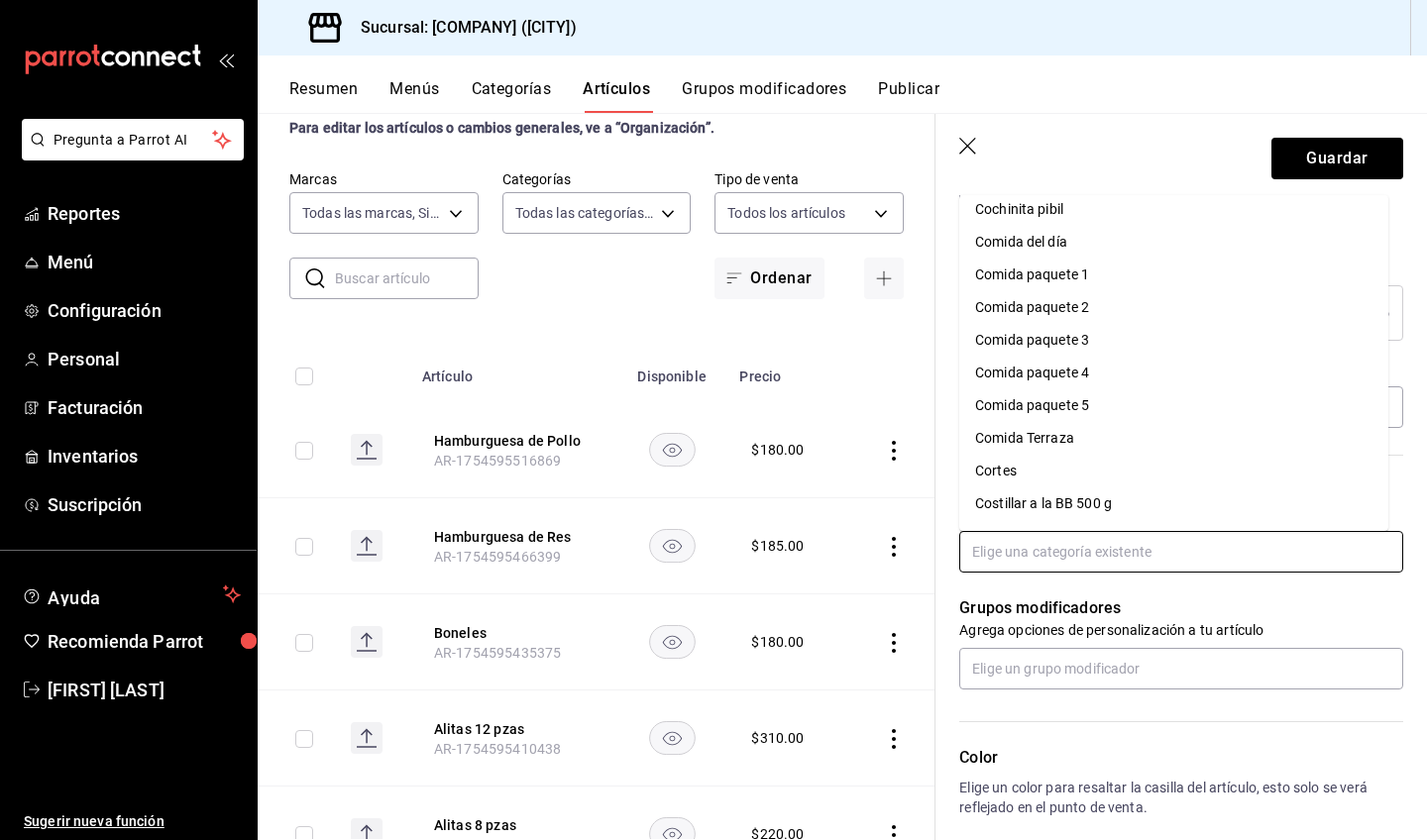 click on "Comida Terraza" at bounding box center [1173, 438] 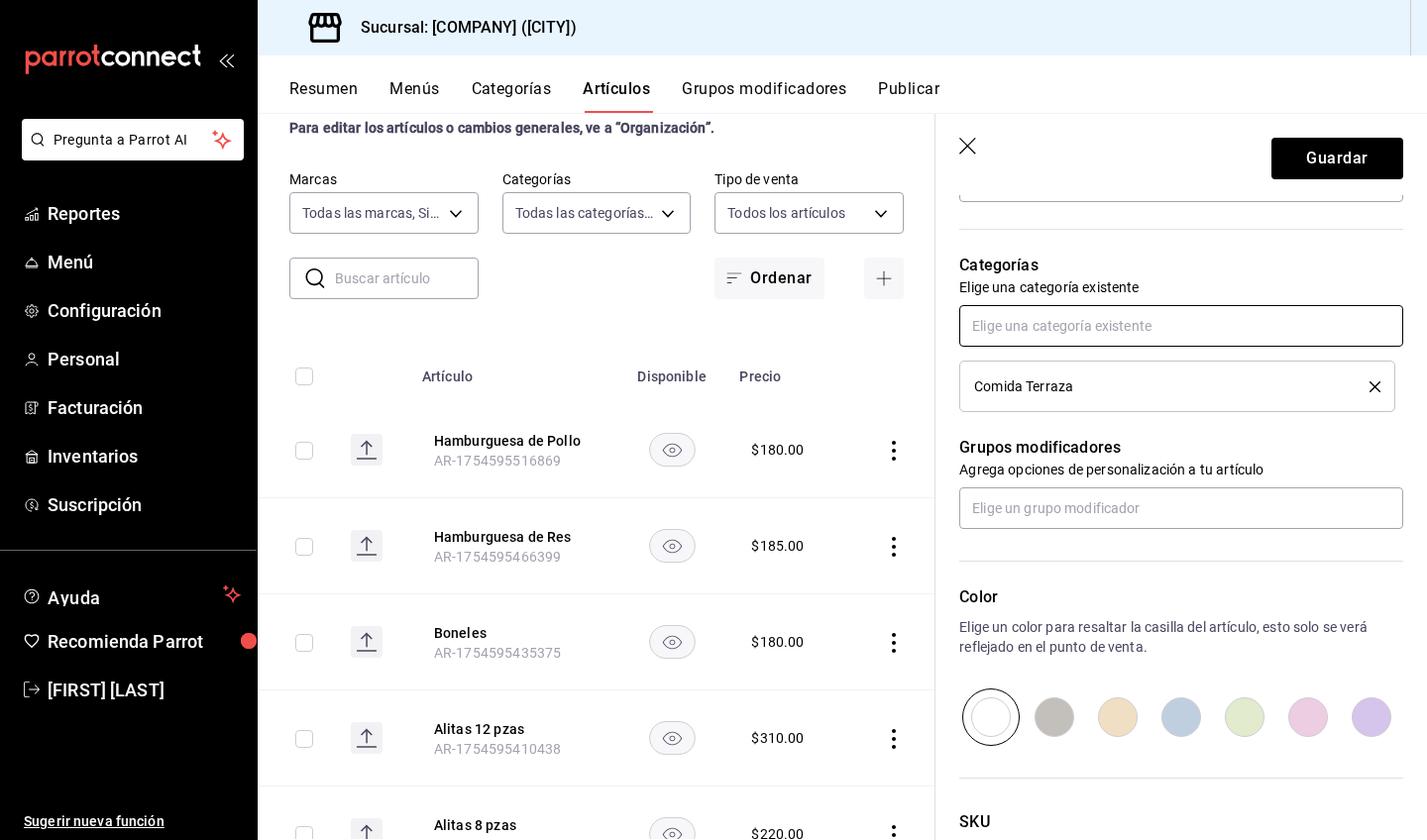scroll, scrollTop: 669, scrollLeft: 0, axis: vertical 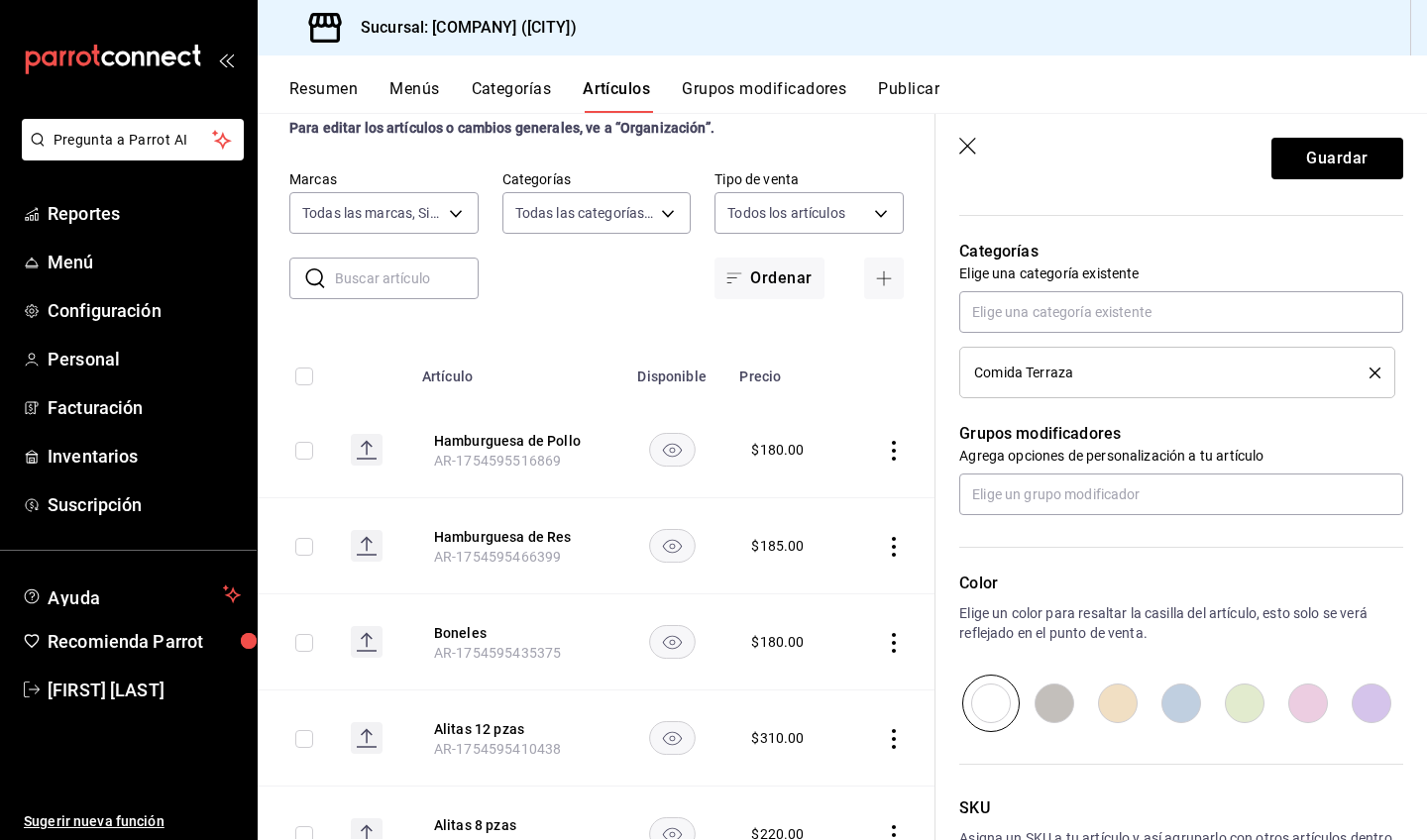 click at bounding box center (1181, 703) 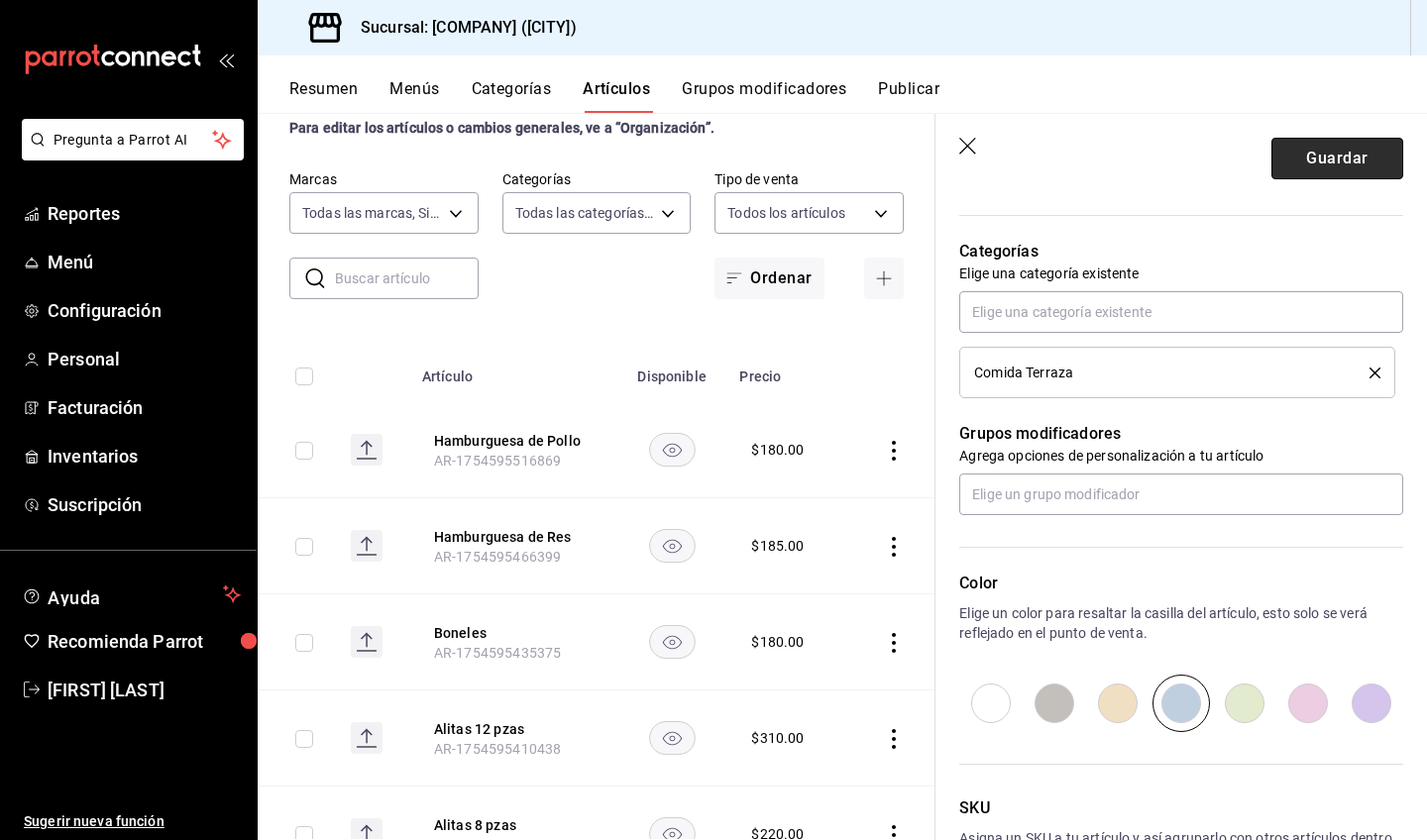 click on "Guardar" at bounding box center [1337, 158] 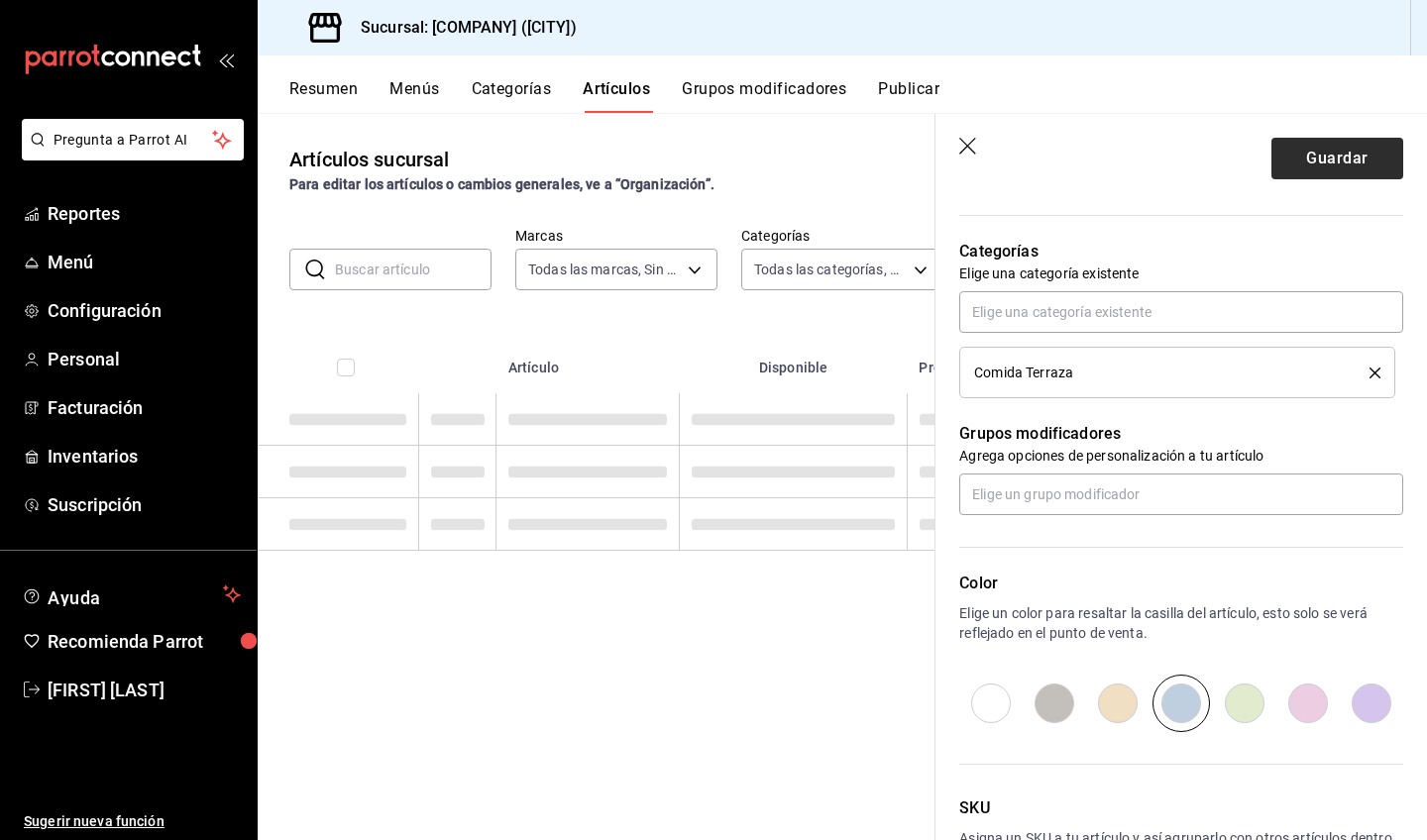 scroll, scrollTop: 0, scrollLeft: 0, axis: both 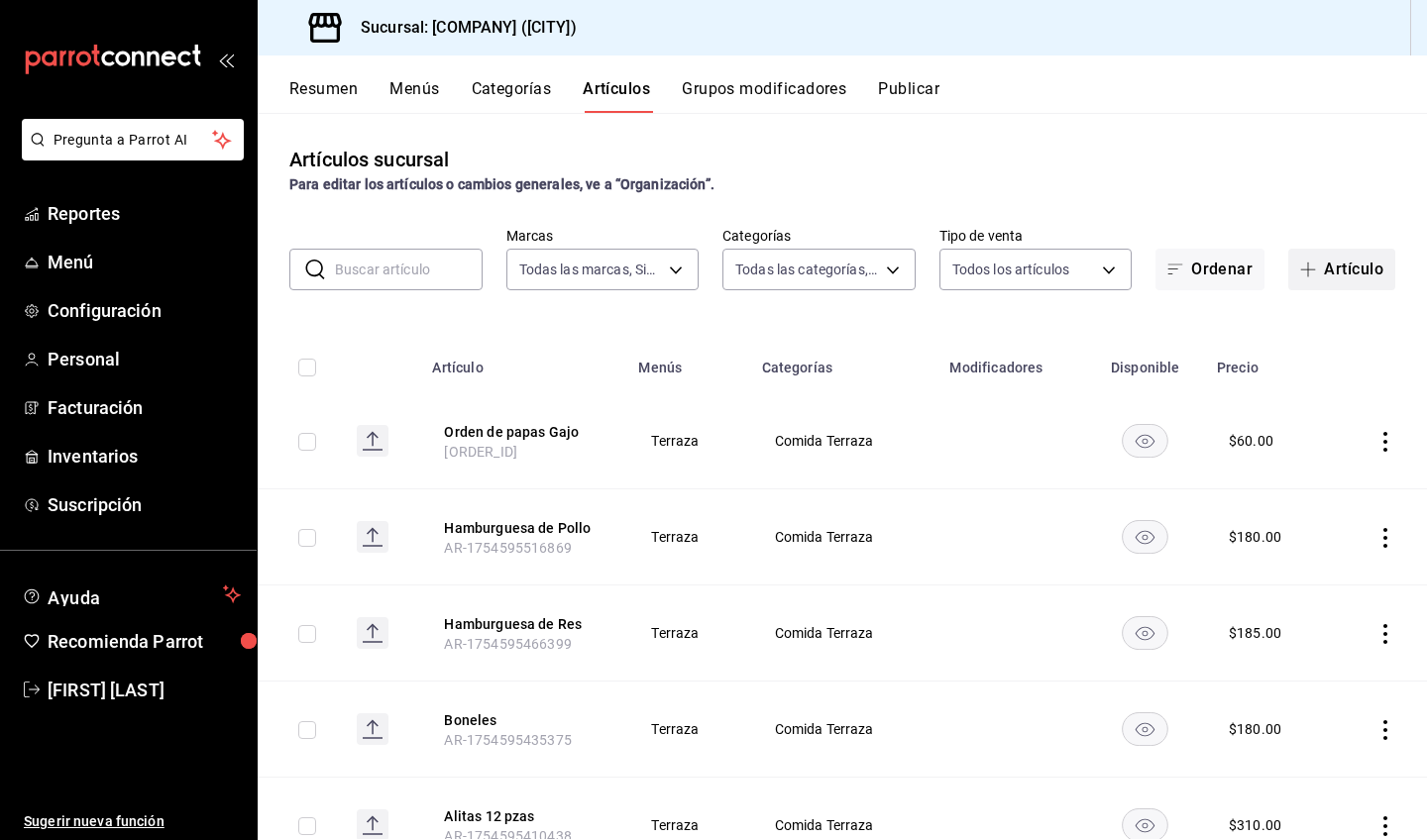 click on "Artículo" at bounding box center [1342, 269] 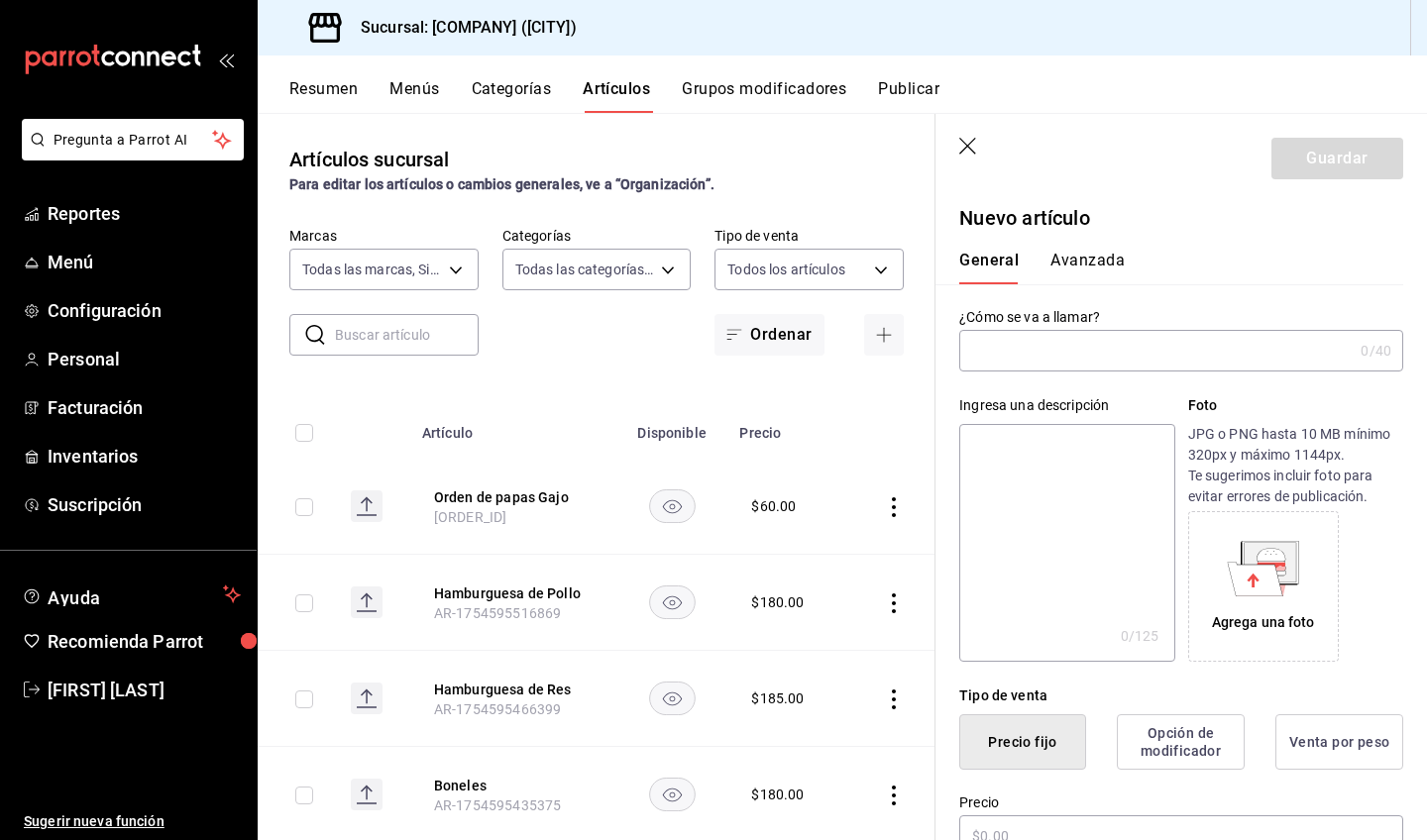 click at bounding box center (1155, 351) 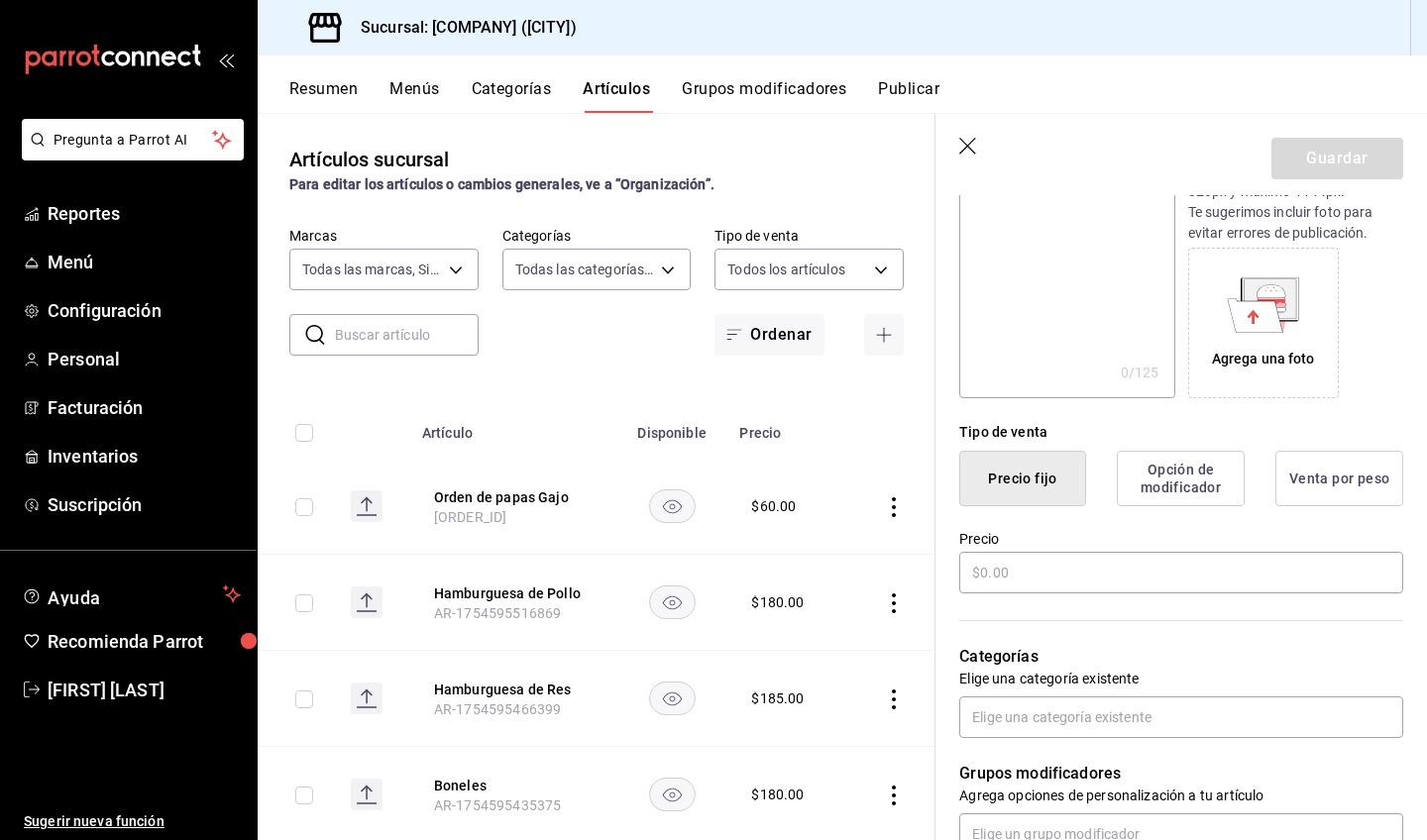scroll, scrollTop: 8, scrollLeft: 0, axis: vertical 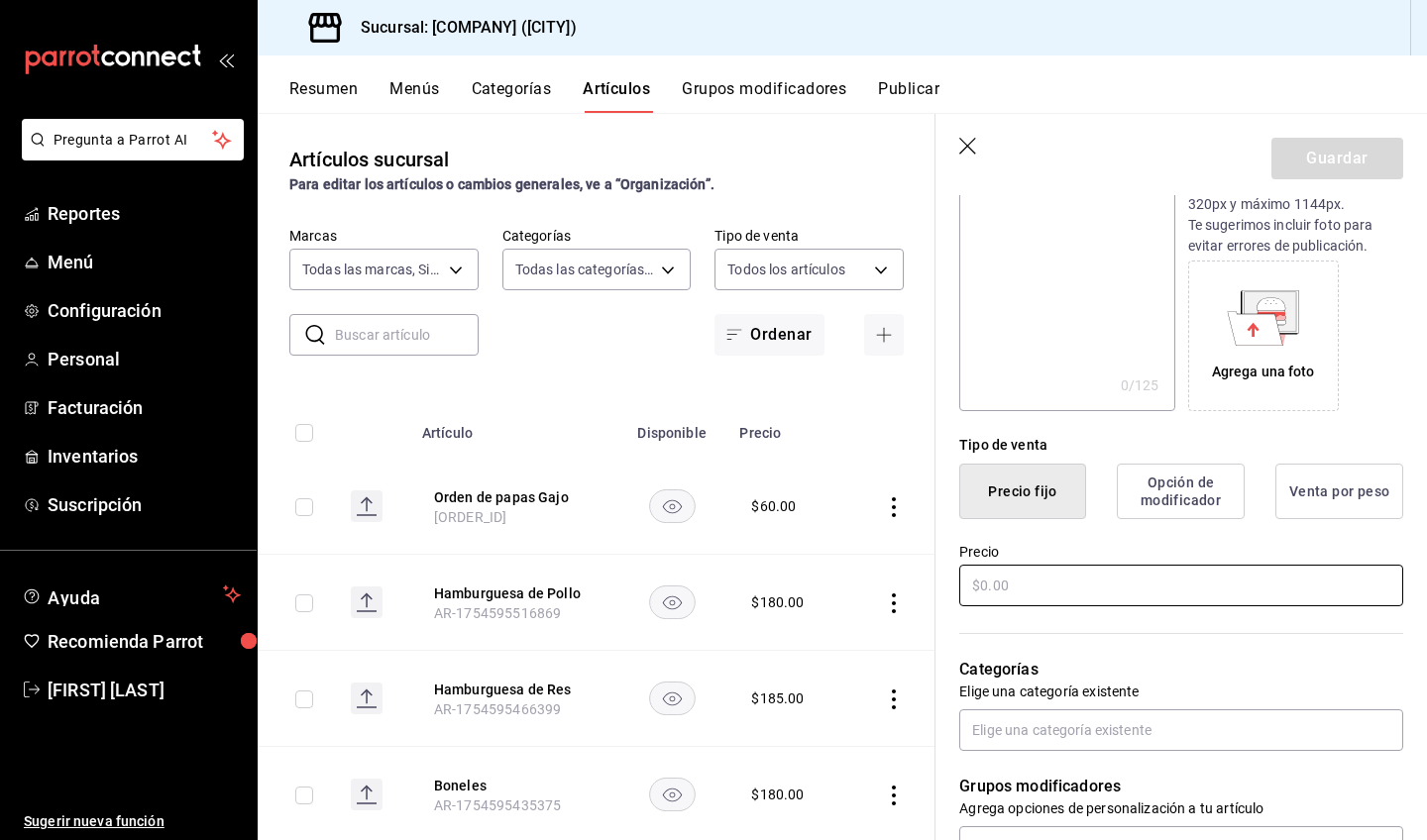 type on "Banderillas de platano o queso" 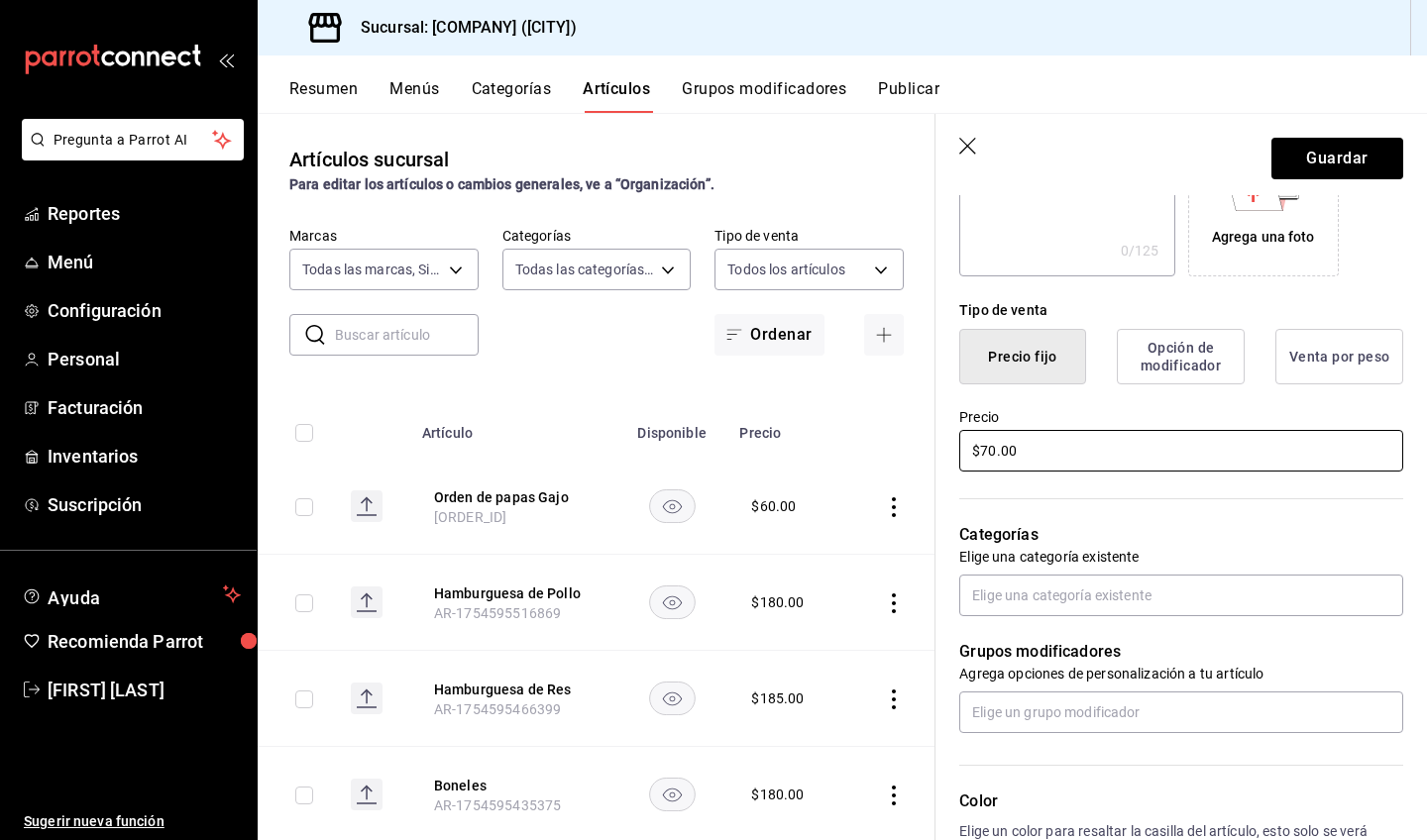 scroll, scrollTop: 424, scrollLeft: 0, axis: vertical 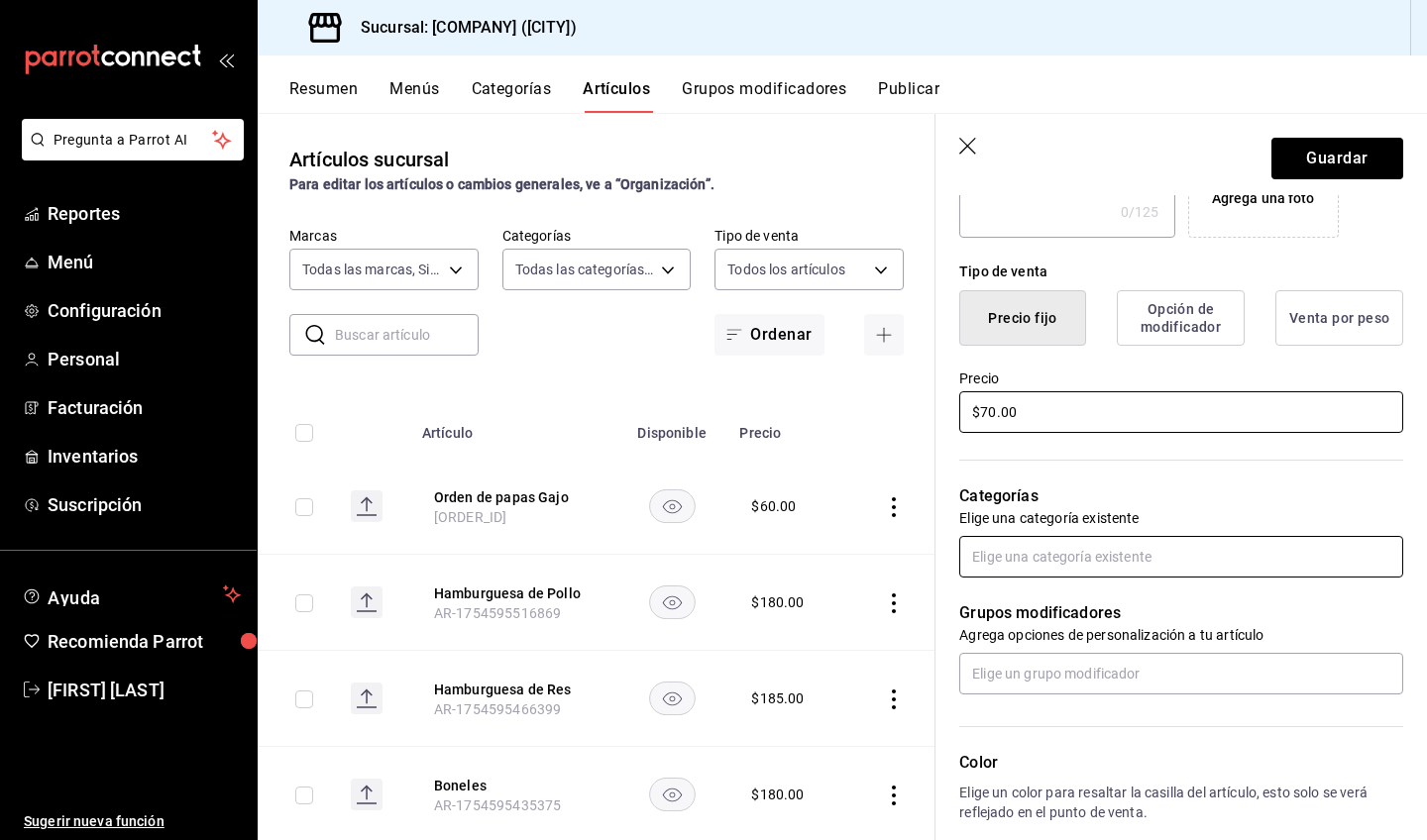 type on "$70.00" 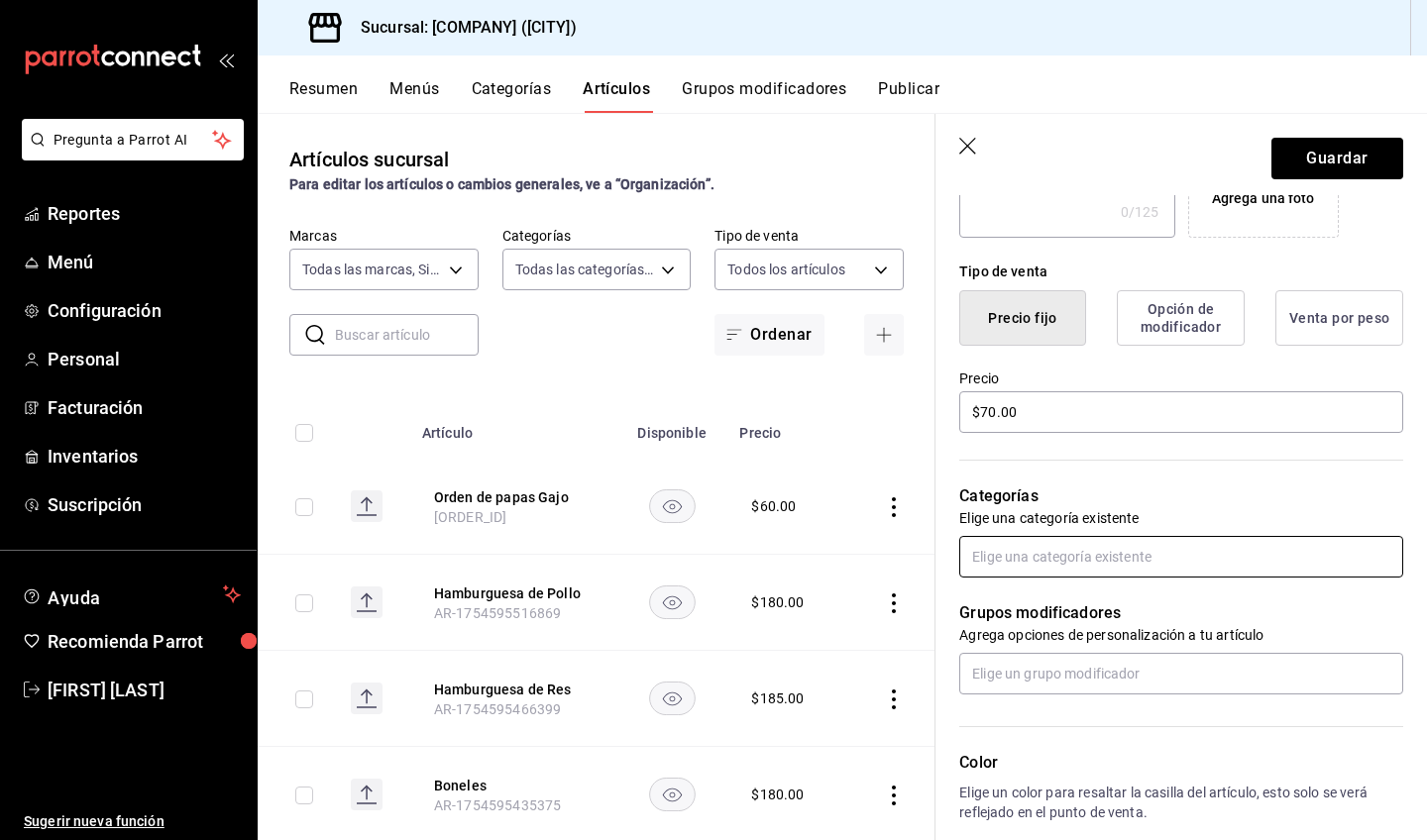 click at bounding box center [1181, 557] 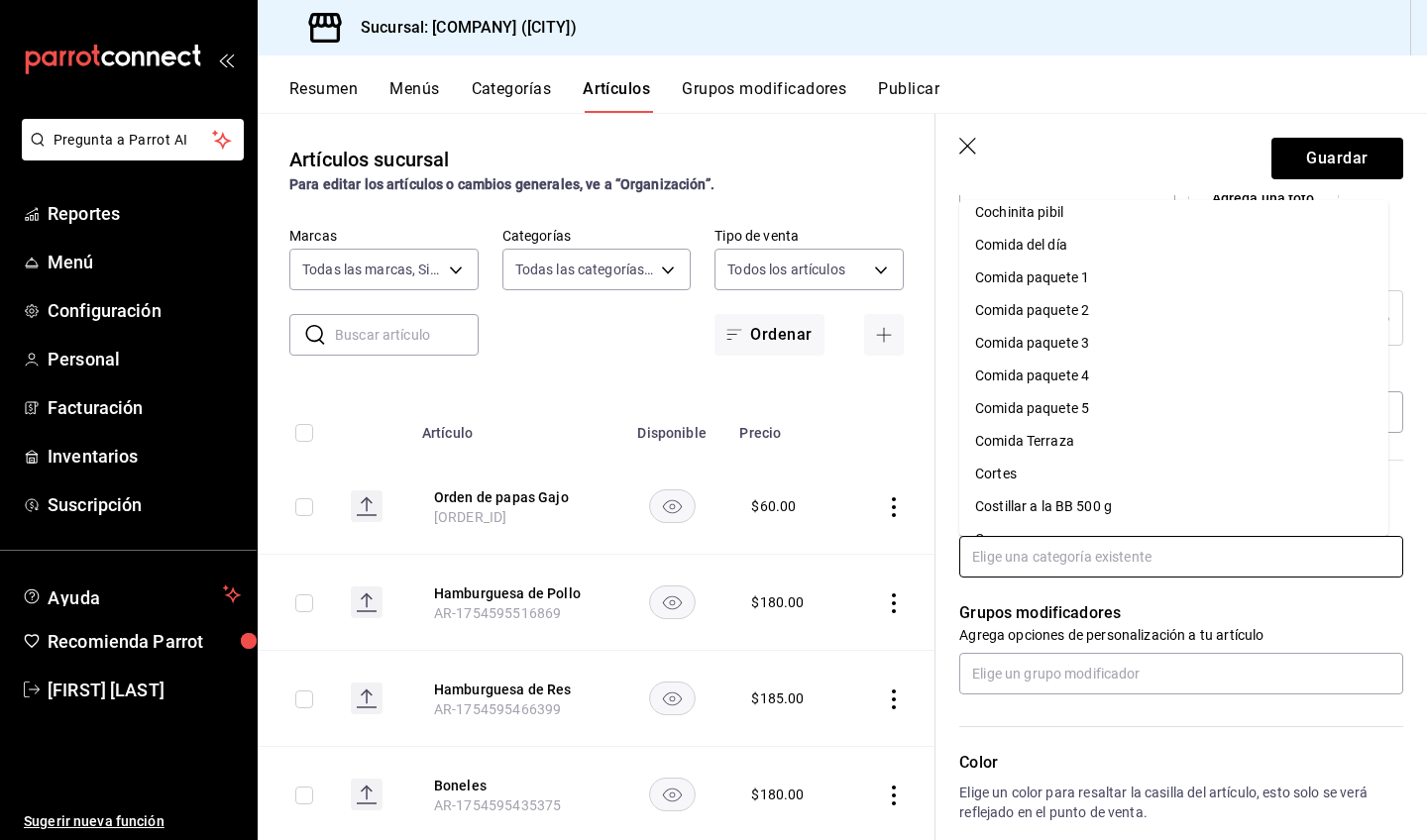 scroll, scrollTop: 310, scrollLeft: 0, axis: vertical 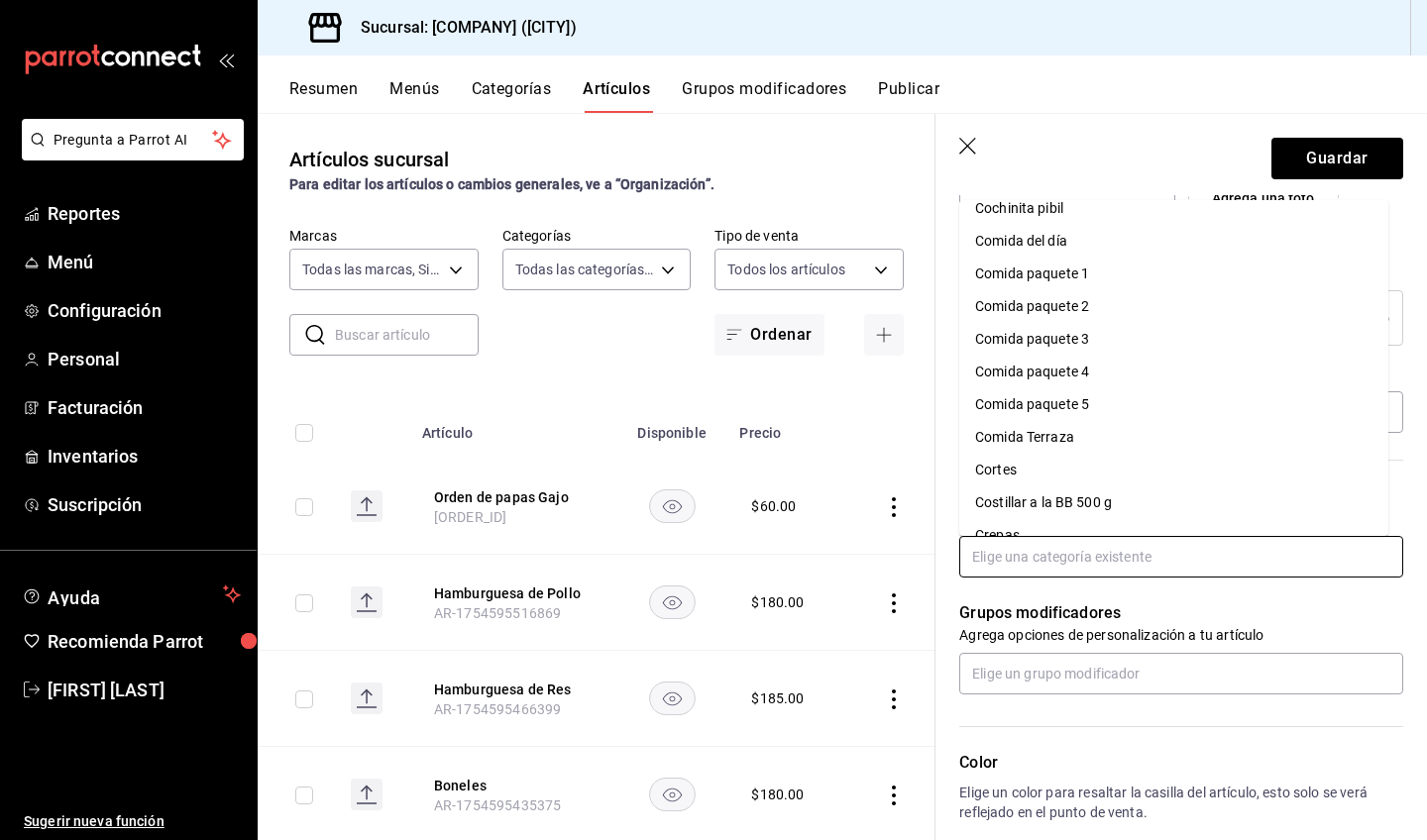 click on "Comida Terraza" at bounding box center [1173, 437] 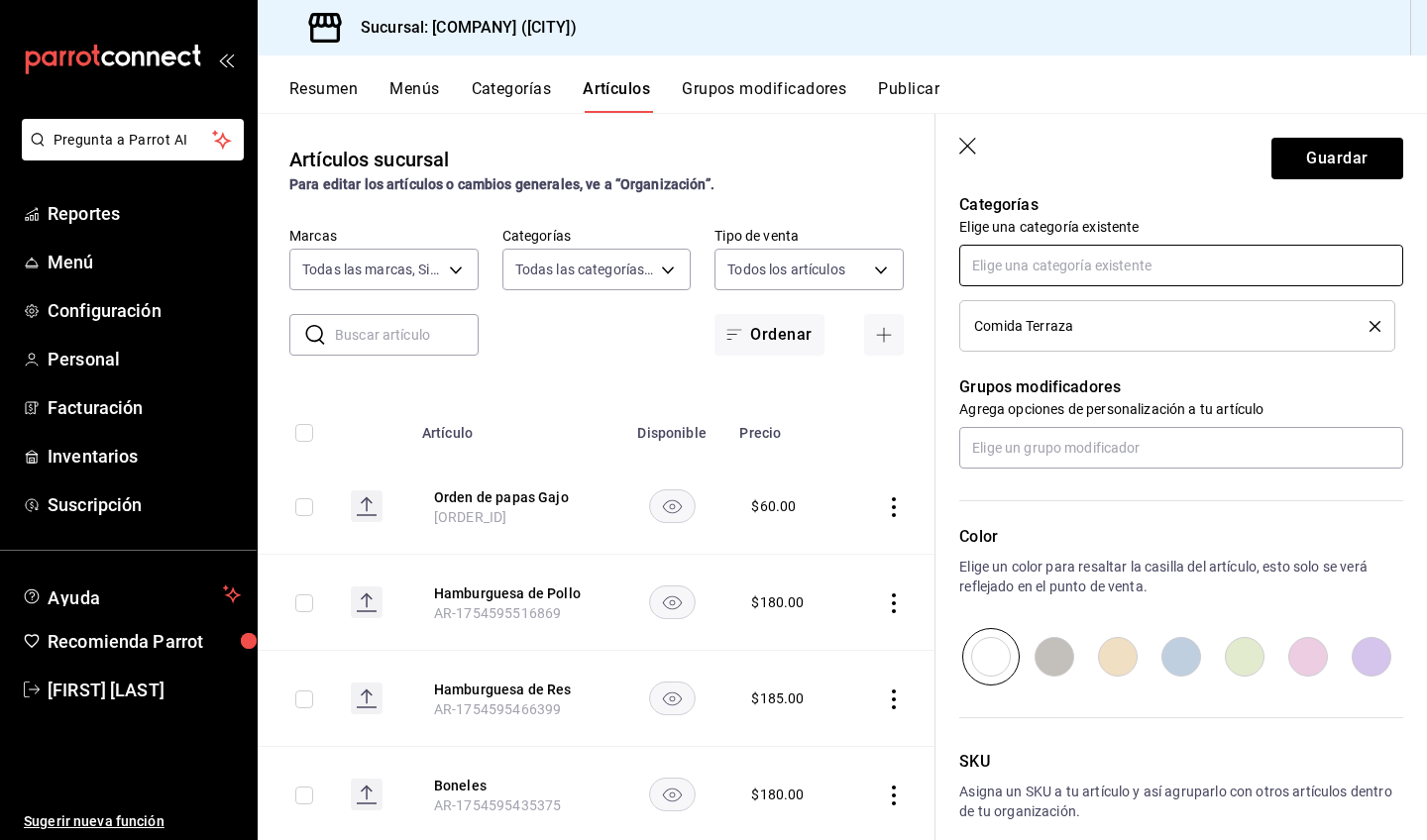 scroll, scrollTop: 762, scrollLeft: 0, axis: vertical 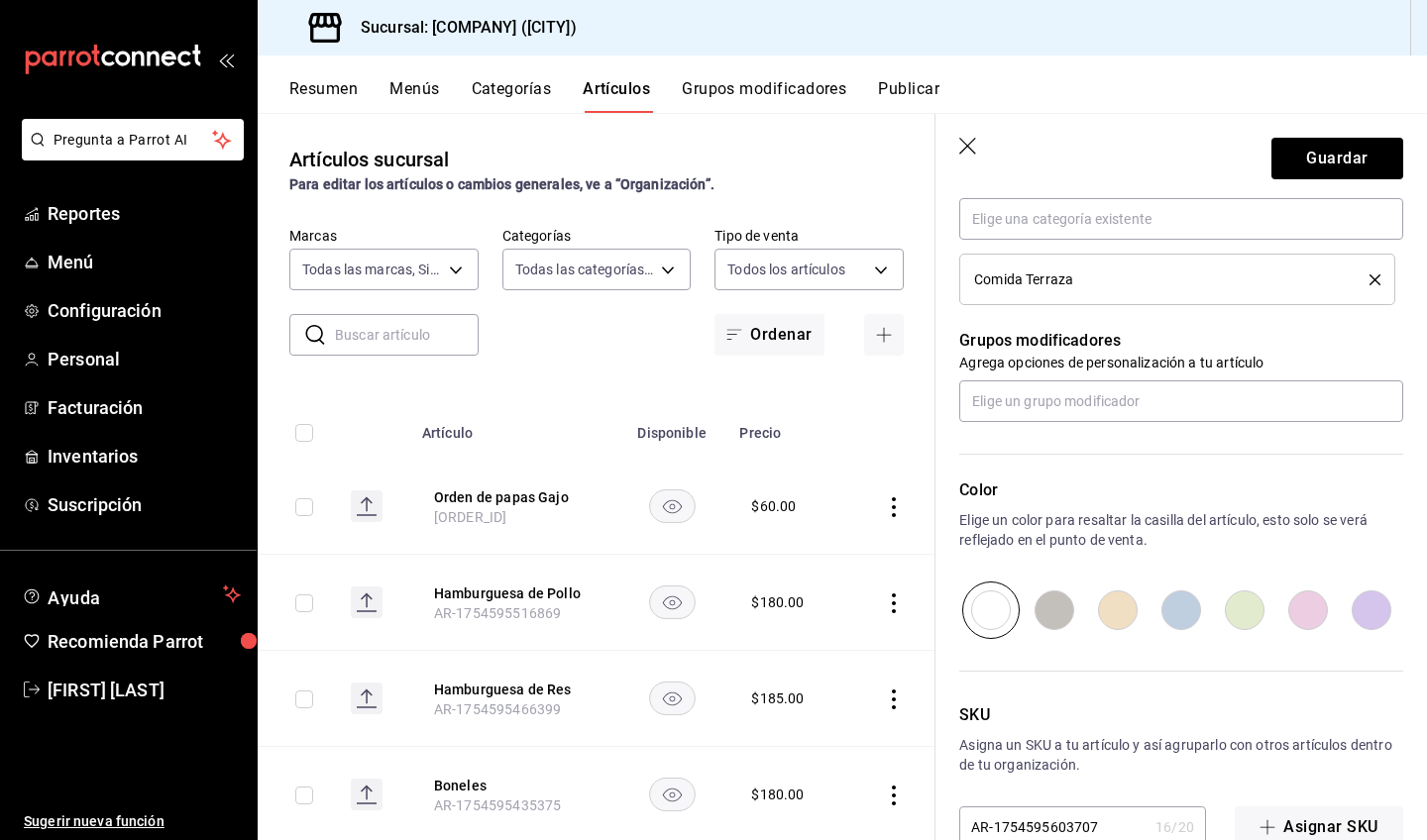 click at bounding box center (1181, 610) 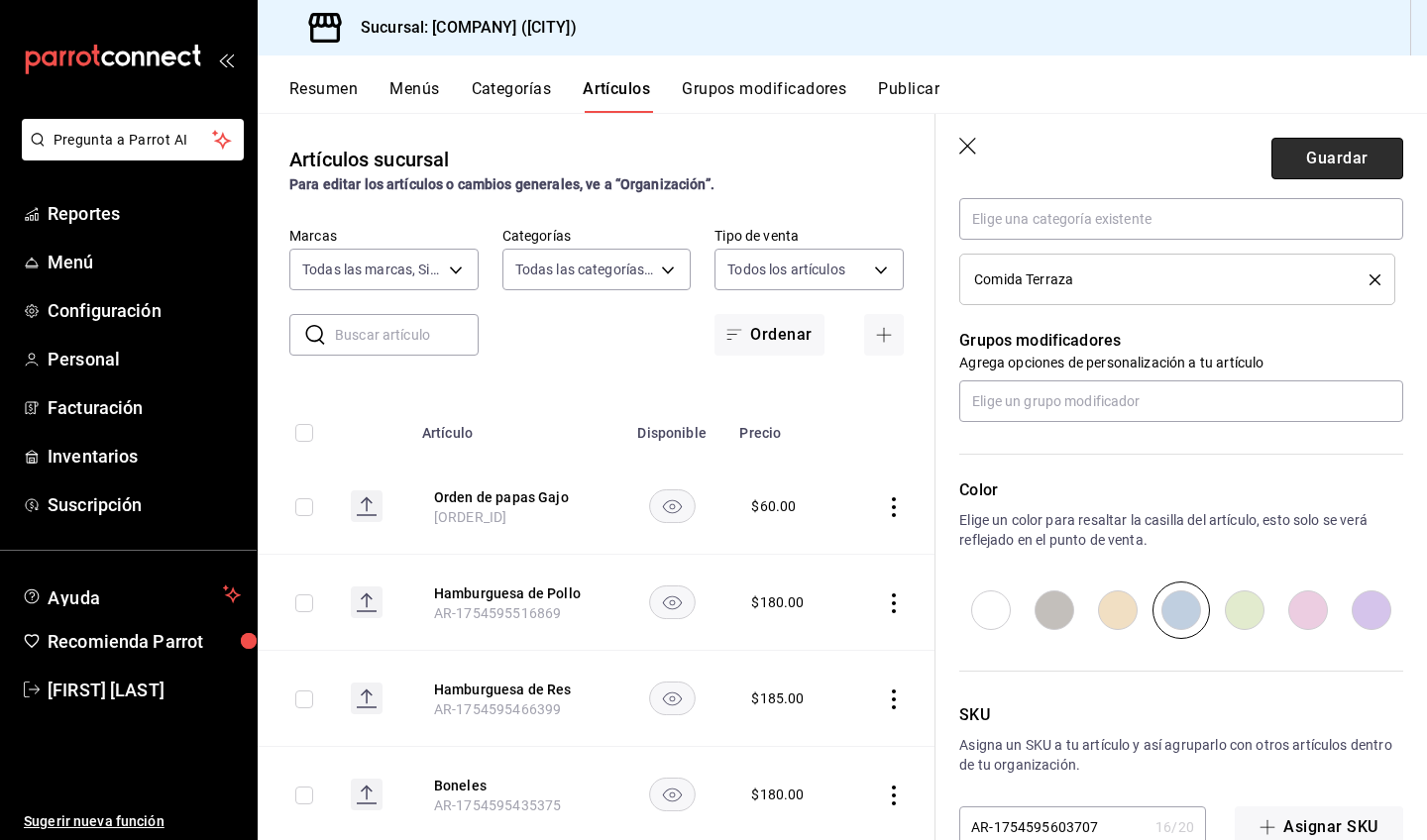 click on "Guardar" at bounding box center (1337, 158) 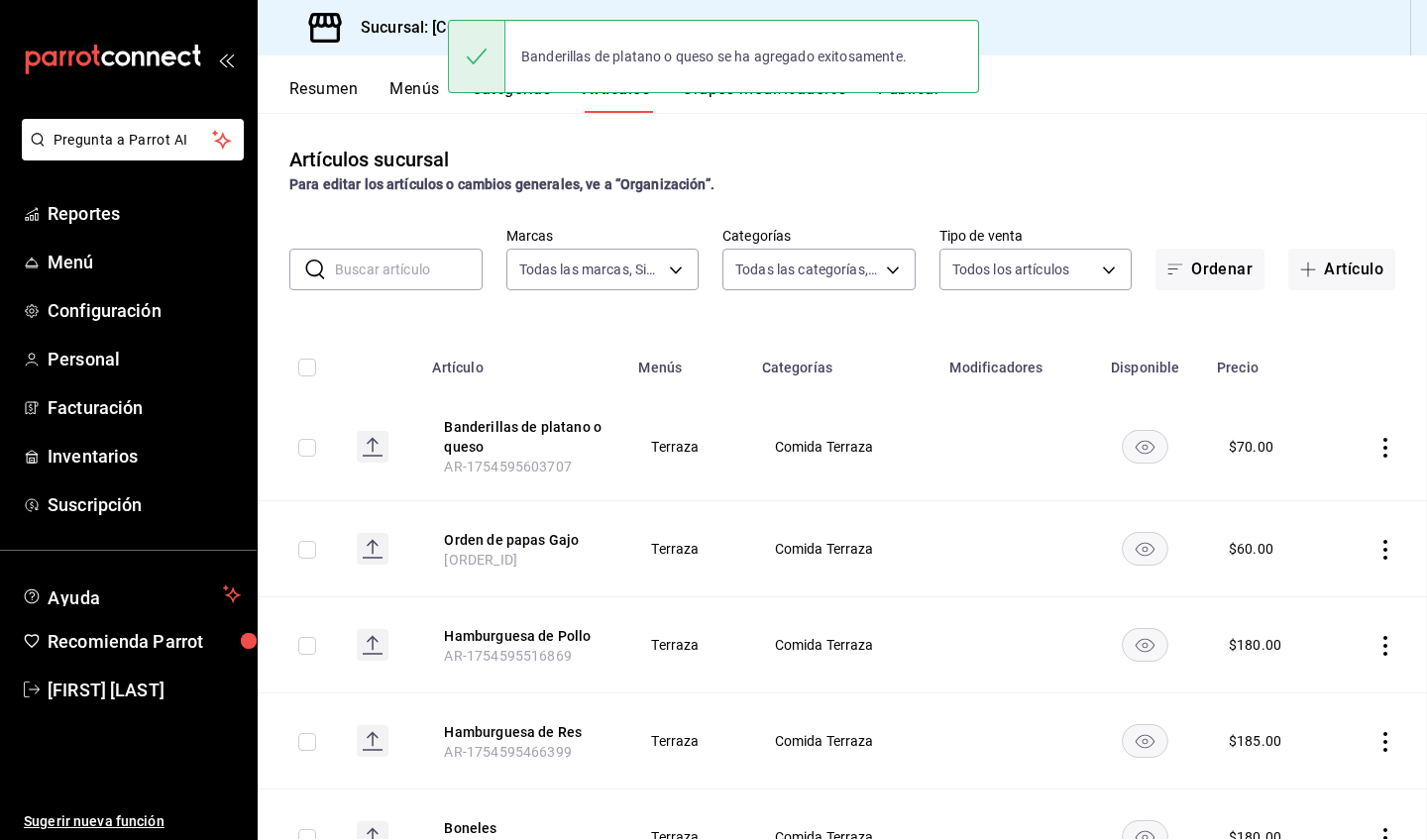 scroll, scrollTop: 0, scrollLeft: 0, axis: both 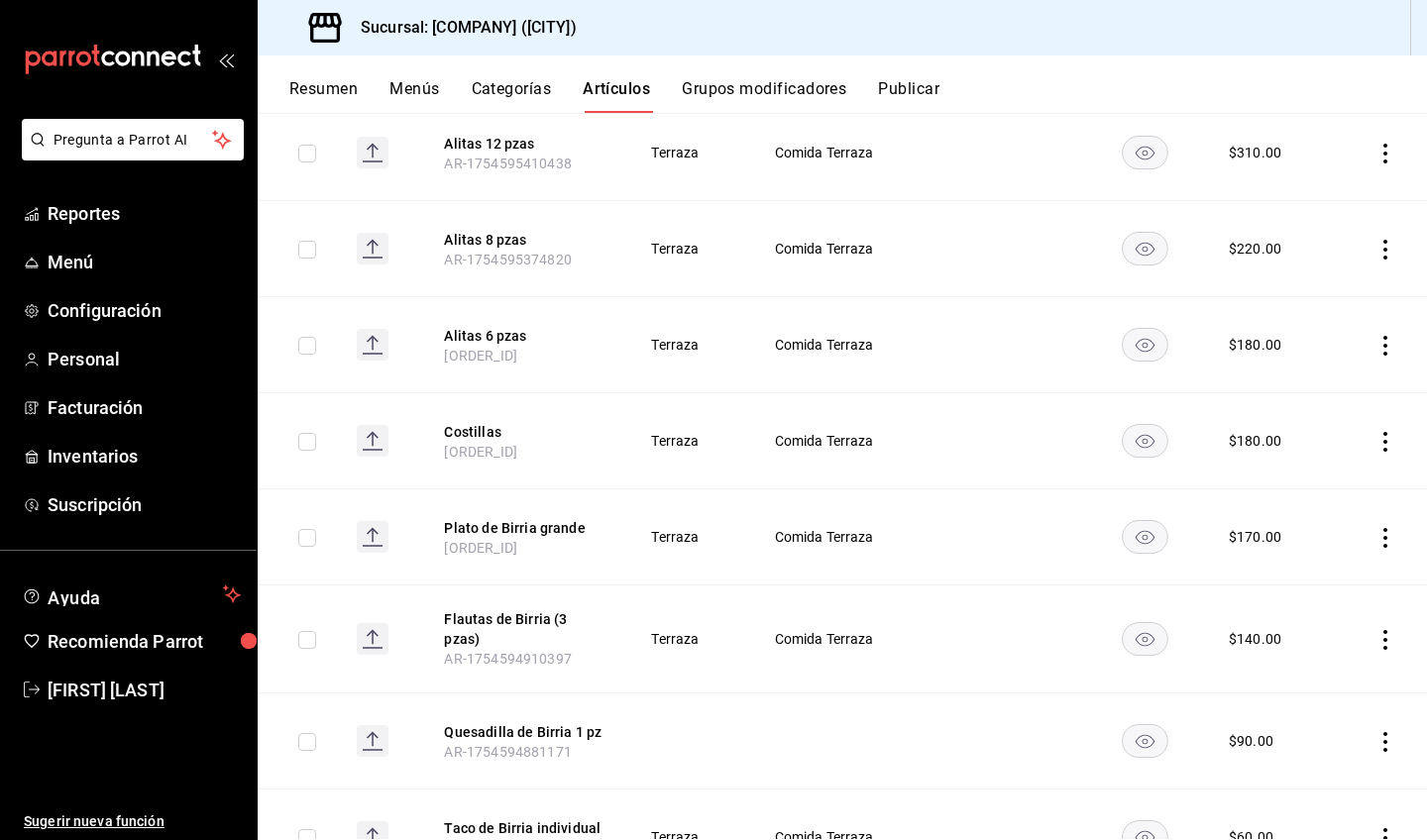 click 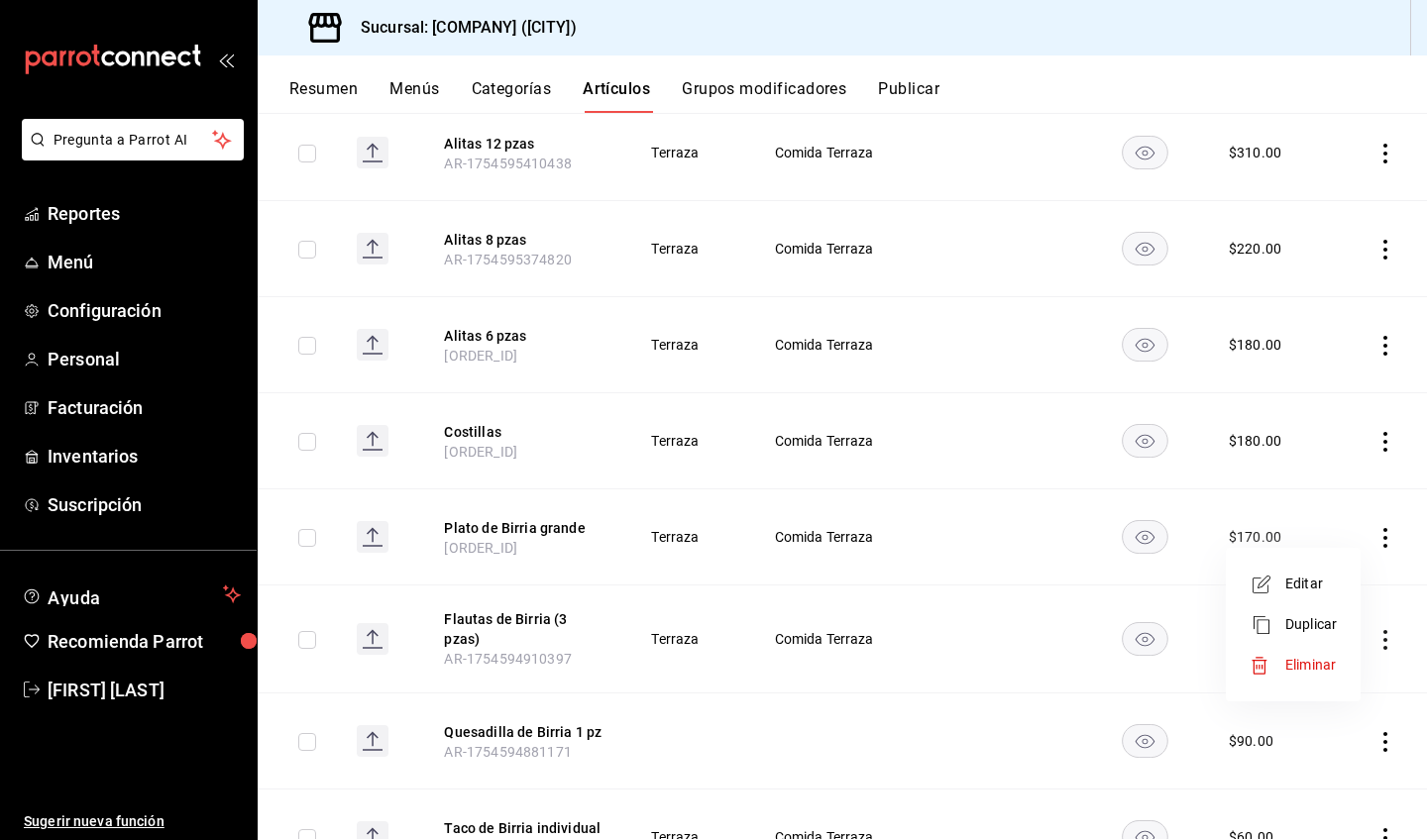 click on "Editar" at bounding box center (1311, 583) 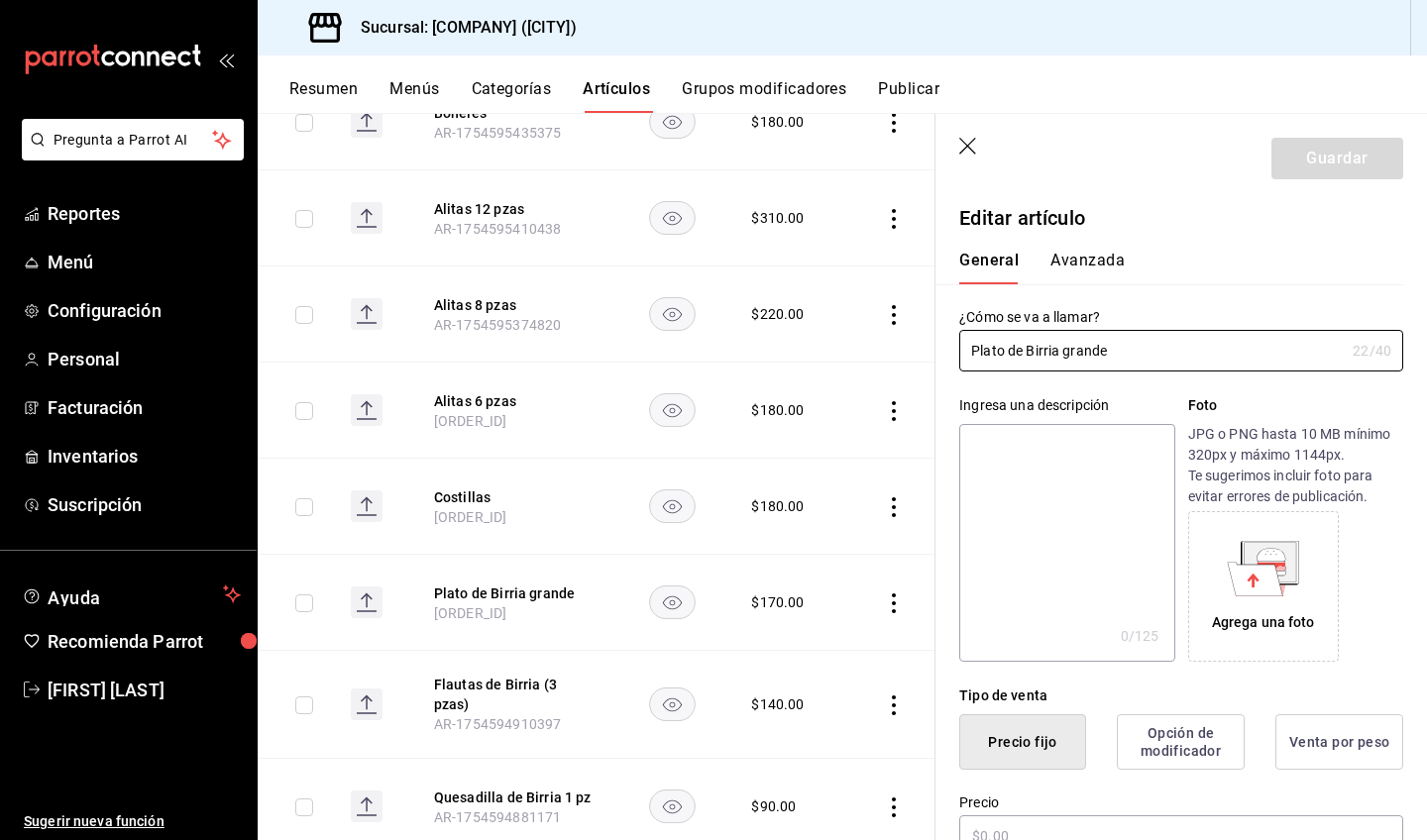 type on "$170.00" 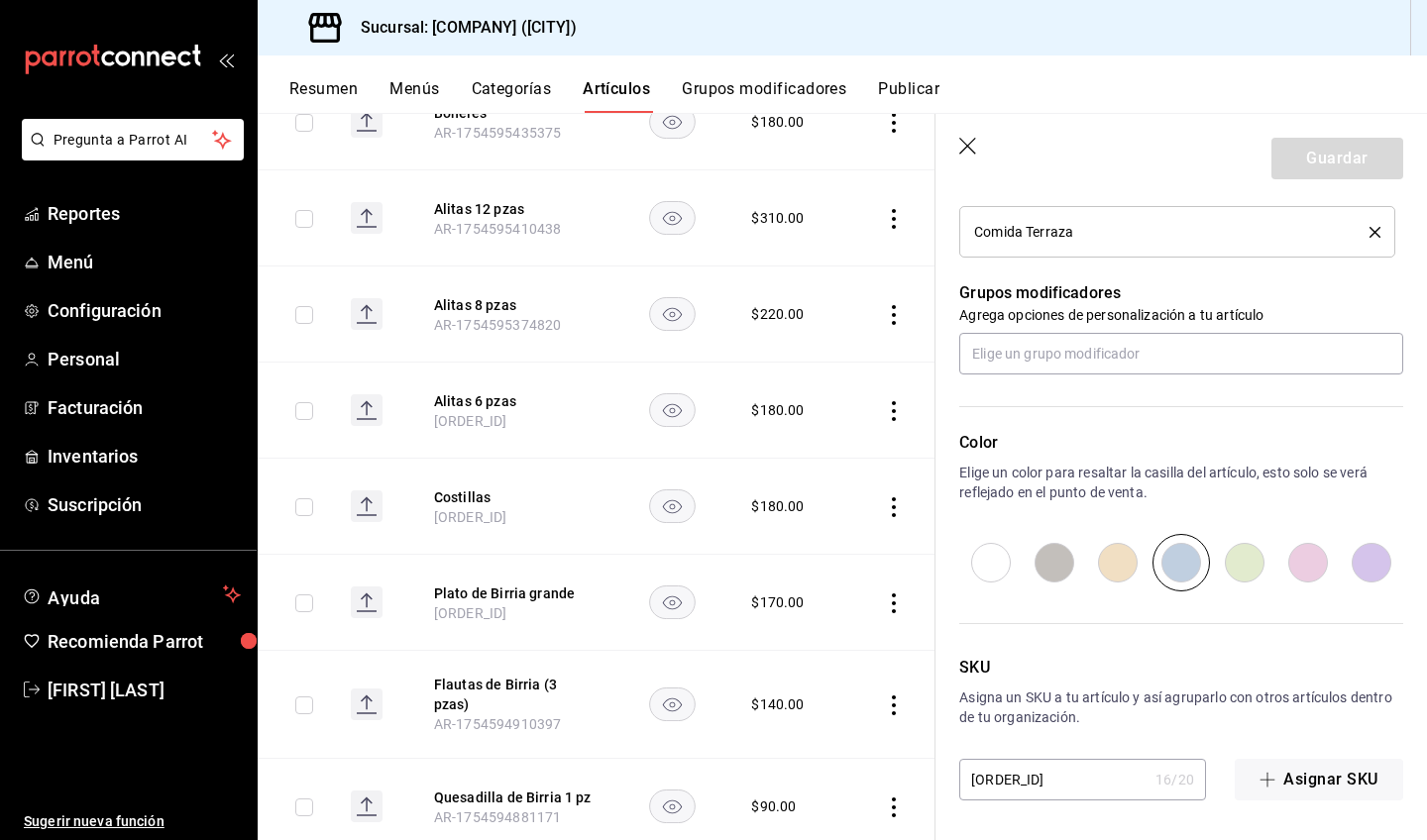 scroll, scrollTop: 809, scrollLeft: 0, axis: vertical 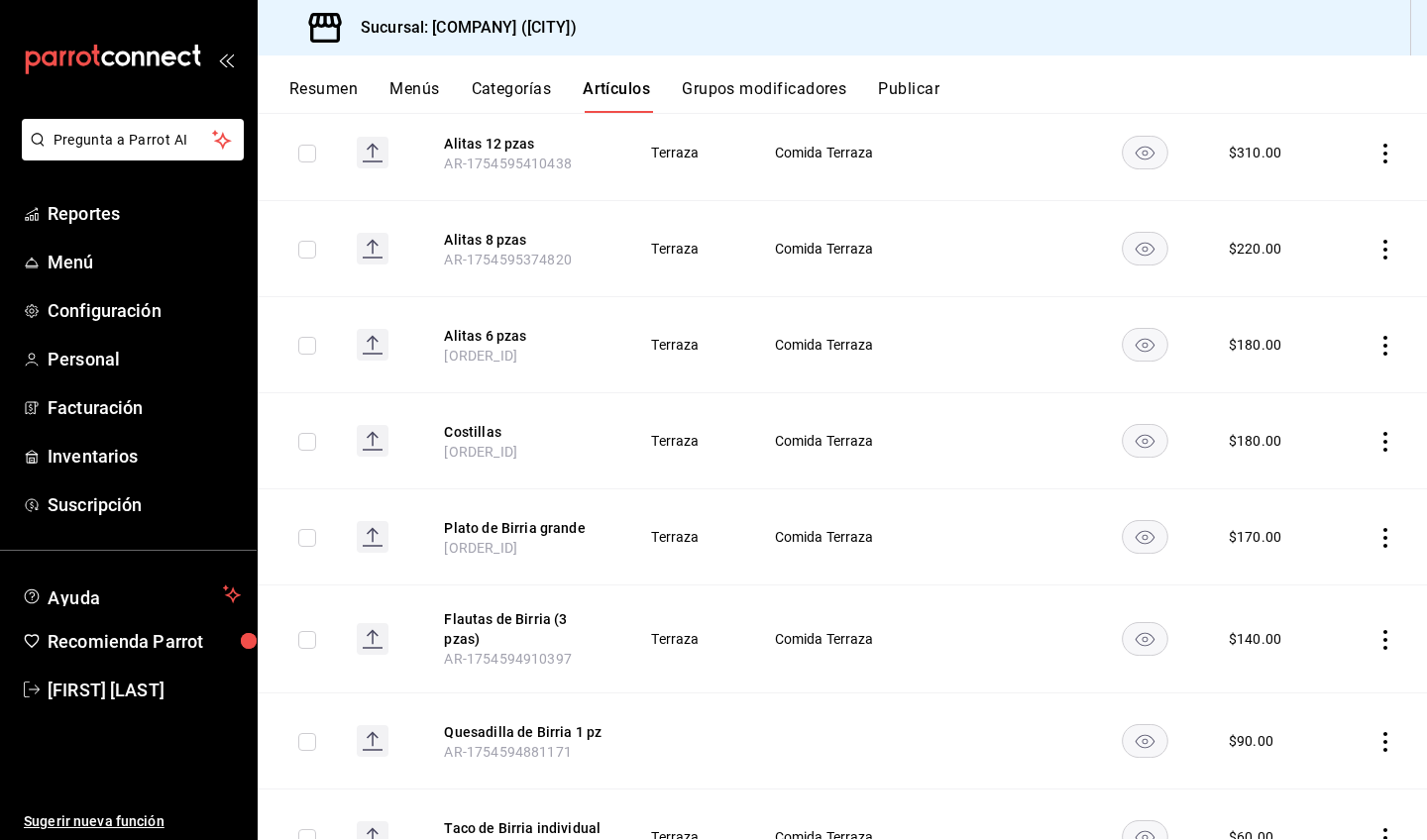 click 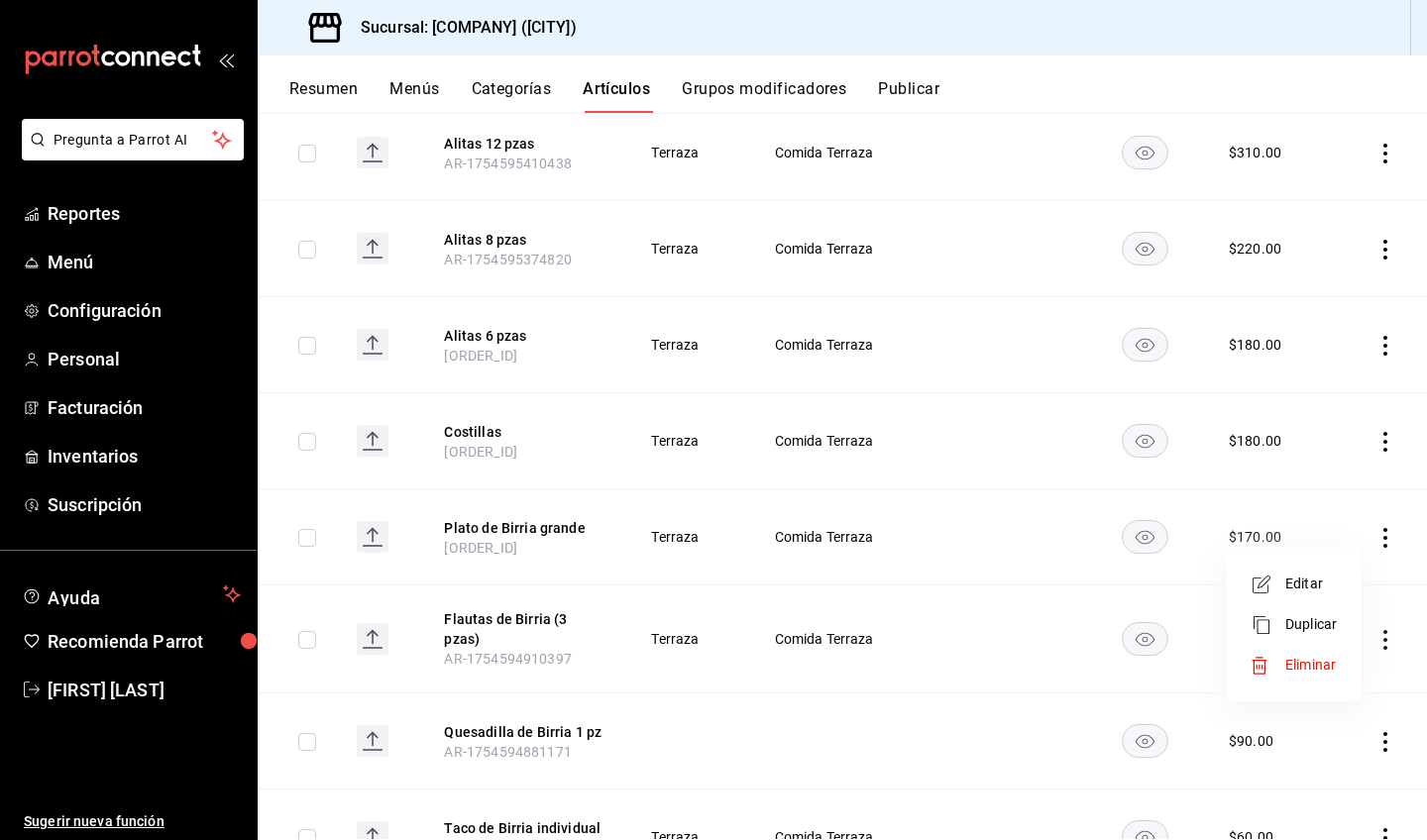 click at bounding box center [714, 420] 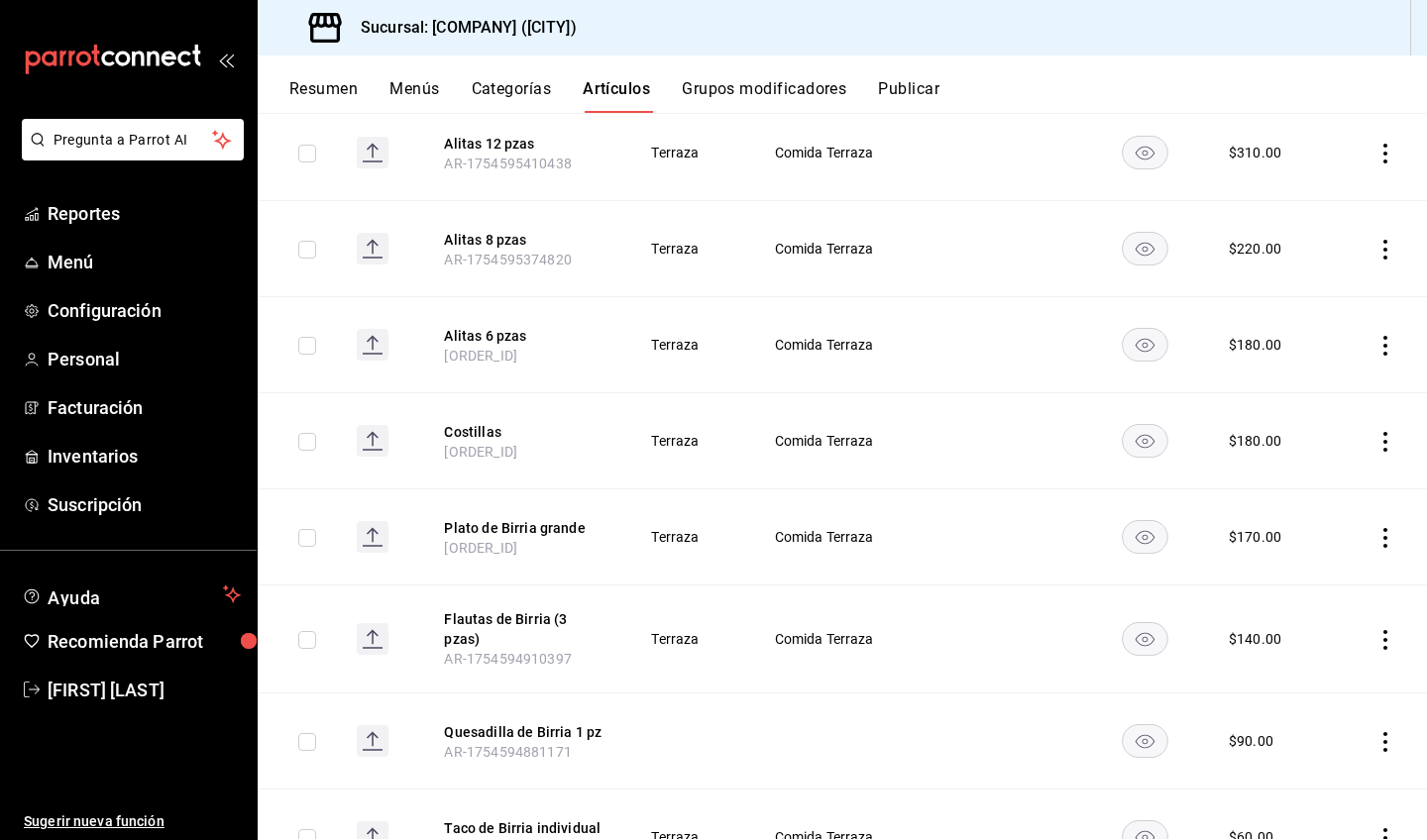 click 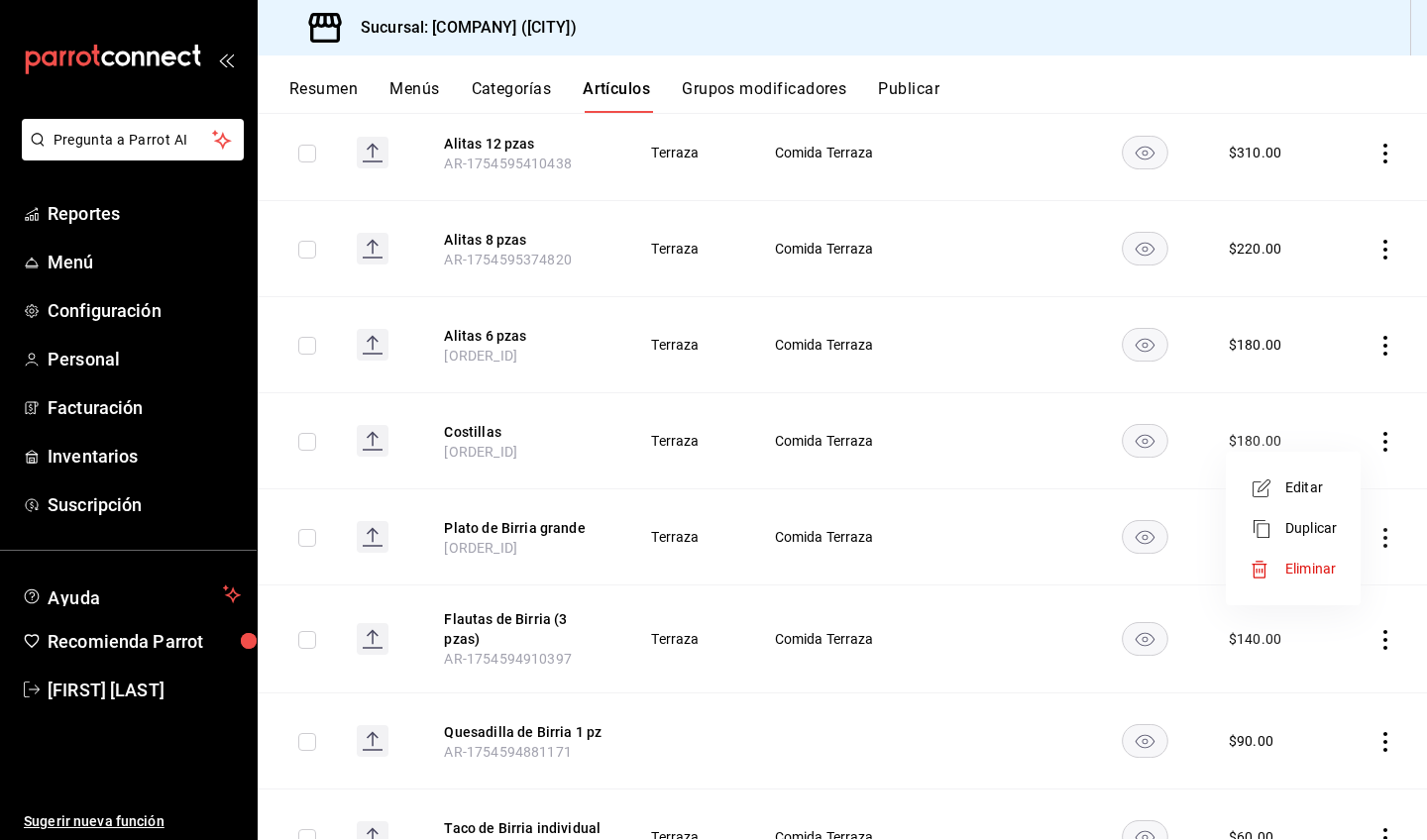 click on "Editar" at bounding box center (1311, 487) 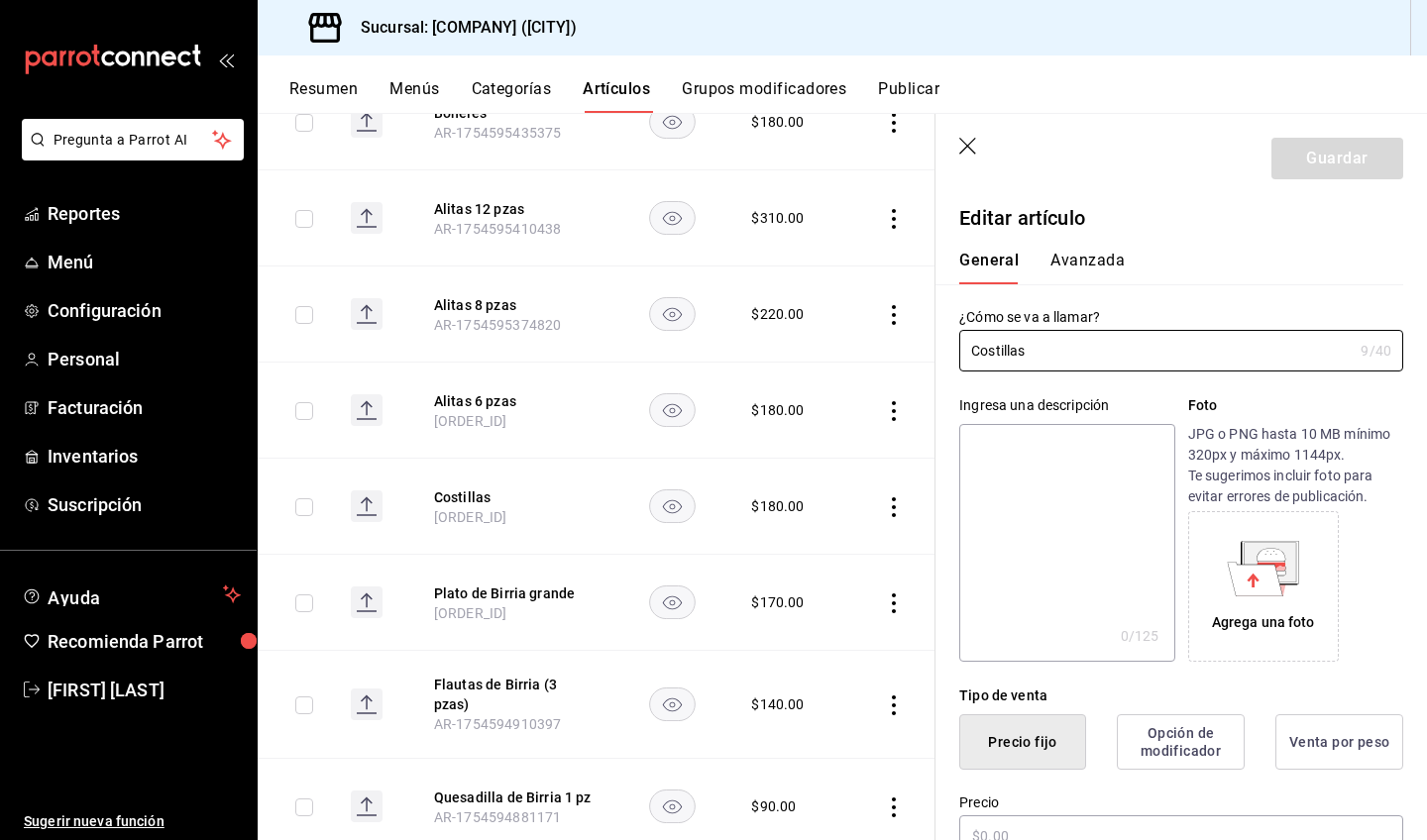 type on "$180.00" 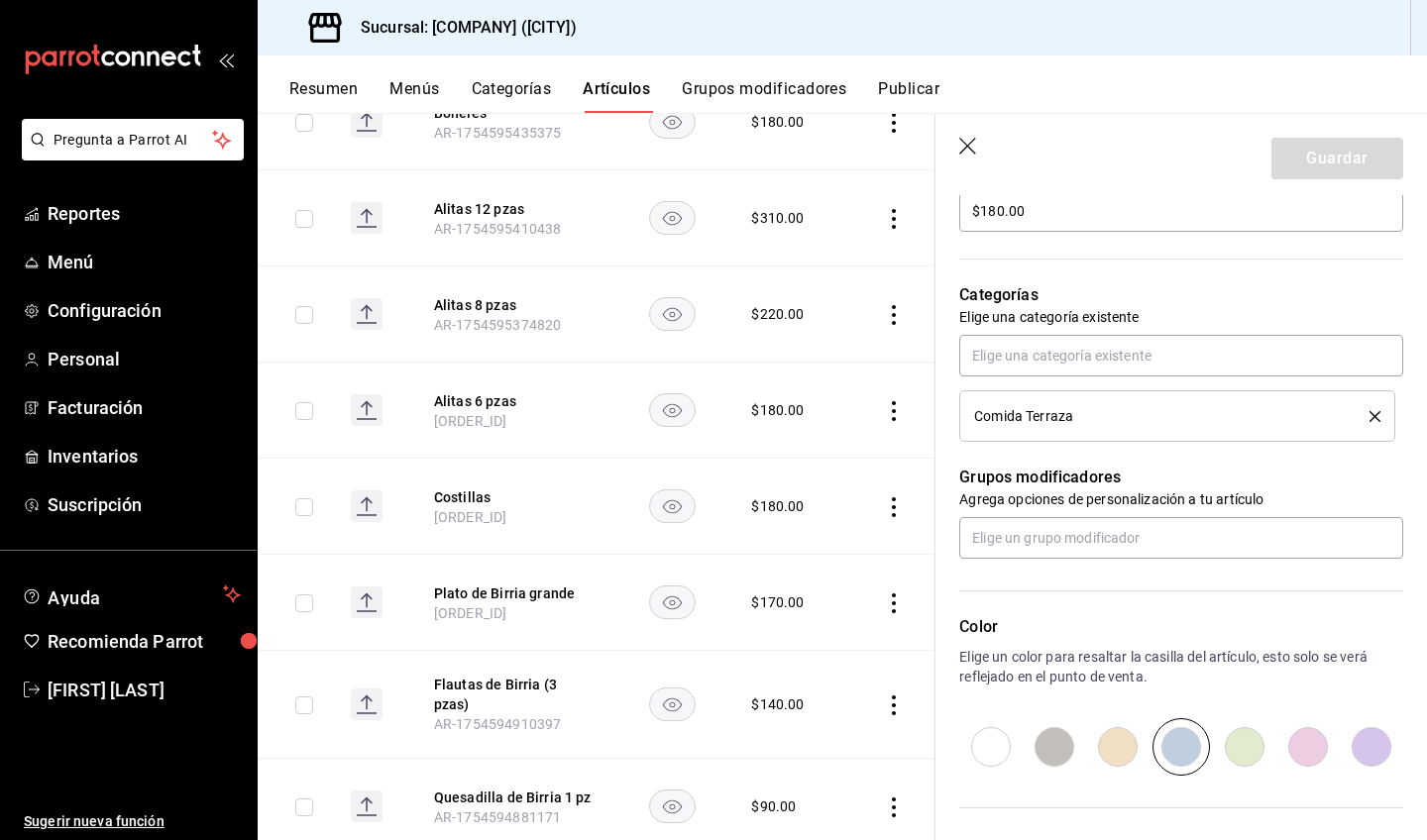 scroll, scrollTop: 809, scrollLeft: 0, axis: vertical 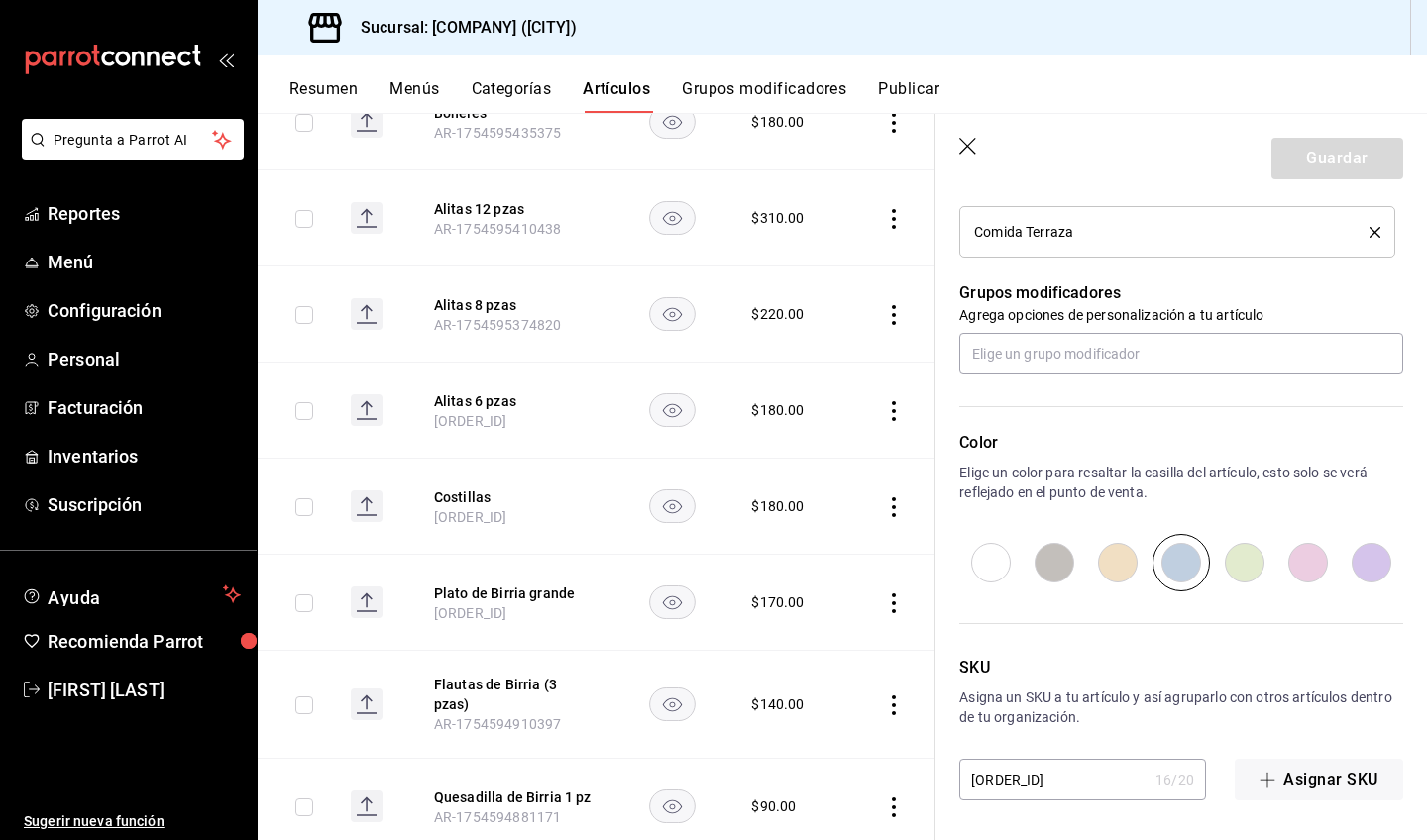 click 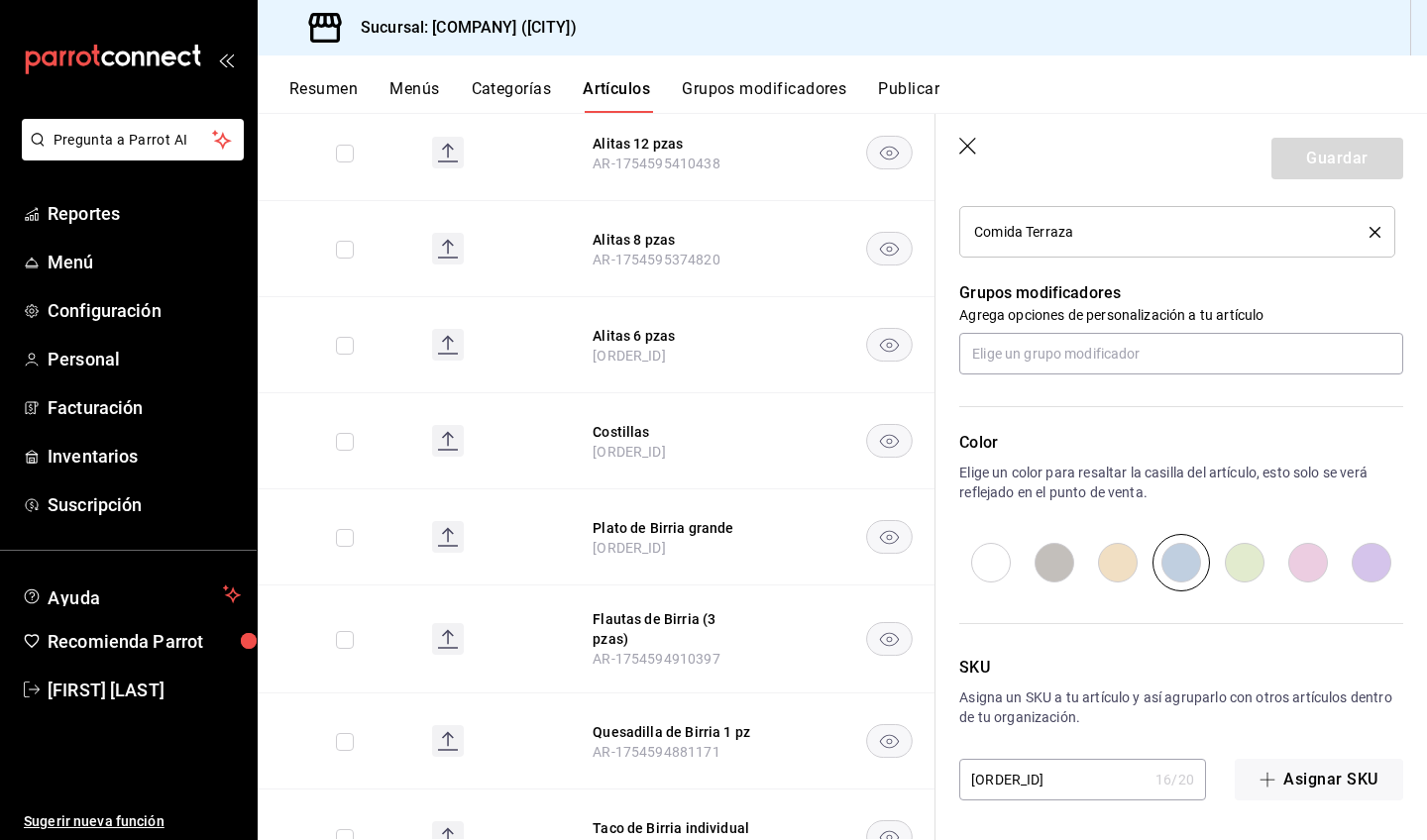 scroll, scrollTop: 0, scrollLeft: 0, axis: both 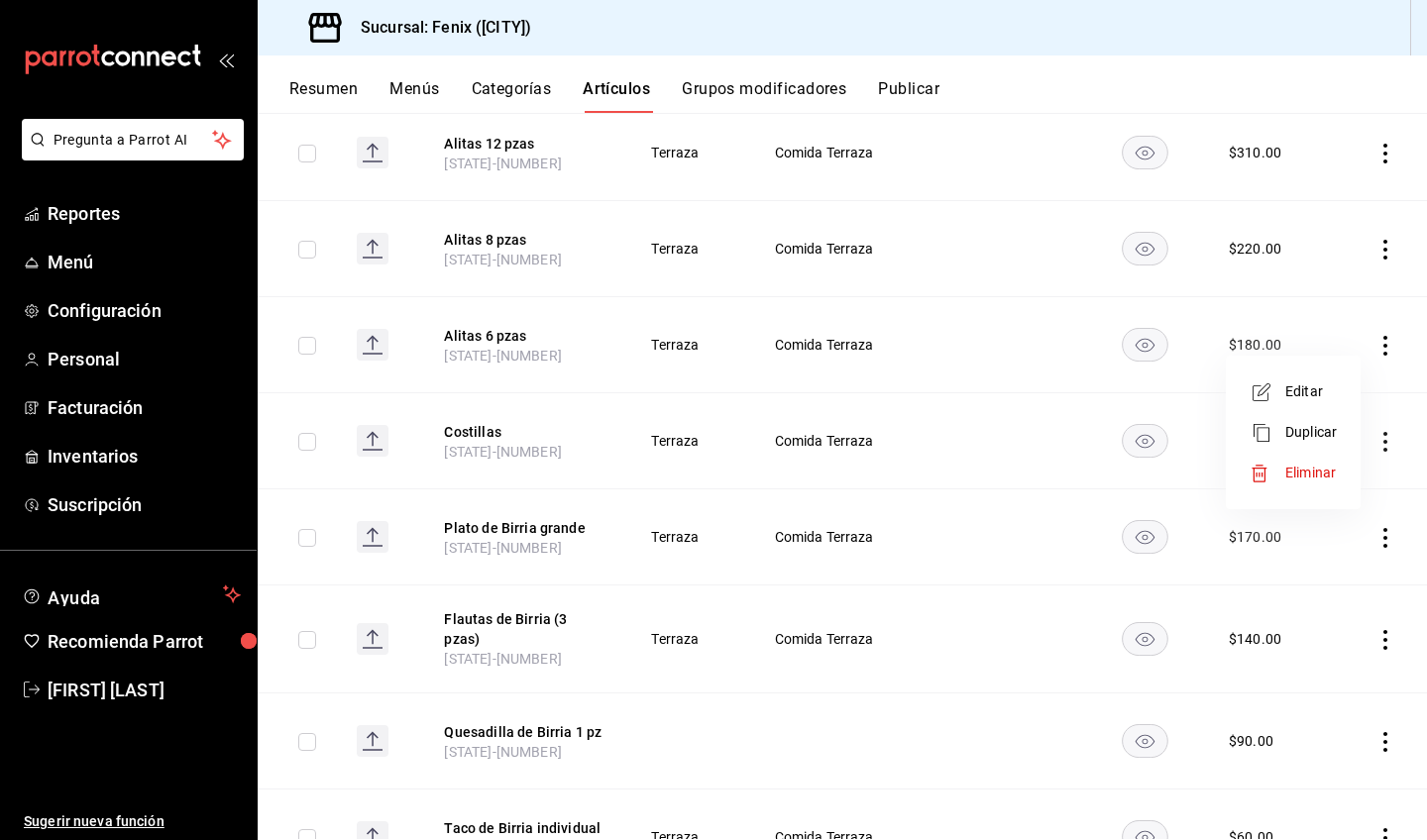 click on "Editar" at bounding box center [1311, 391] 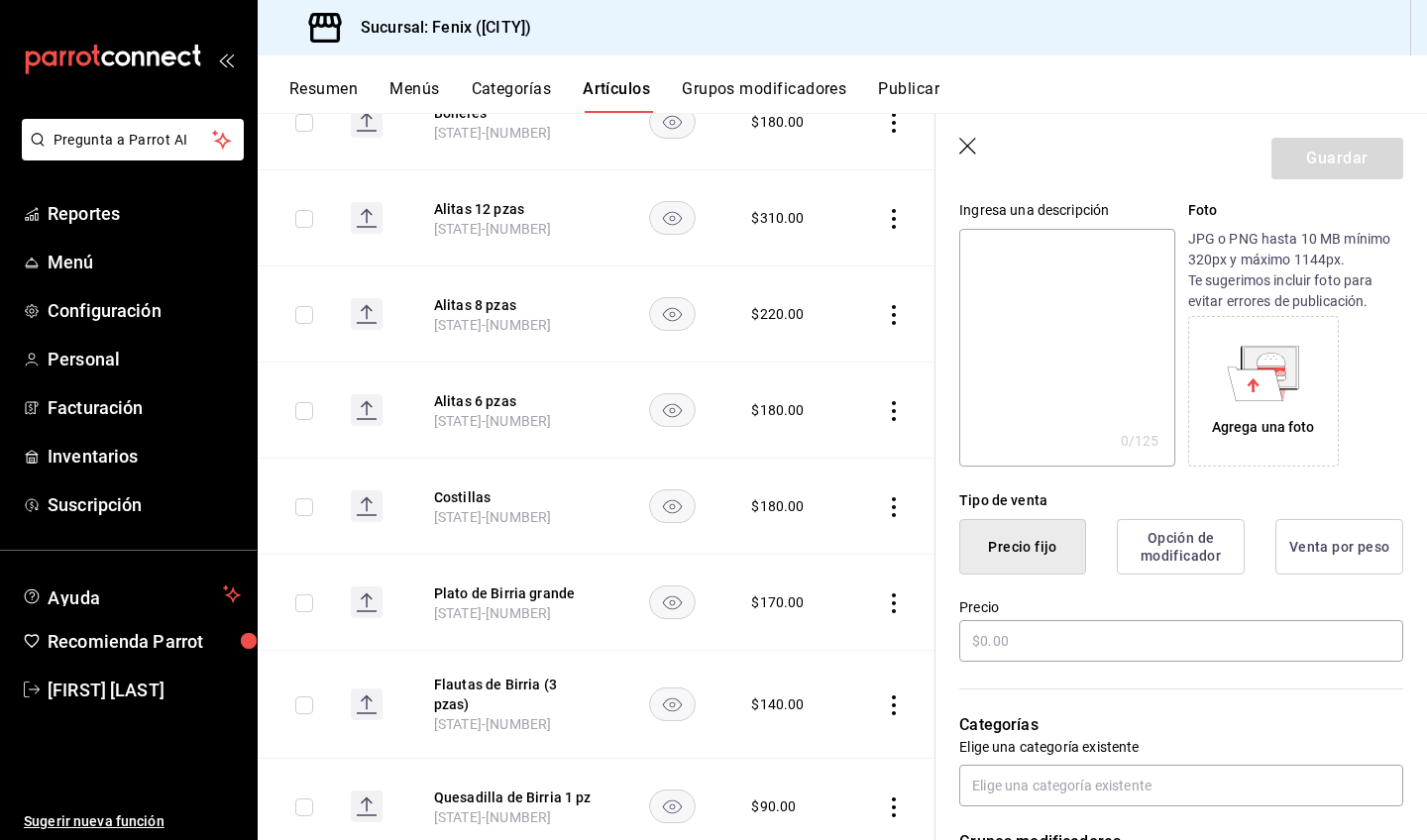 type on "Alitas 6 pzas" 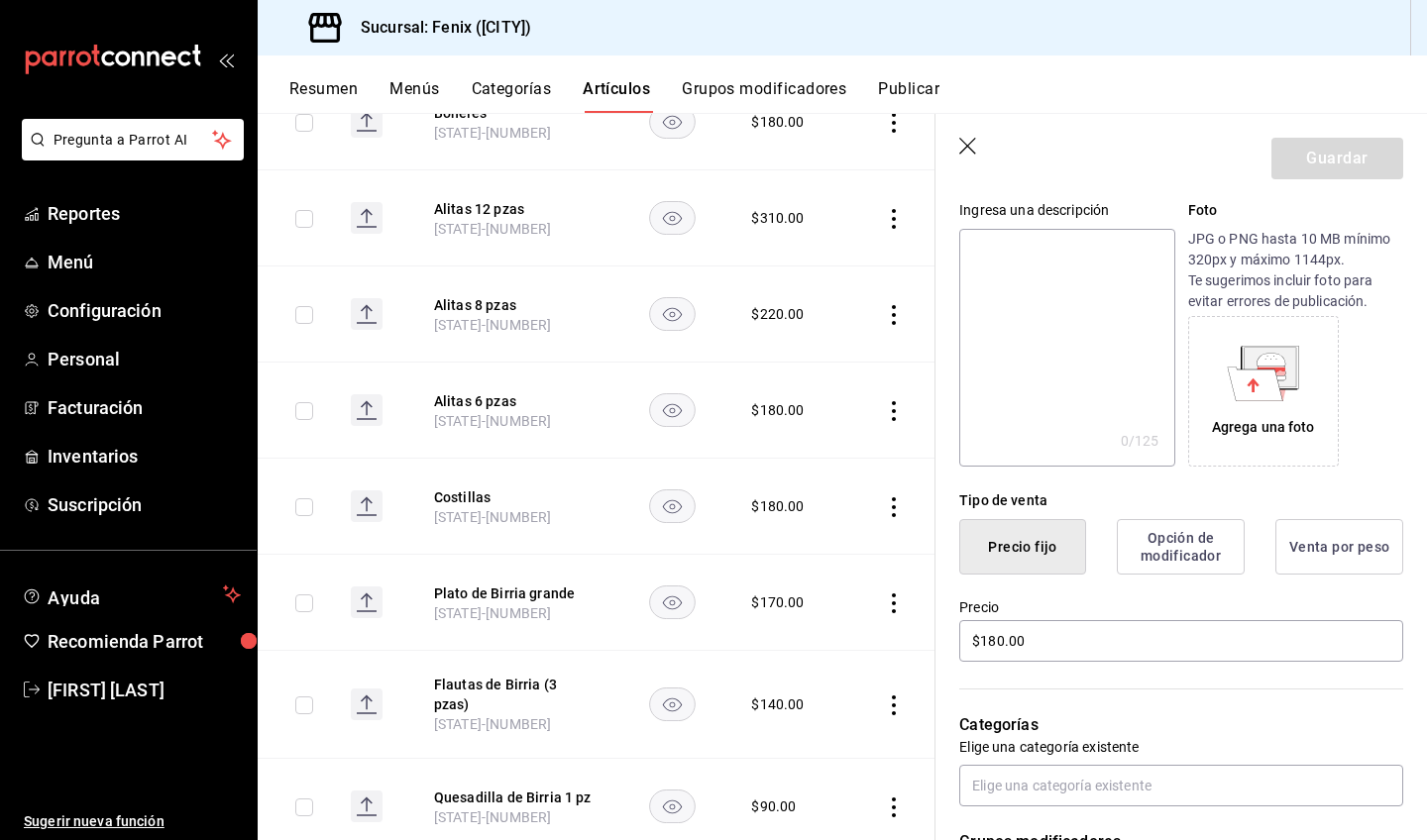 scroll, scrollTop: 597, scrollLeft: 0, axis: vertical 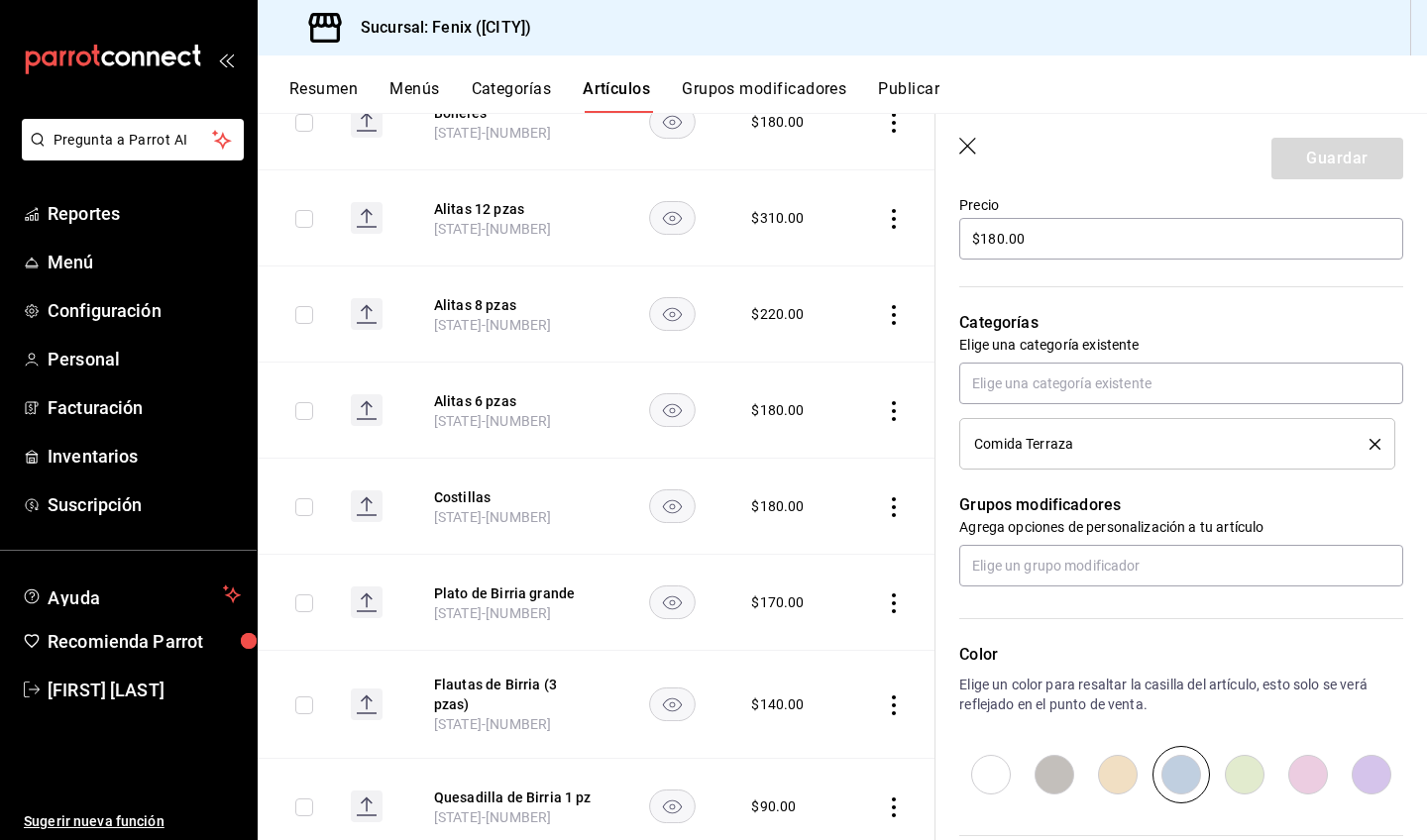click 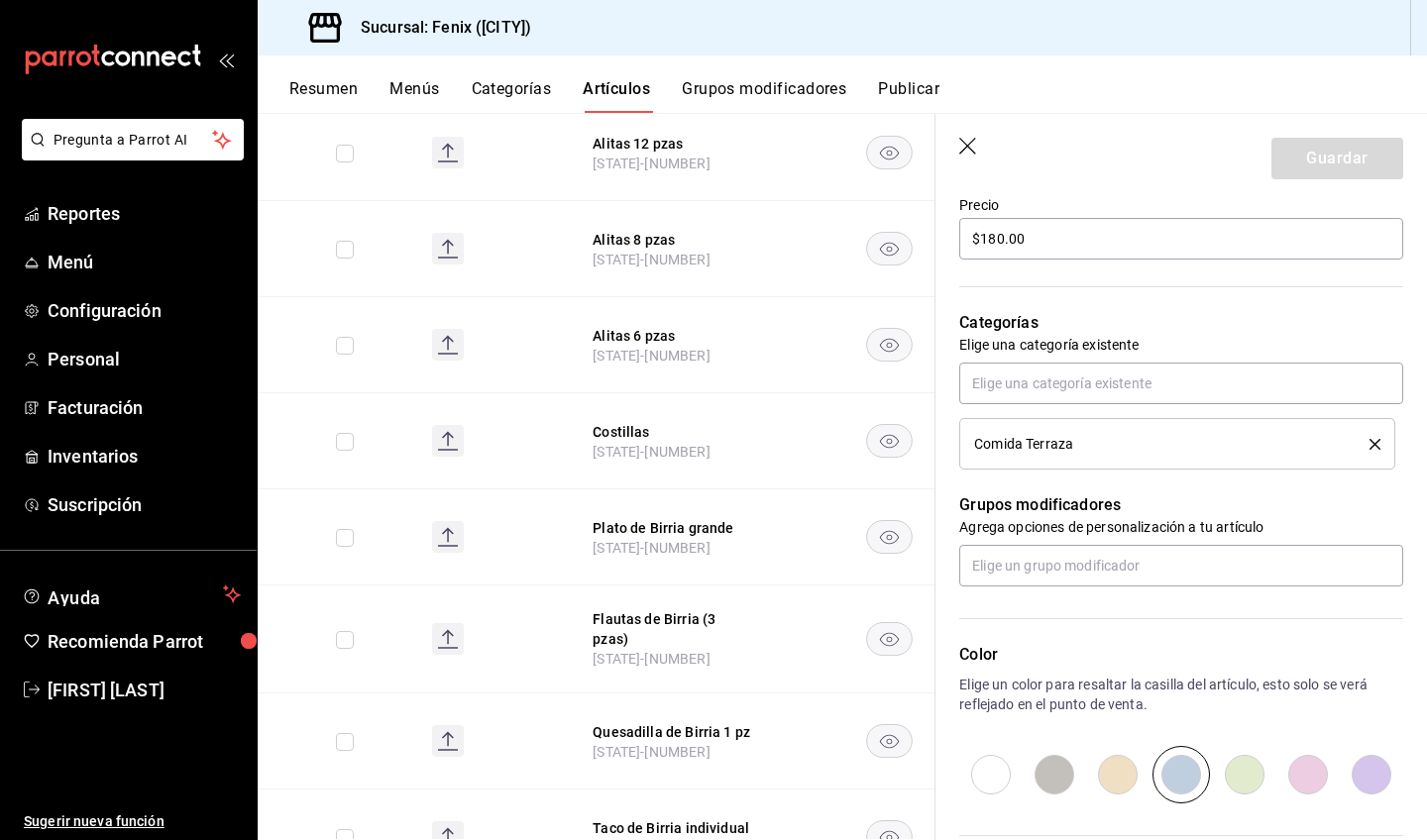 scroll, scrollTop: 0, scrollLeft: 0, axis: both 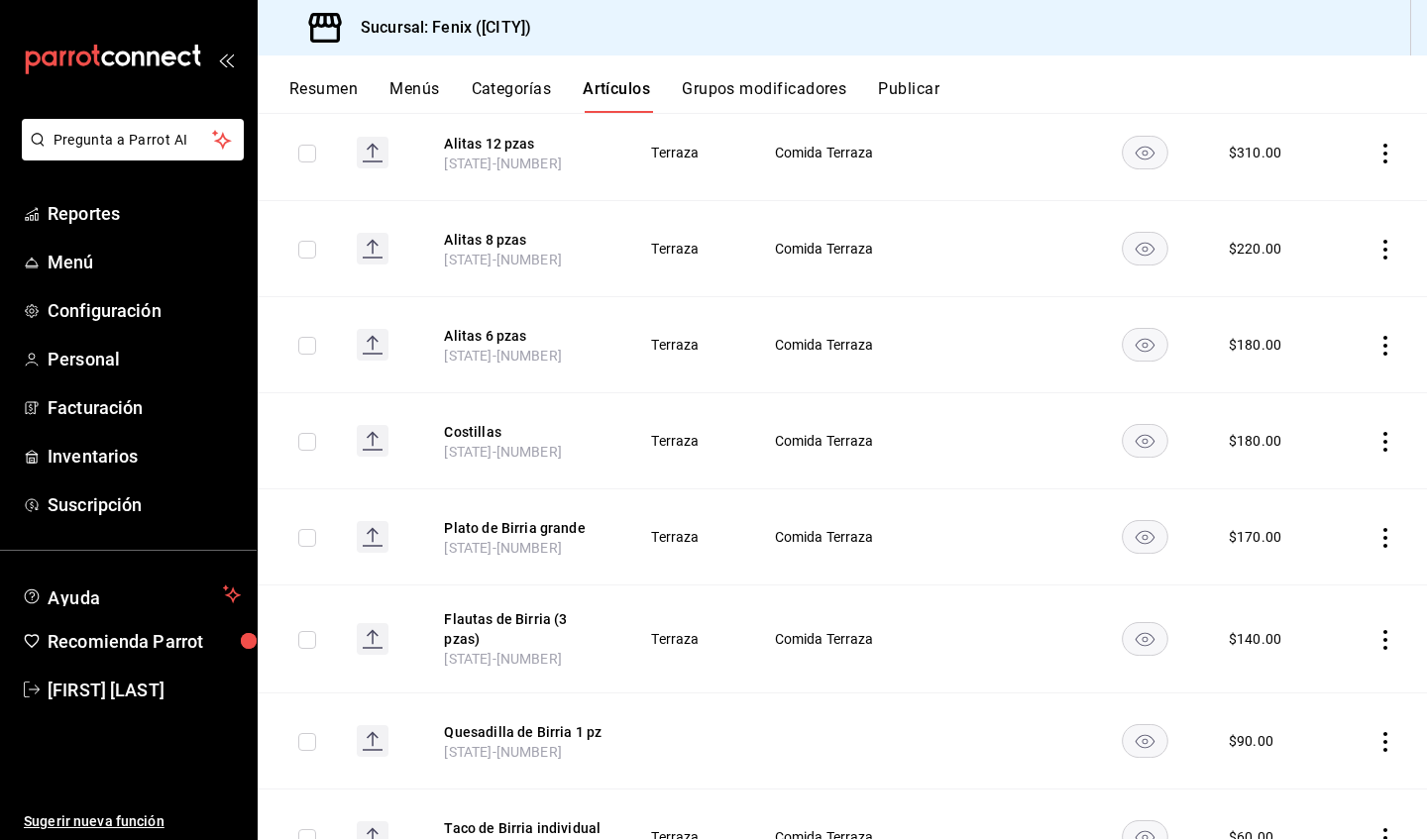 click 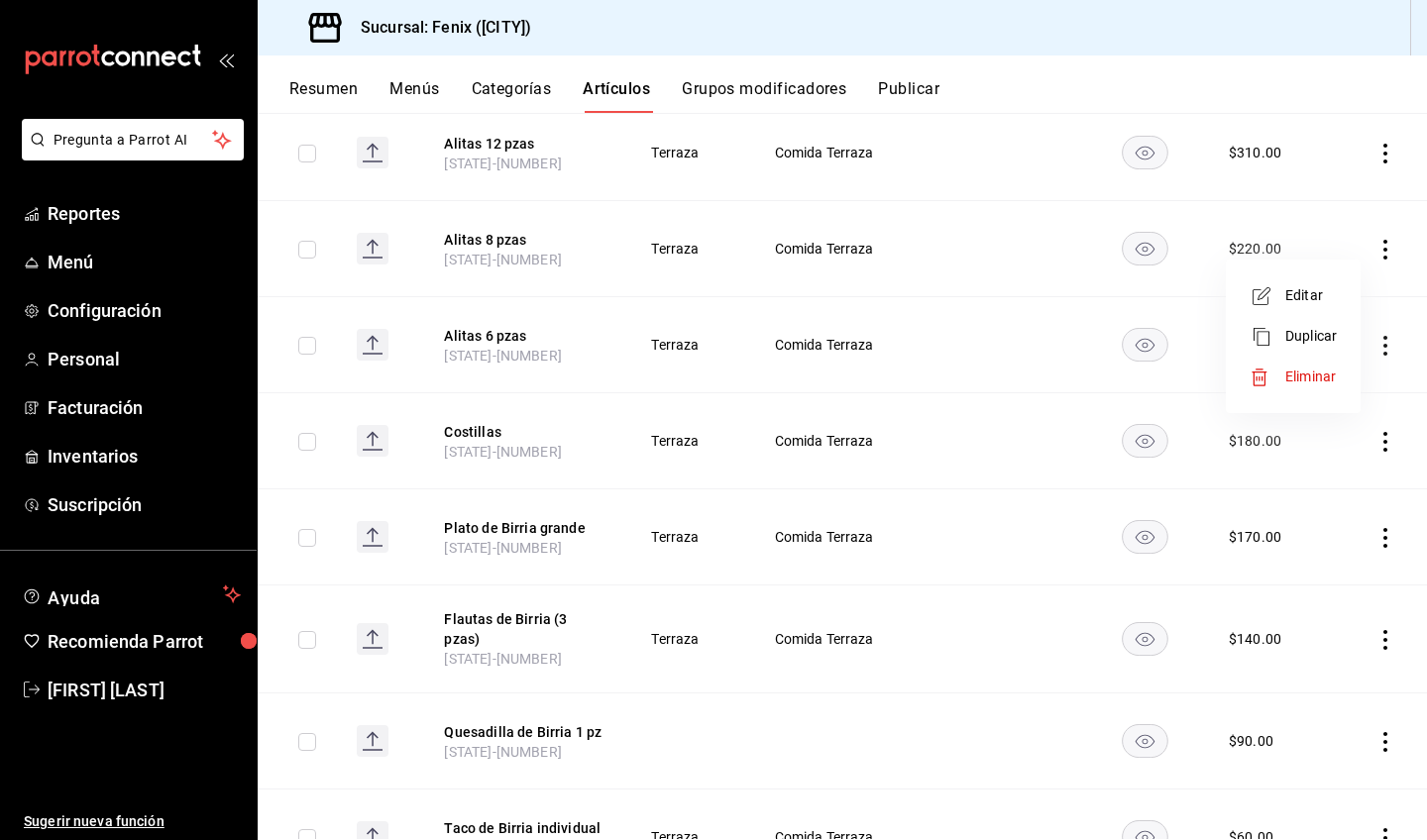 click on "Editar" at bounding box center [1311, 295] 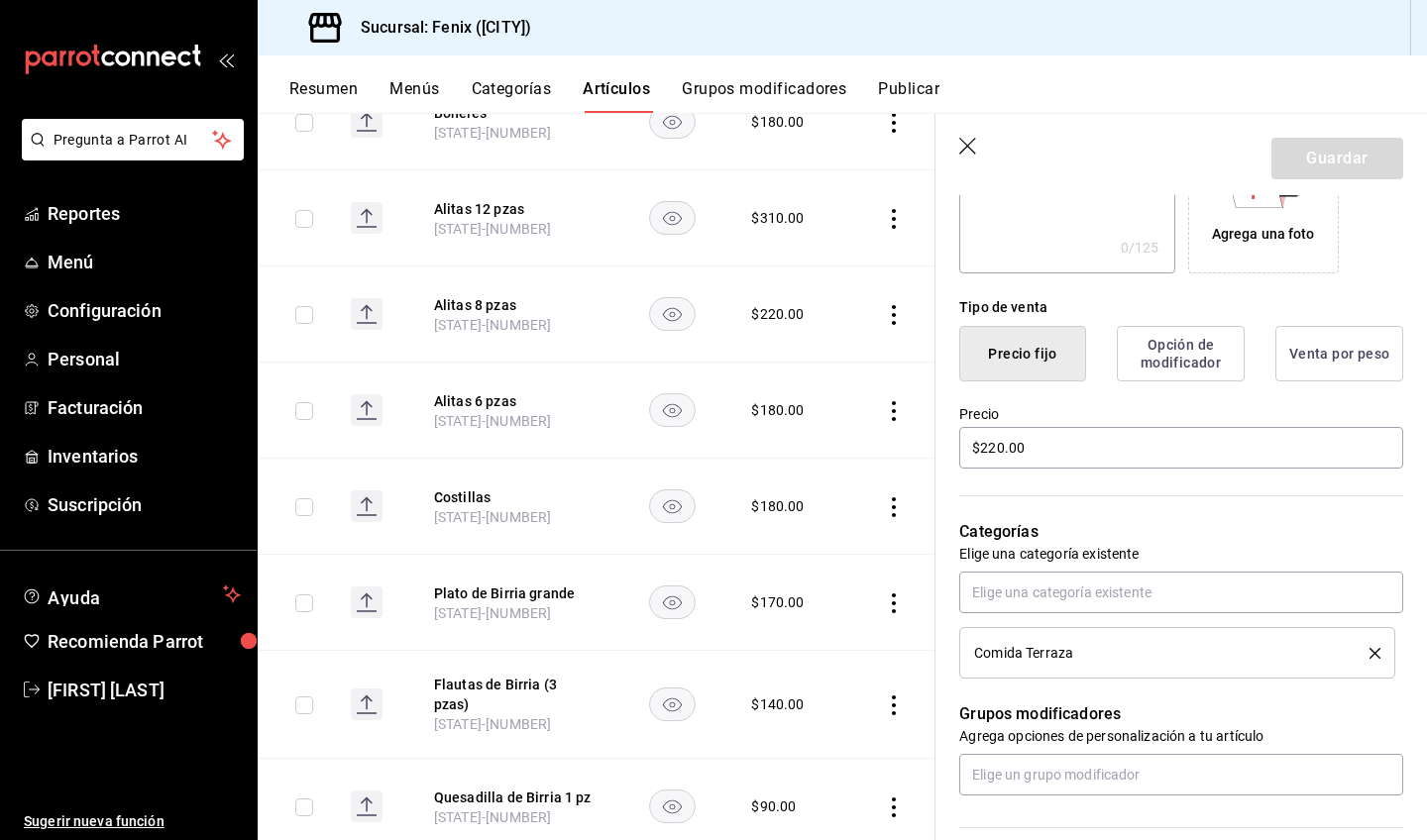 scroll, scrollTop: 578, scrollLeft: 0, axis: vertical 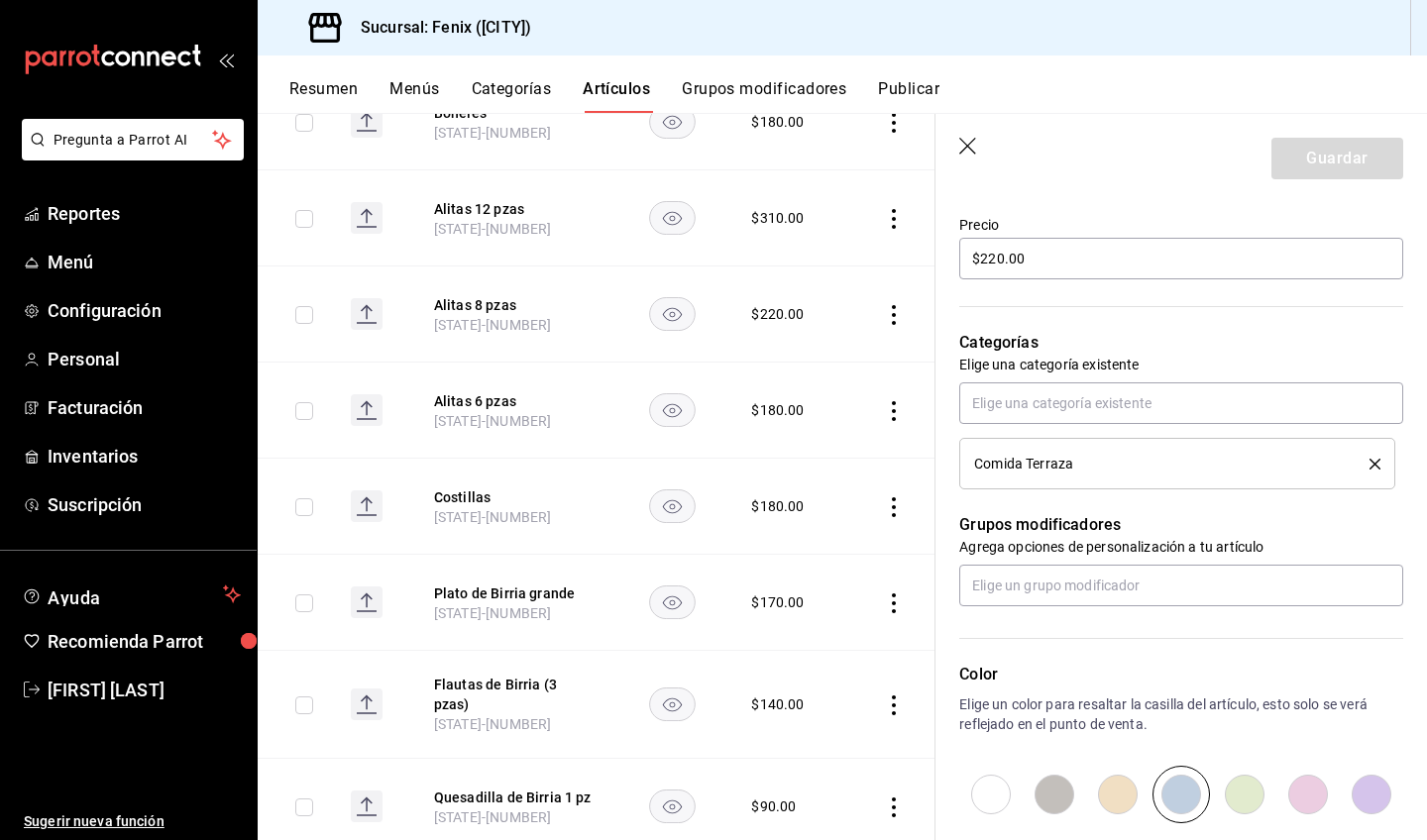 click 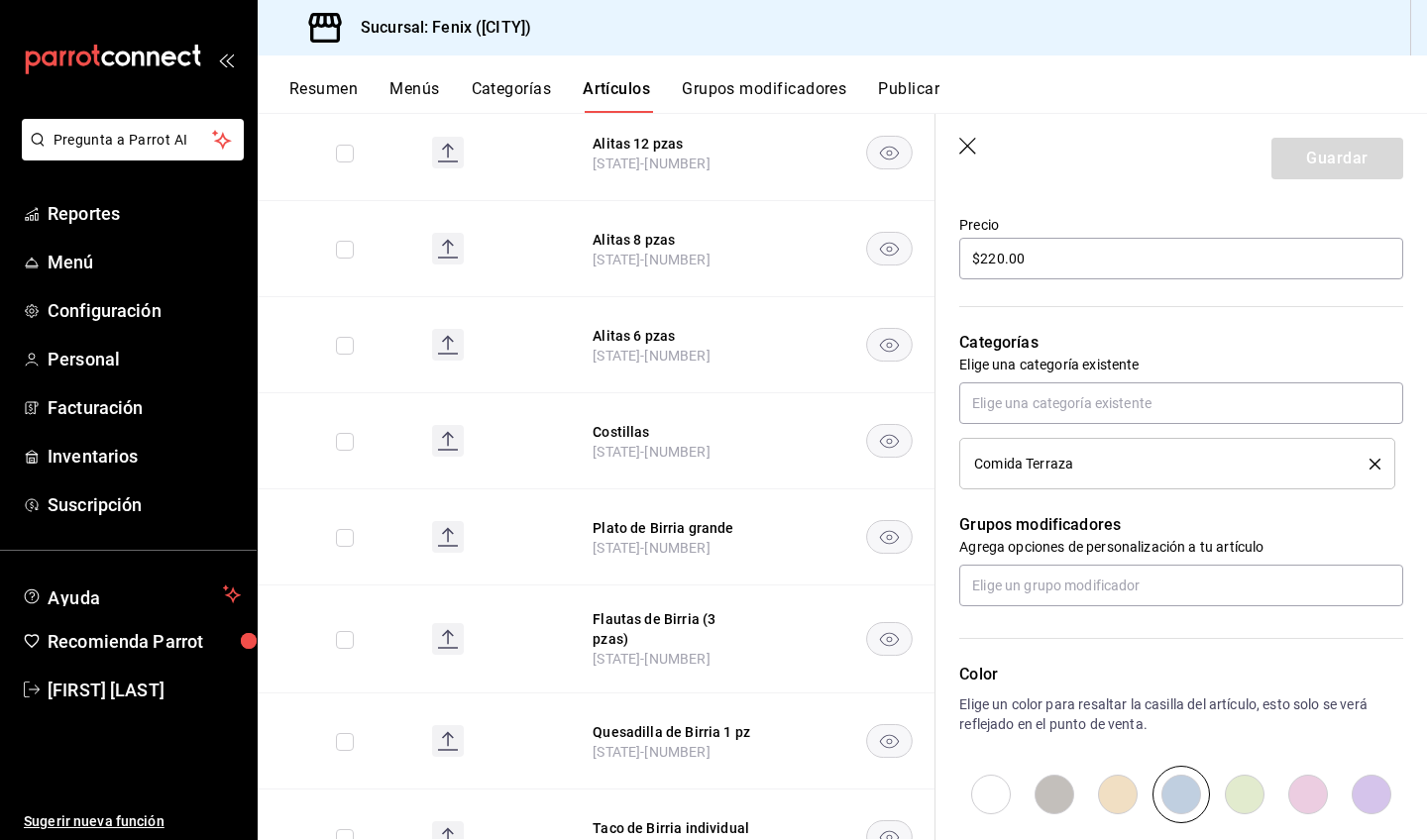 scroll, scrollTop: 0, scrollLeft: 0, axis: both 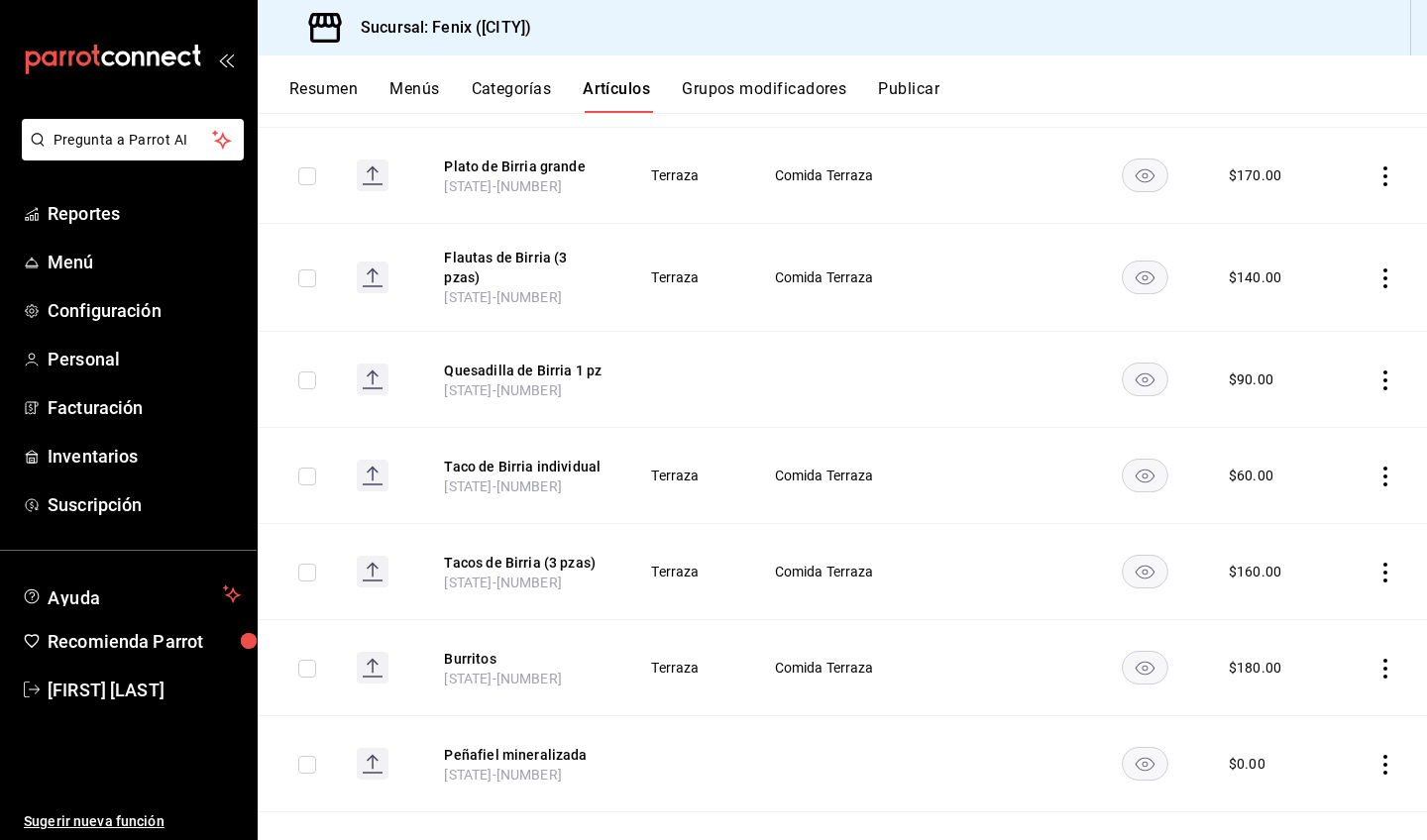 click 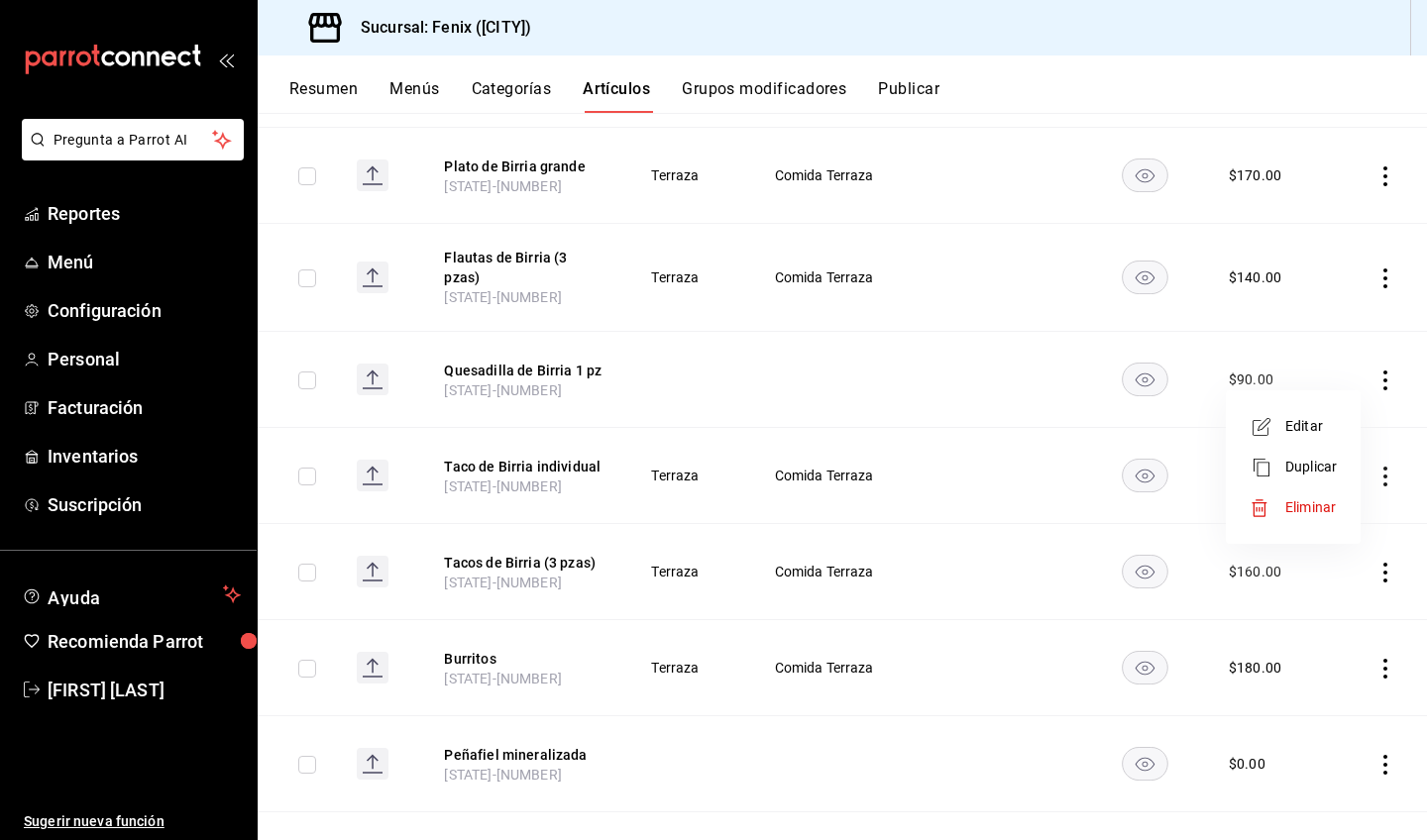 click on "Editar" at bounding box center (1311, 426) 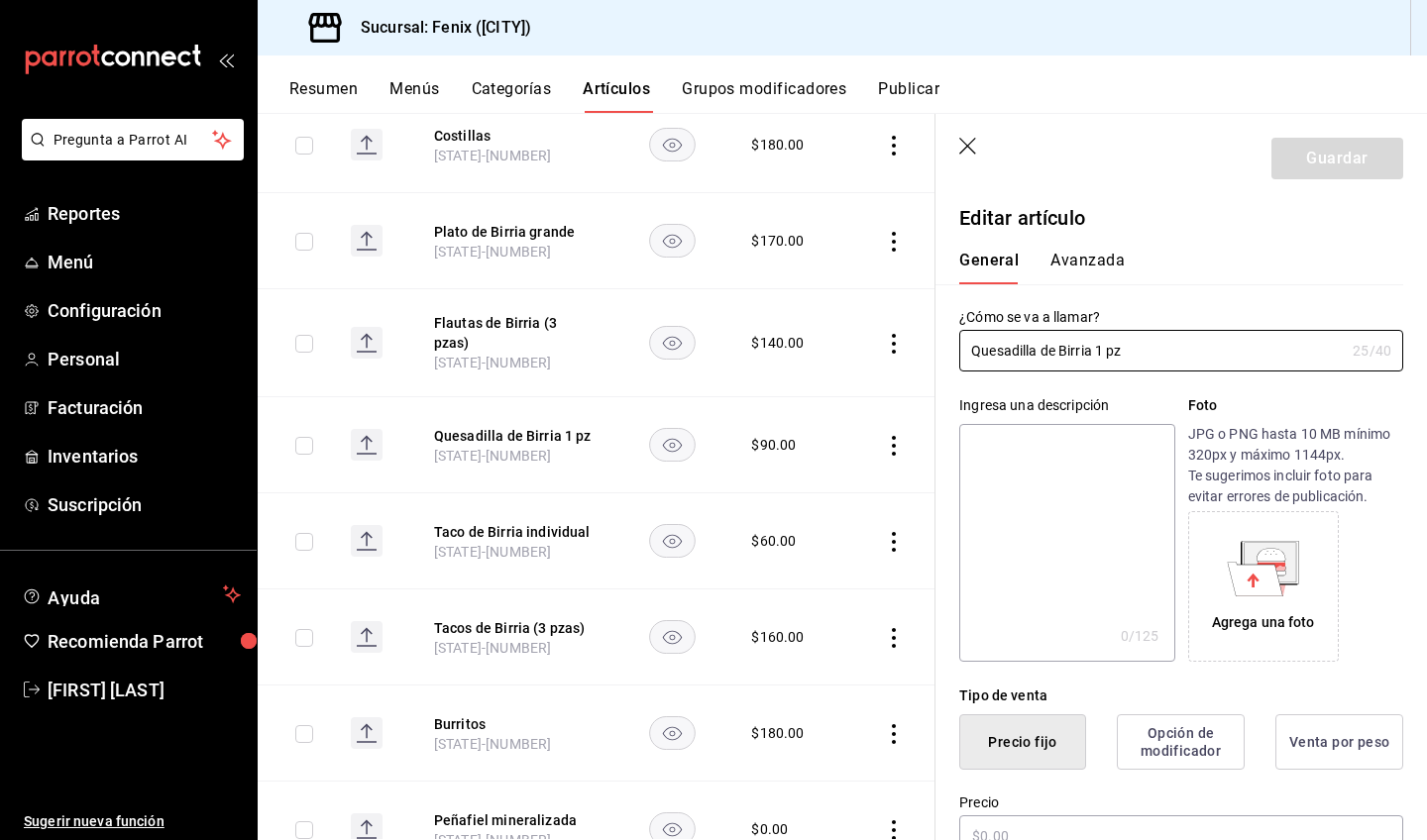 type on "$90.00" 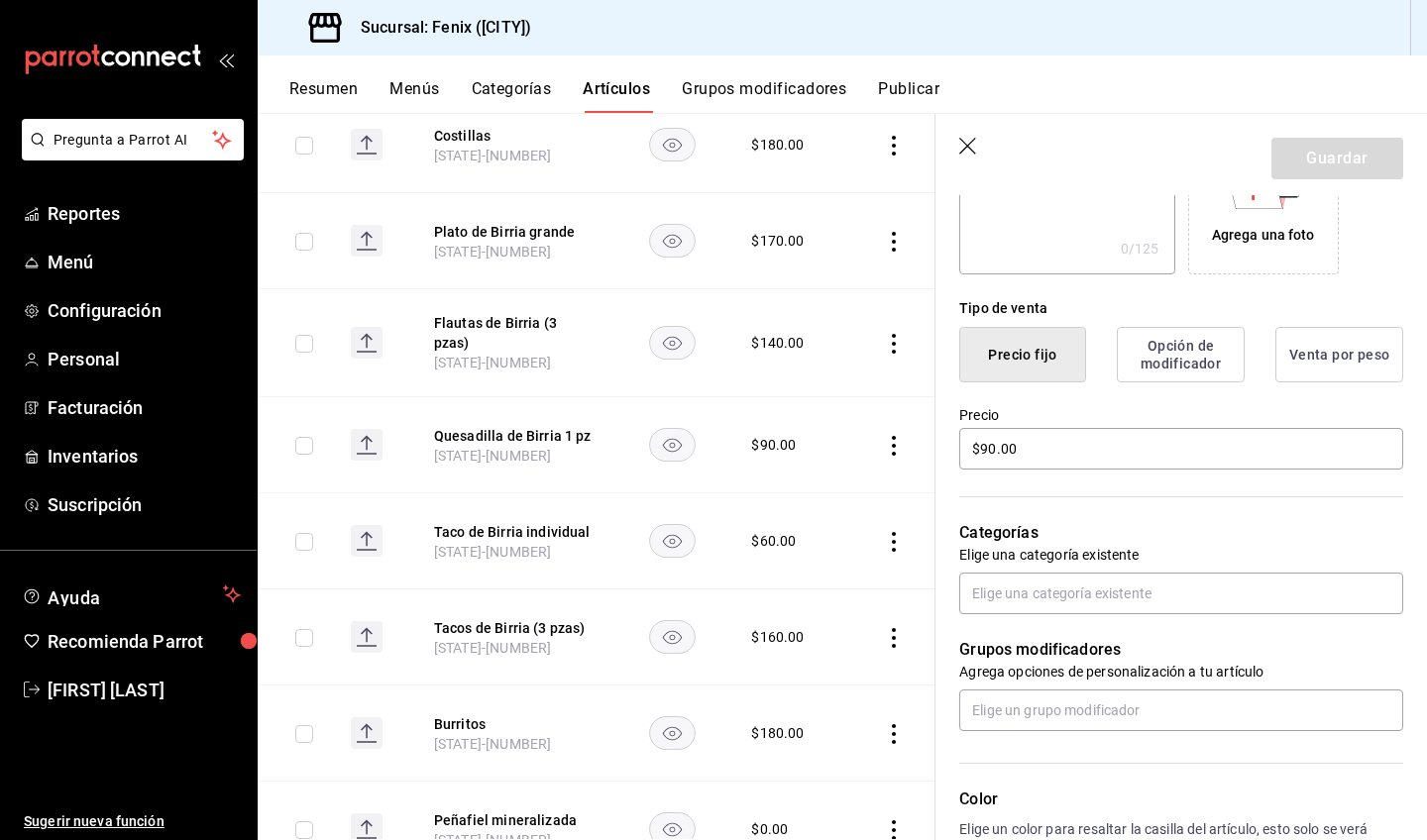 scroll, scrollTop: 558, scrollLeft: 0, axis: vertical 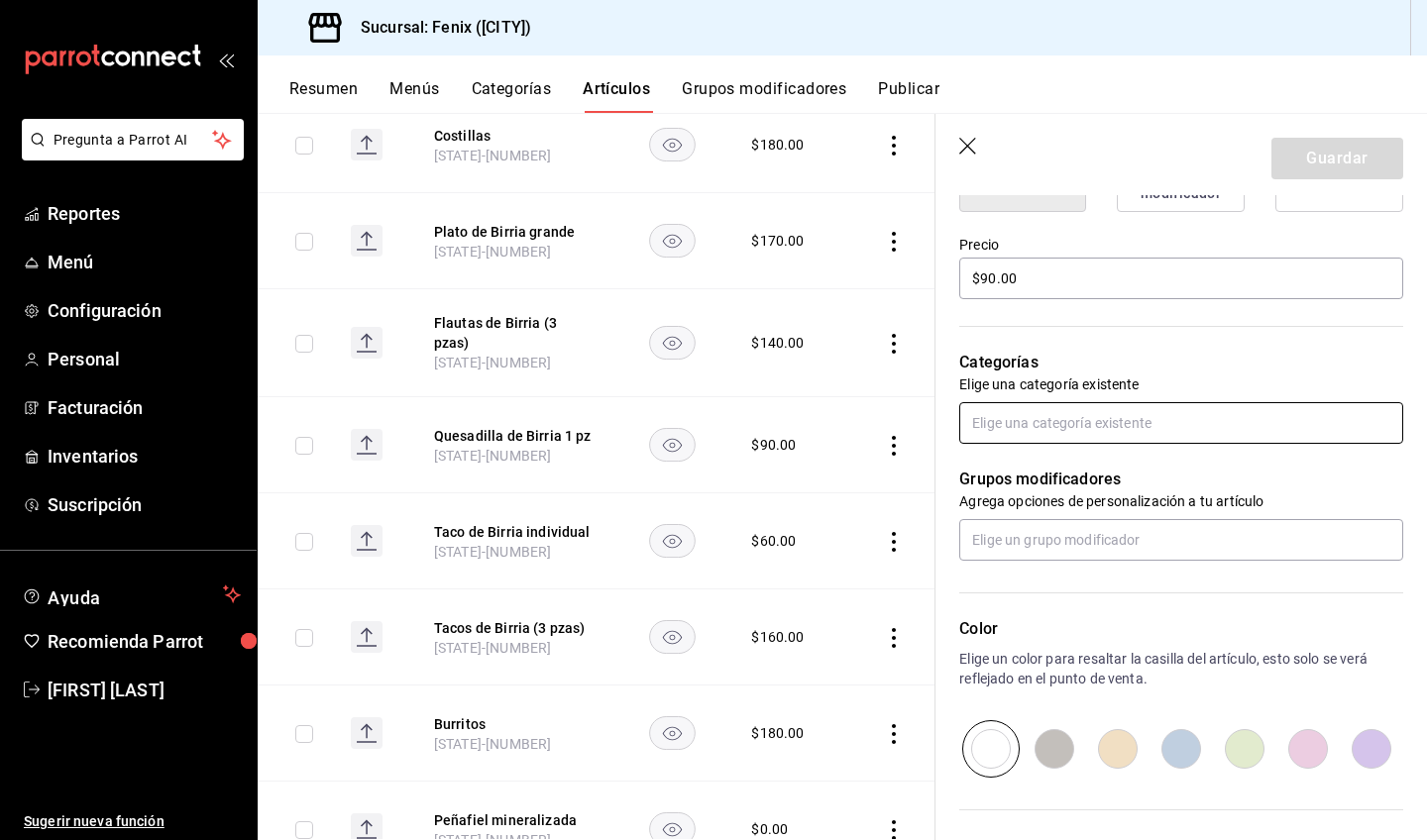 click at bounding box center (1181, 423) 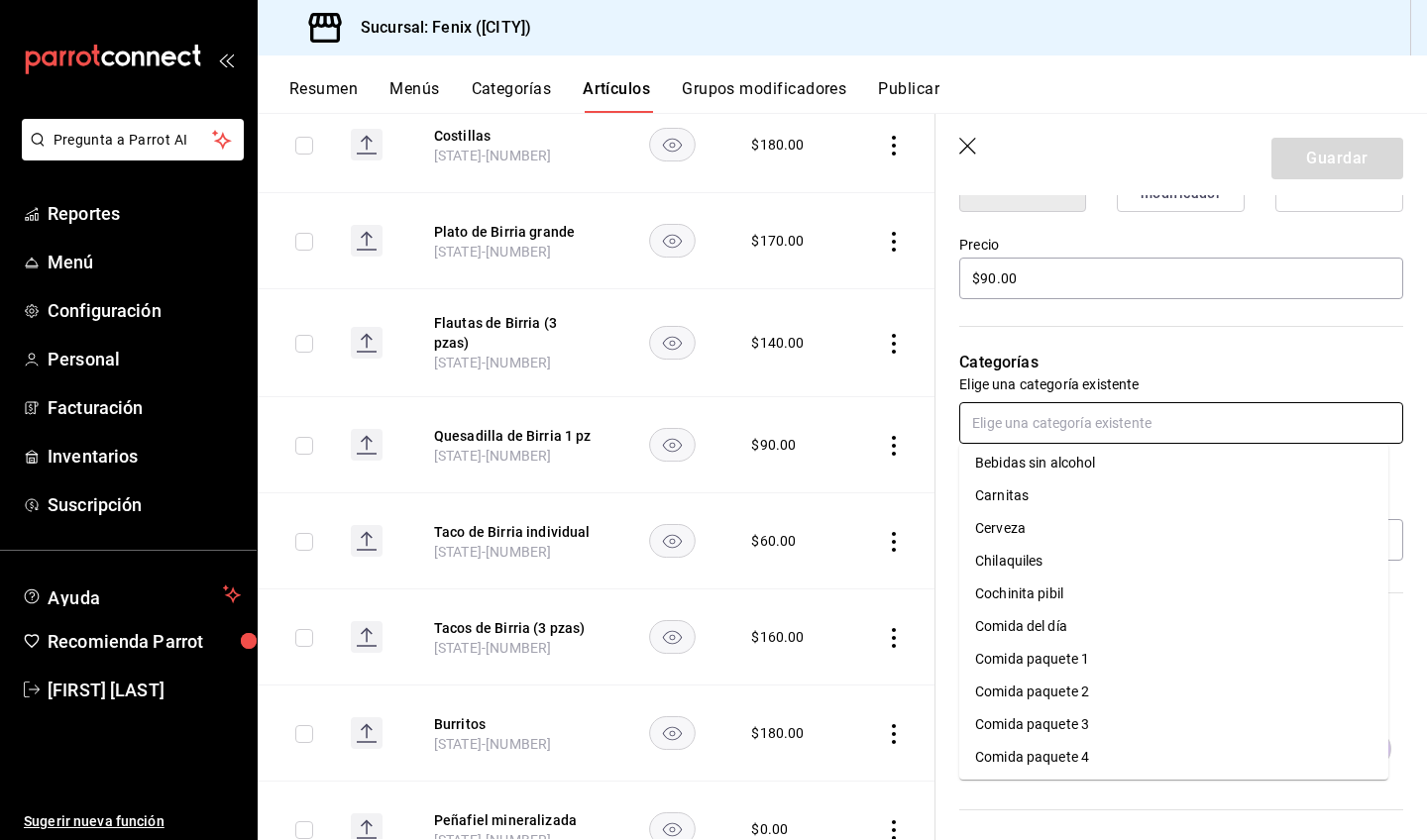 scroll, scrollTop: 344, scrollLeft: 0, axis: vertical 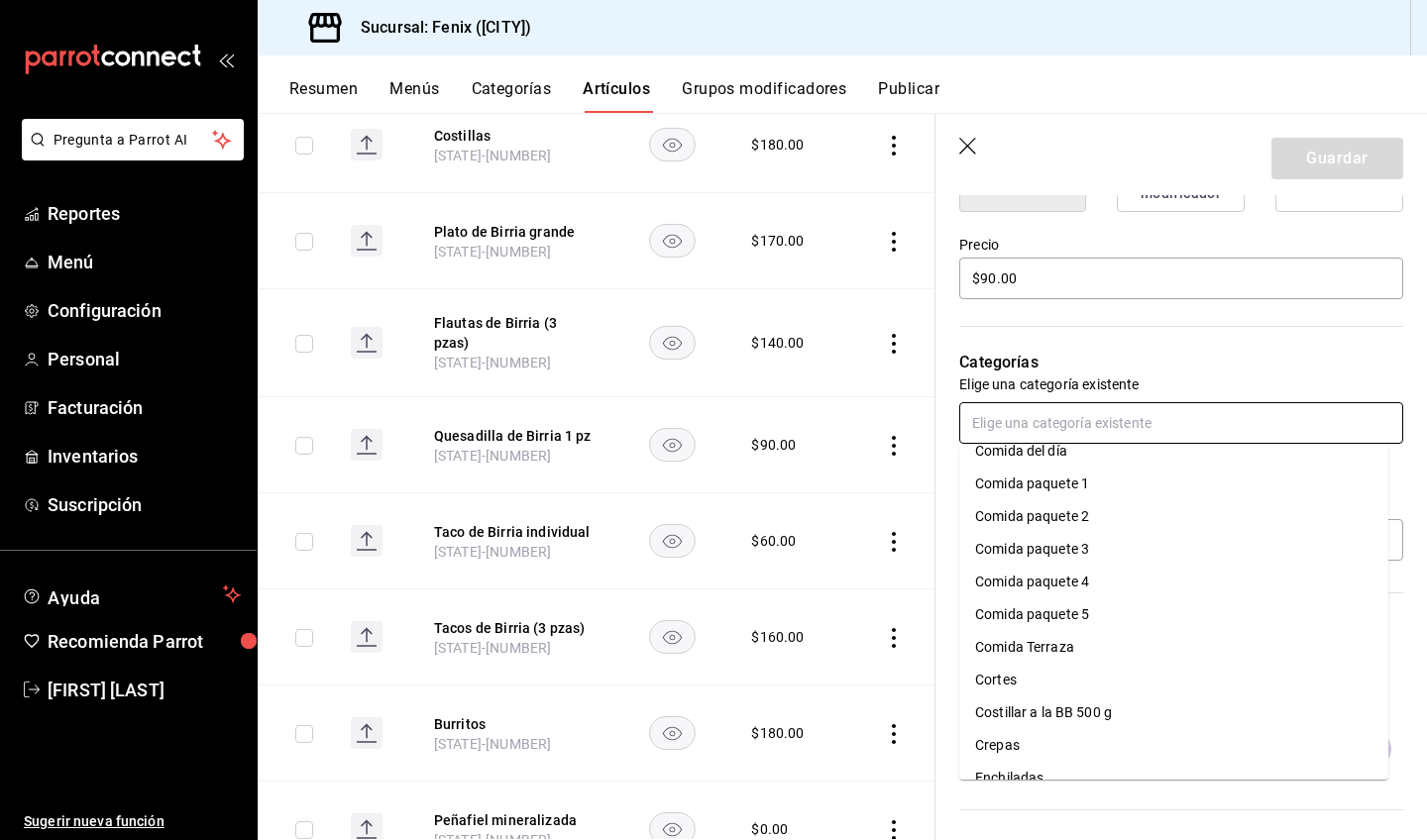 click on "Comida Terraza" at bounding box center [1173, 647] 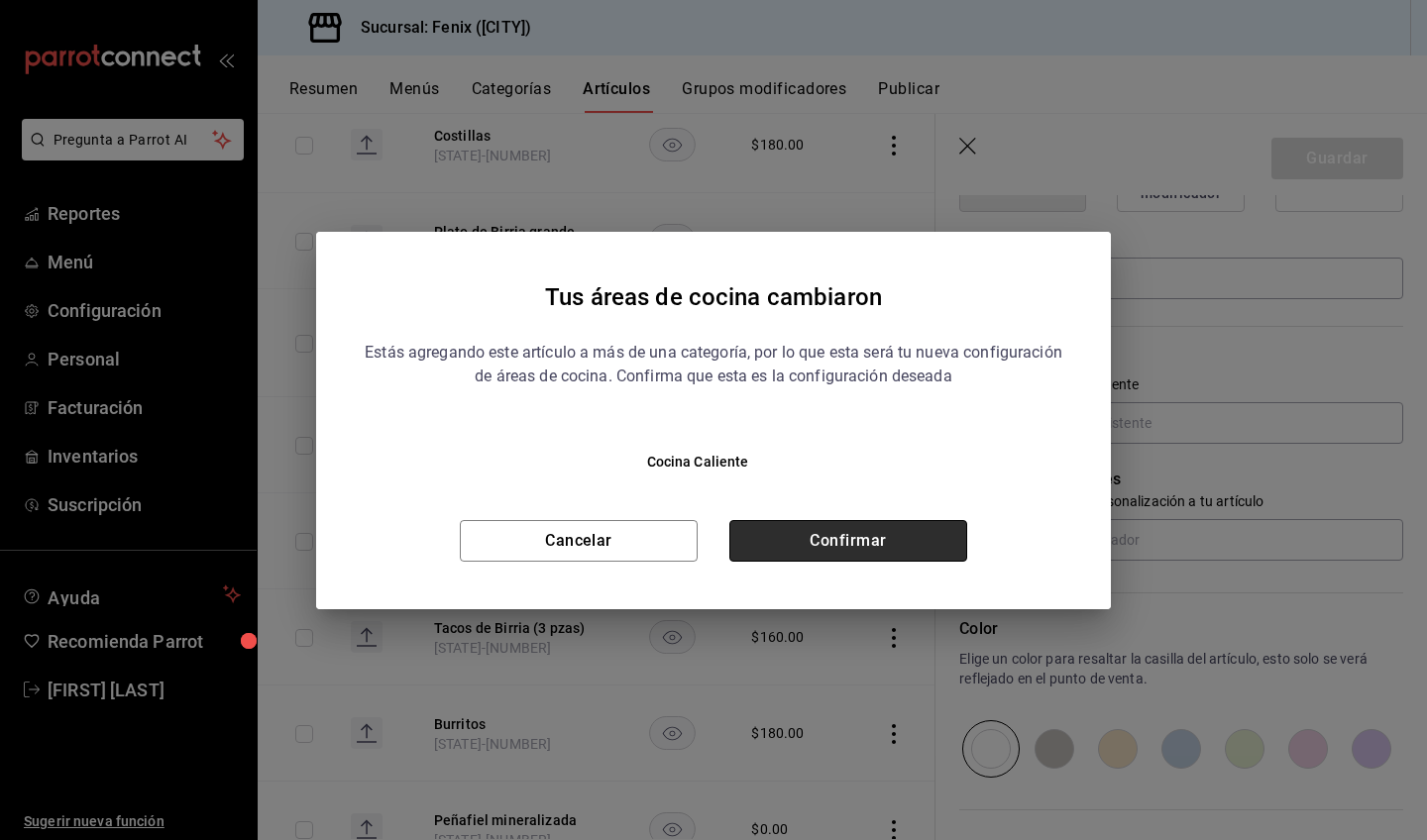 click on "Confirmar" at bounding box center [848, 541] 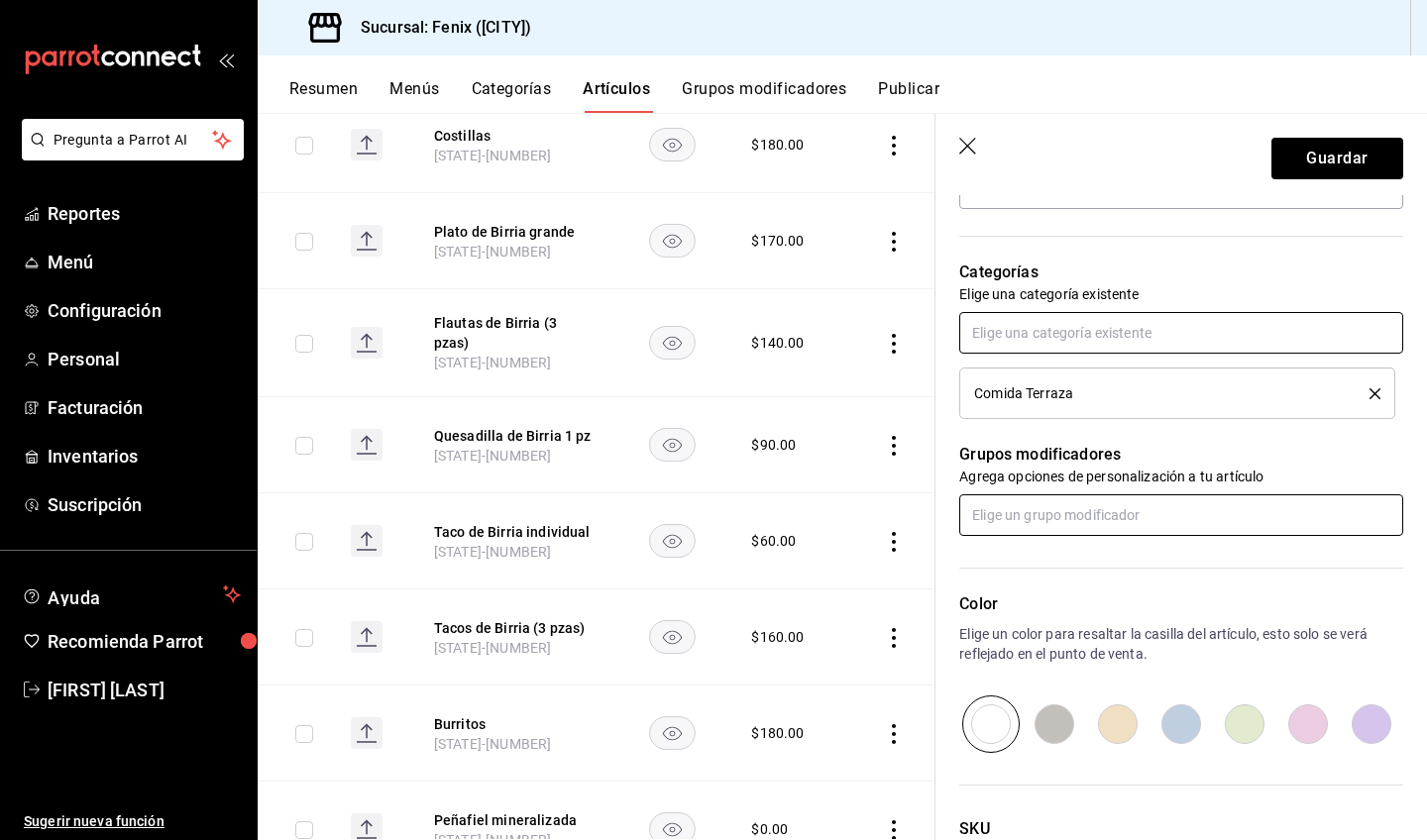 scroll, scrollTop: 801, scrollLeft: 0, axis: vertical 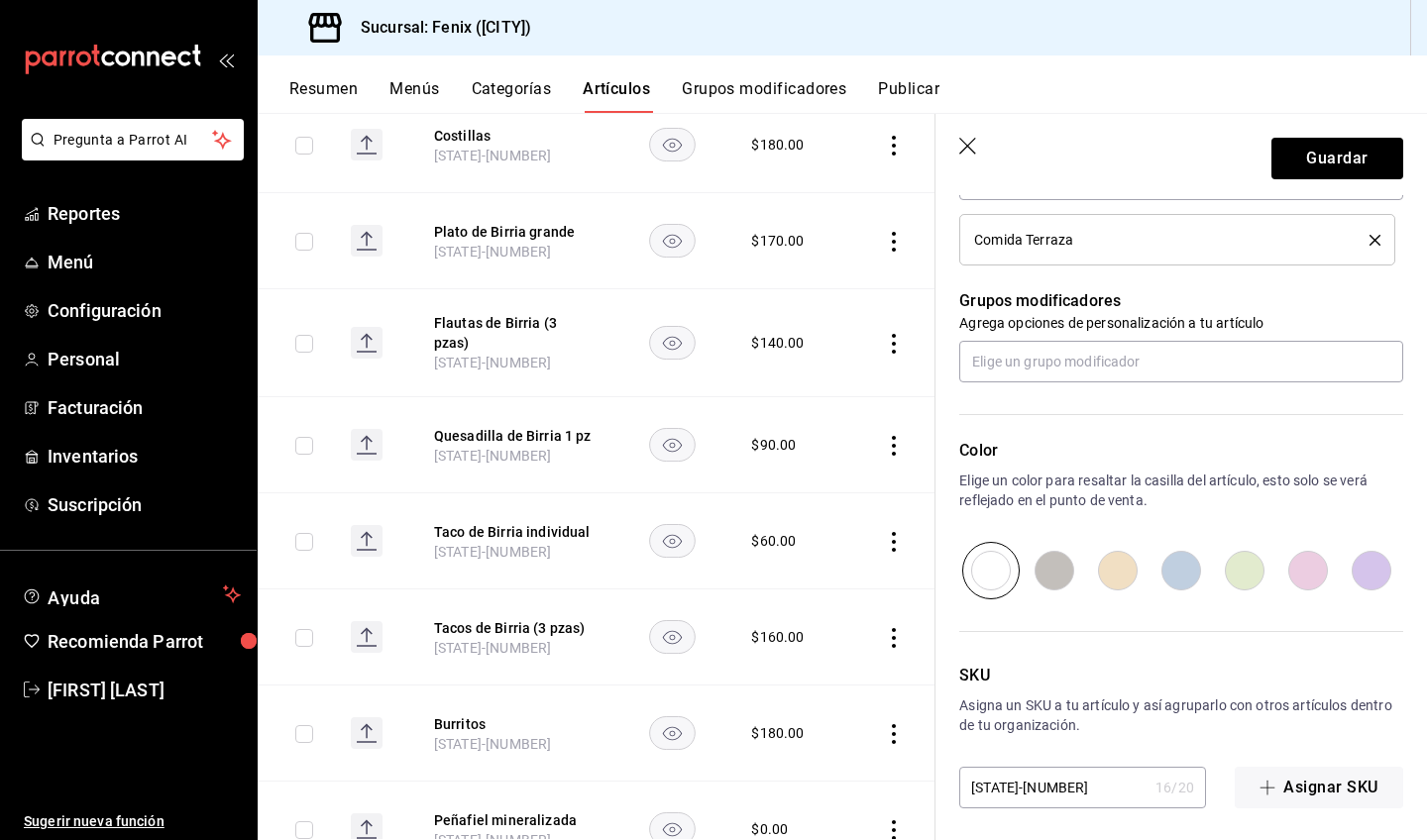 click at bounding box center (1181, 571) 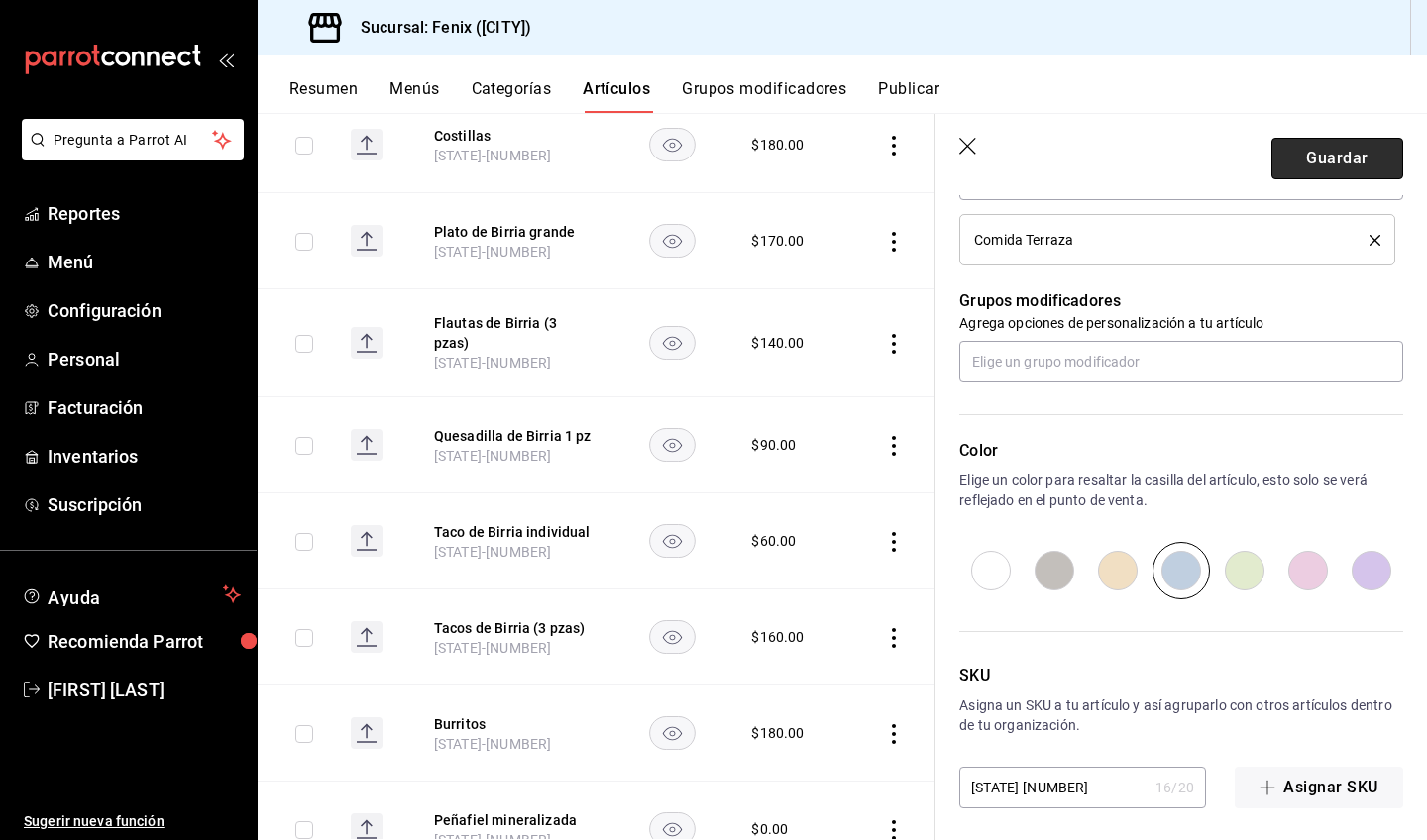 click on "Guardar" at bounding box center [1337, 158] 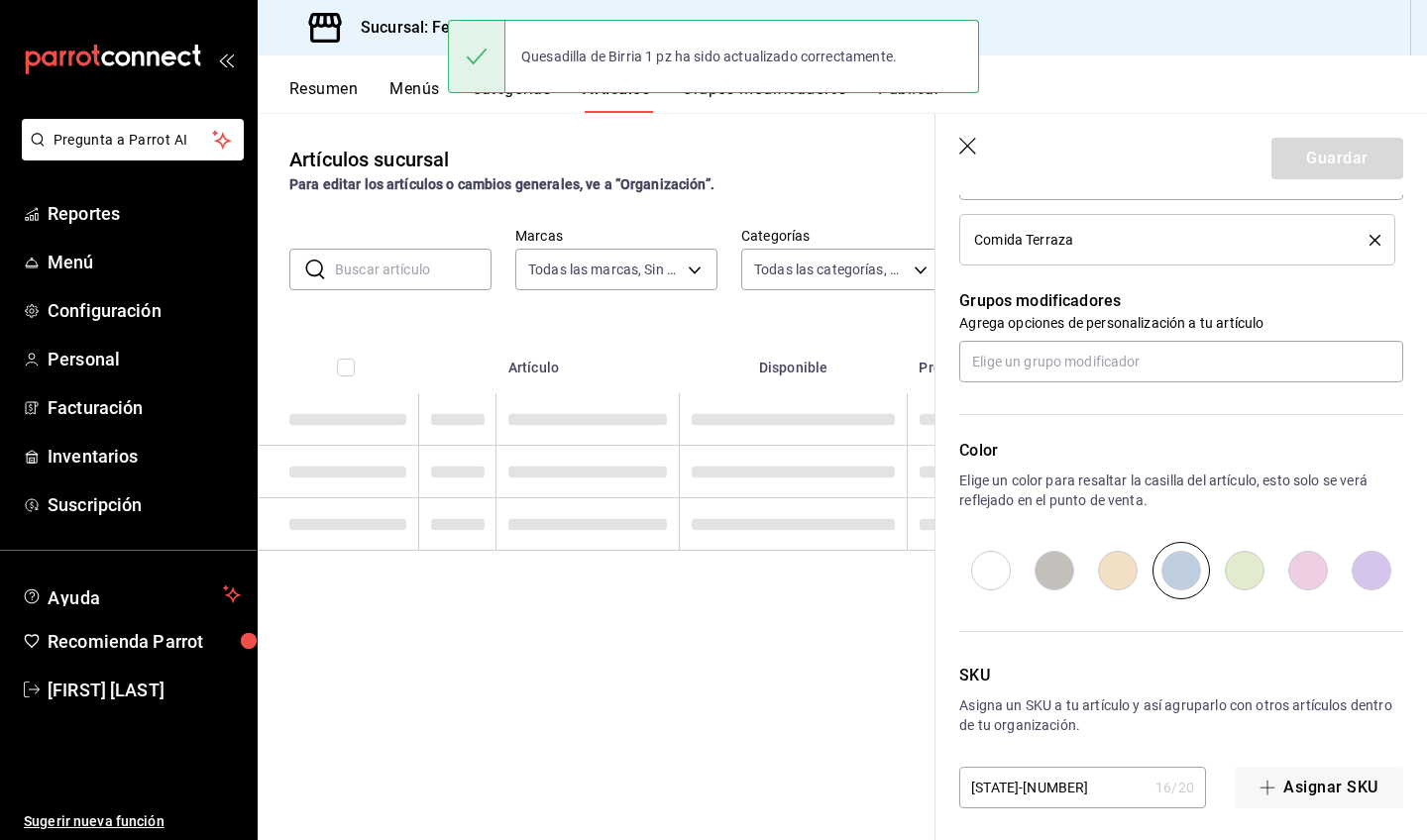 scroll, scrollTop: 0, scrollLeft: 0, axis: both 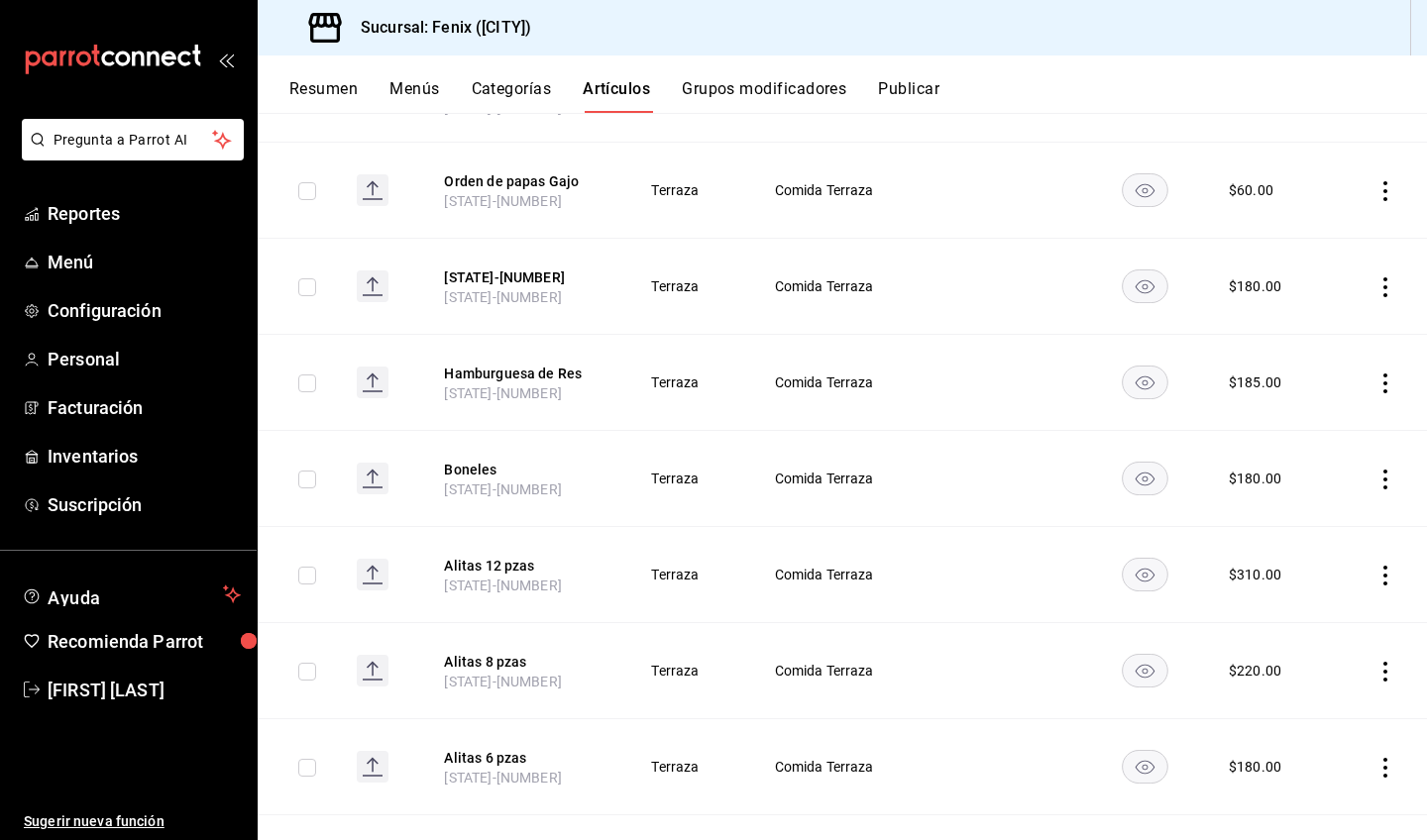 click 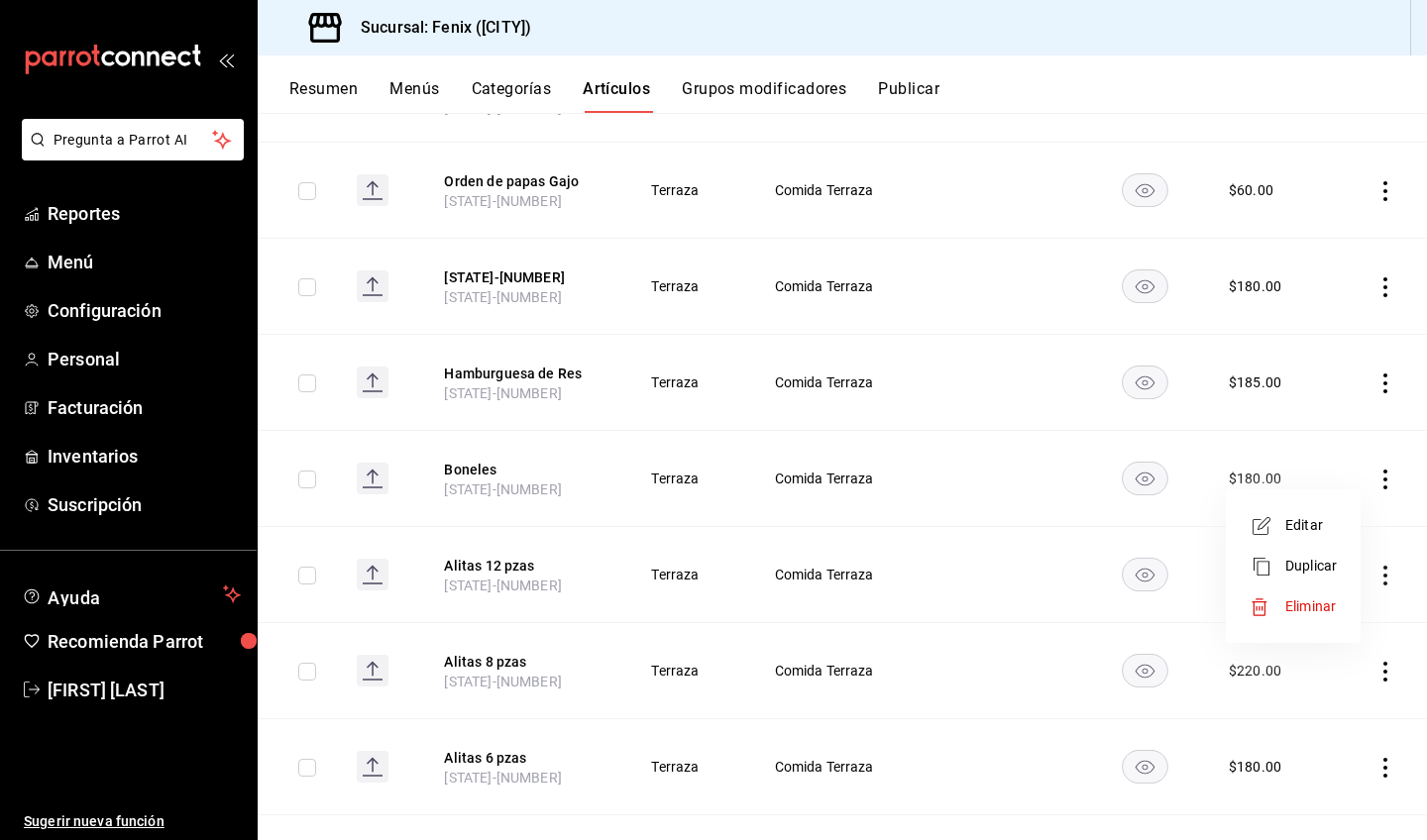 click on "Editar" at bounding box center [1311, 525] 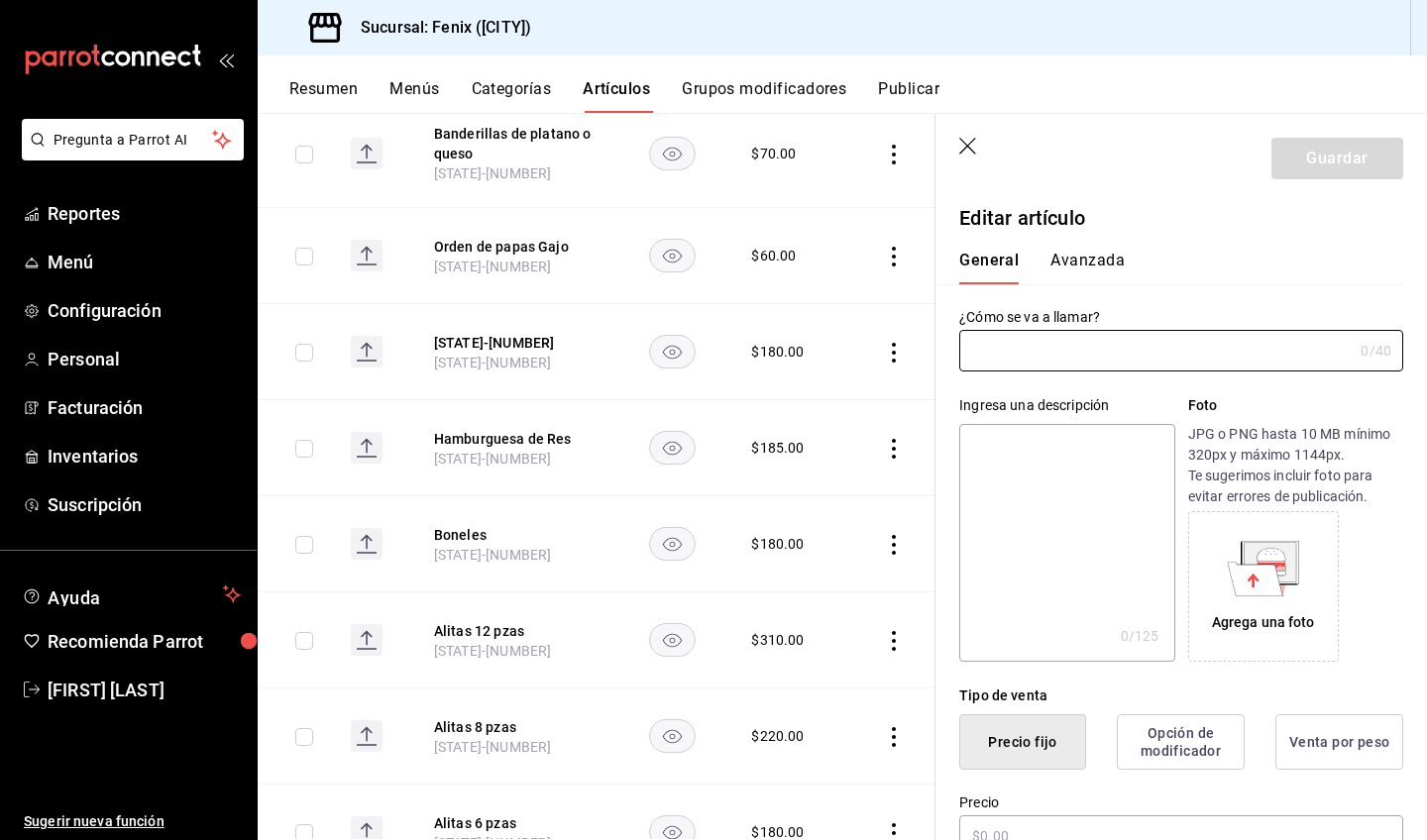 type on "Boneles" 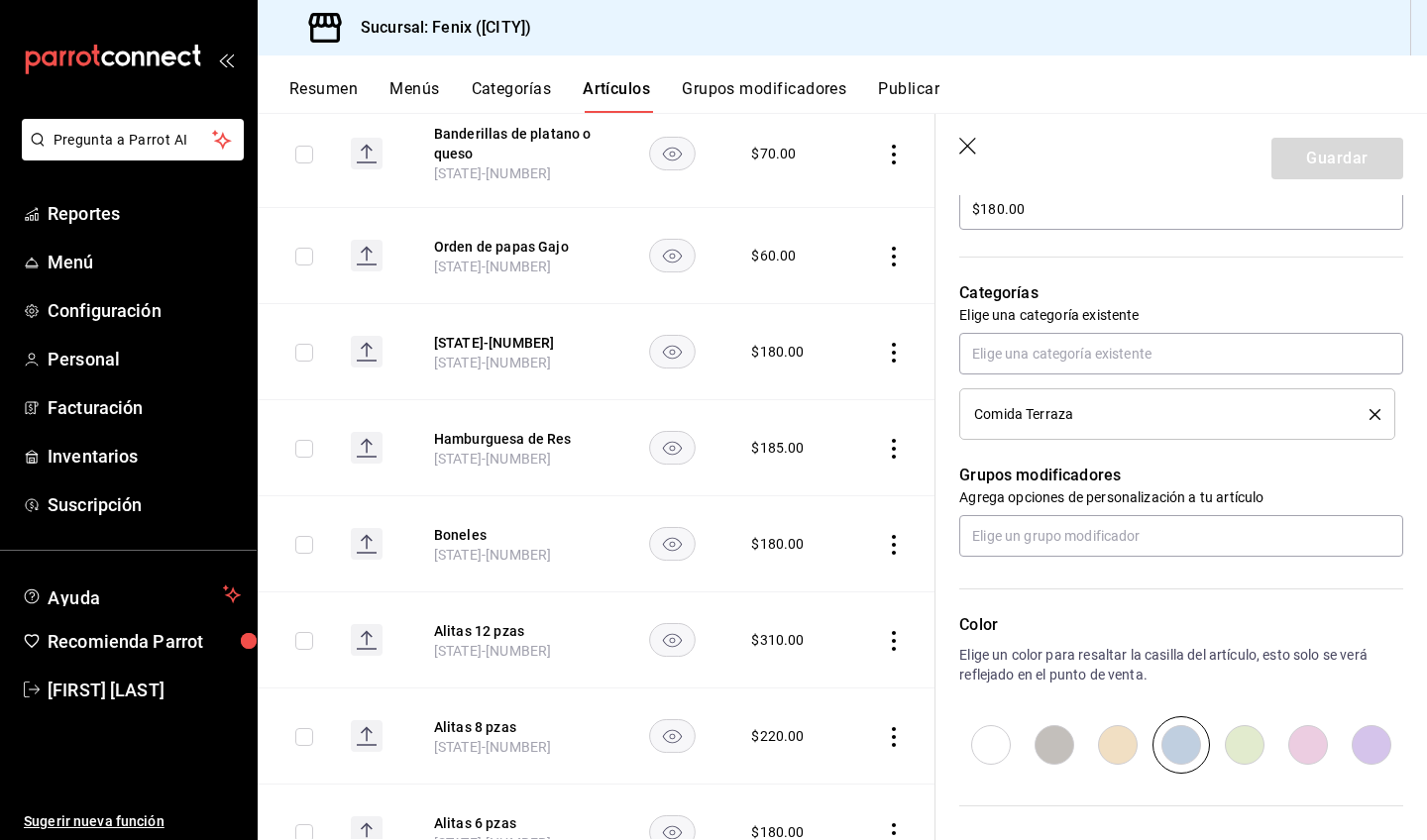 scroll, scrollTop: 809, scrollLeft: 0, axis: vertical 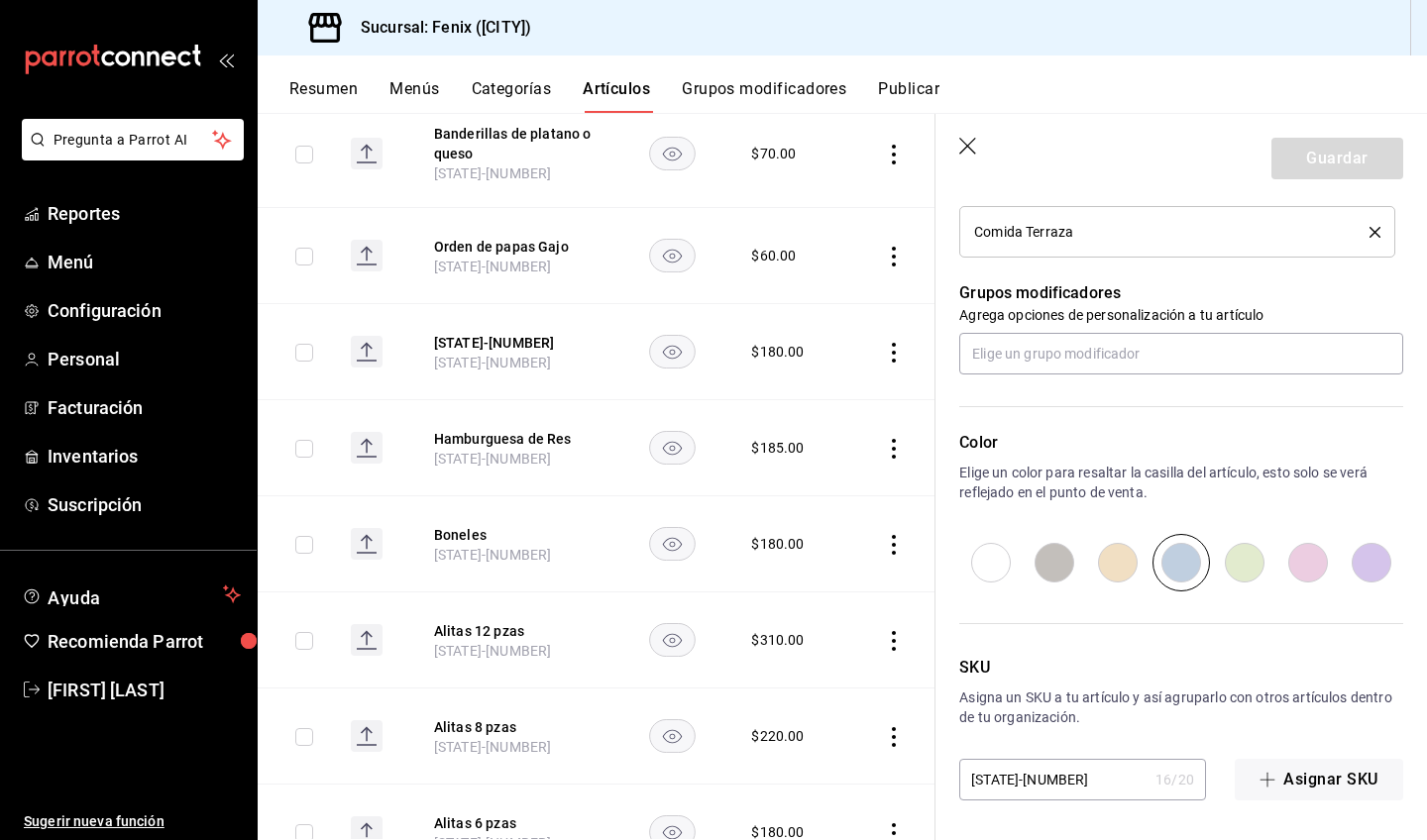 click 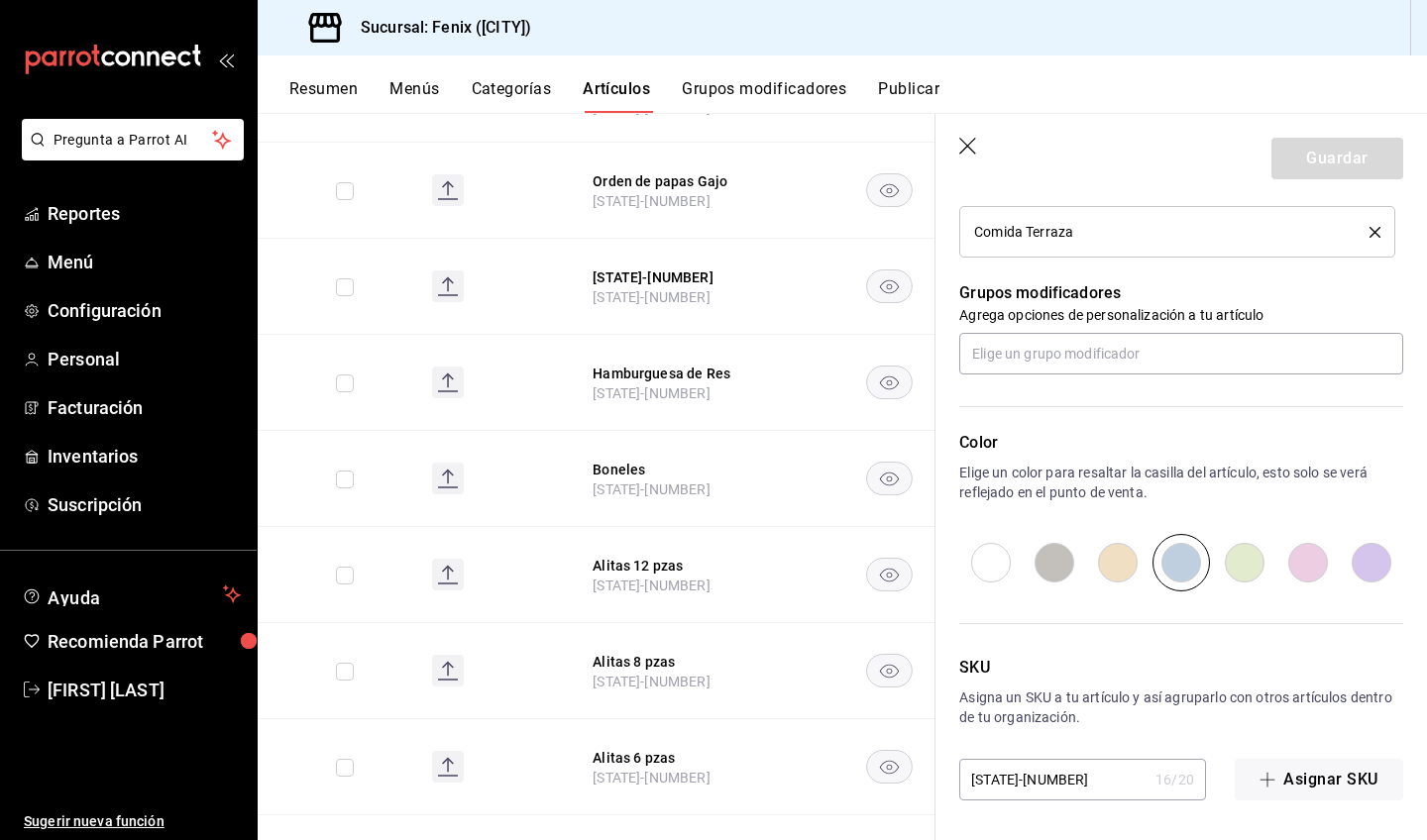 scroll, scrollTop: 0, scrollLeft: 0, axis: both 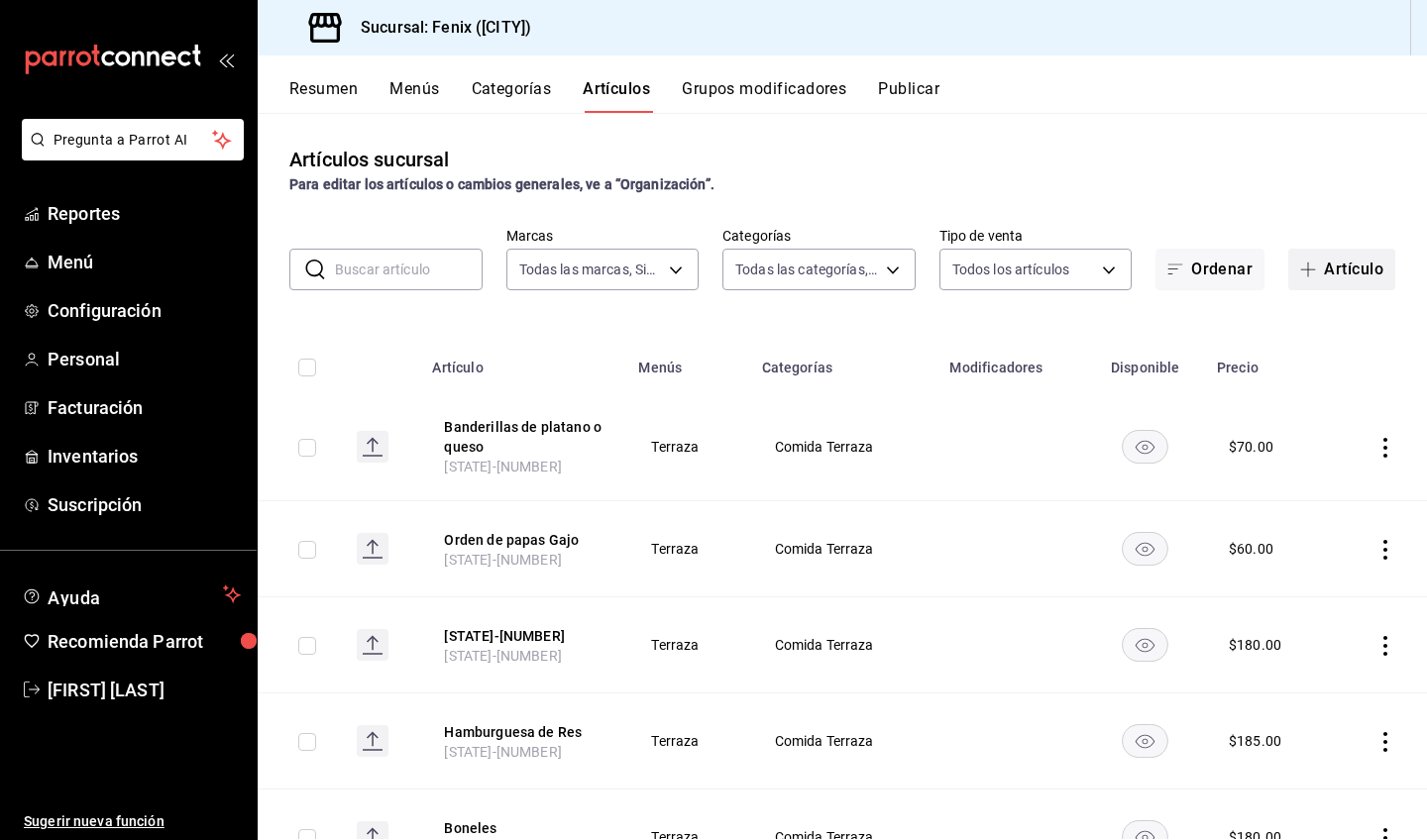 click on "Artículo" at bounding box center [1342, 269] 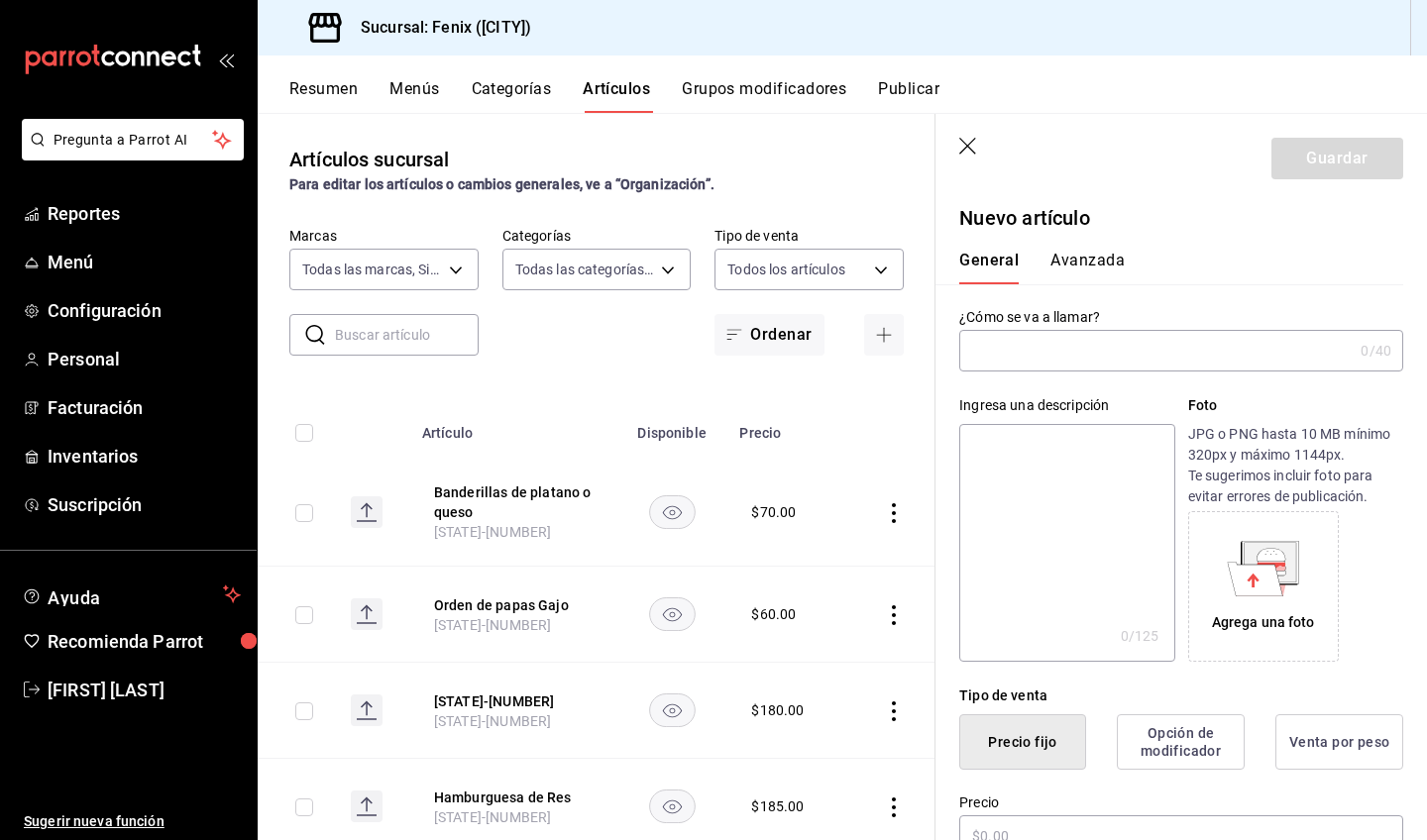 type on "AR-1754595756490" 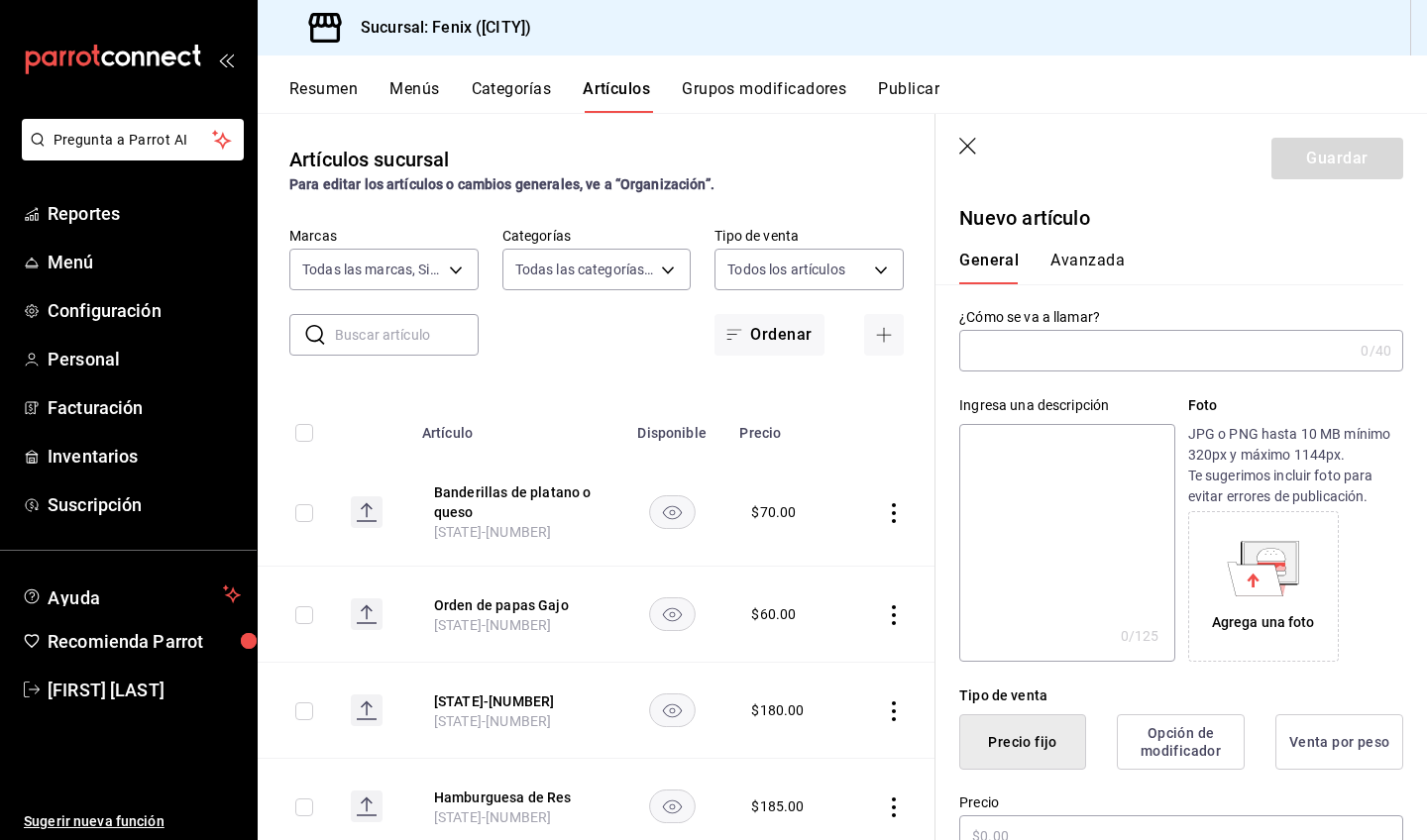 click at bounding box center [1155, 351] 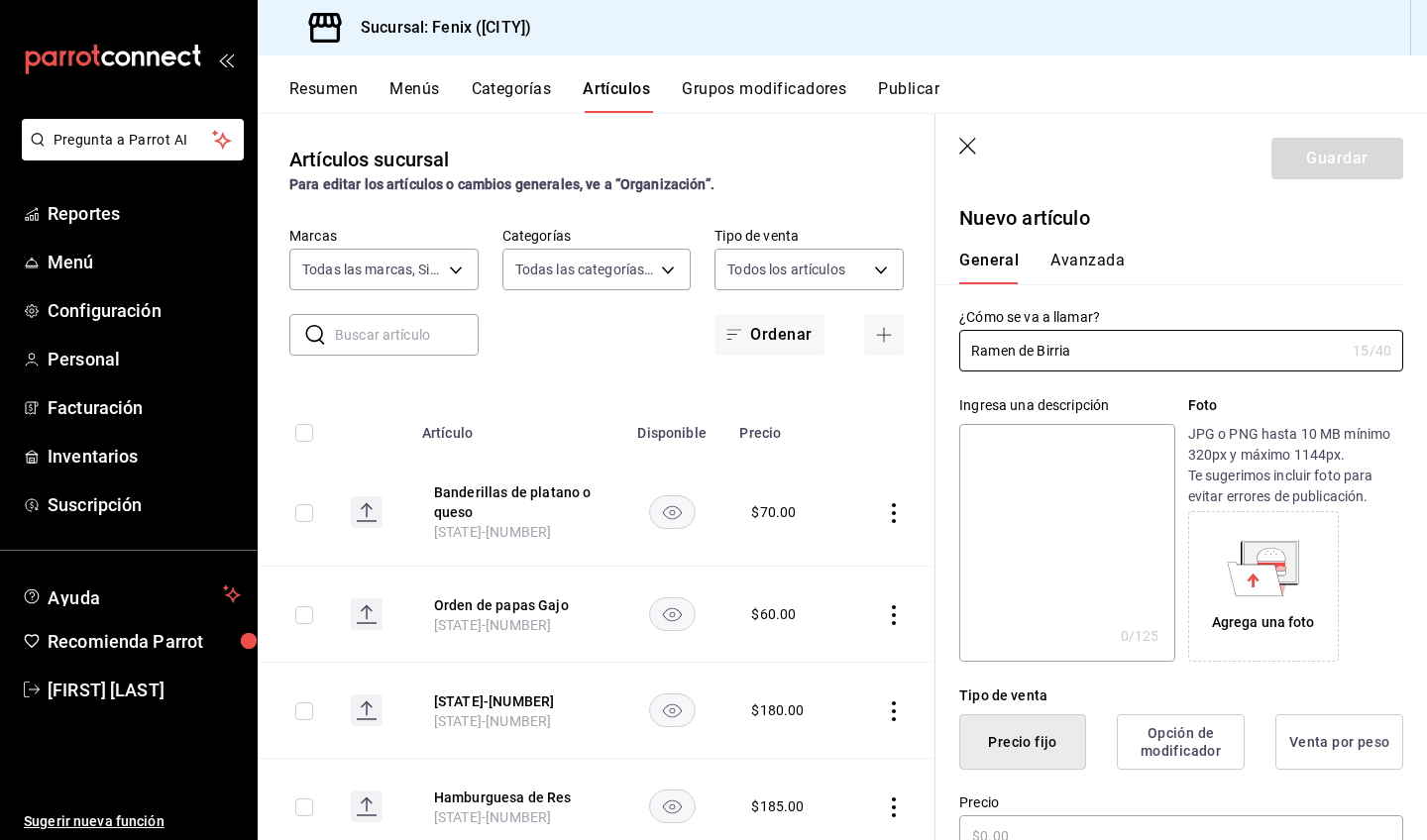 scroll, scrollTop: 176, scrollLeft: 0, axis: vertical 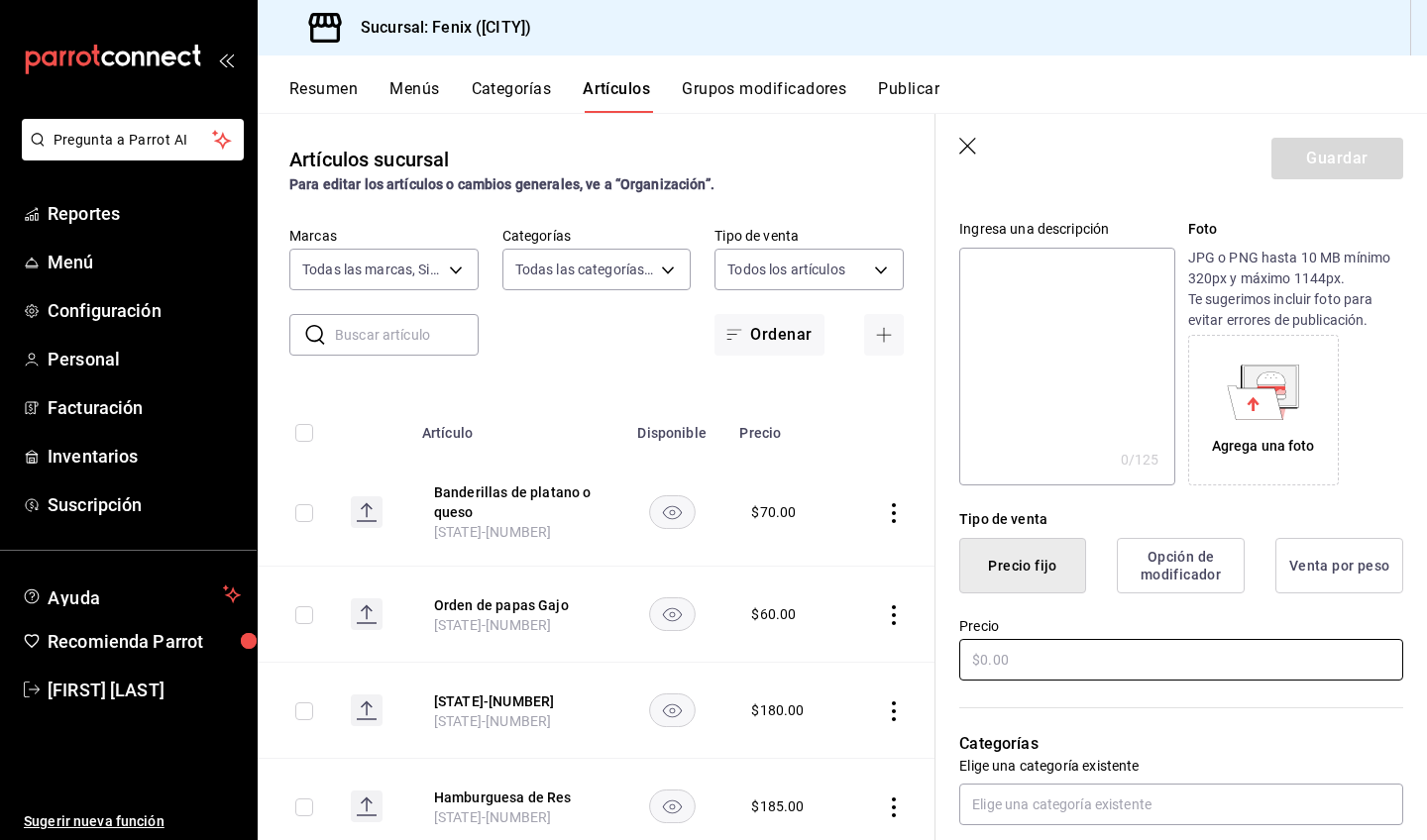 type on "Ramen de Birria" 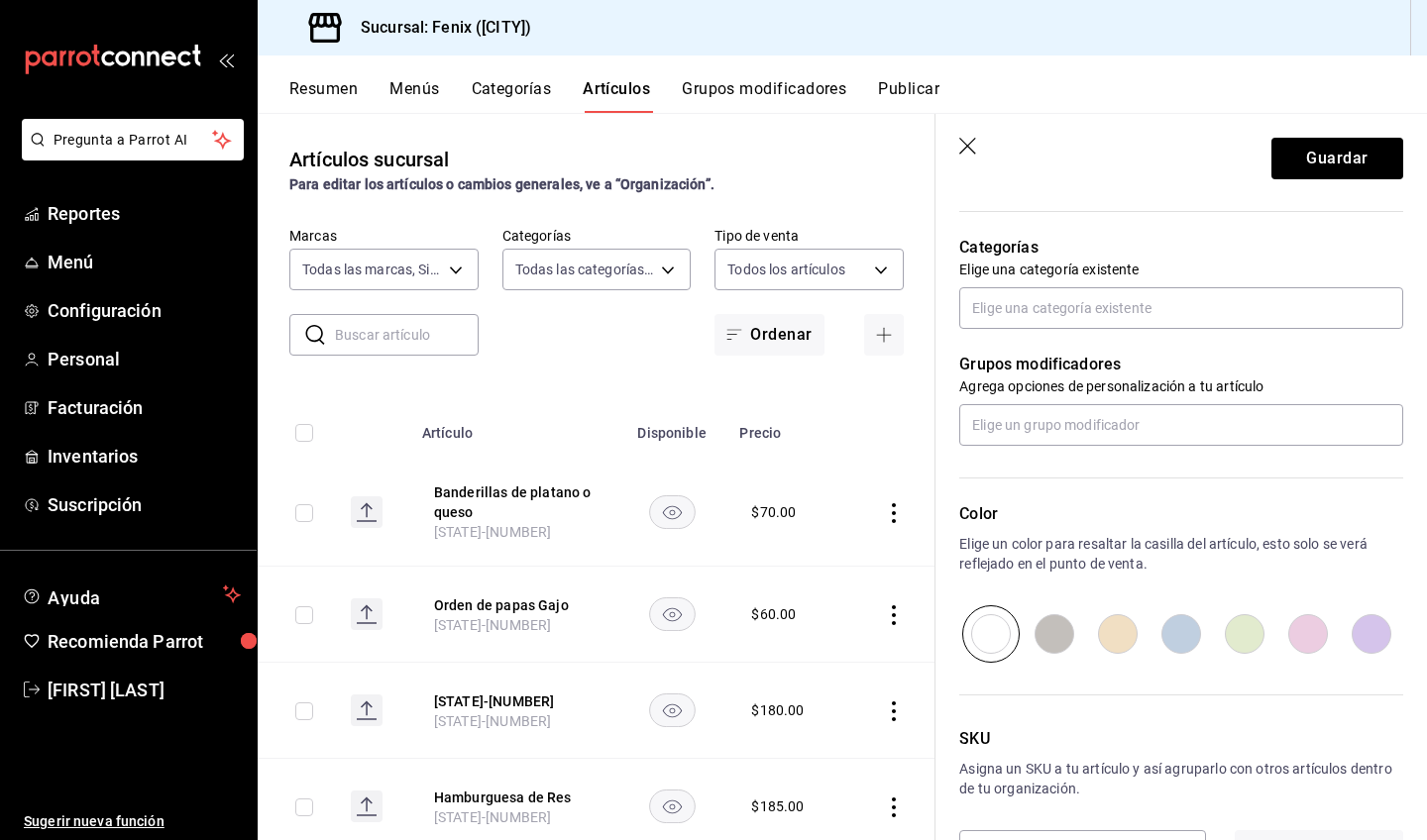 scroll, scrollTop: 677, scrollLeft: 0, axis: vertical 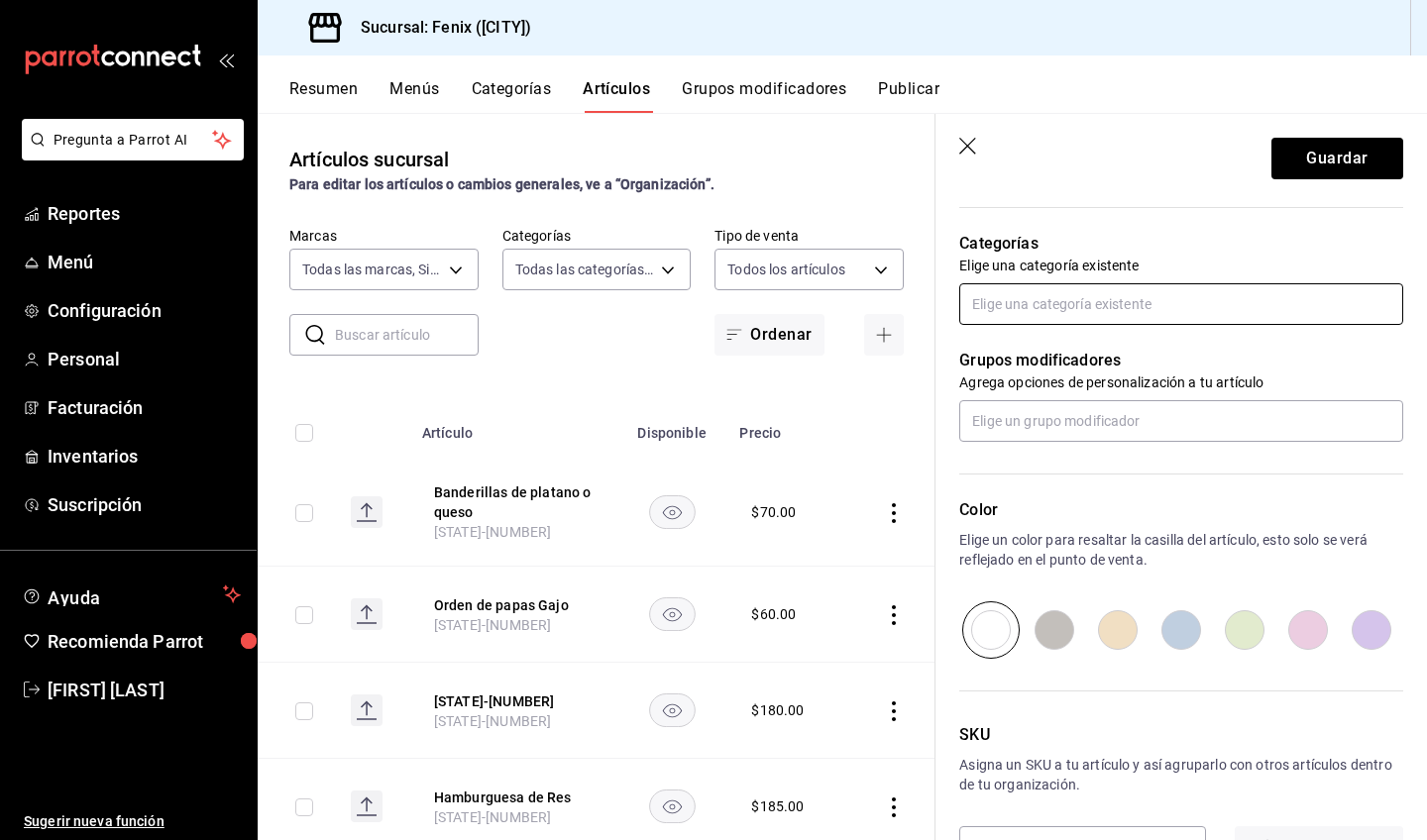 type on "$110.00" 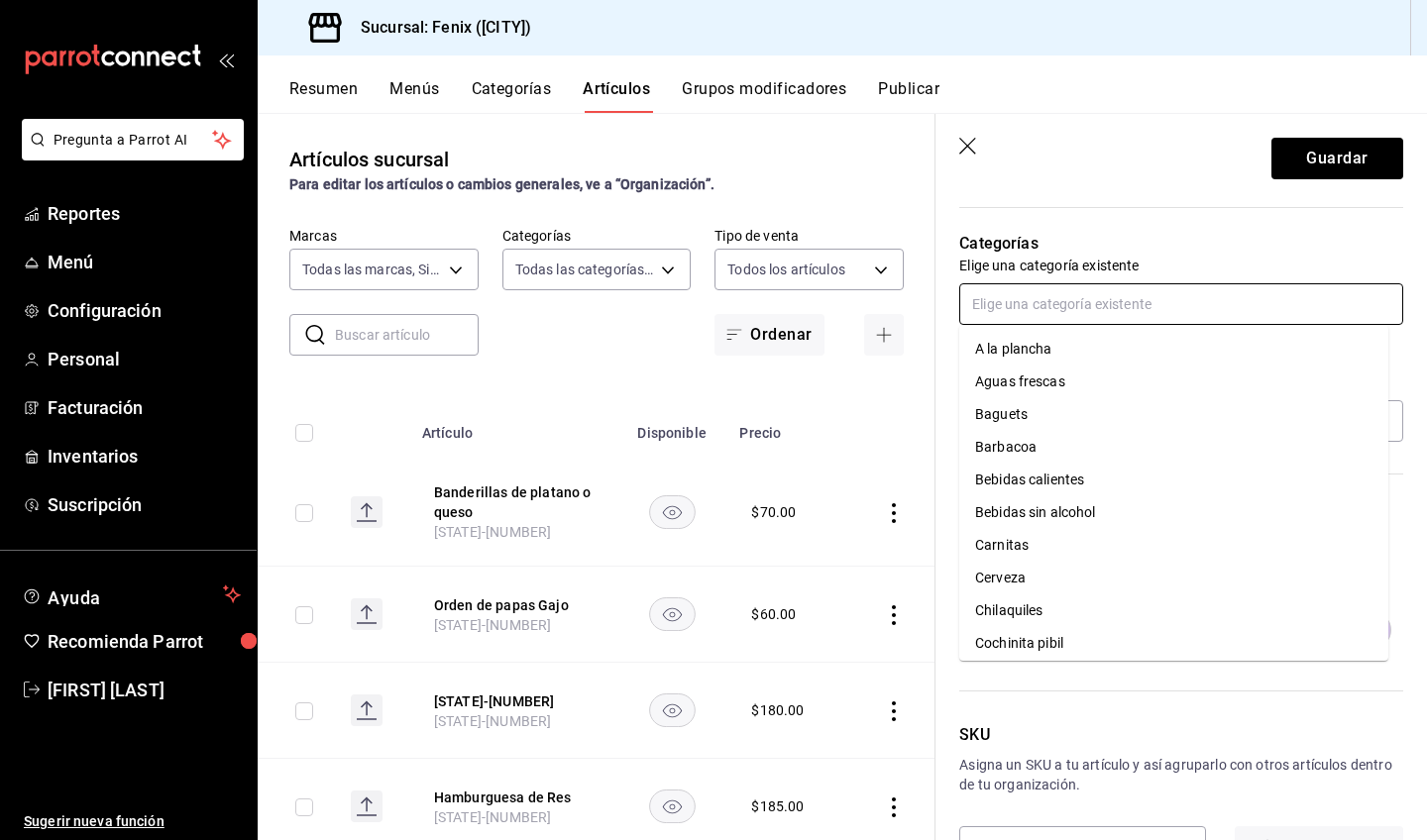 click at bounding box center [1181, 304] 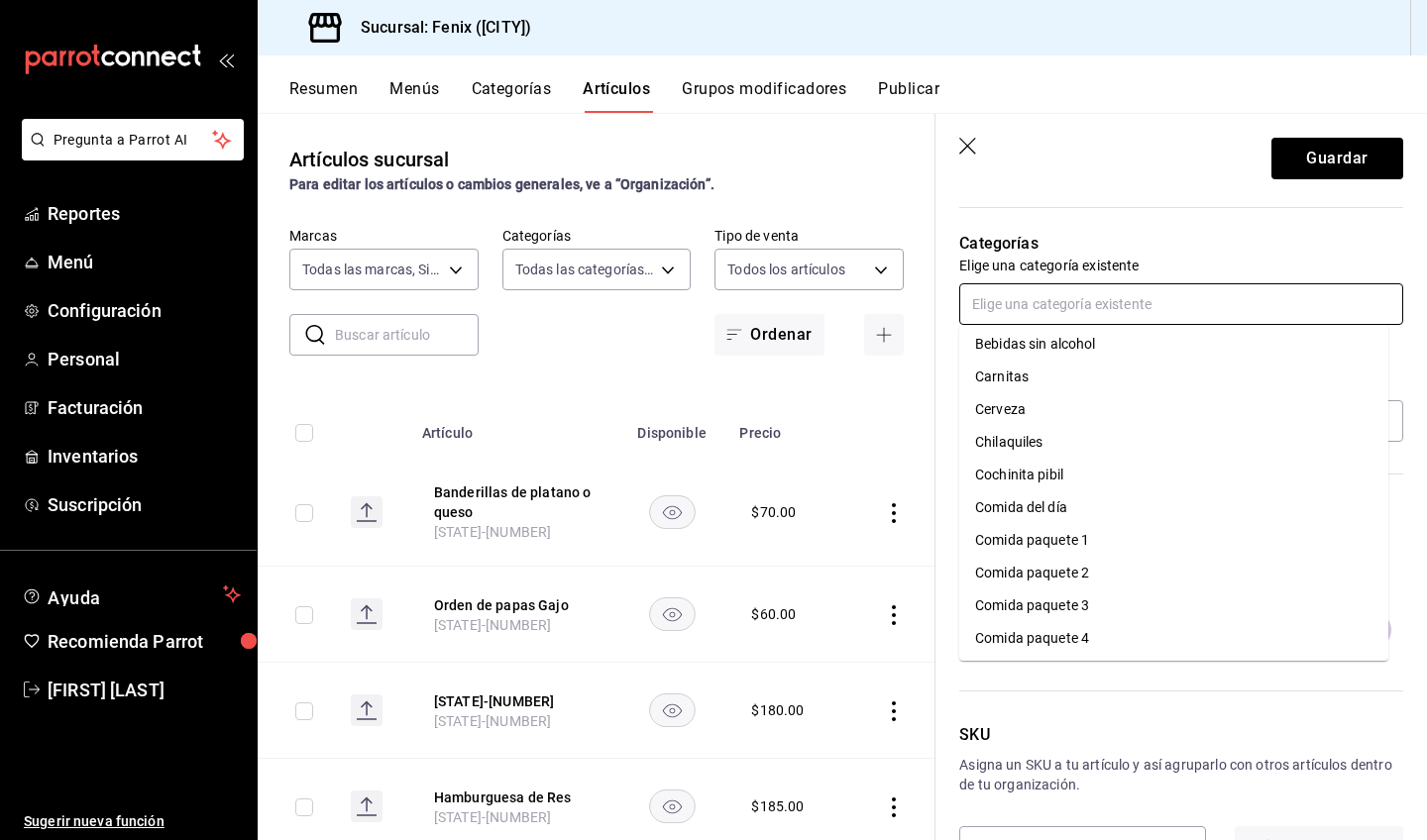 scroll, scrollTop: 367, scrollLeft: 0, axis: vertical 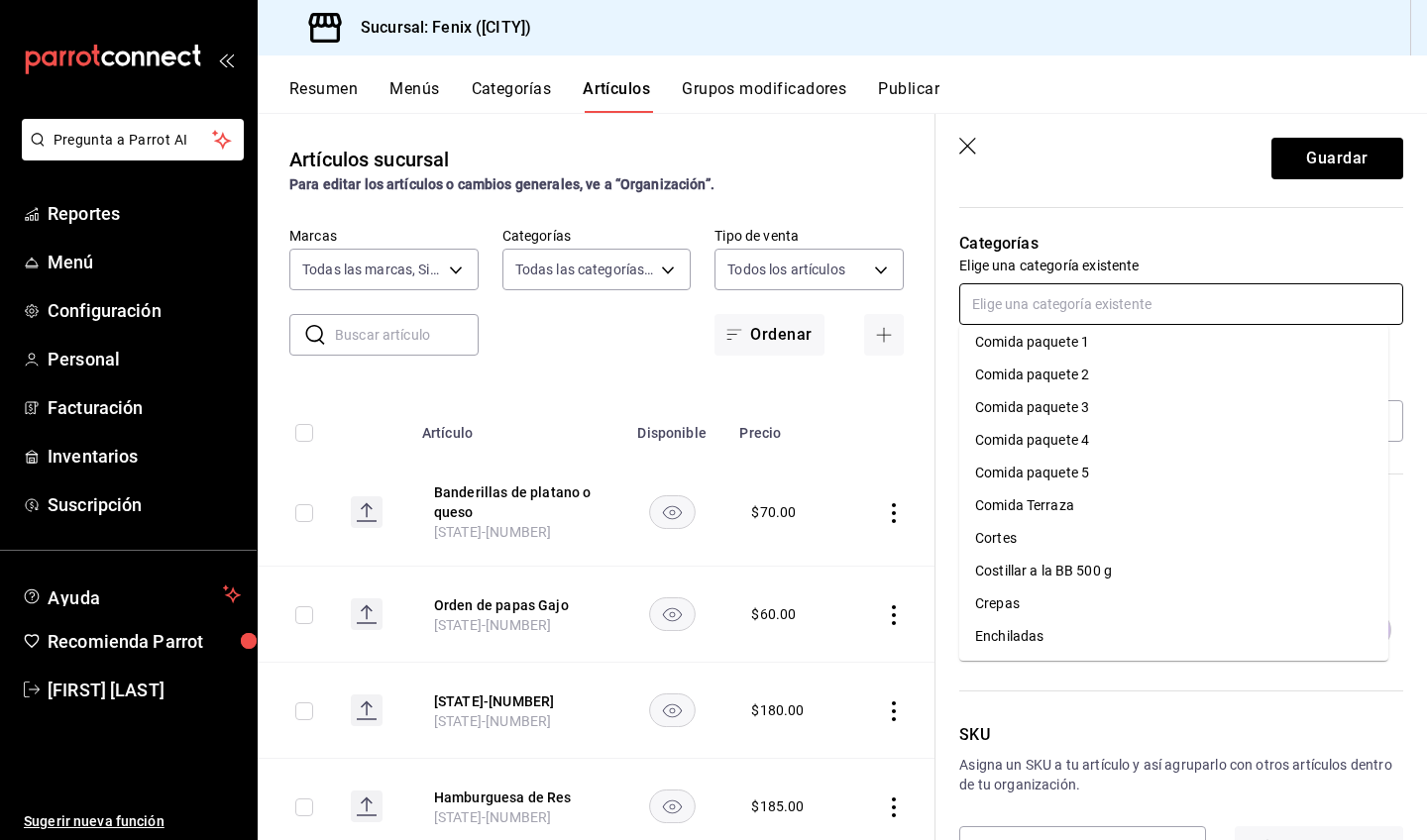 click on "Comida Terraza" at bounding box center [1173, 505] 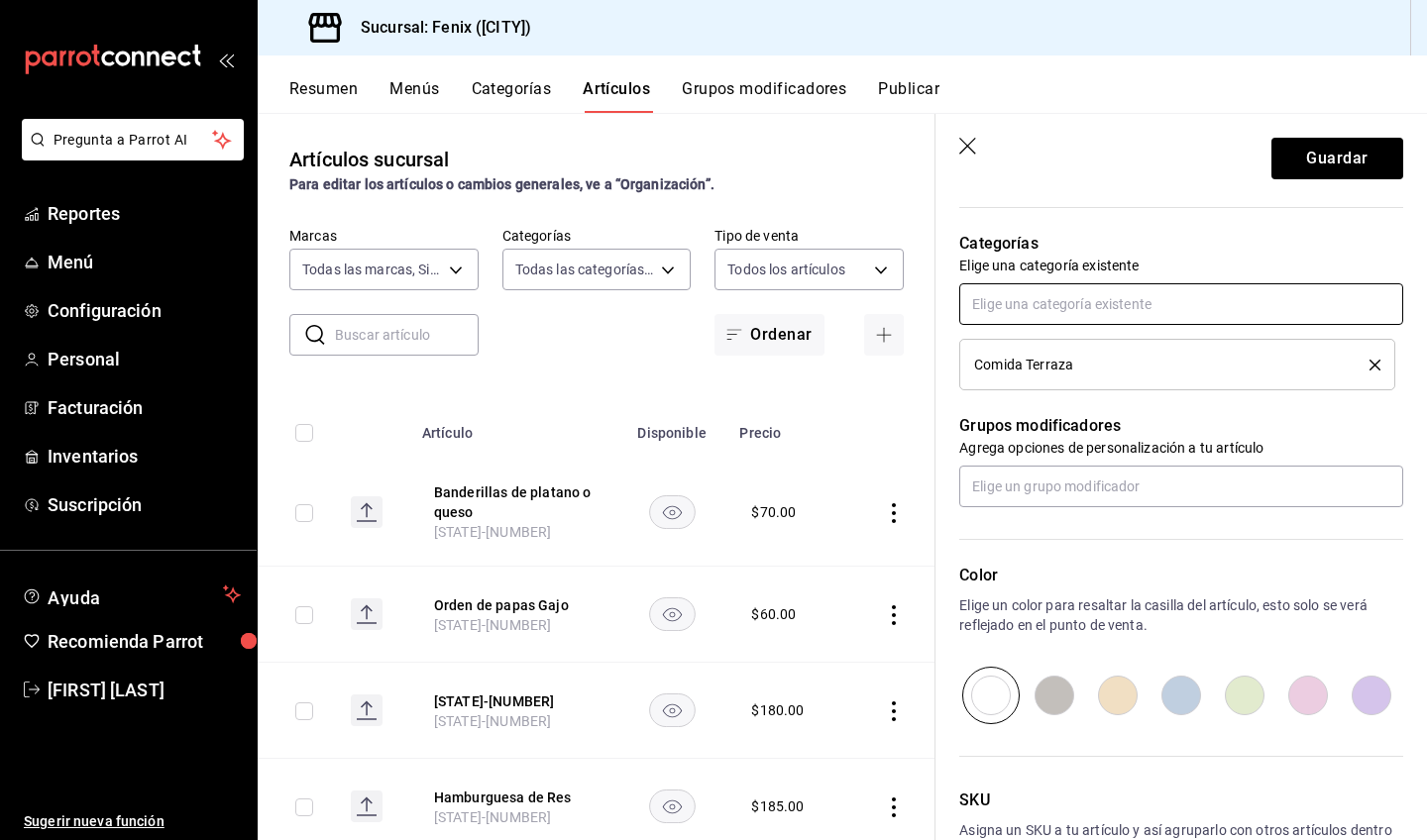 scroll, scrollTop: 809, scrollLeft: 0, axis: vertical 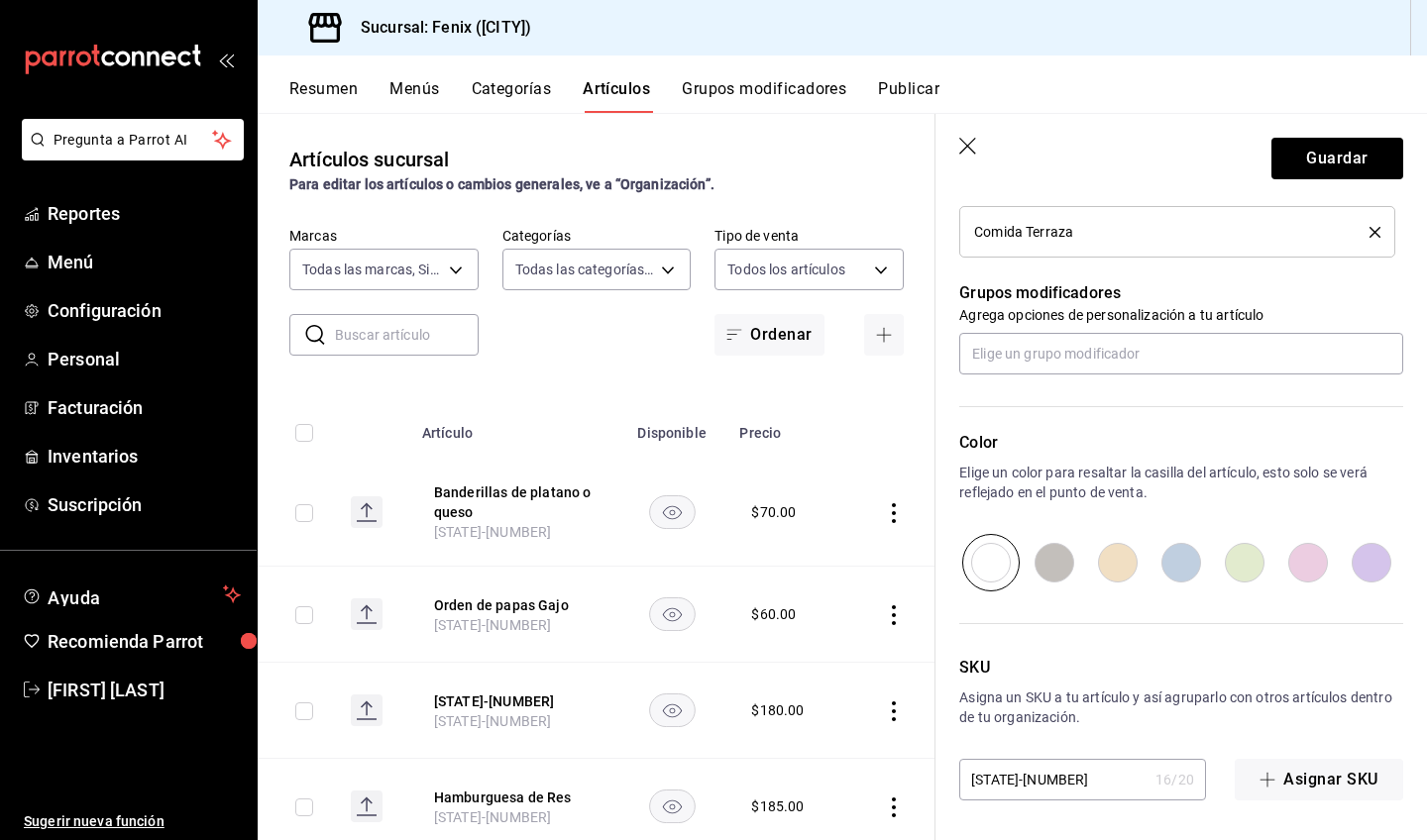 click at bounding box center (1181, 563) 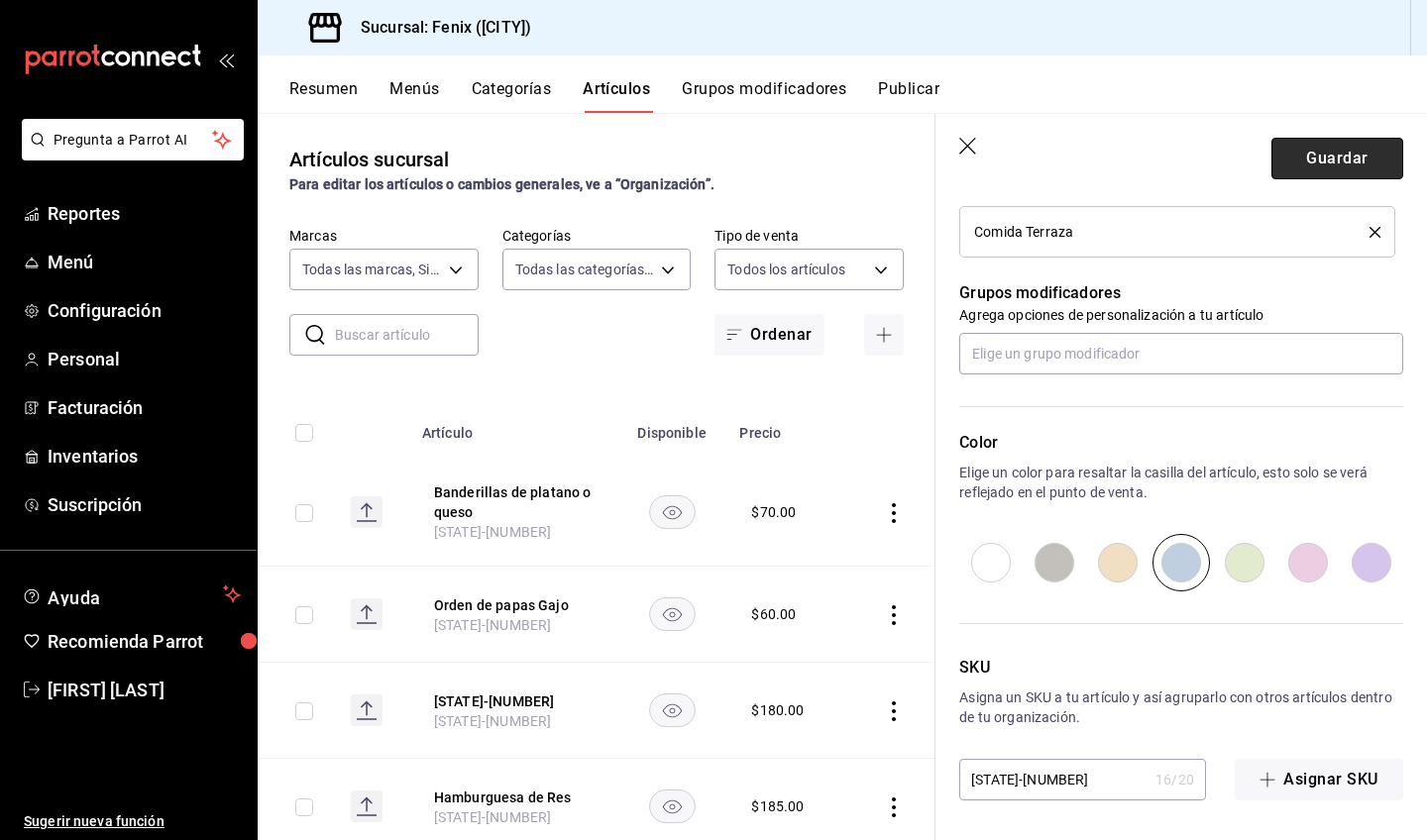click on "Guardar" at bounding box center (1337, 158) 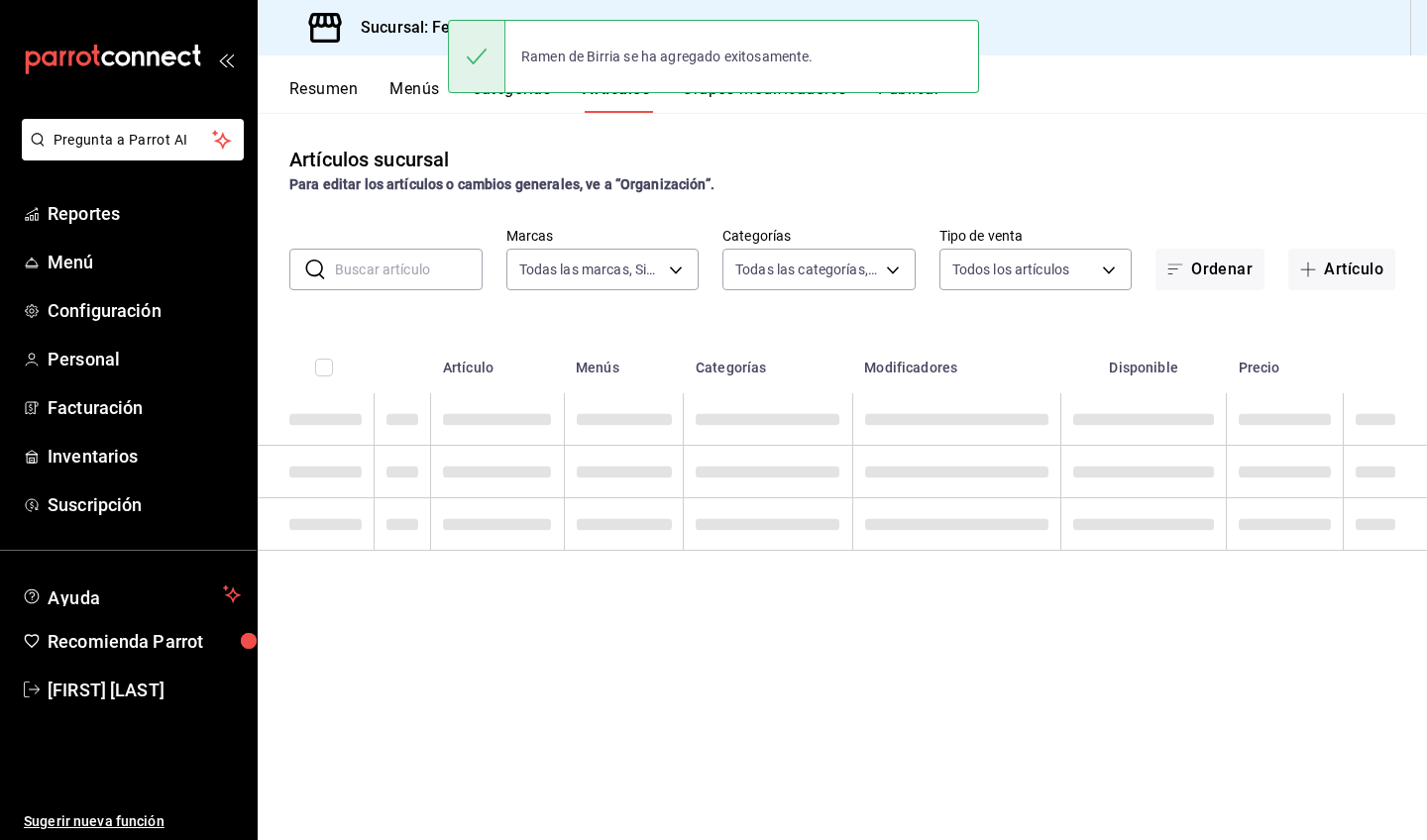 scroll, scrollTop: 0, scrollLeft: 0, axis: both 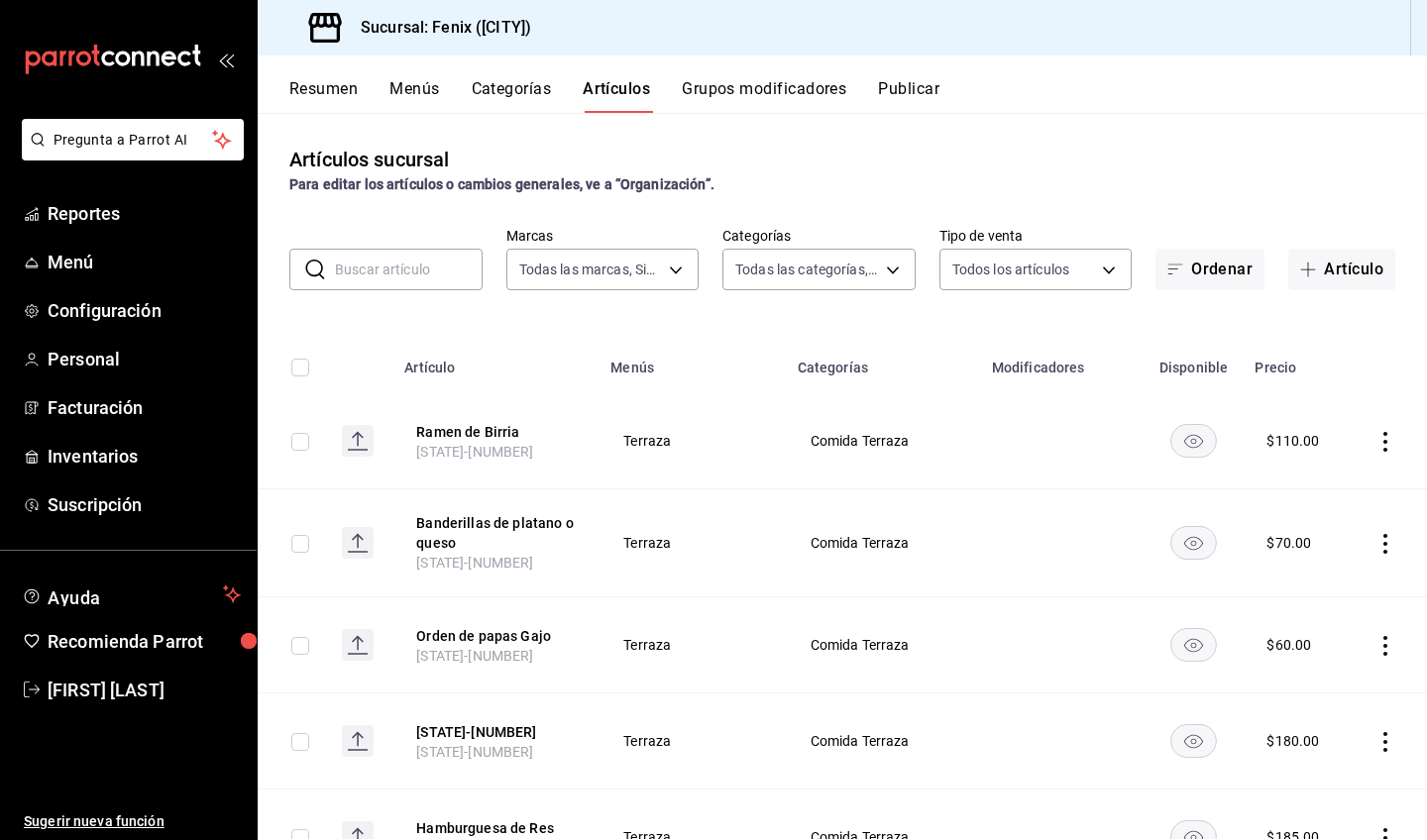 click on "Categorías" at bounding box center [511, 96] 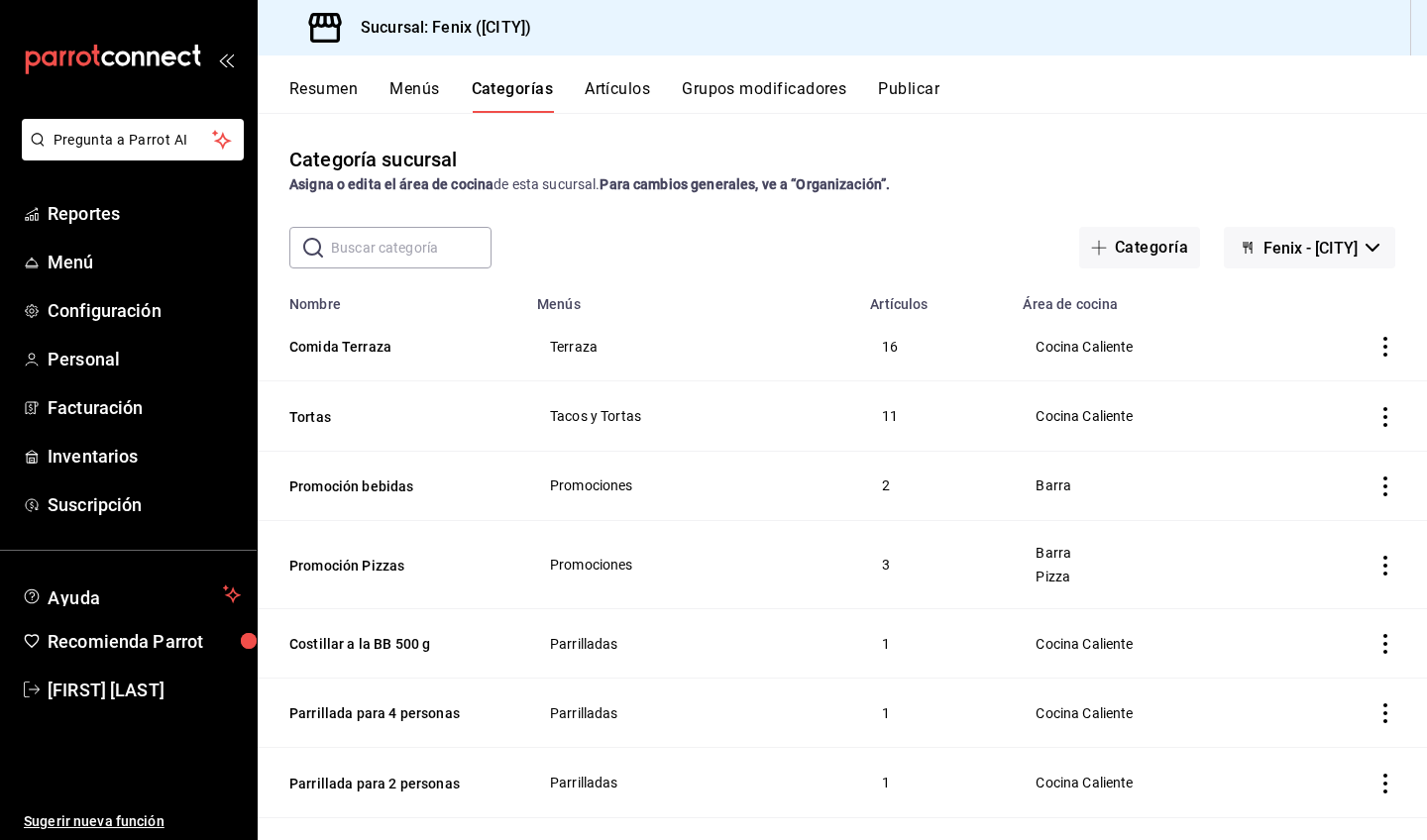 click on "Menús" at bounding box center (414, 96) 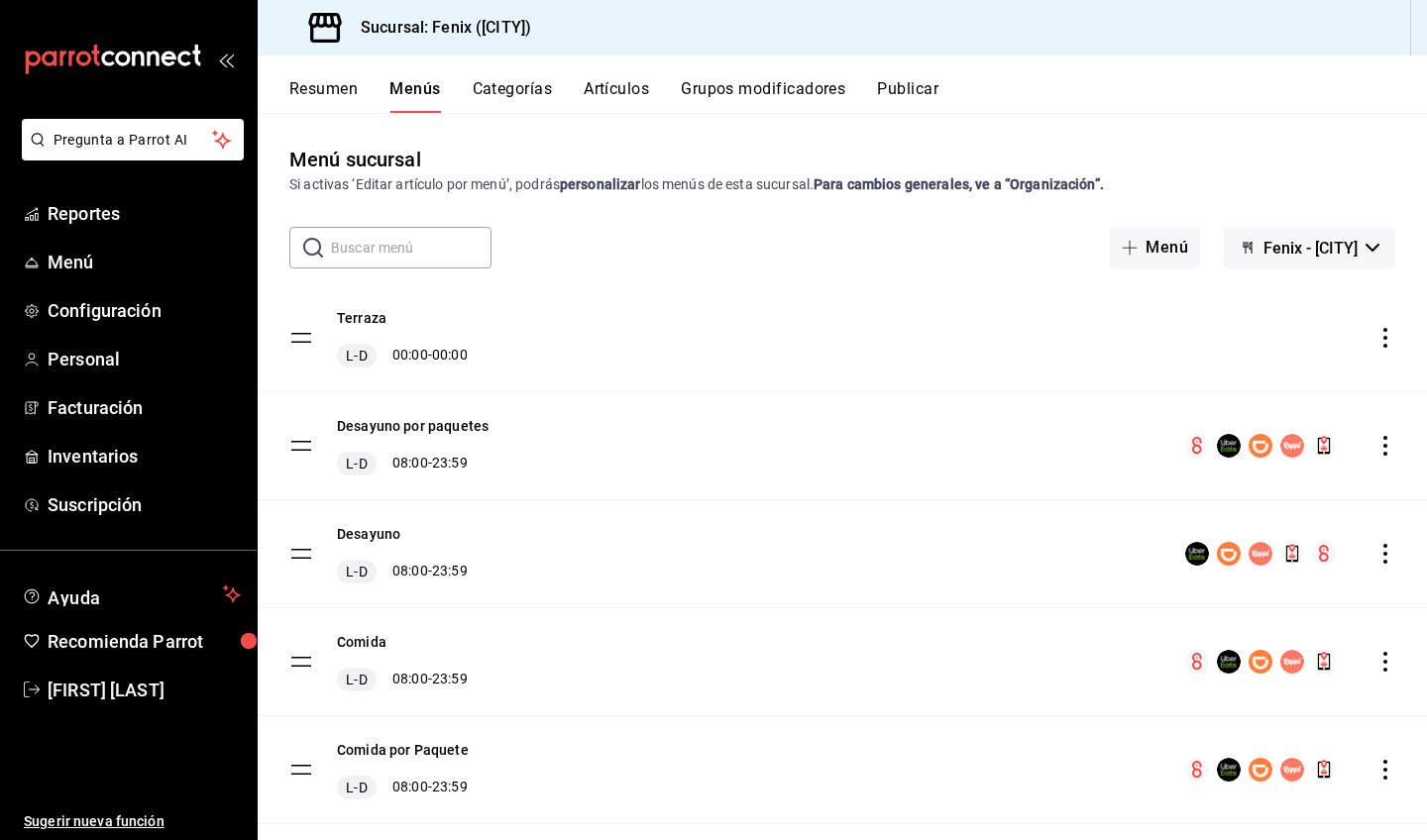click 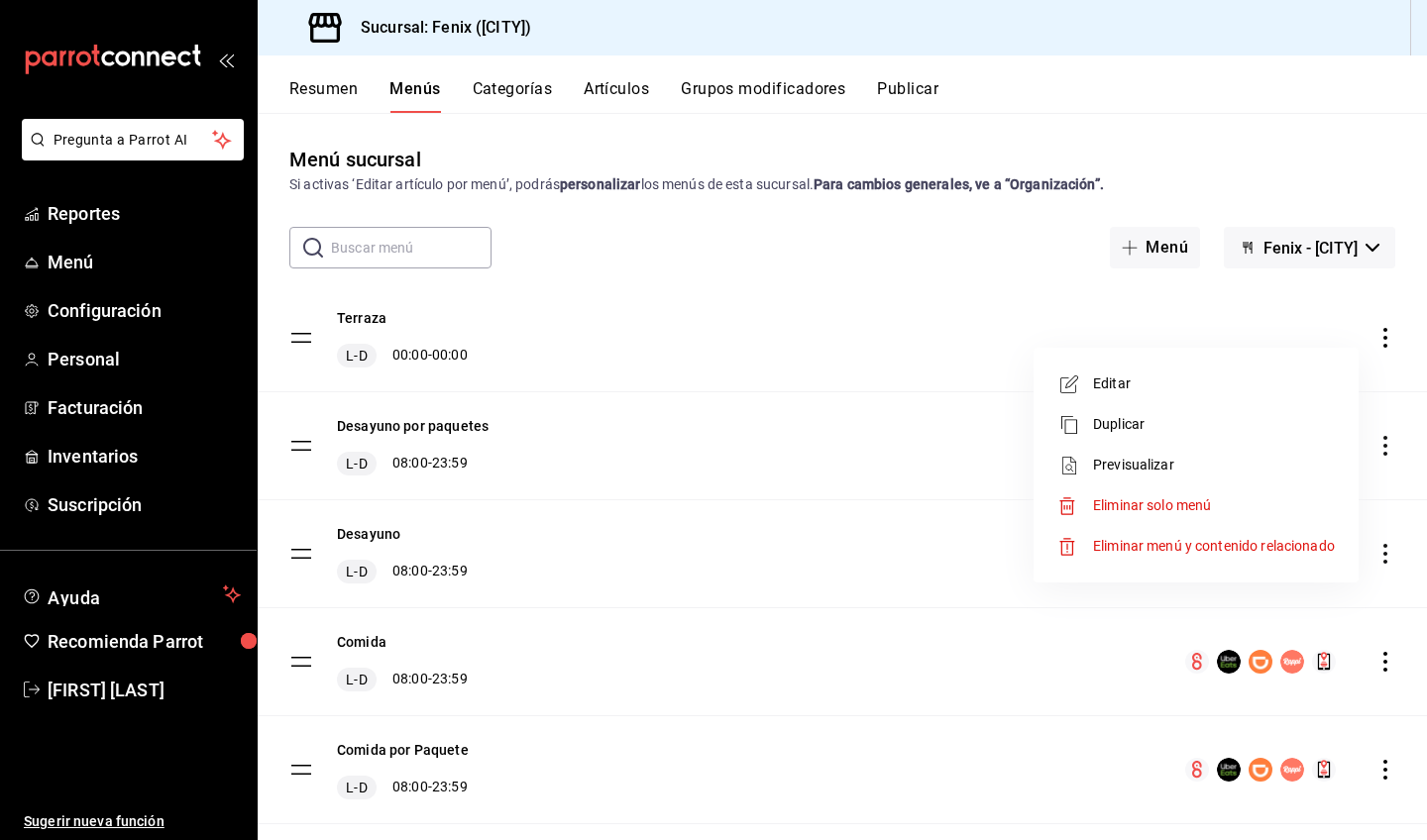click on "Editar" at bounding box center (1214, 383) 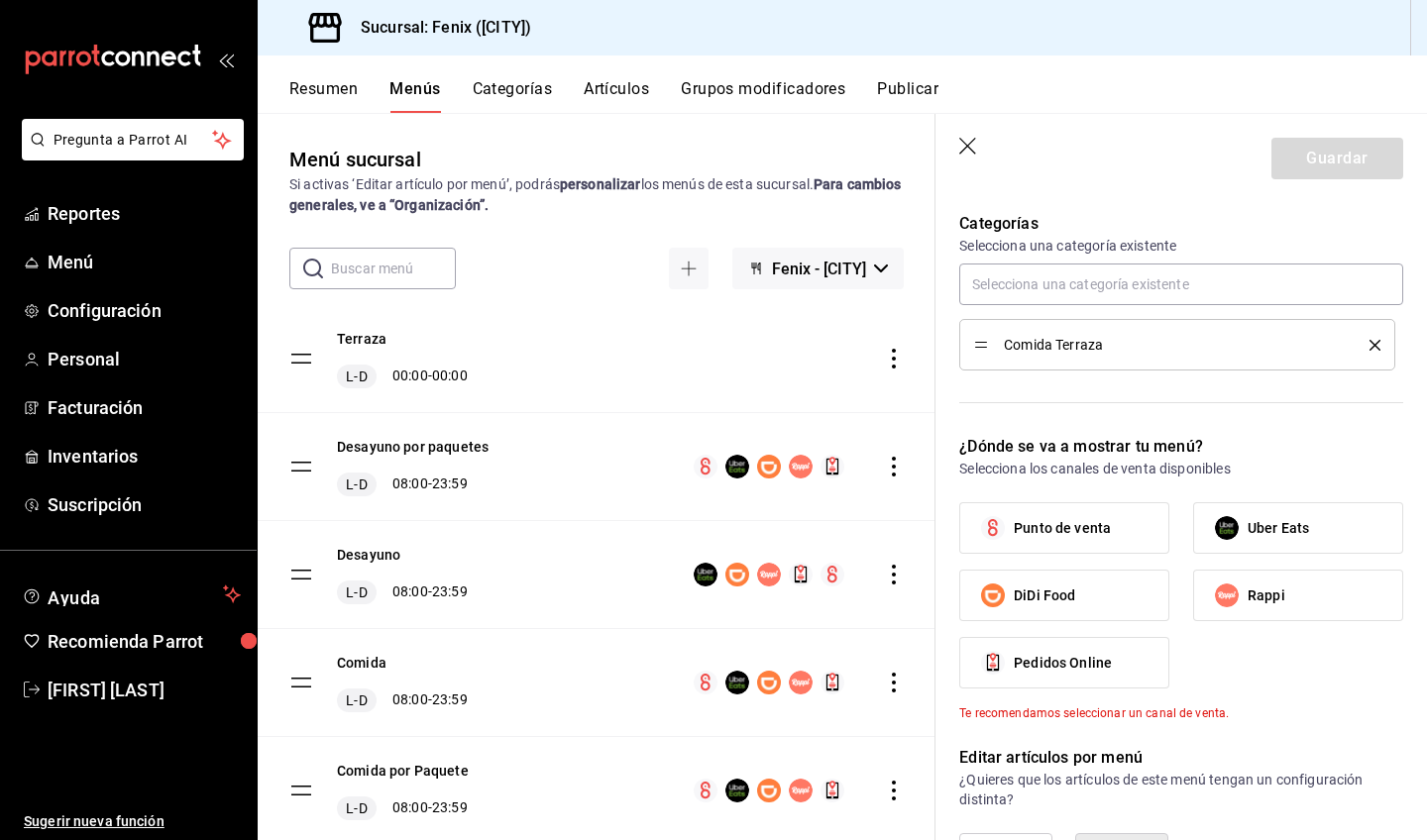 scroll, scrollTop: 690, scrollLeft: 0, axis: vertical 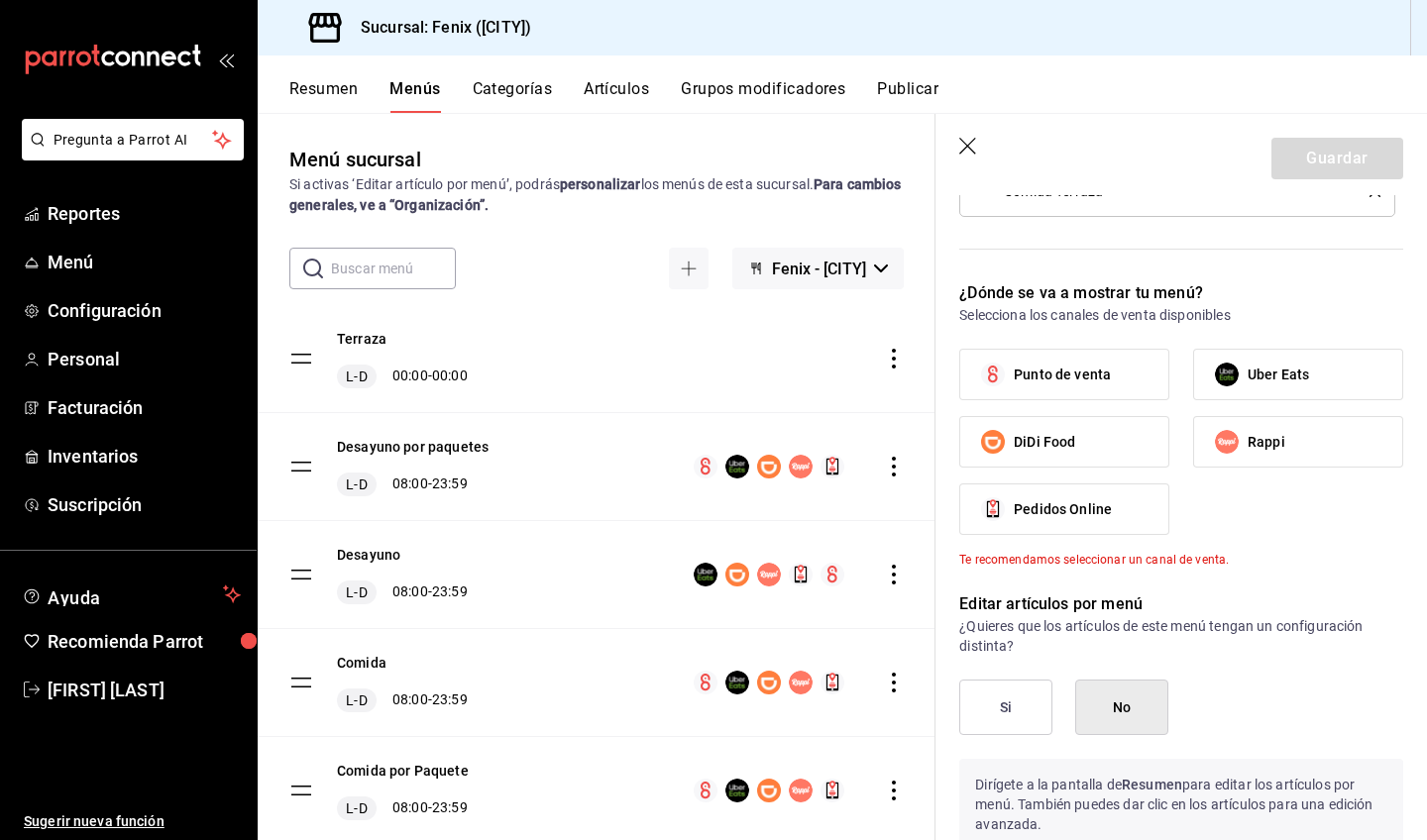 click on "Punto de venta" at bounding box center (1064, 374) 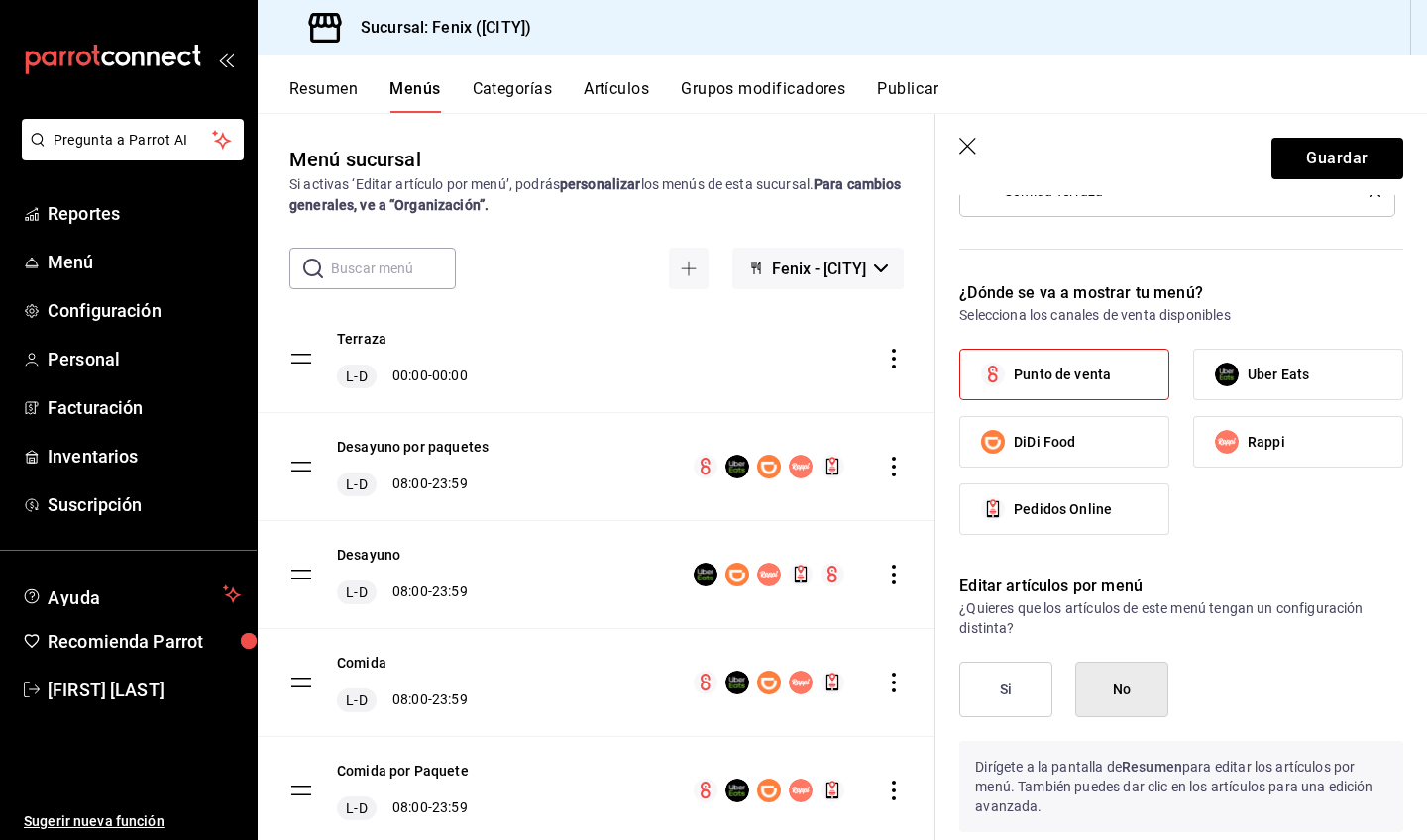 click on "Uber Eats" at bounding box center [1278, 374] 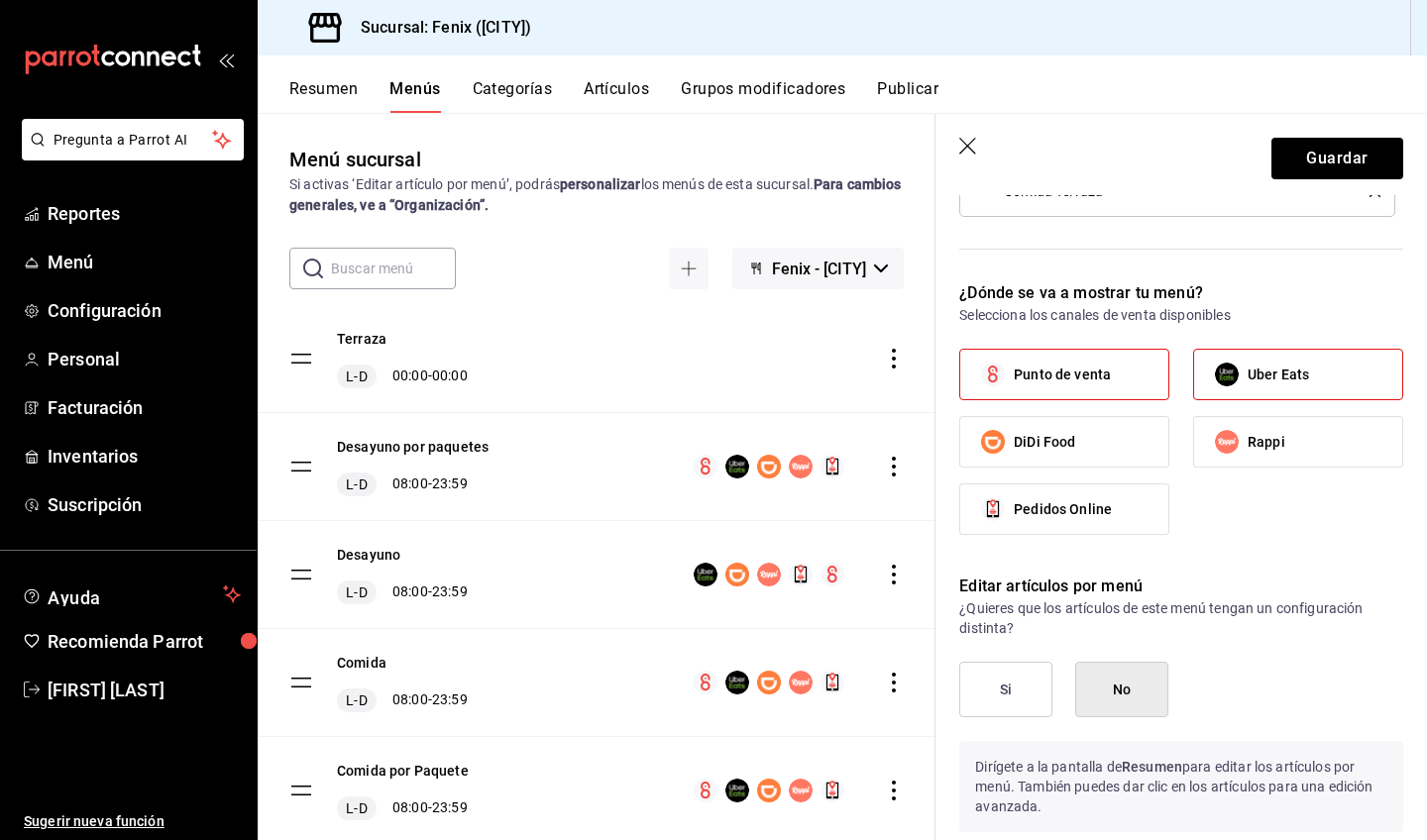 click on "DiDi Food" at bounding box center [1064, 442] 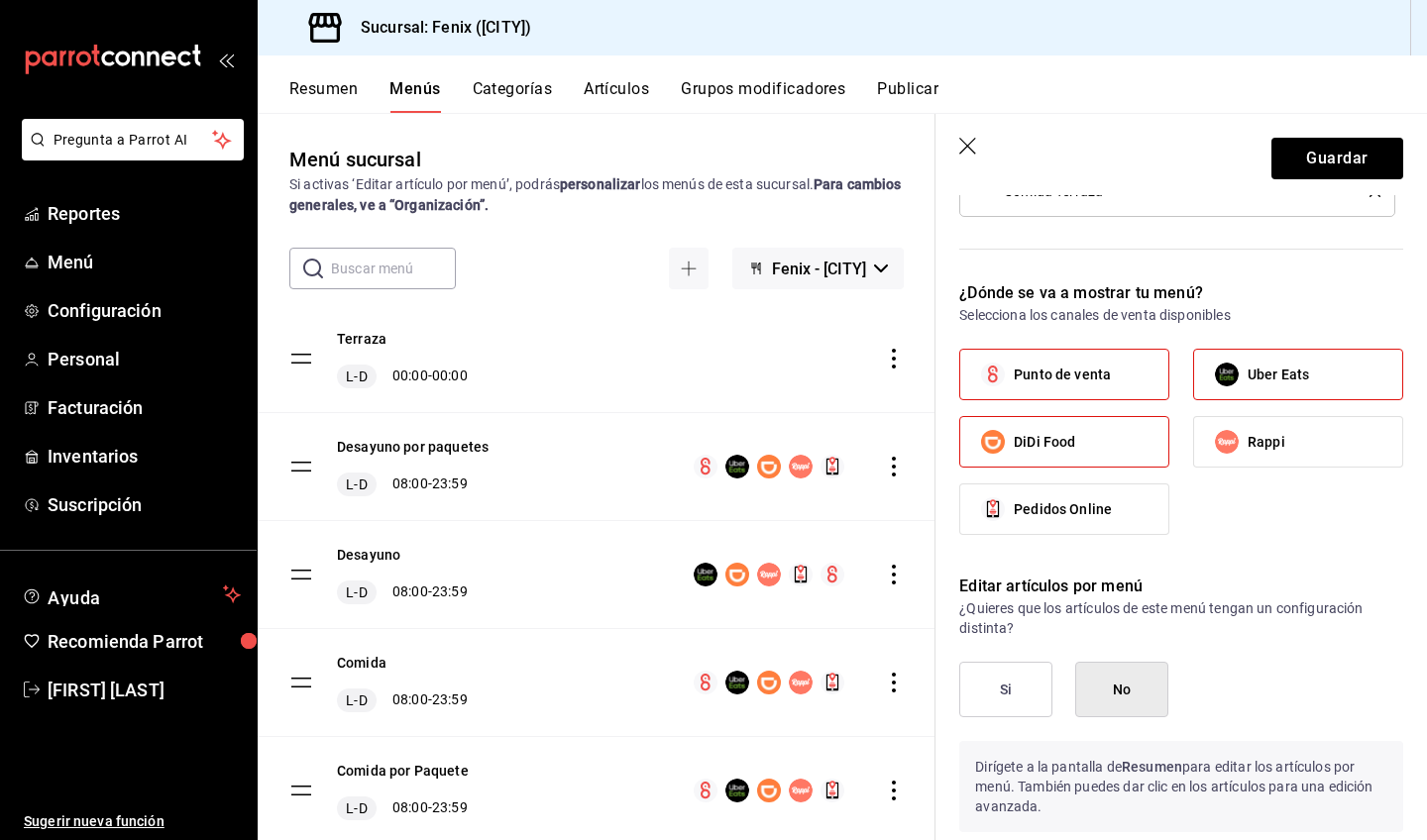 click on "Rappi" at bounding box center [1266, 442] 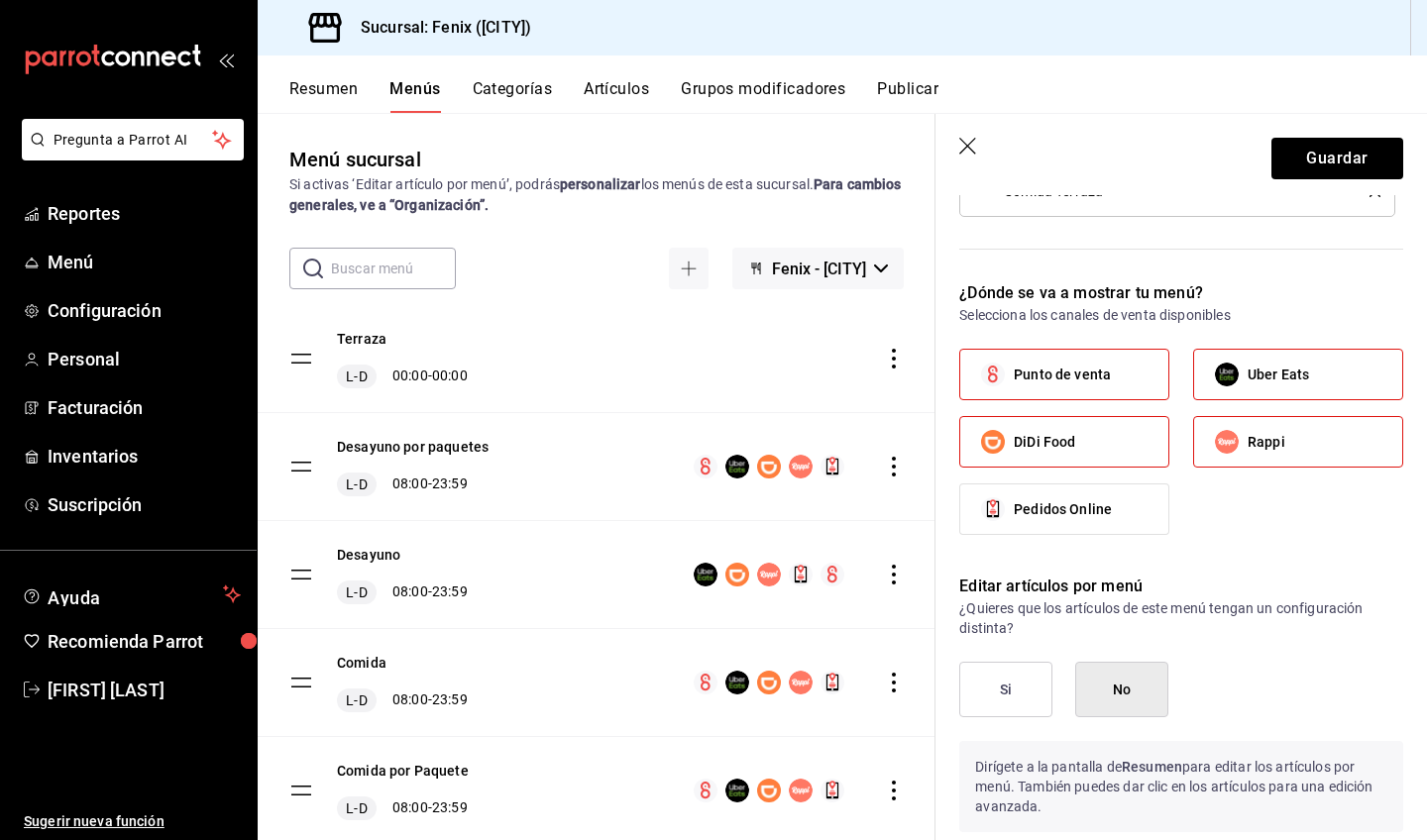 click on "Pedidos Online" at bounding box center [1064, 509] 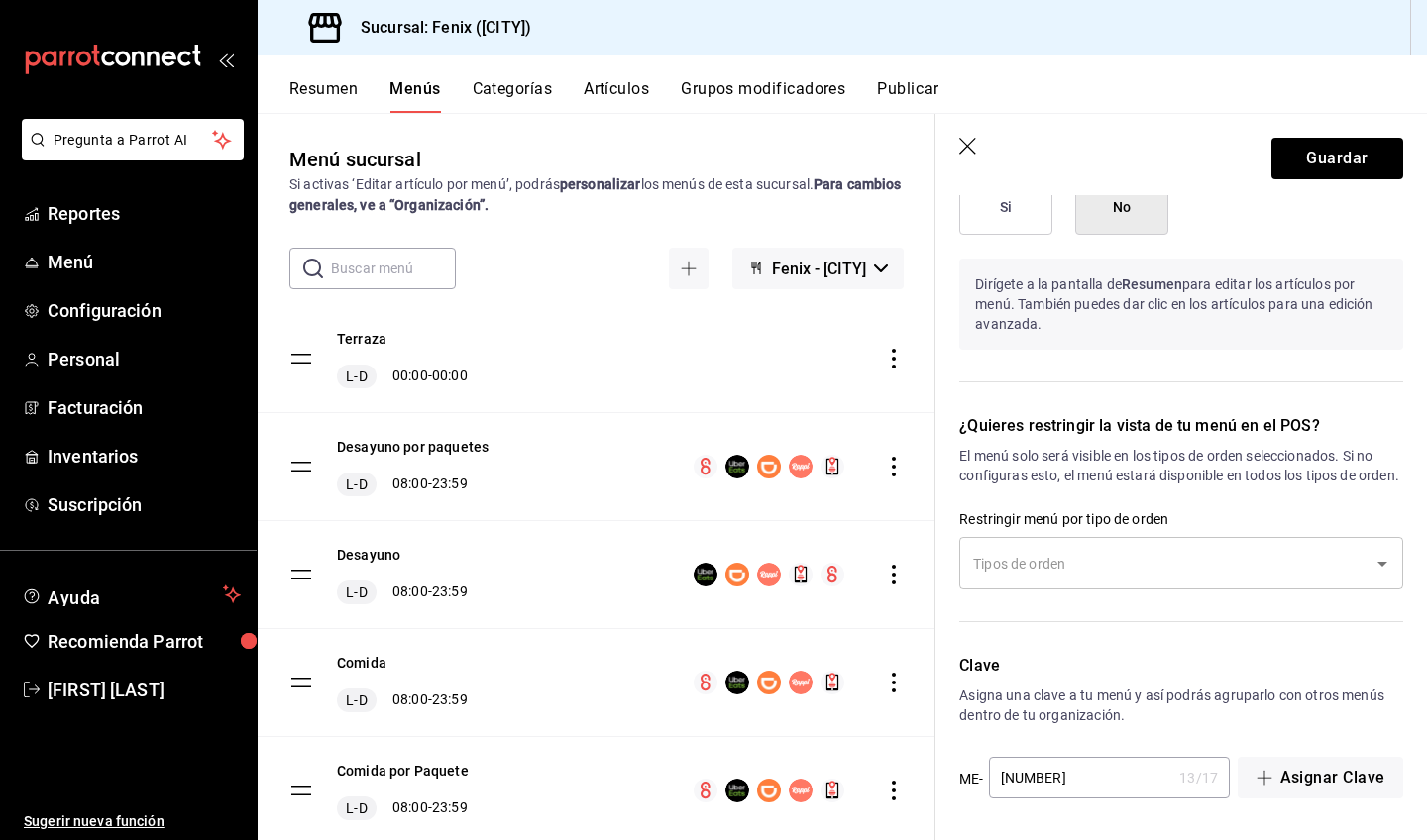 scroll, scrollTop: 1193, scrollLeft: 0, axis: vertical 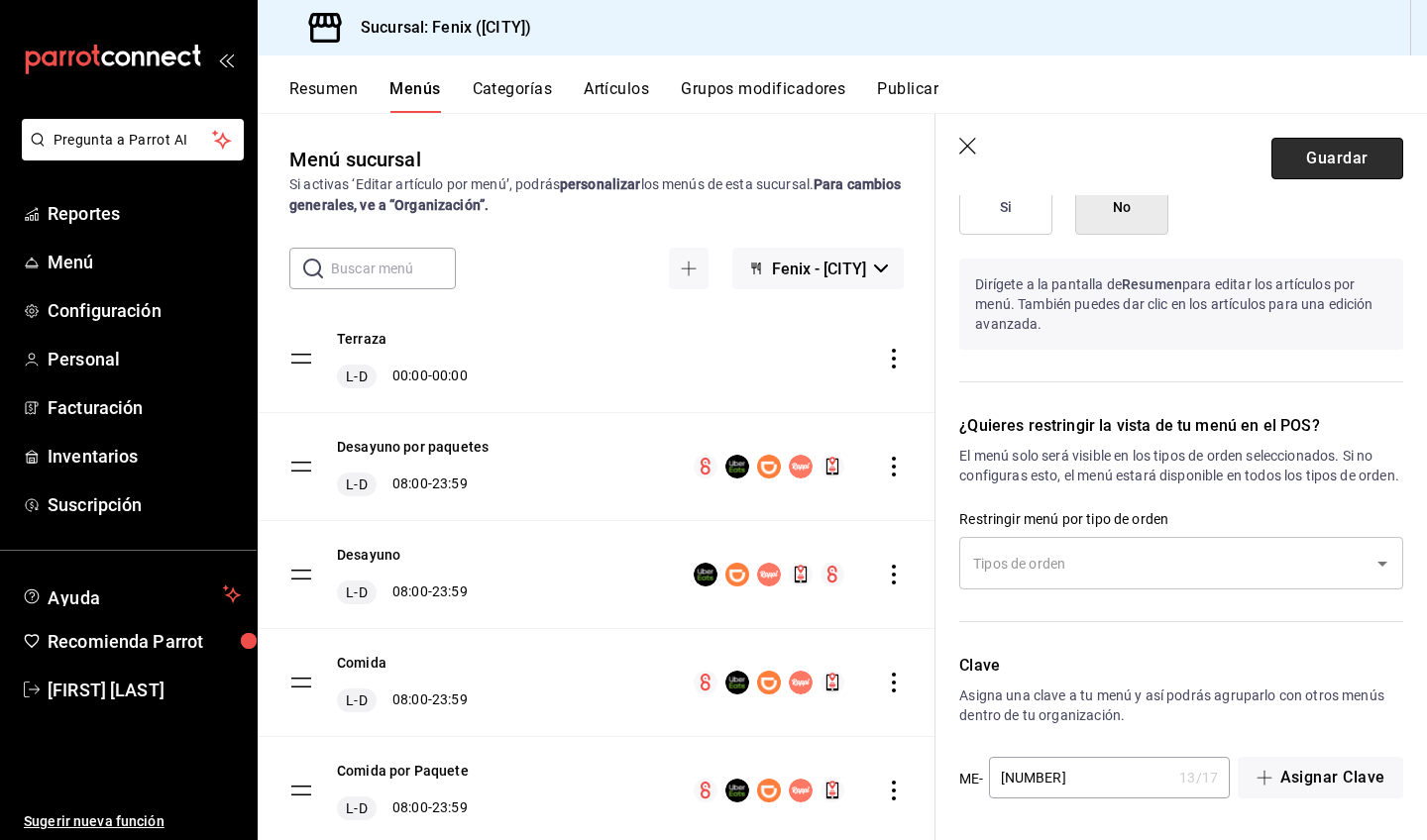 click on "Guardar" at bounding box center [1337, 158] 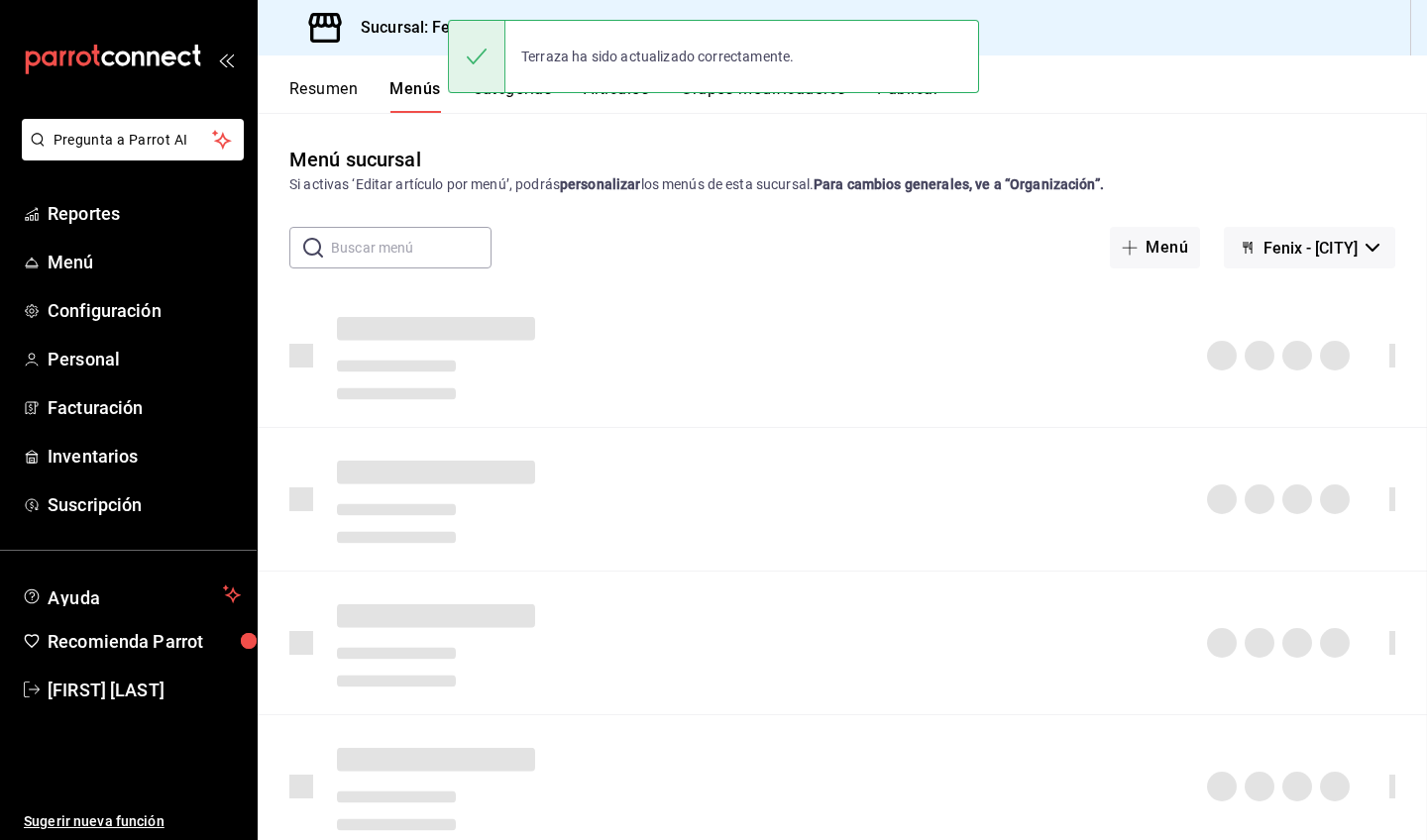 scroll, scrollTop: 0, scrollLeft: 0, axis: both 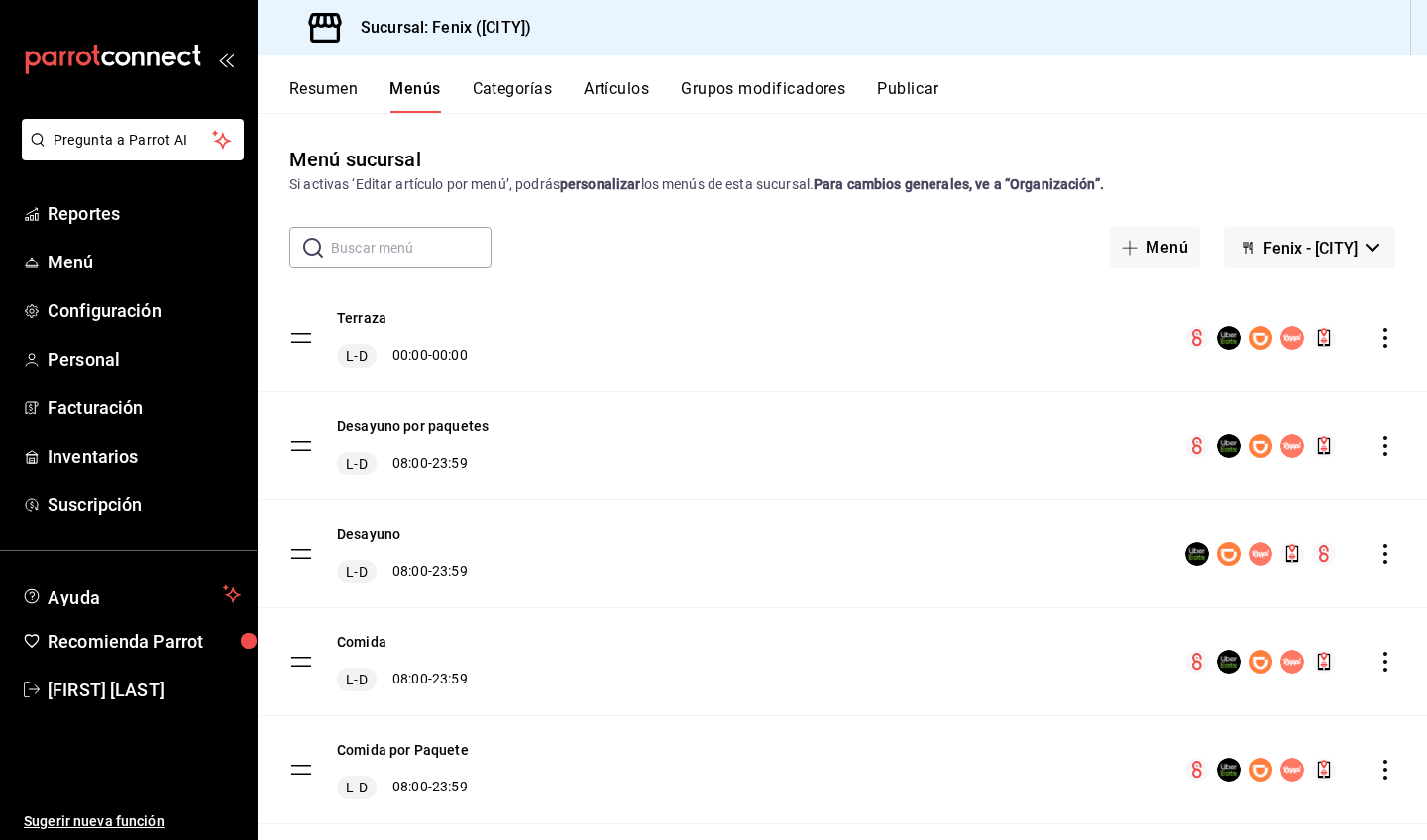 click 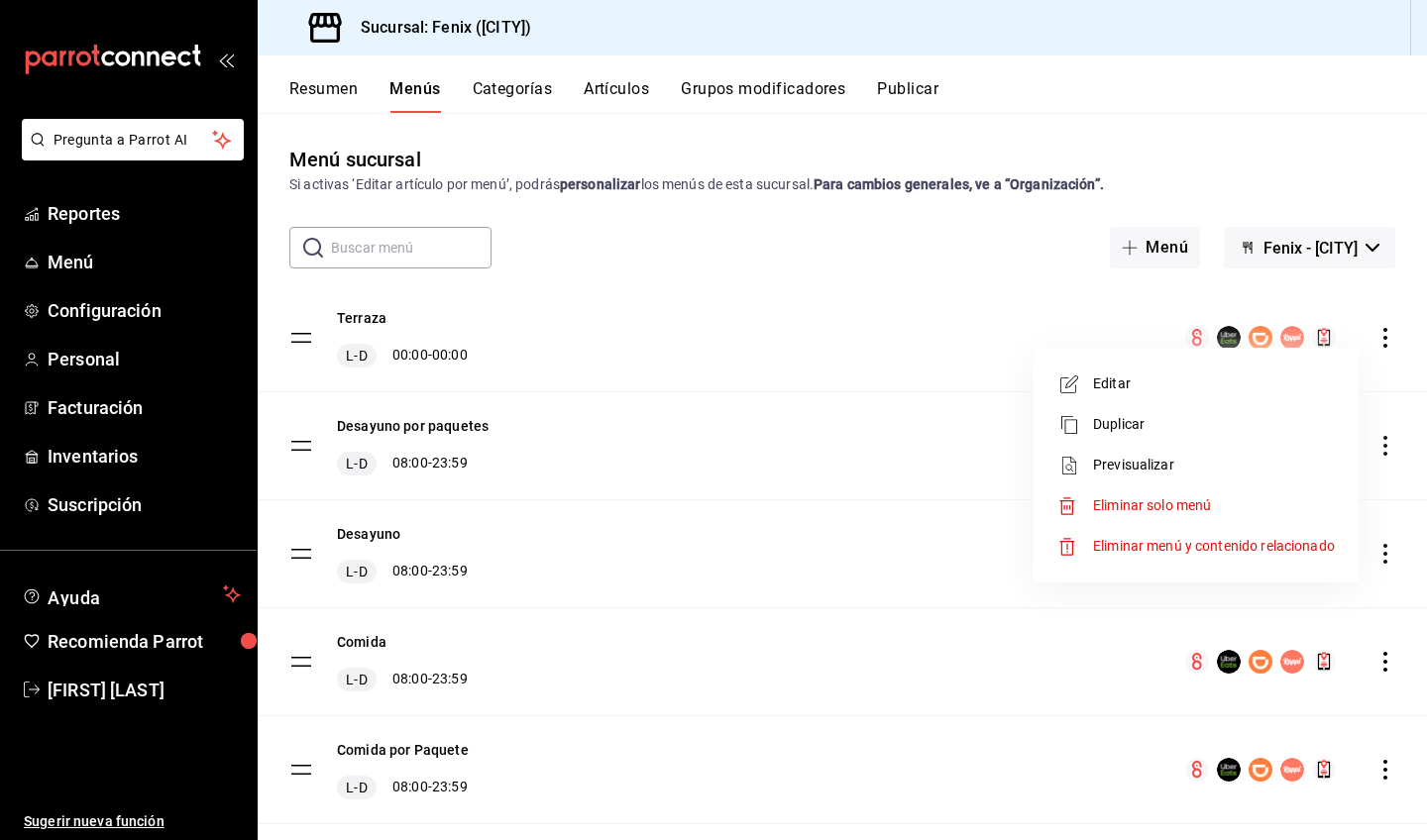 click on "Editar" at bounding box center [1196, 383] 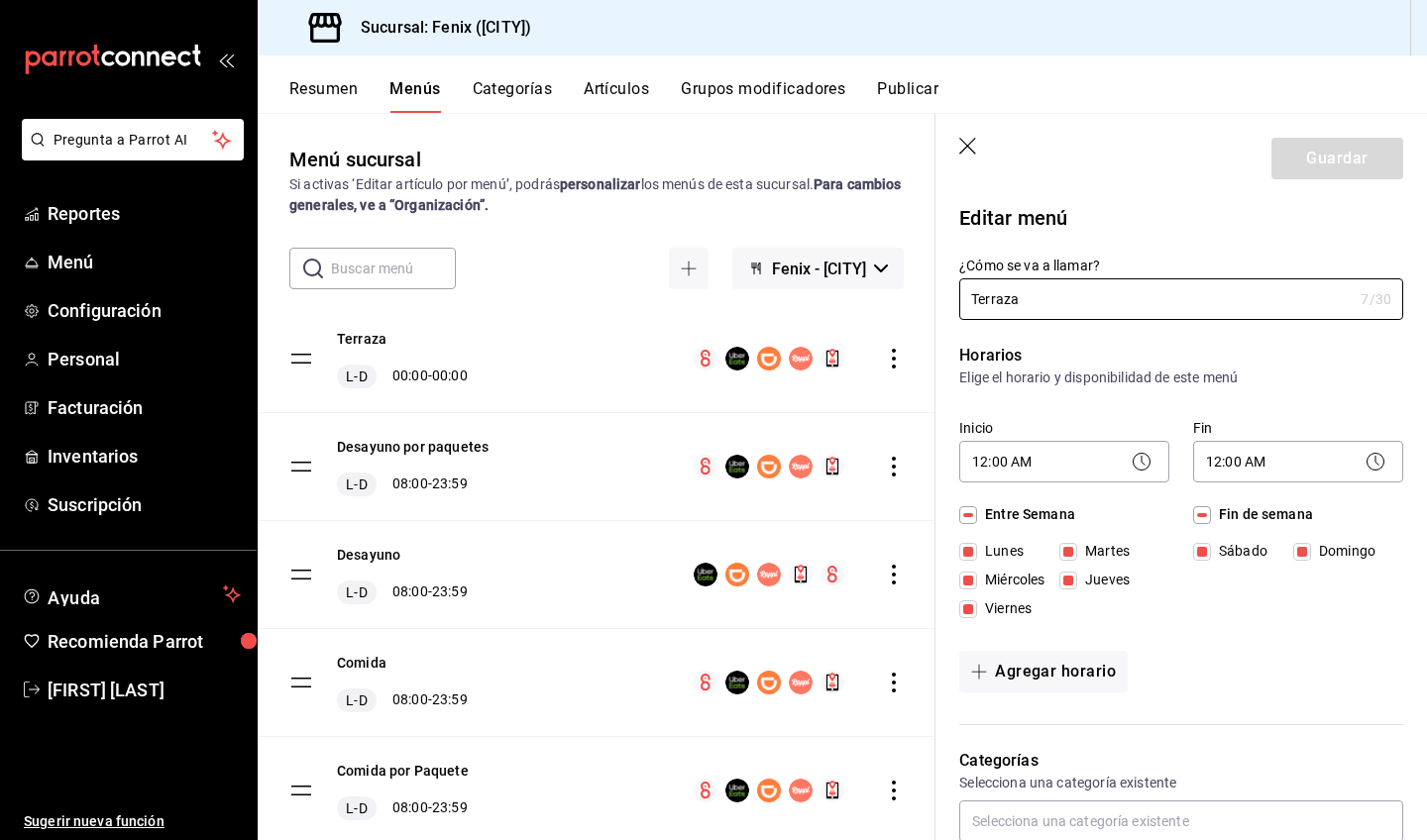 click 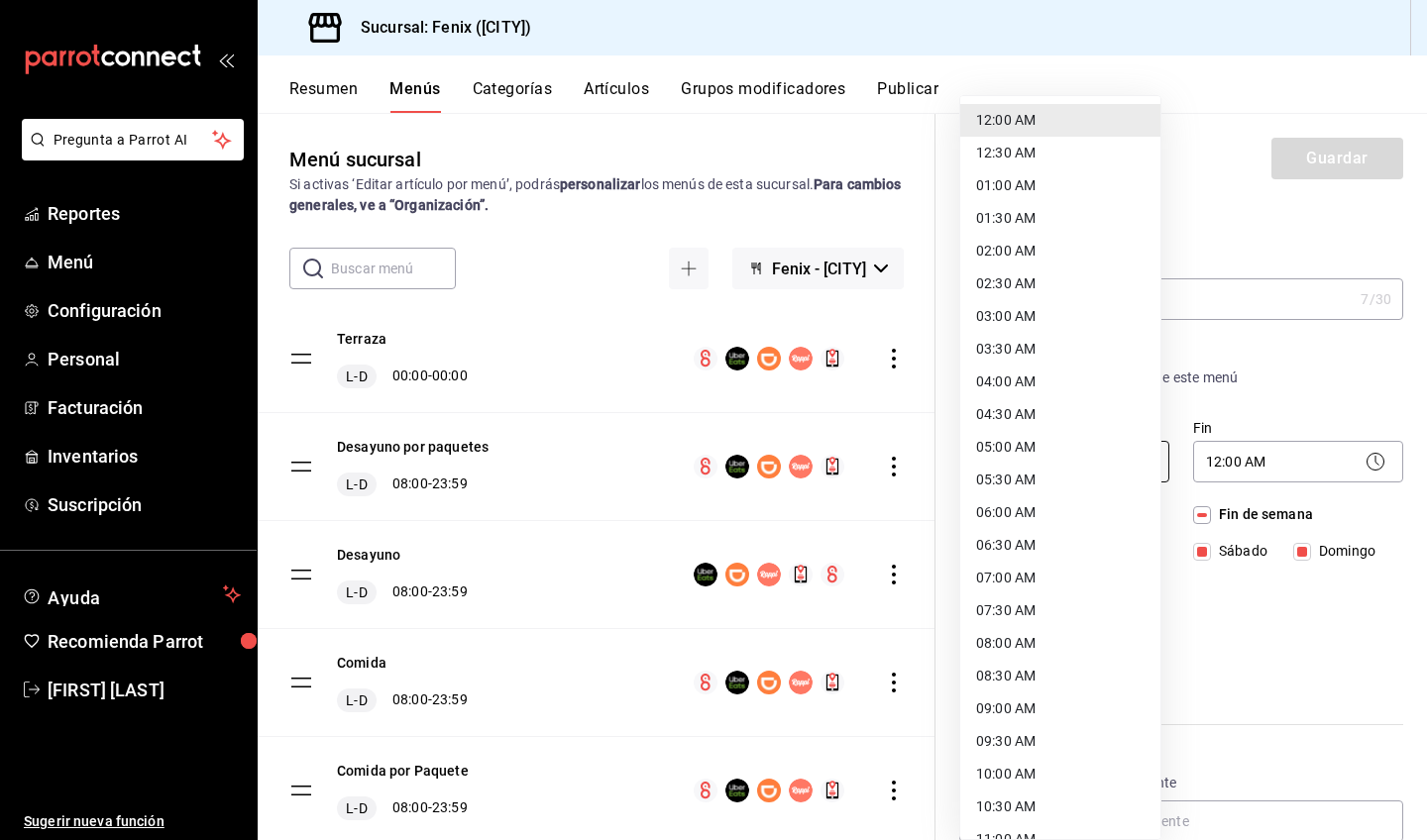 click on "[COMPANY] - [CITY] Terraza L-D 00:00 - 00:00 Desayuno por paquetes L-D 08:00 - 23:59 Desayuno L-D 08:00 - 23:59 Comida L-D 08:00 - 23:59 Comida por Paquete L-D 08:00 - 23:59 Ejecutivo L-D 08:00 - 23:59 Menu Infantil L-D 08:00 - 23:59 Parrilladas L-D 08:00 - 23:59 Tacos y Tortas L-D 08:00 - 23:59 Promociones L-D 08:00 - 23:59 Fin de Semana L-D 08:00 - 23:59 Postres L-D 08:00 - 23:59 Bebidas L-D 02:00 - 23:59 Guardar Editar menú ¿Cómo se va a llamar? Terraza 7 /30 ¿Cómo se va a llamar? Horarios Elige el horario y disponibilidad de este menú Inicio Fin" at bounding box center (714, 420) 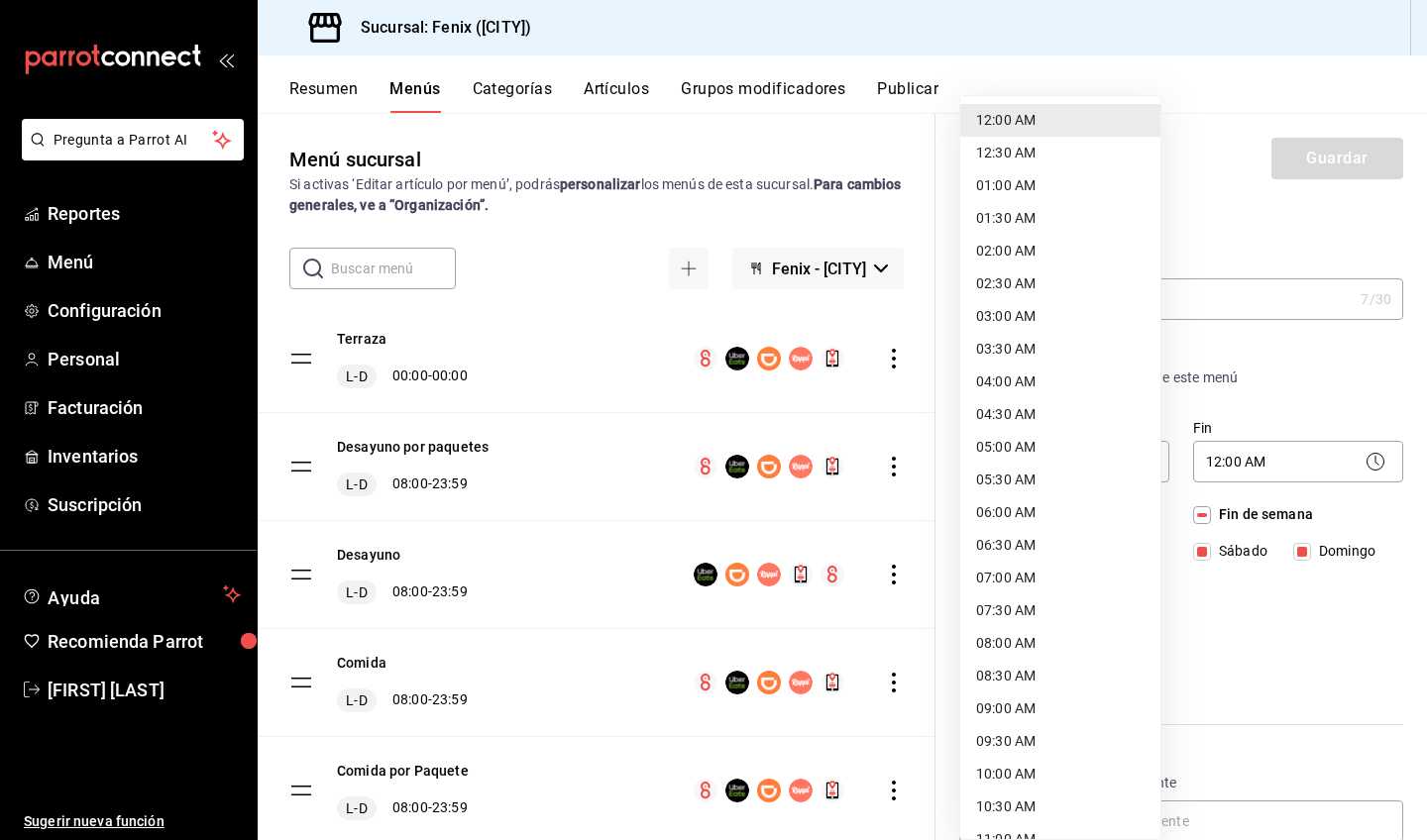 click on "05:00 AM" at bounding box center [1060, 447] 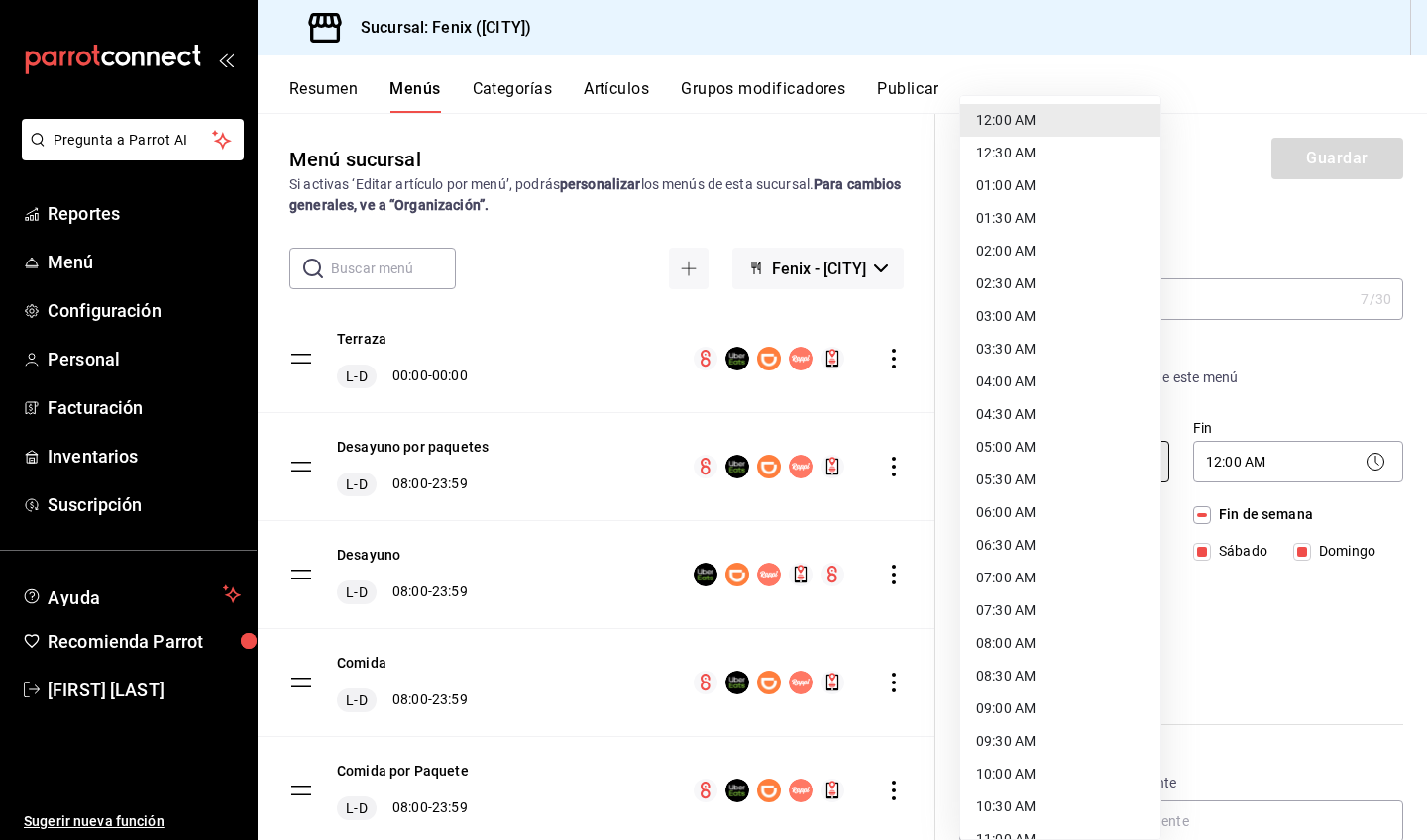type on "05:00" 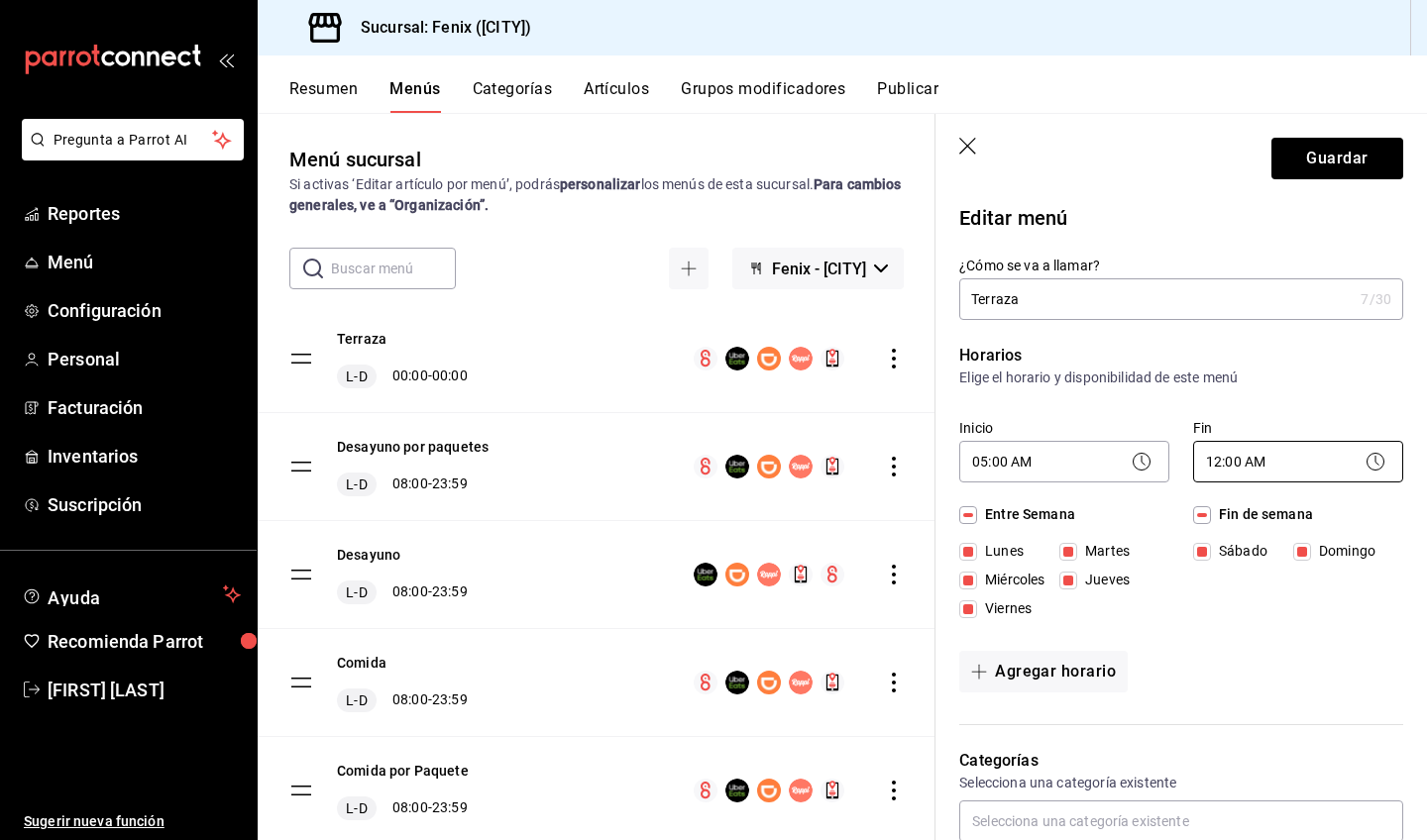 click on "[COMPANY] - [CITY] Terraza L-D 00:00 - 00:00 Desayuno por paquetes L-D 08:00 - 23:59 Desayuno L-D 08:00 - 23:59 Comida L-D 08:00 - 23:59 Comida por Paquete L-D 08:00 - 23:59 Ejecutivo L-D 08:00 - 23:59 Menu Infantil L-D 08:00 - 23:59 Parrilladas L-D 08:00 - 23:59 Tacos y Tortas L-D 08:00 - 23:59 Promociones L-D 08:00 - 23:59 Fin de Semana L-D 08:00 - 23:59 Postres L-D 08:00 - 23:59 Bebidas L-D 02:00 - 23:59 Guardar Editar menú ¿Cómo se va a llamar? Terraza 7 /30 ¿Cómo se va a llamar? Horarios Elige el horario y disponibilidad de este menú Inicio Fin" at bounding box center (714, 420) 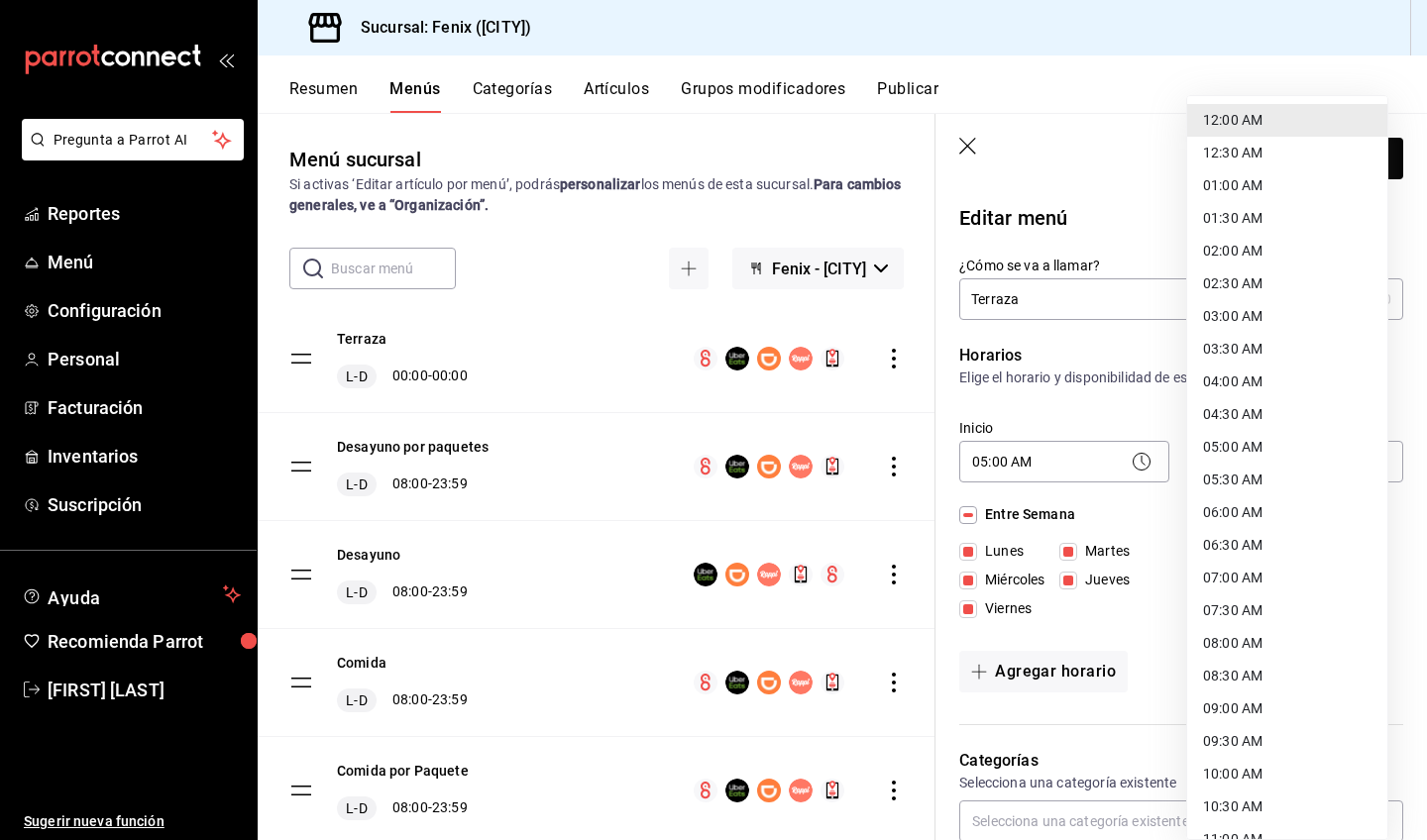 click on "04:30 AM" at bounding box center [1287, 414] 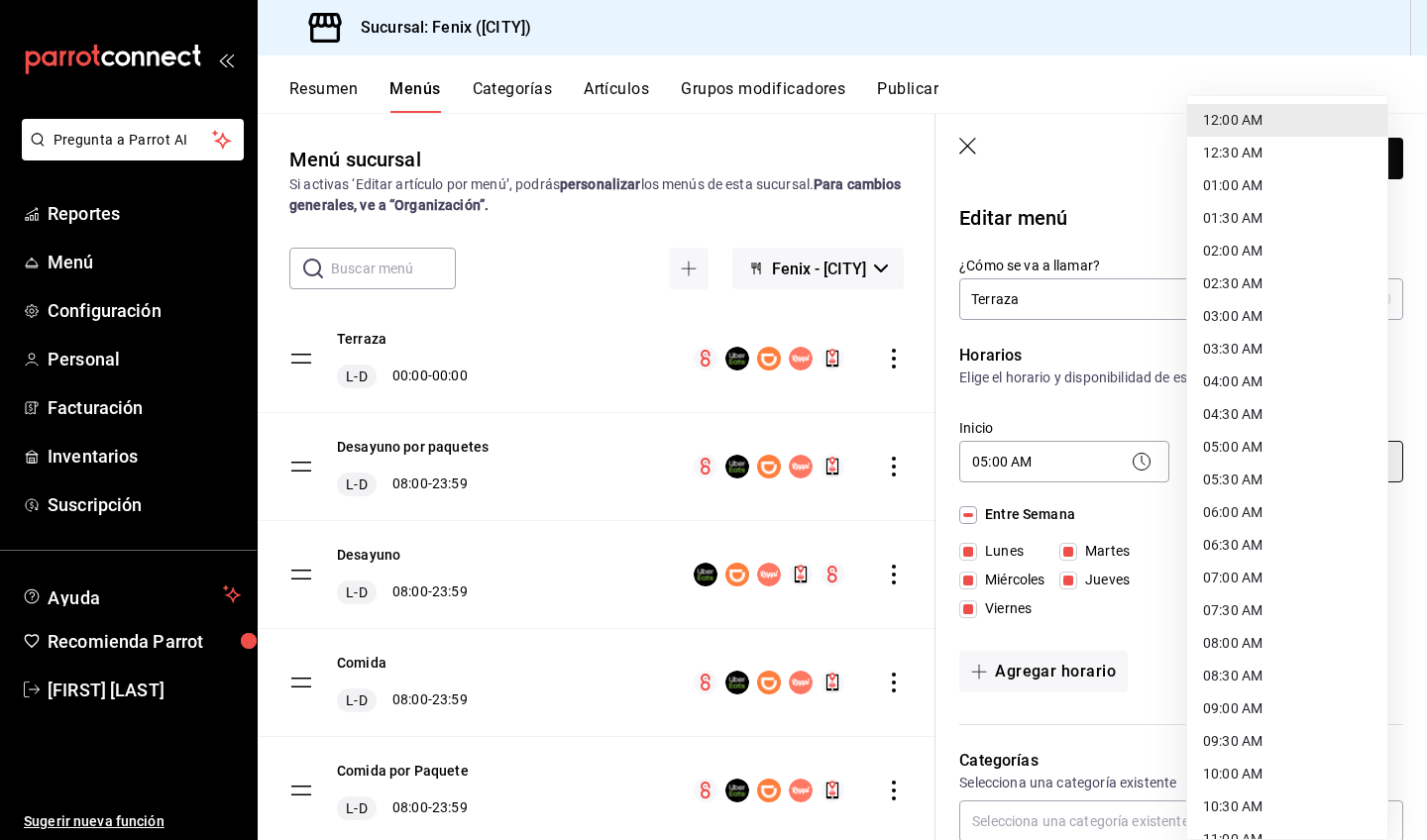 type on "04:30" 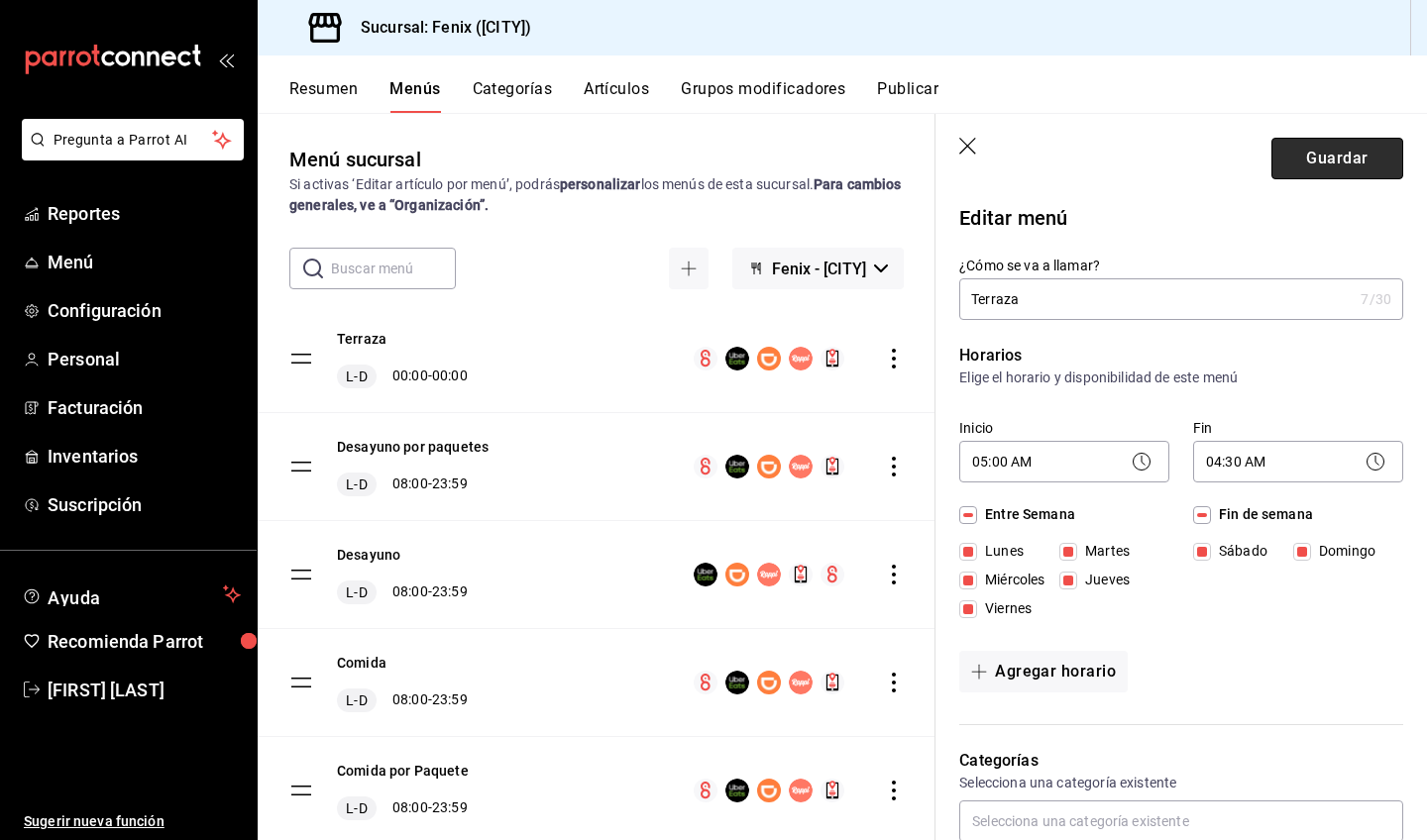click on "Guardar" at bounding box center (1337, 158) 